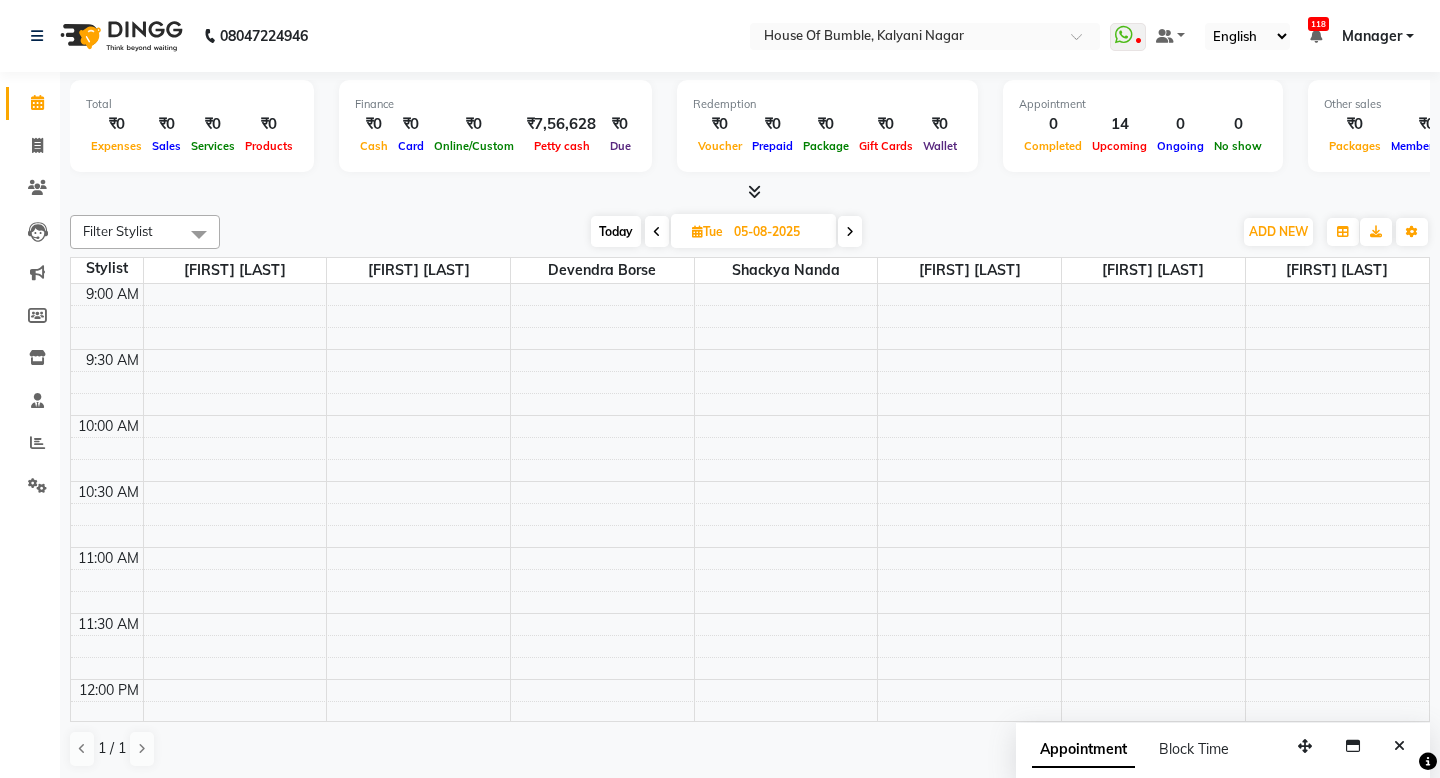 scroll, scrollTop: 1, scrollLeft: 0, axis: vertical 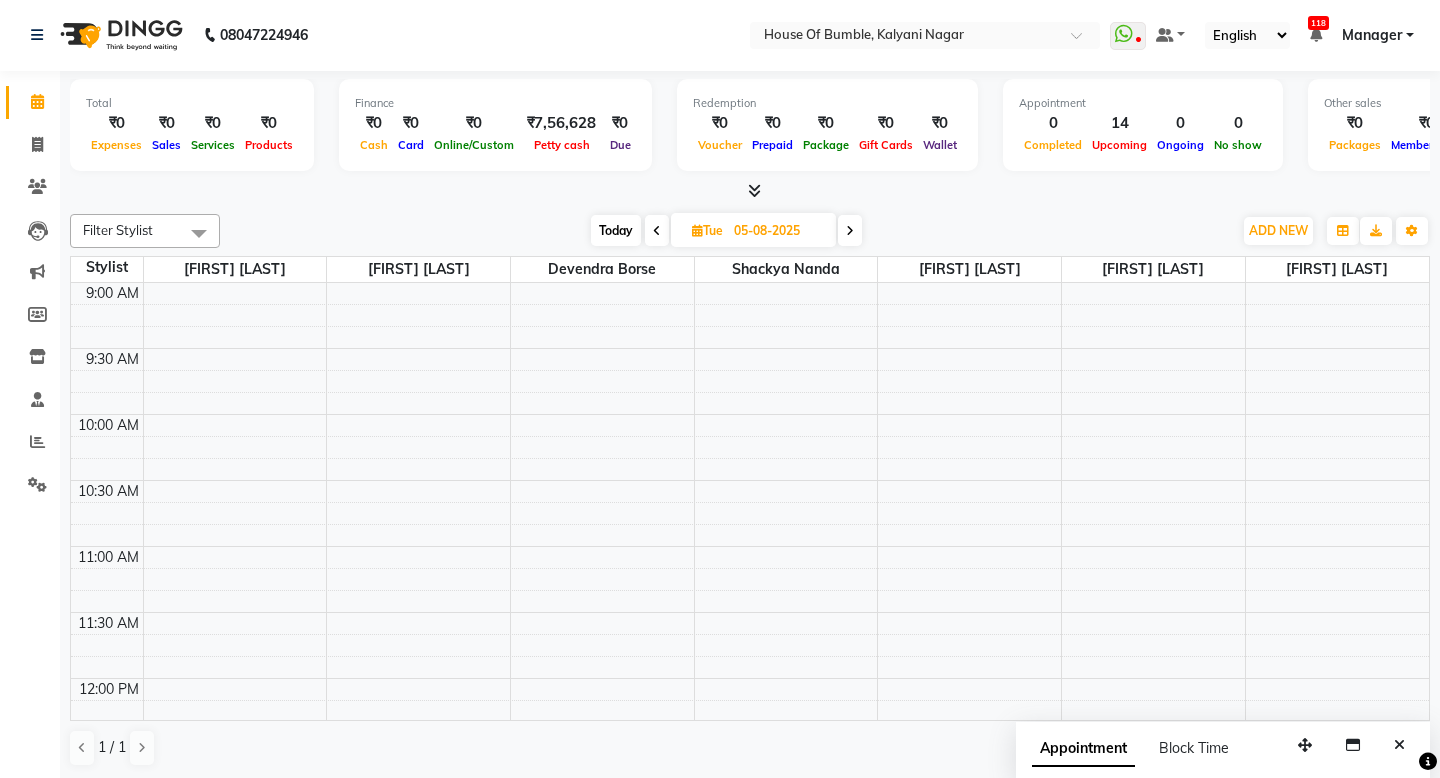 click on "Today" at bounding box center [616, 230] 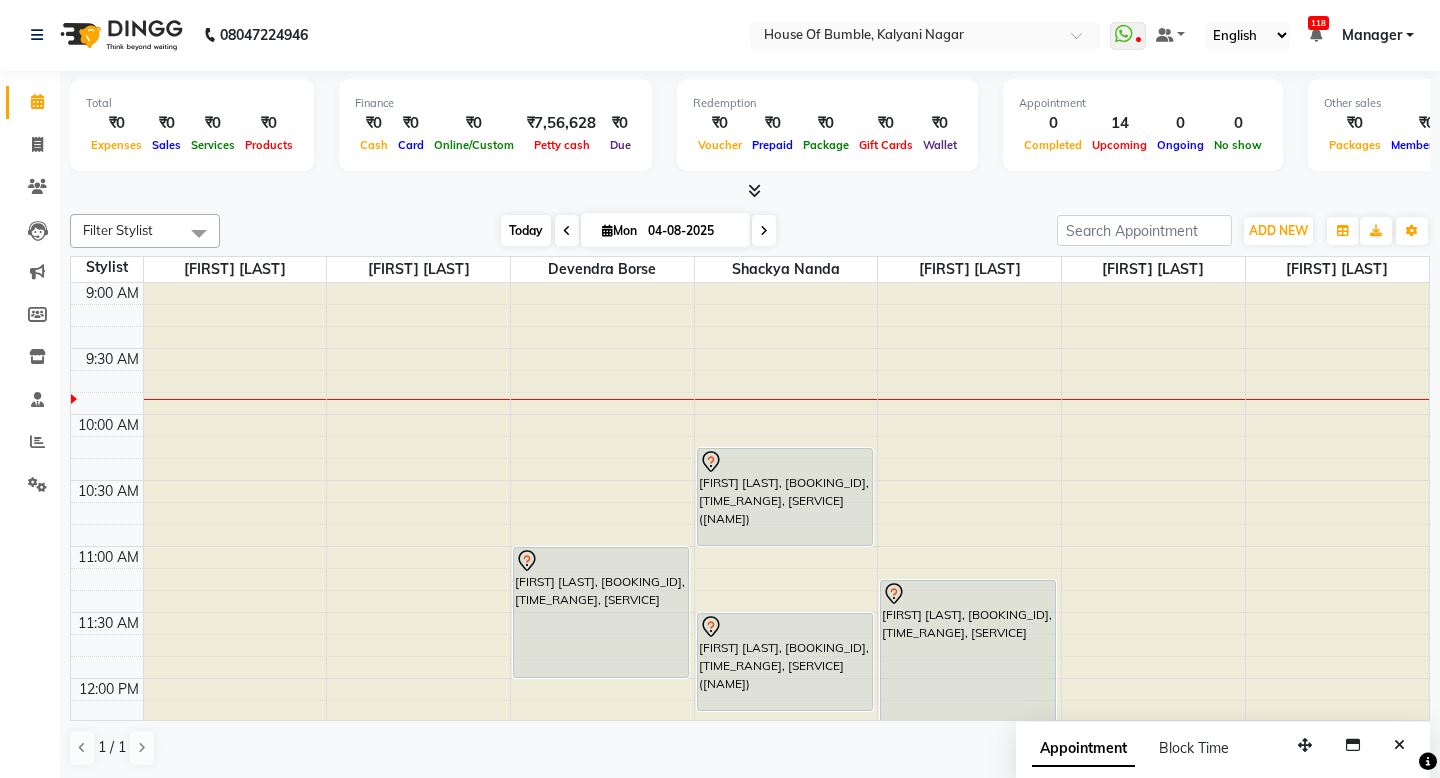 scroll, scrollTop: 1, scrollLeft: 2, axis: both 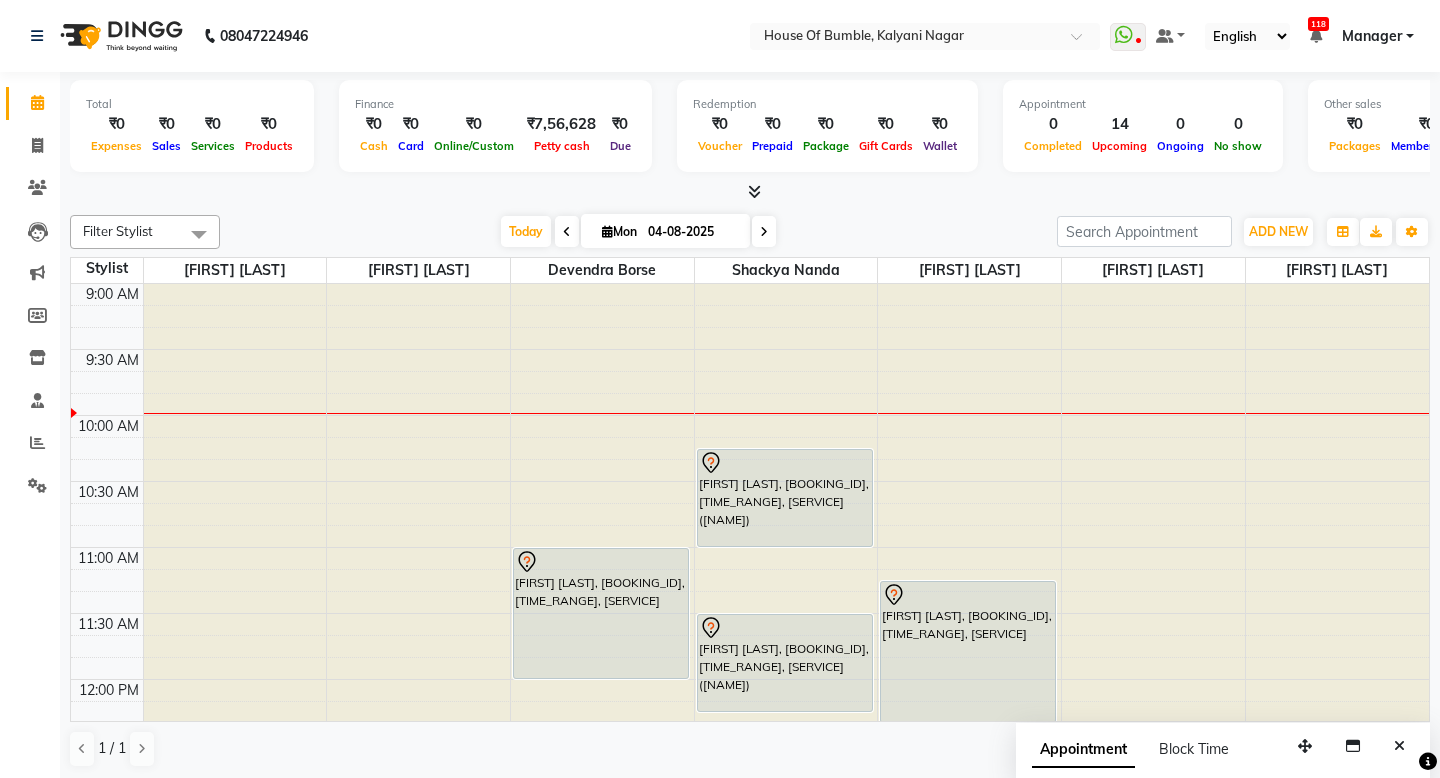 click at bounding box center (764, 231) 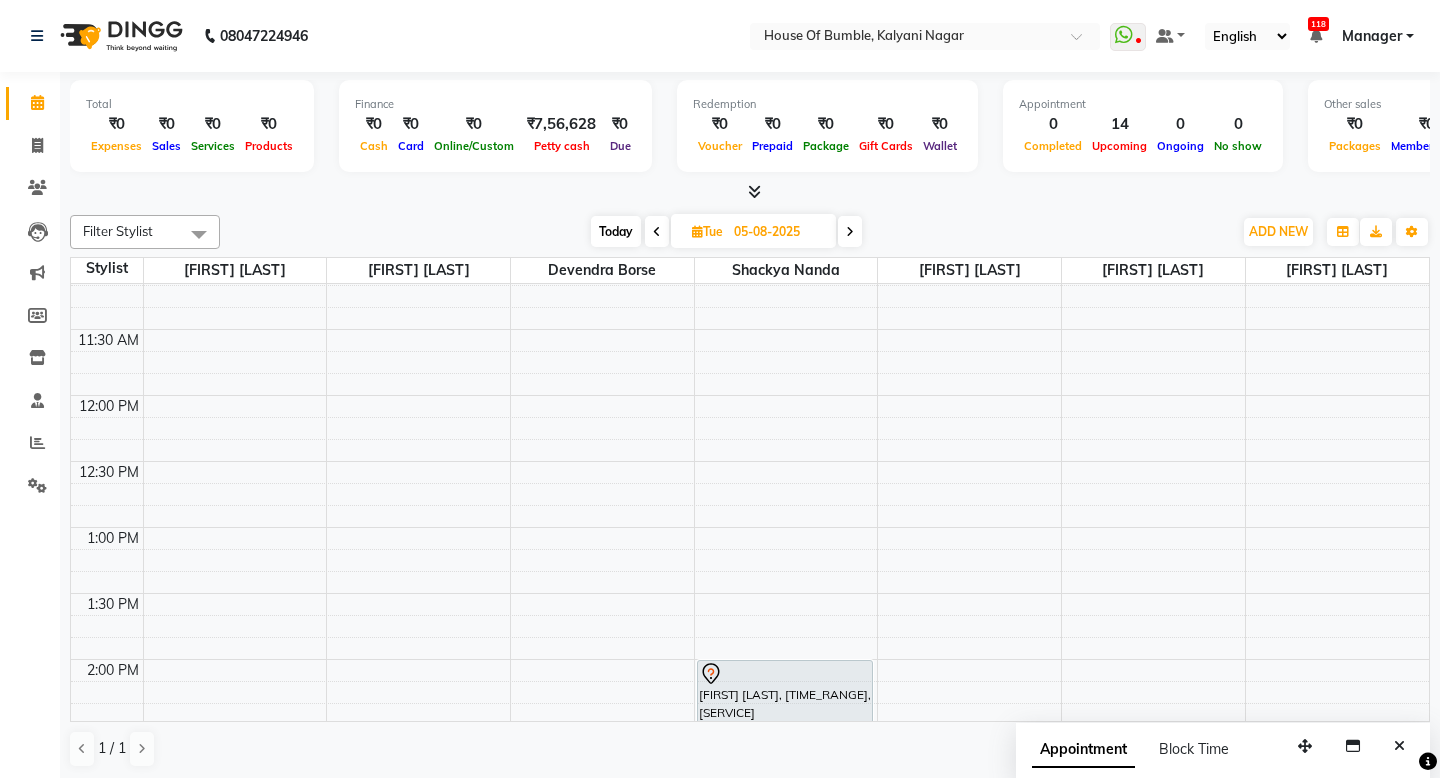 scroll, scrollTop: 269, scrollLeft: 0, axis: vertical 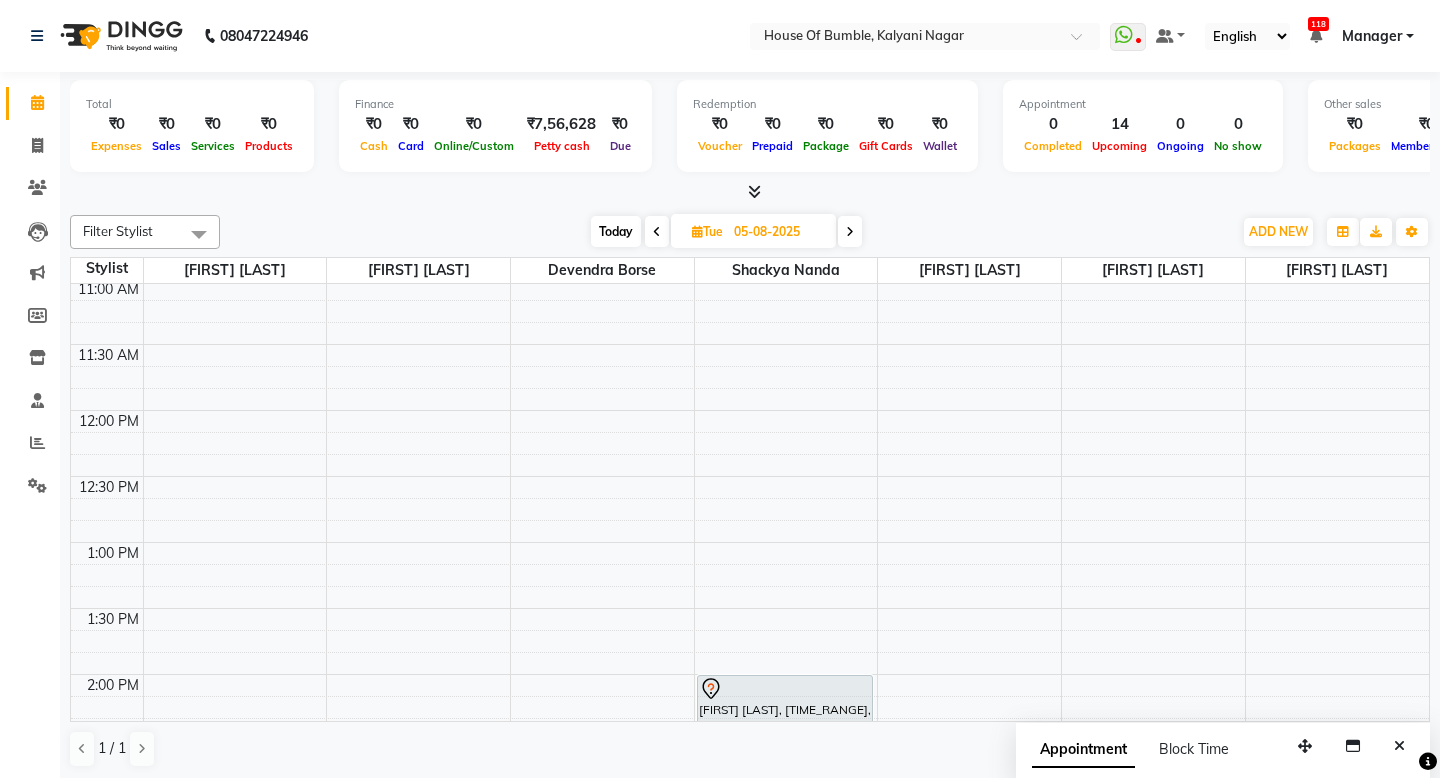 click on "Today" at bounding box center [616, 231] 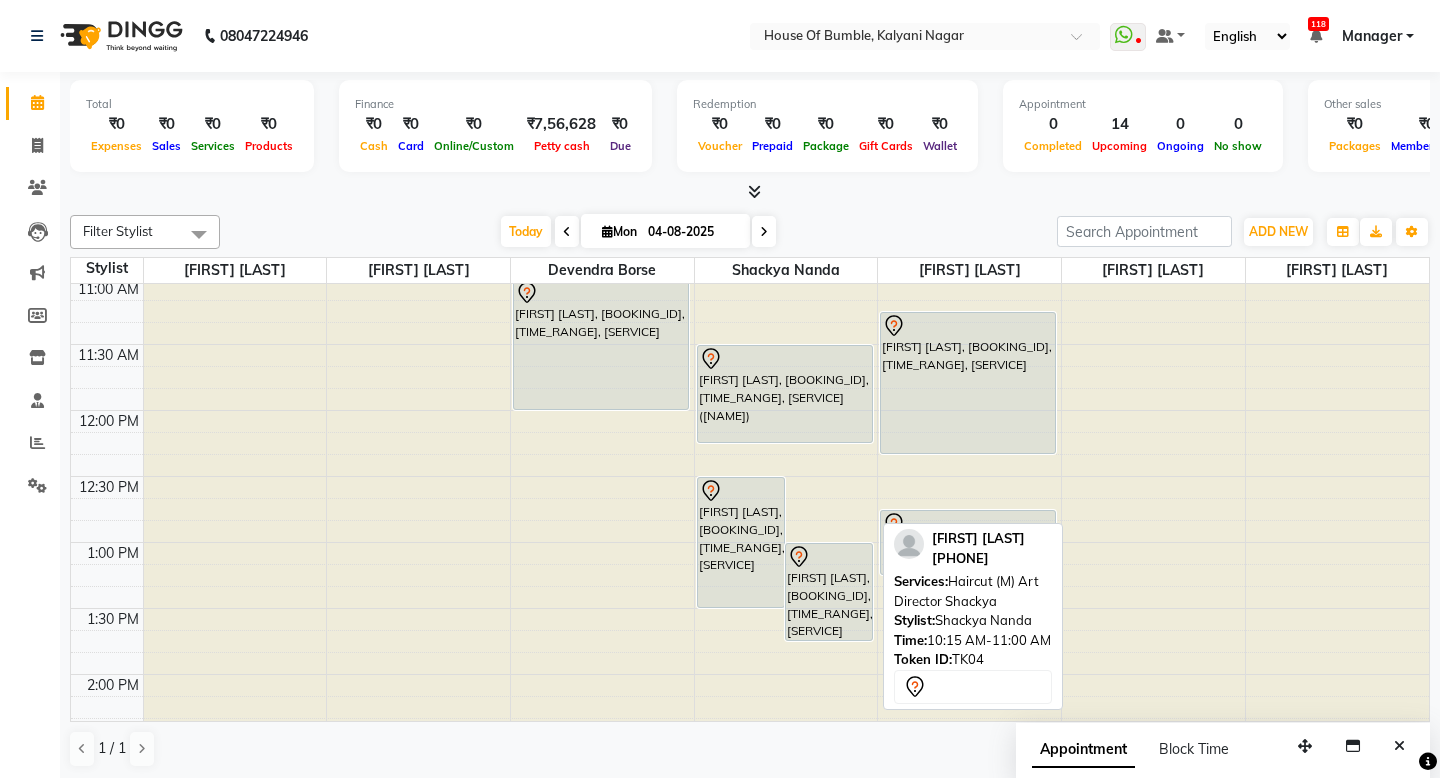 scroll, scrollTop: 0, scrollLeft: 0, axis: both 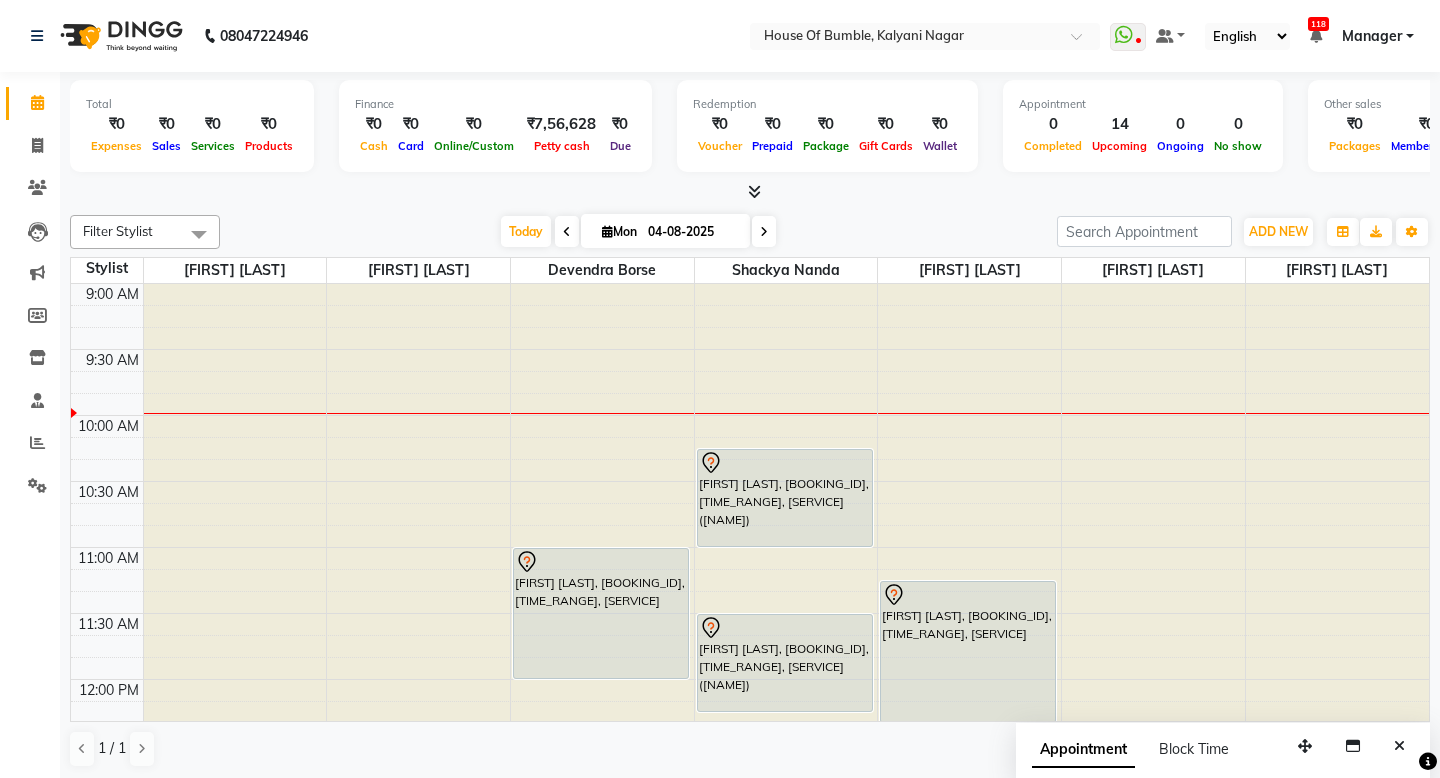 click at bounding box center (764, 231) 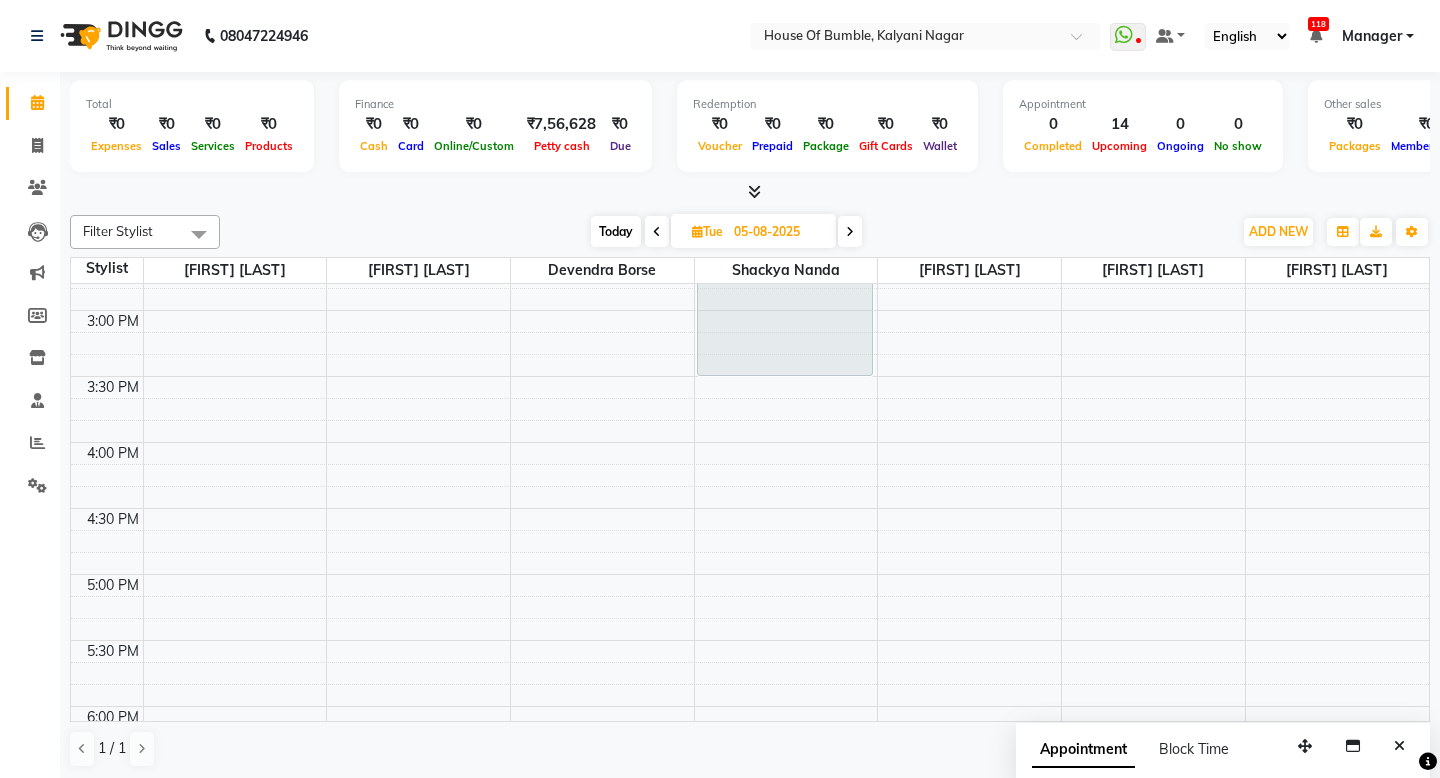 scroll, scrollTop: 762, scrollLeft: 0, axis: vertical 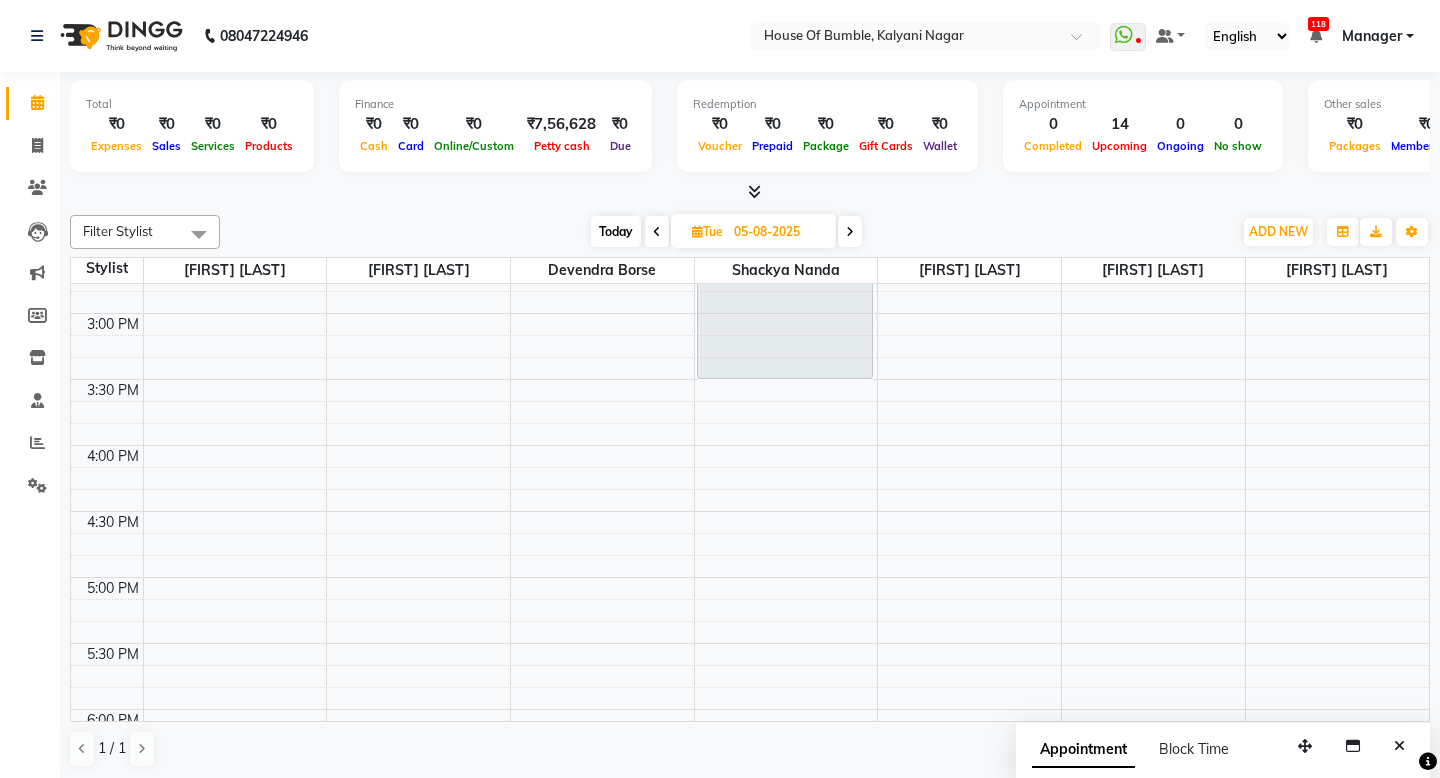 click on "Today" at bounding box center [616, 231] 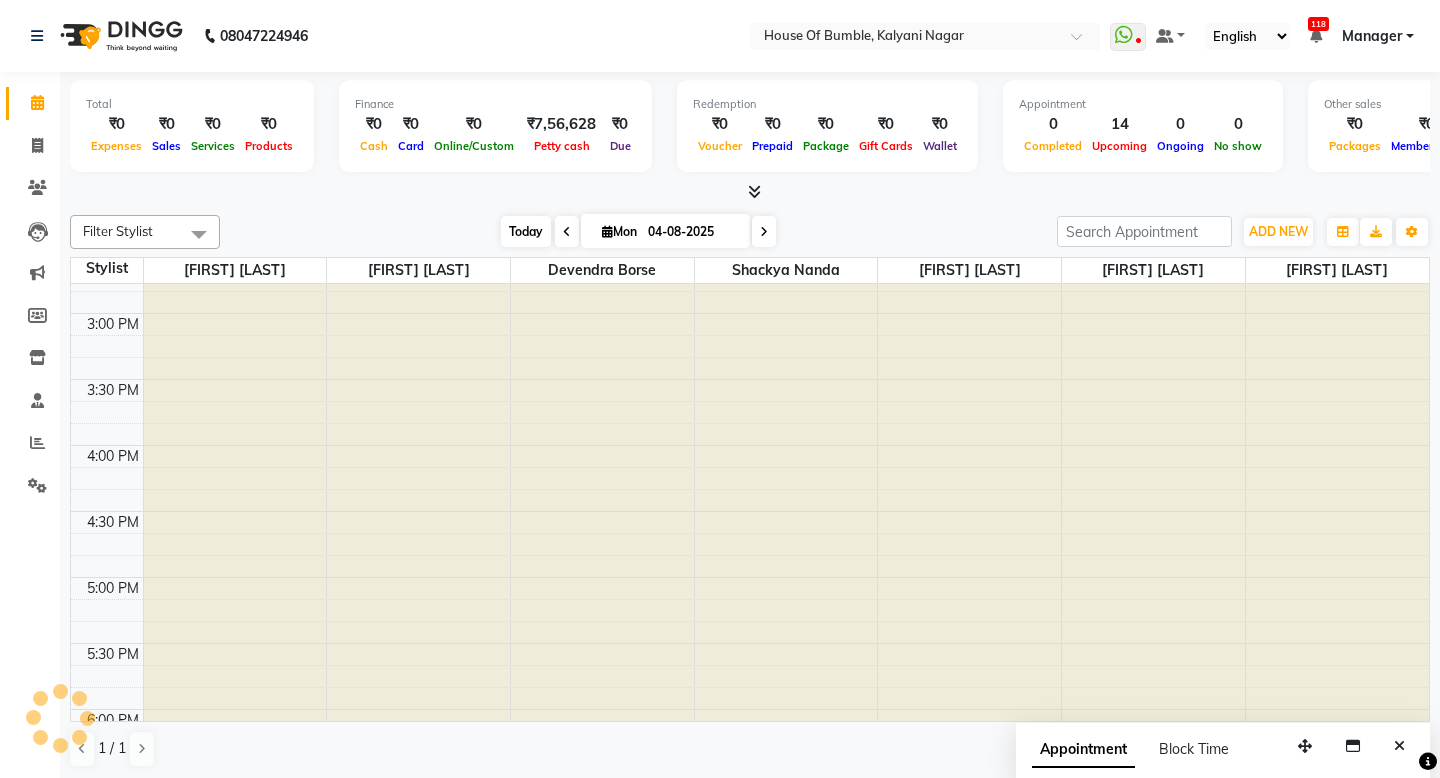 scroll, scrollTop: 133, scrollLeft: 0, axis: vertical 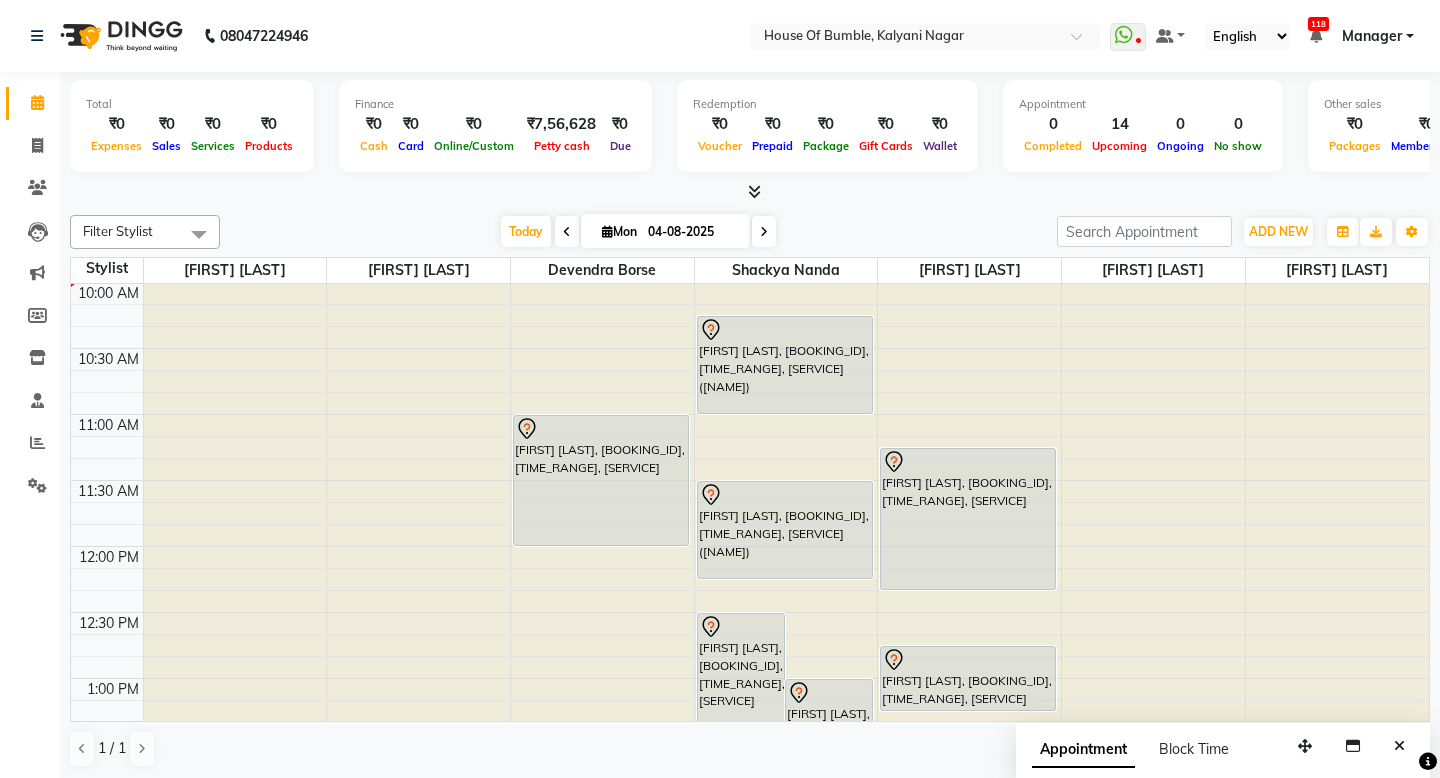 click at bounding box center (764, 231) 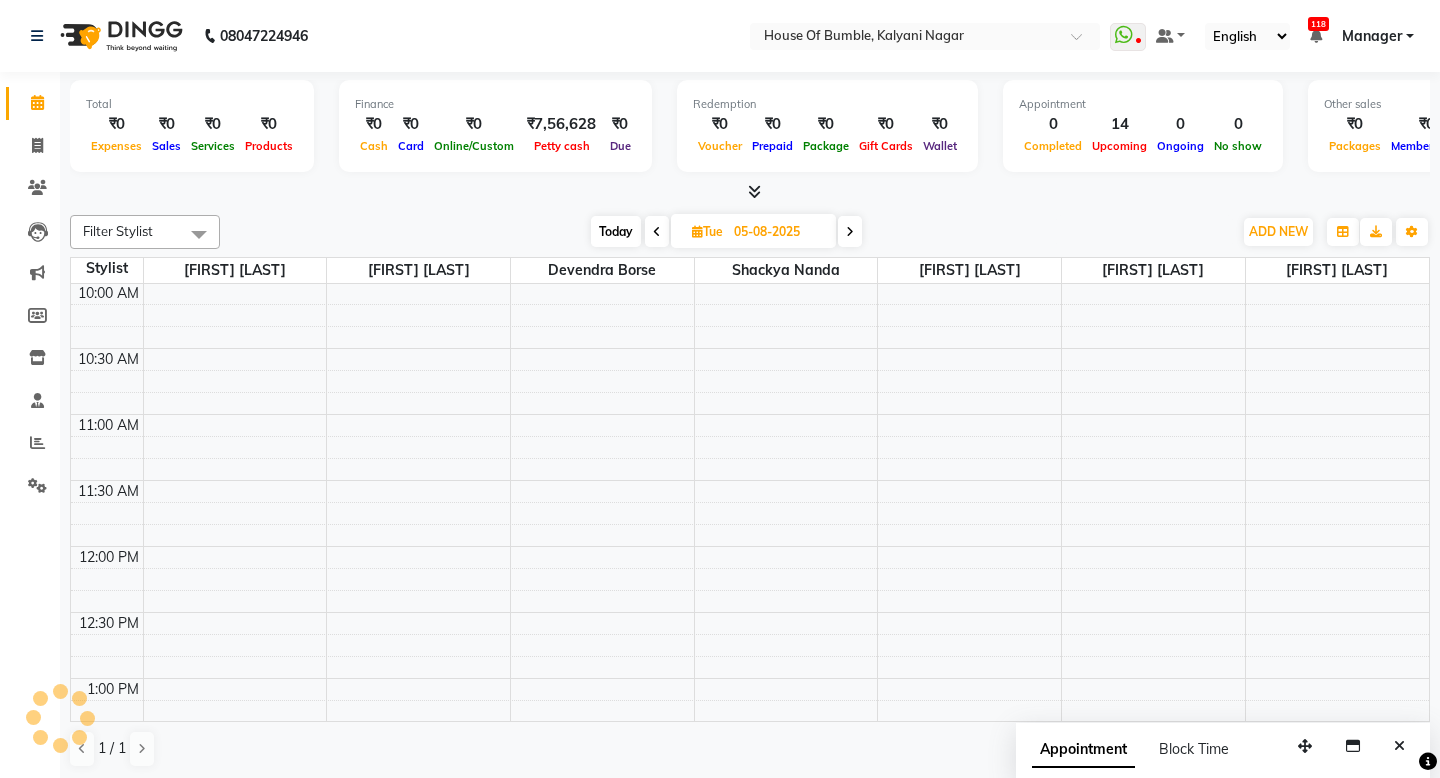 scroll, scrollTop: 133, scrollLeft: 0, axis: vertical 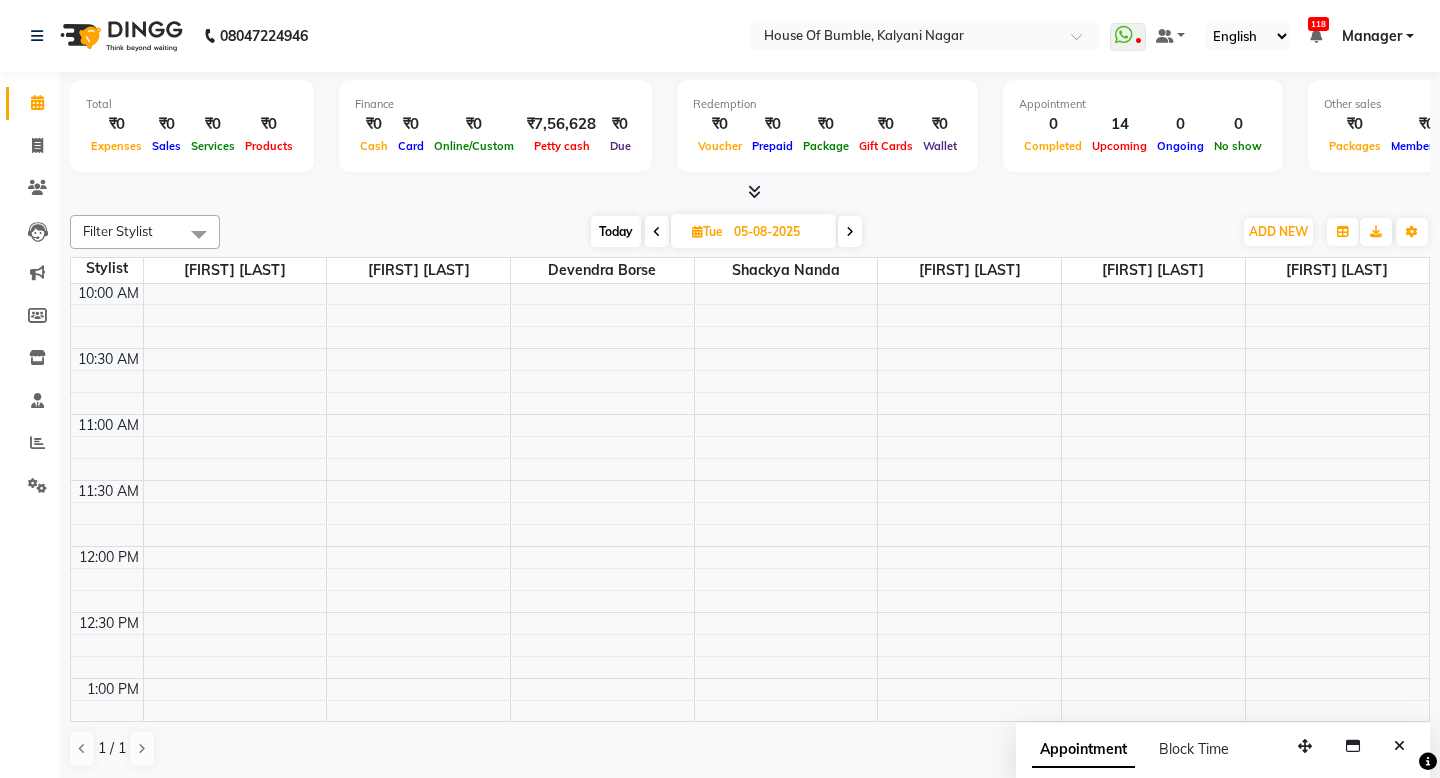 click at bounding box center (850, 232) 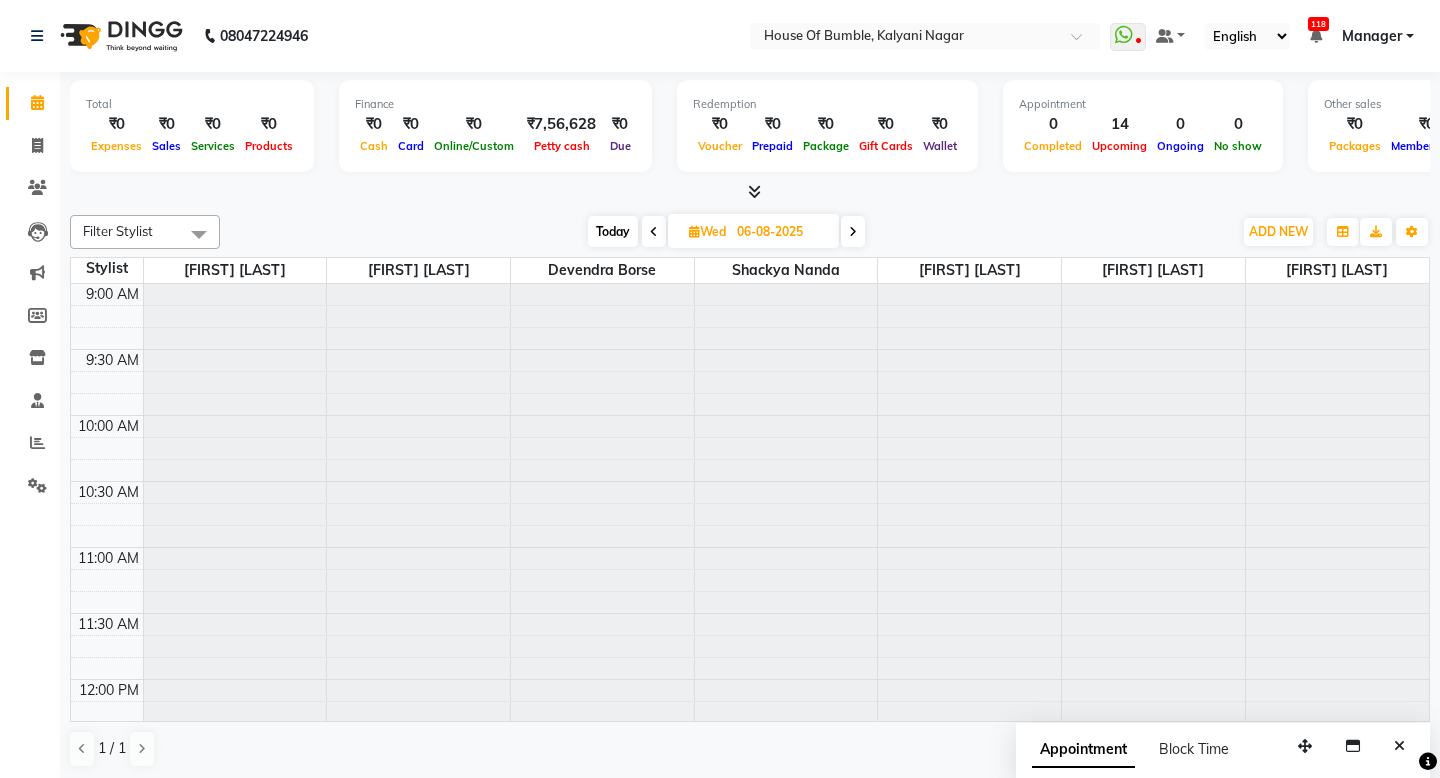 scroll, scrollTop: 0, scrollLeft: 0, axis: both 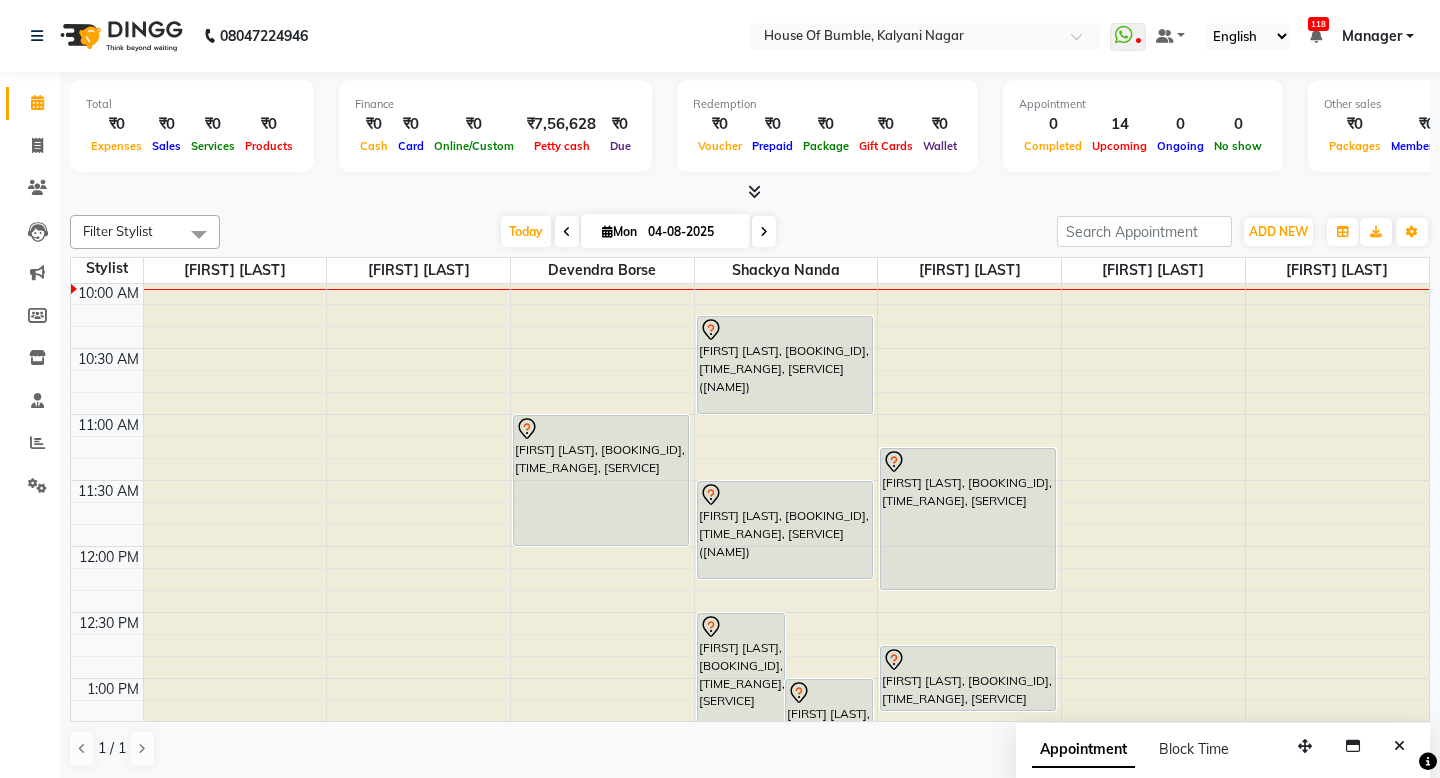 click at bounding box center (567, 232) 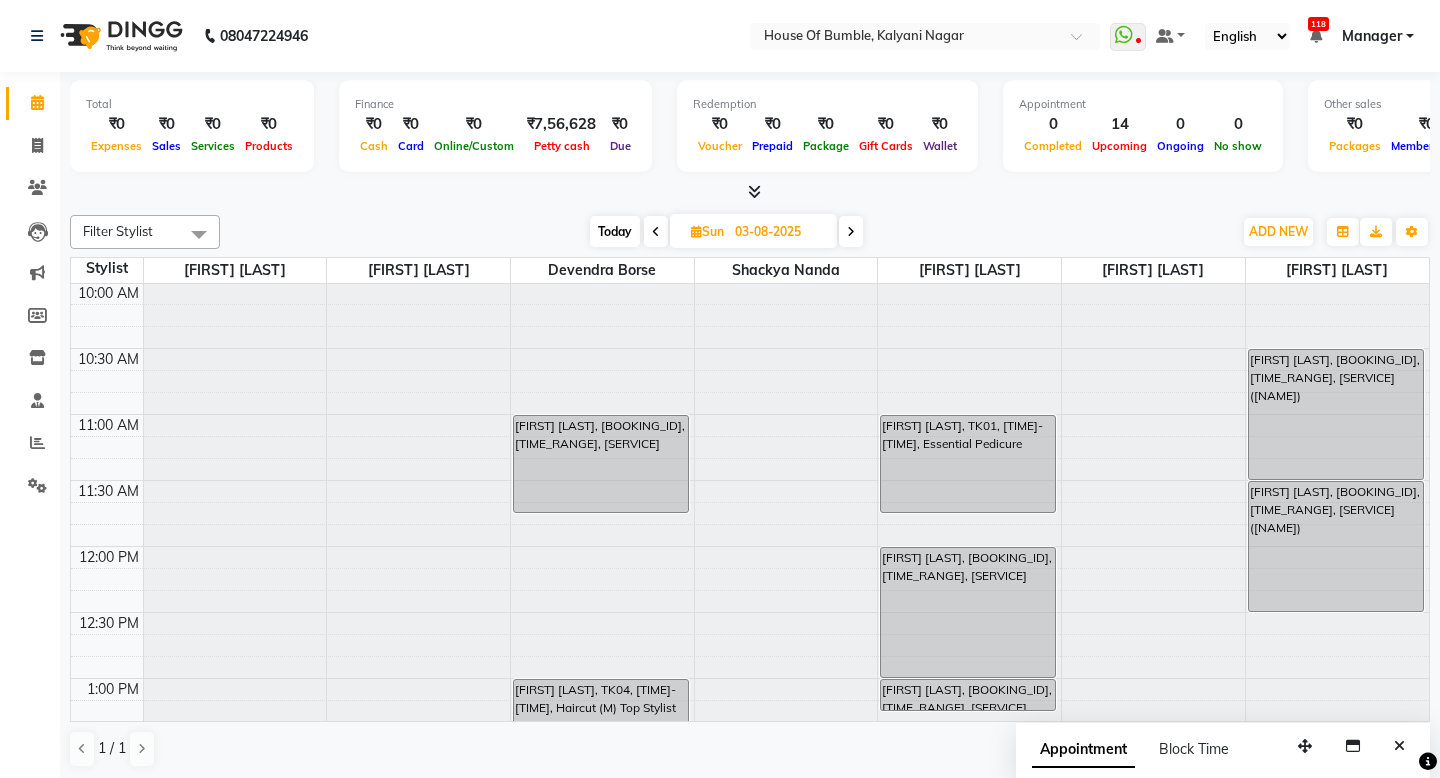 scroll, scrollTop: 133, scrollLeft: 0, axis: vertical 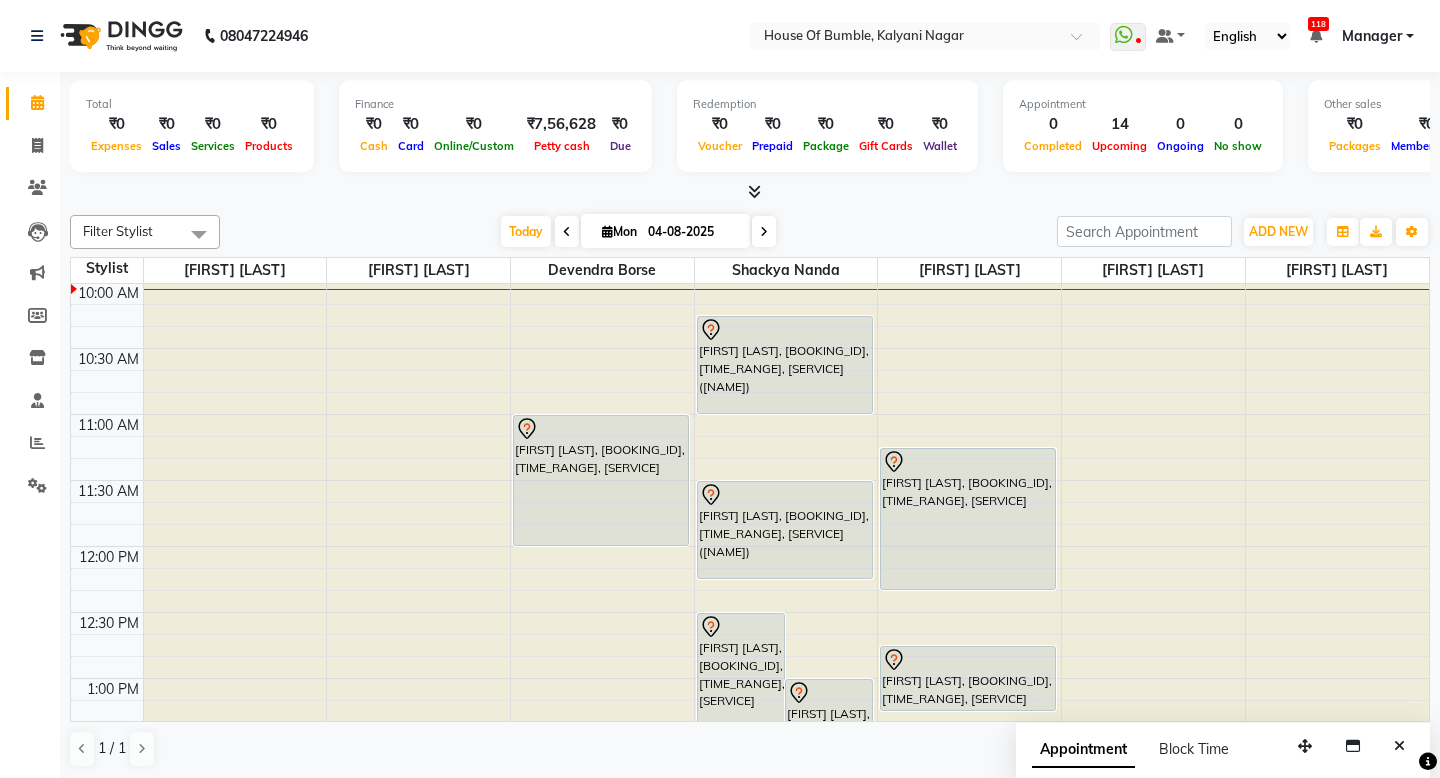 drag, startPoint x: 1394, startPoint y: 749, endPoint x: 1400, endPoint y: 619, distance: 130.13838 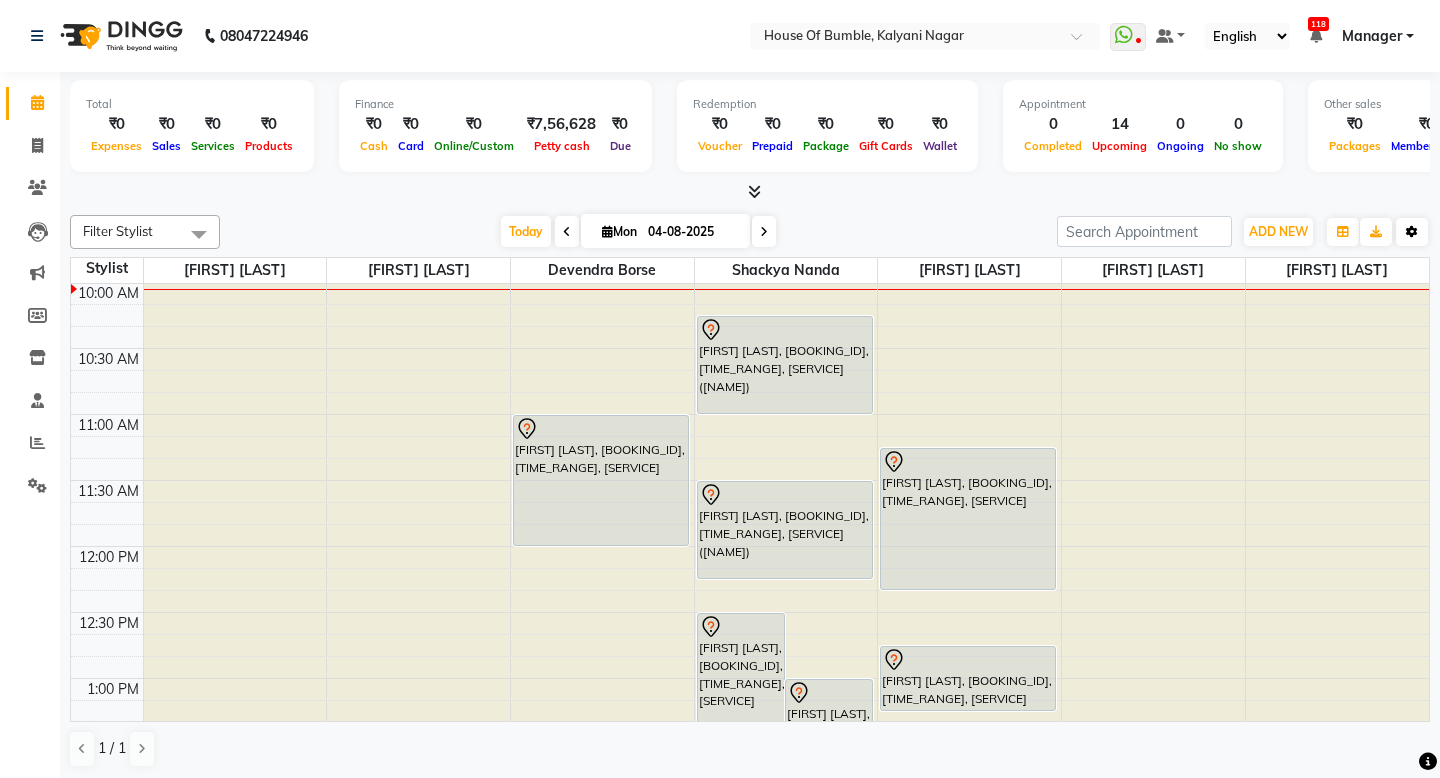 click at bounding box center (1412, 232) 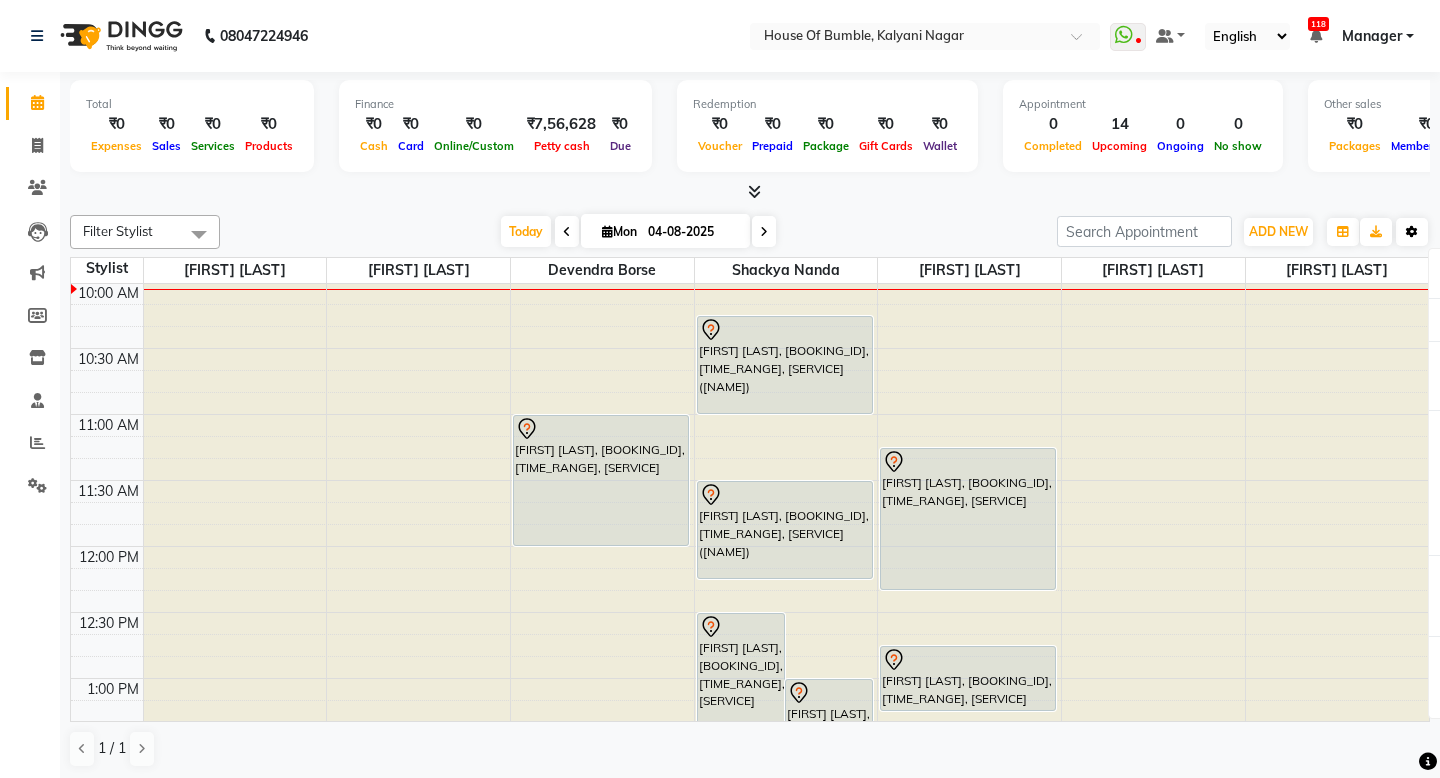 click at bounding box center (1412, 232) 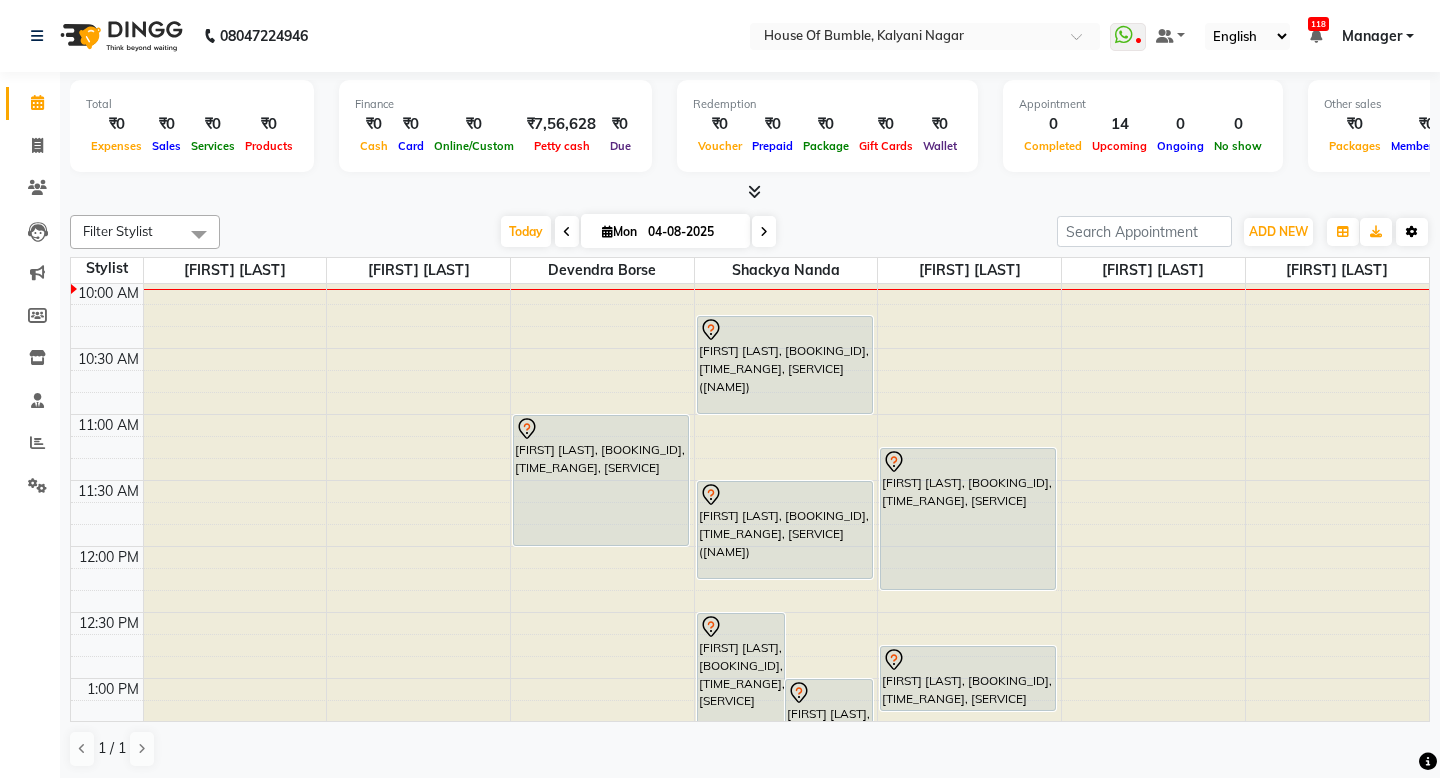 click at bounding box center (1412, 232) 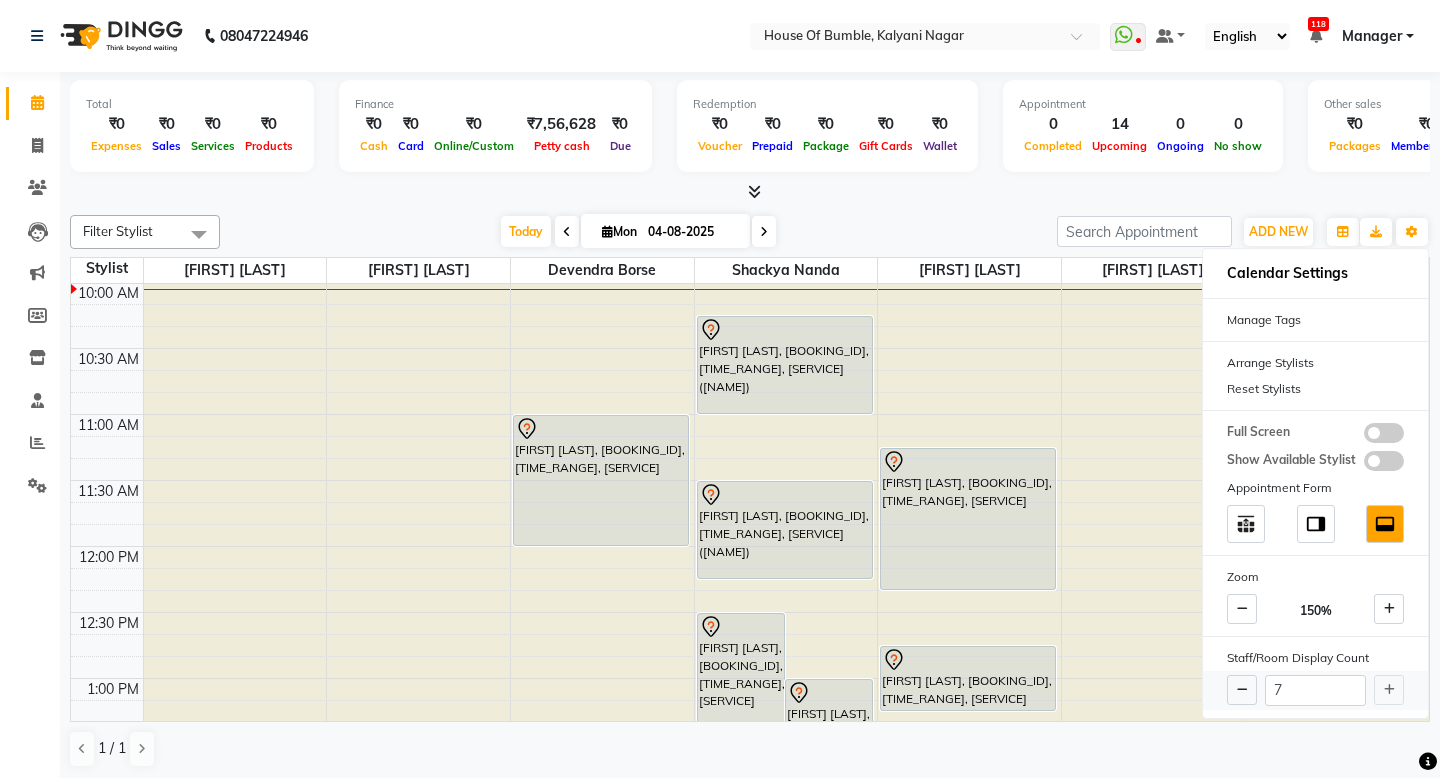 click on "7" at bounding box center (1315, 690) 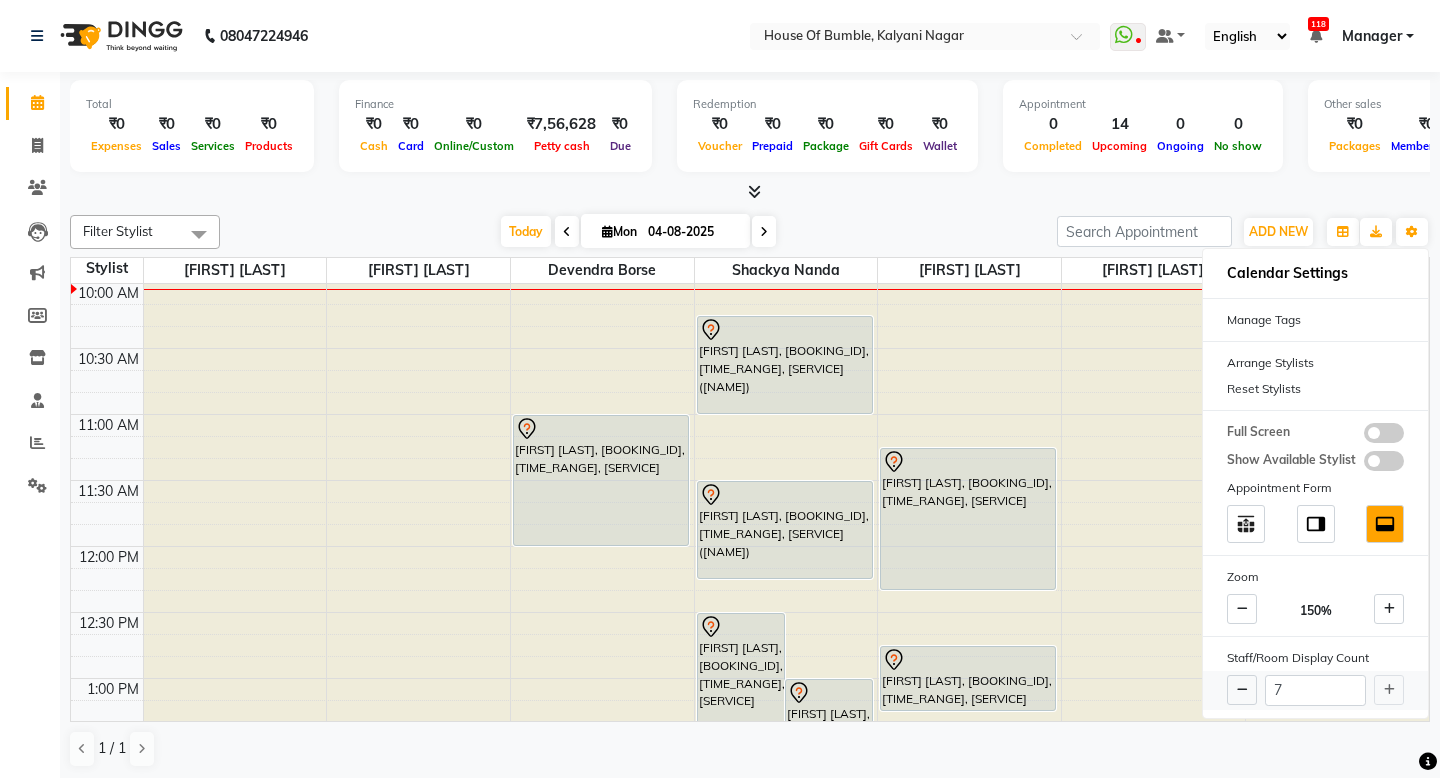 click on "7" at bounding box center [1315, 690] 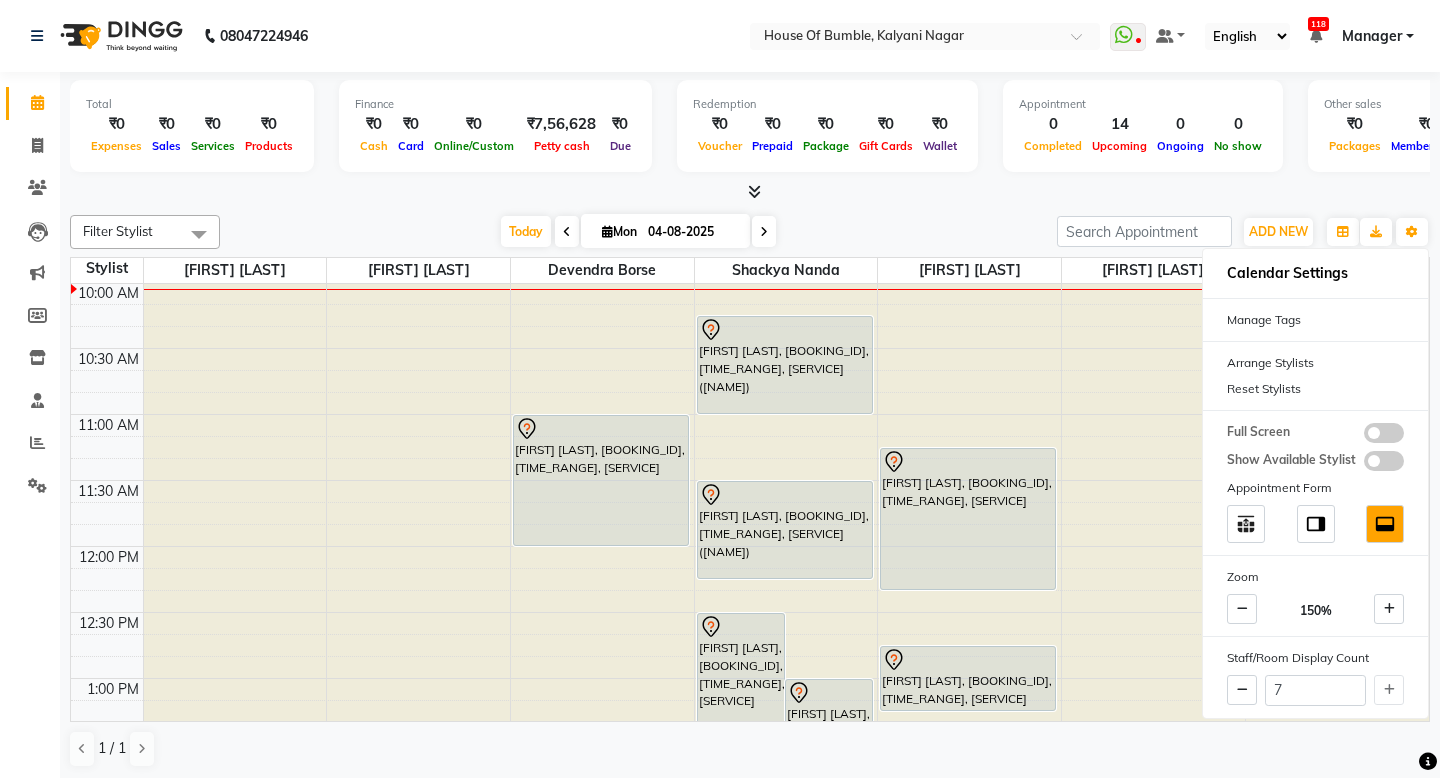 click at bounding box center [750, 192] 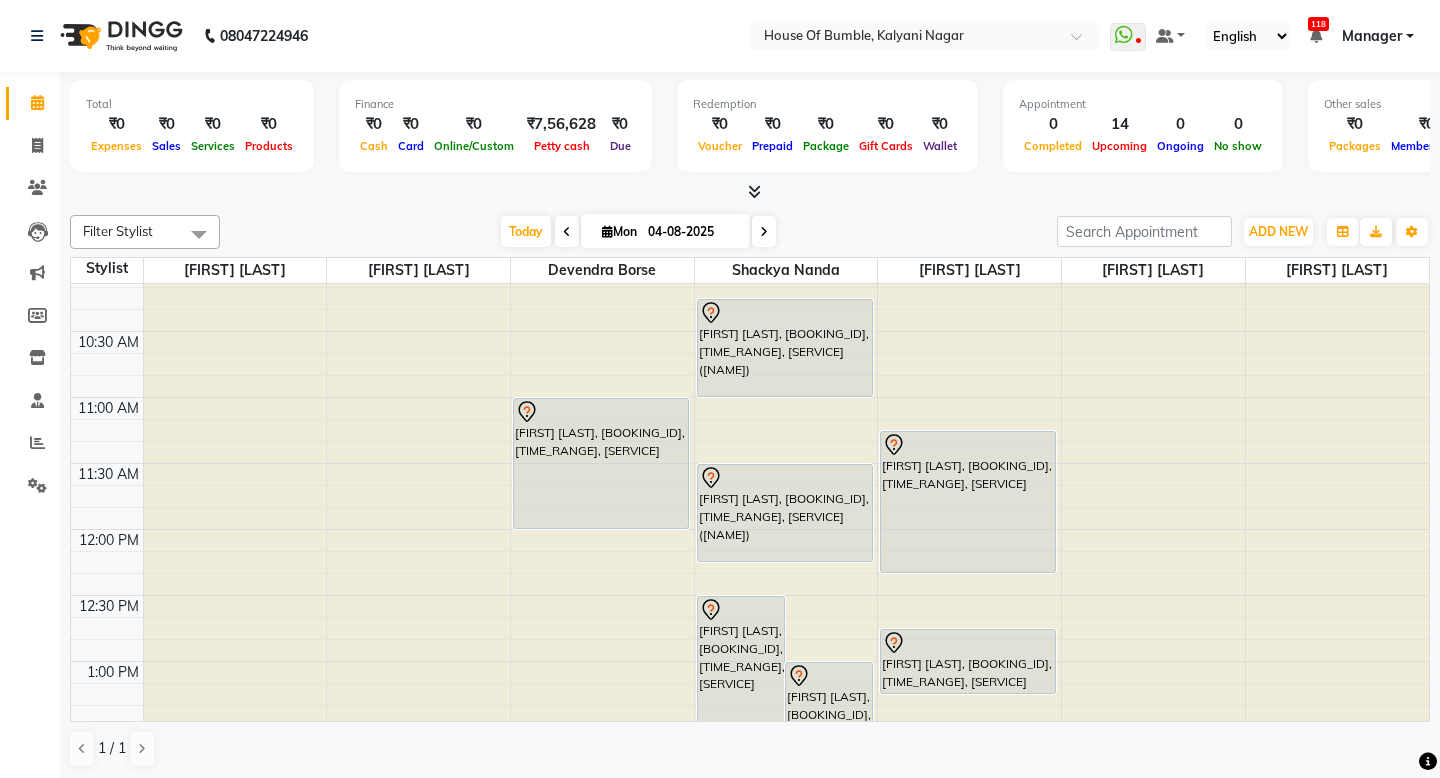 scroll, scrollTop: 176, scrollLeft: 0, axis: vertical 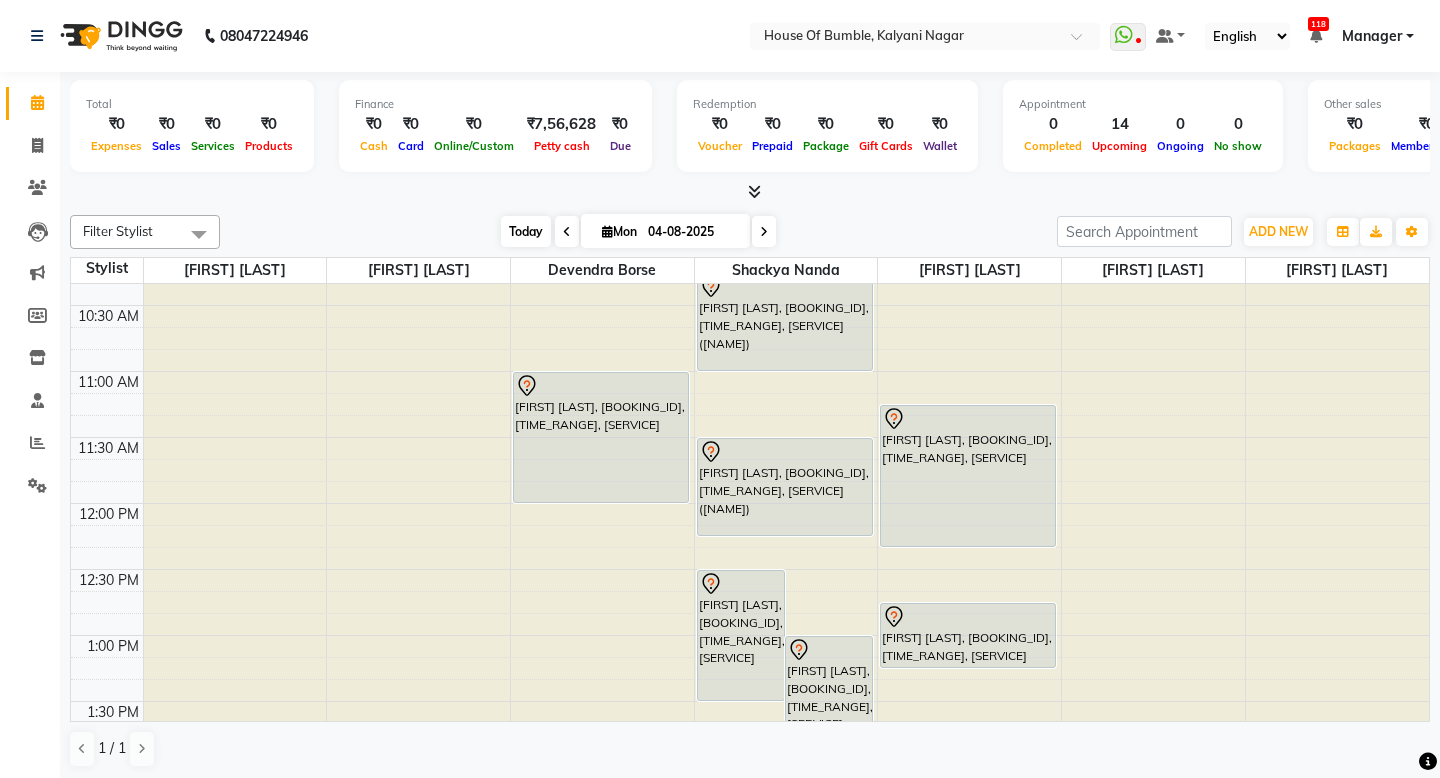 click on "Today" at bounding box center (526, 231) 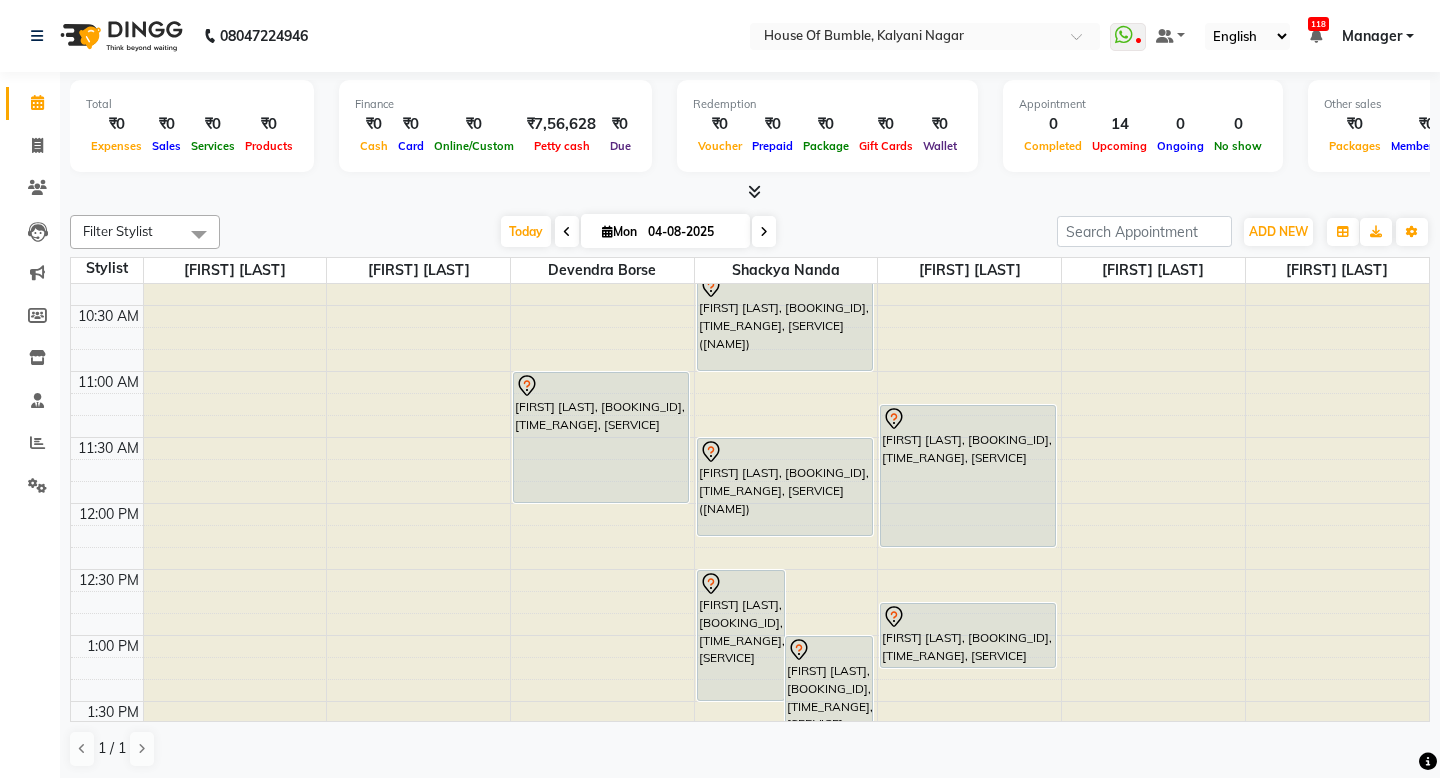 scroll, scrollTop: 133, scrollLeft: 0, axis: vertical 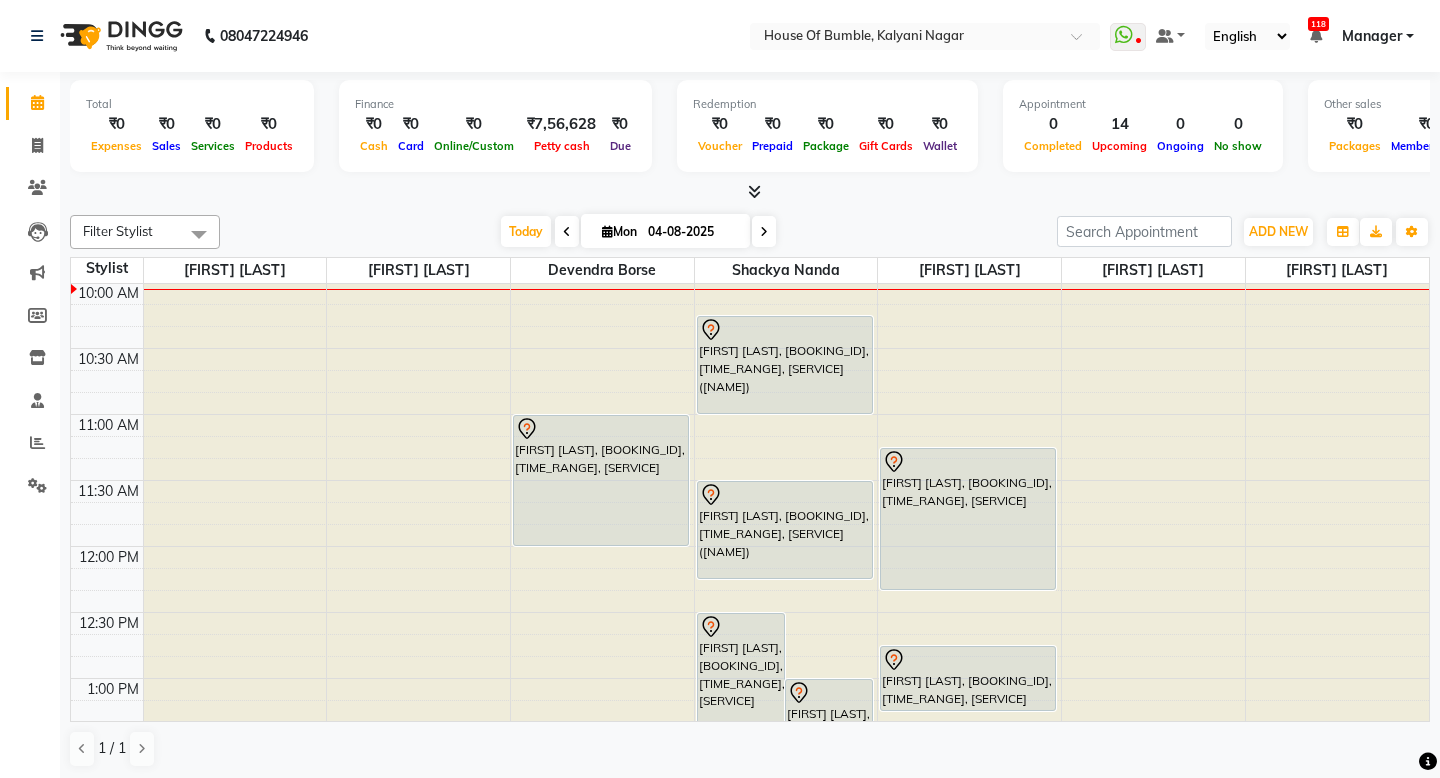 click at bounding box center (567, 231) 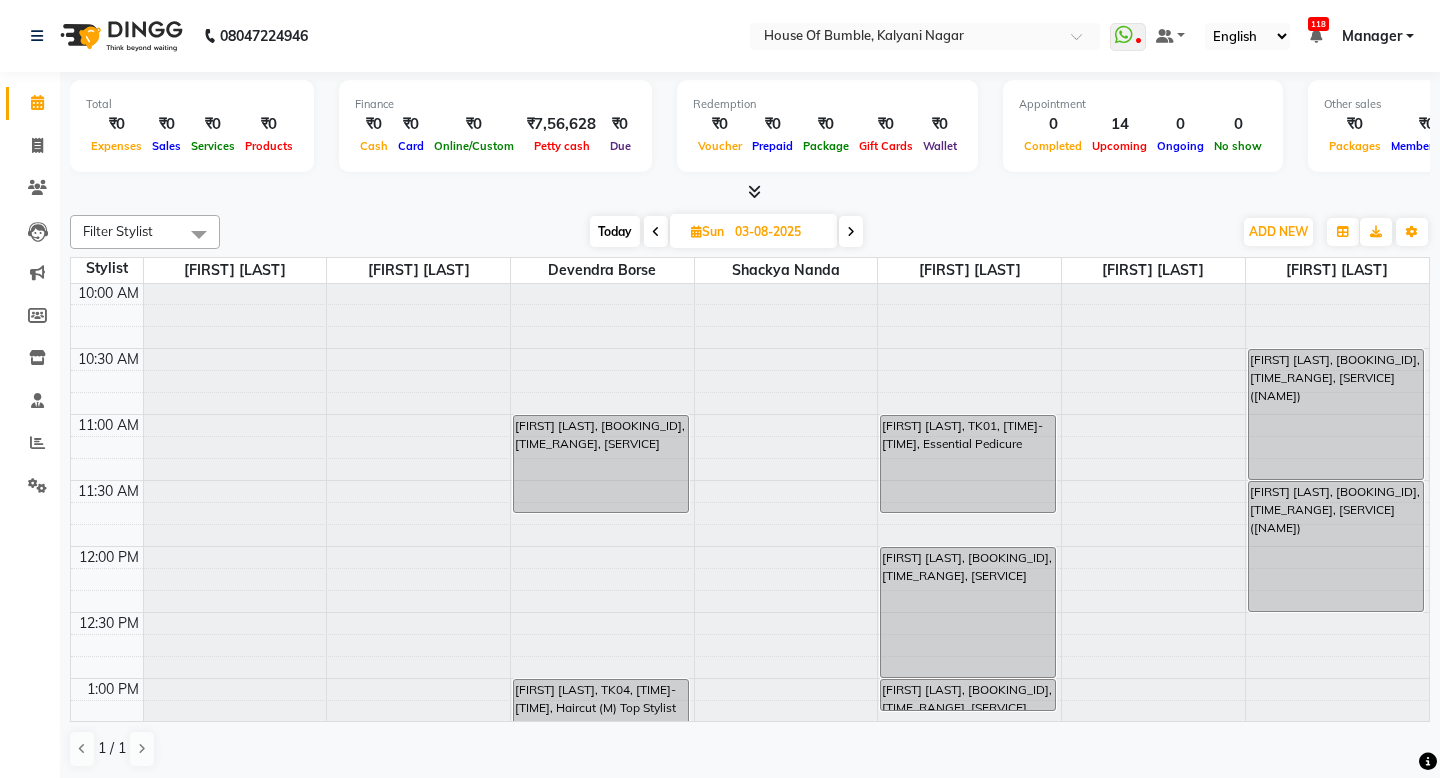 scroll, scrollTop: 133, scrollLeft: 0, axis: vertical 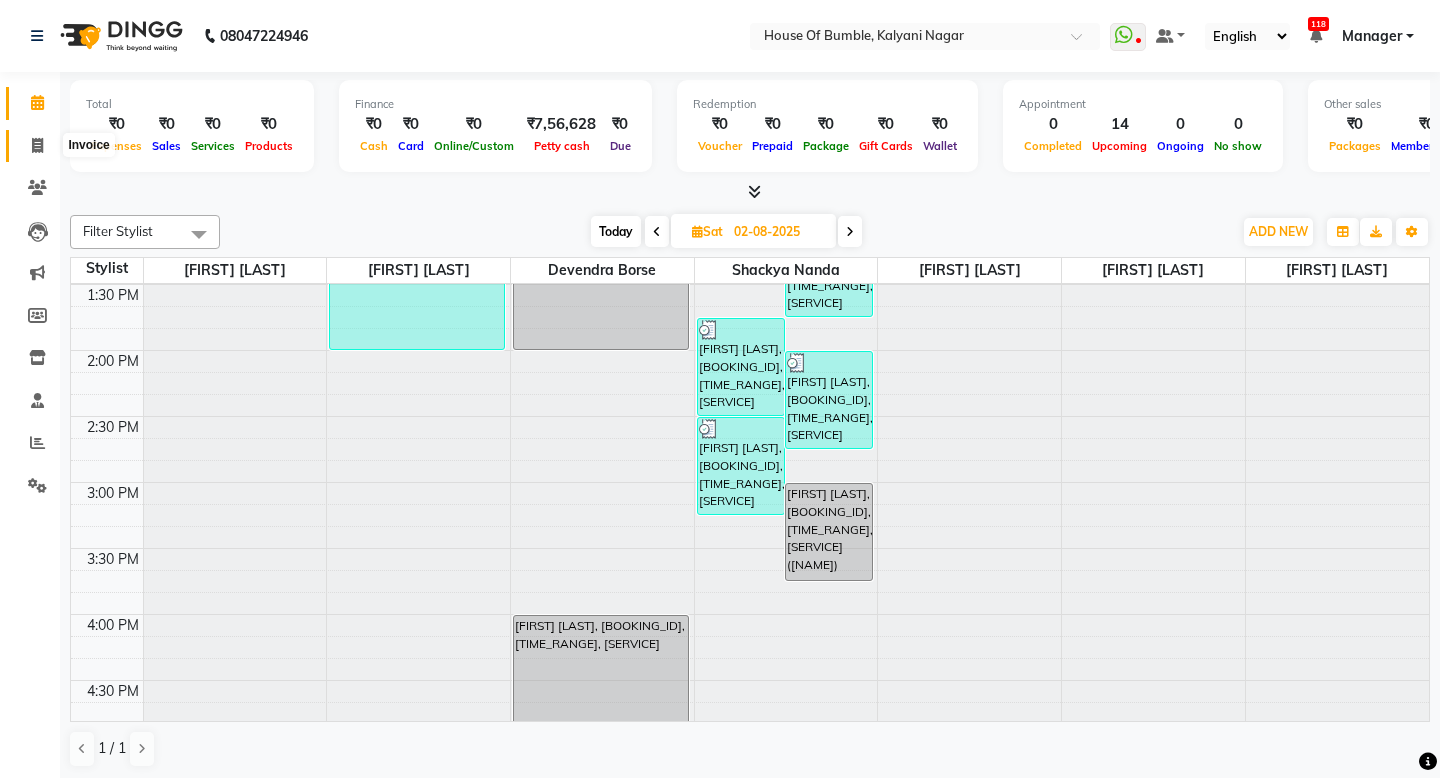 click 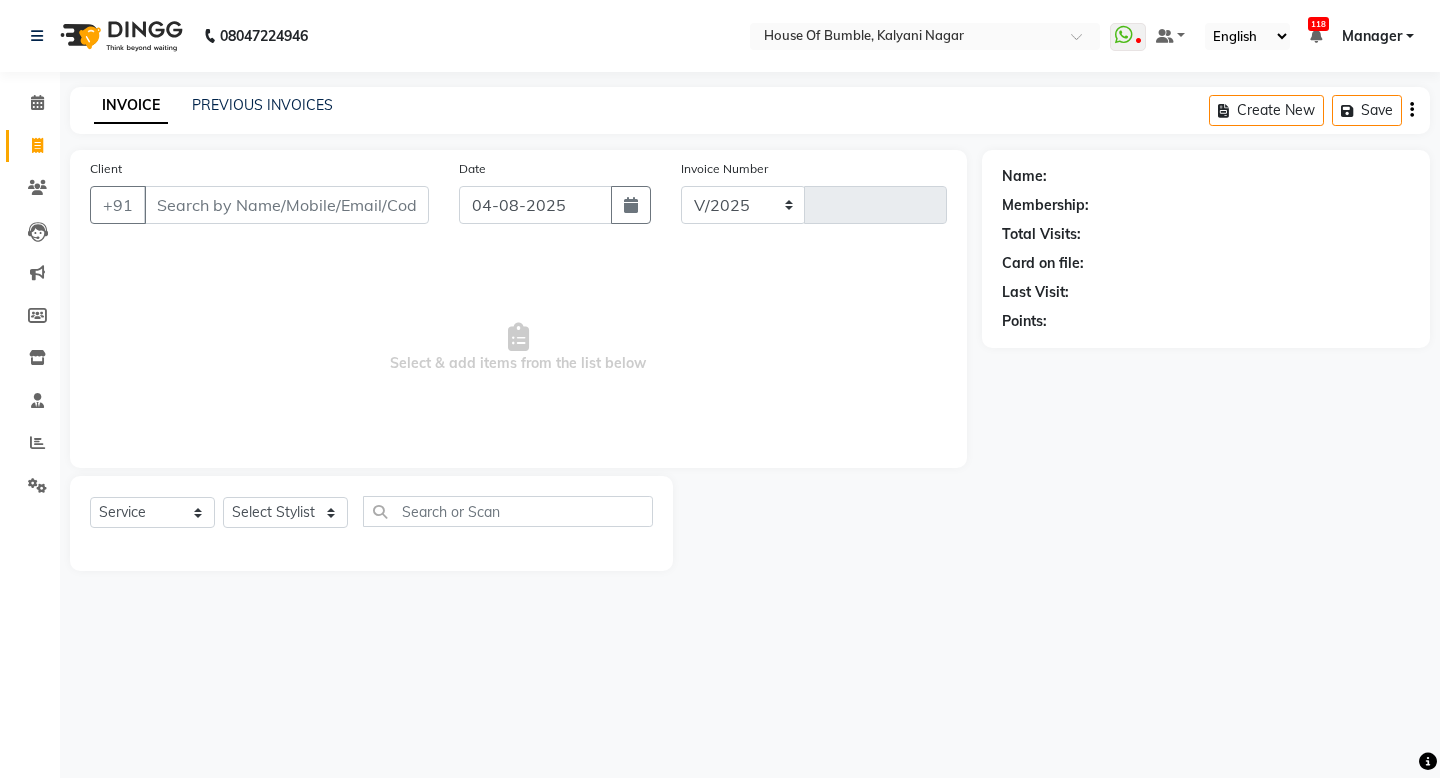 select on "579" 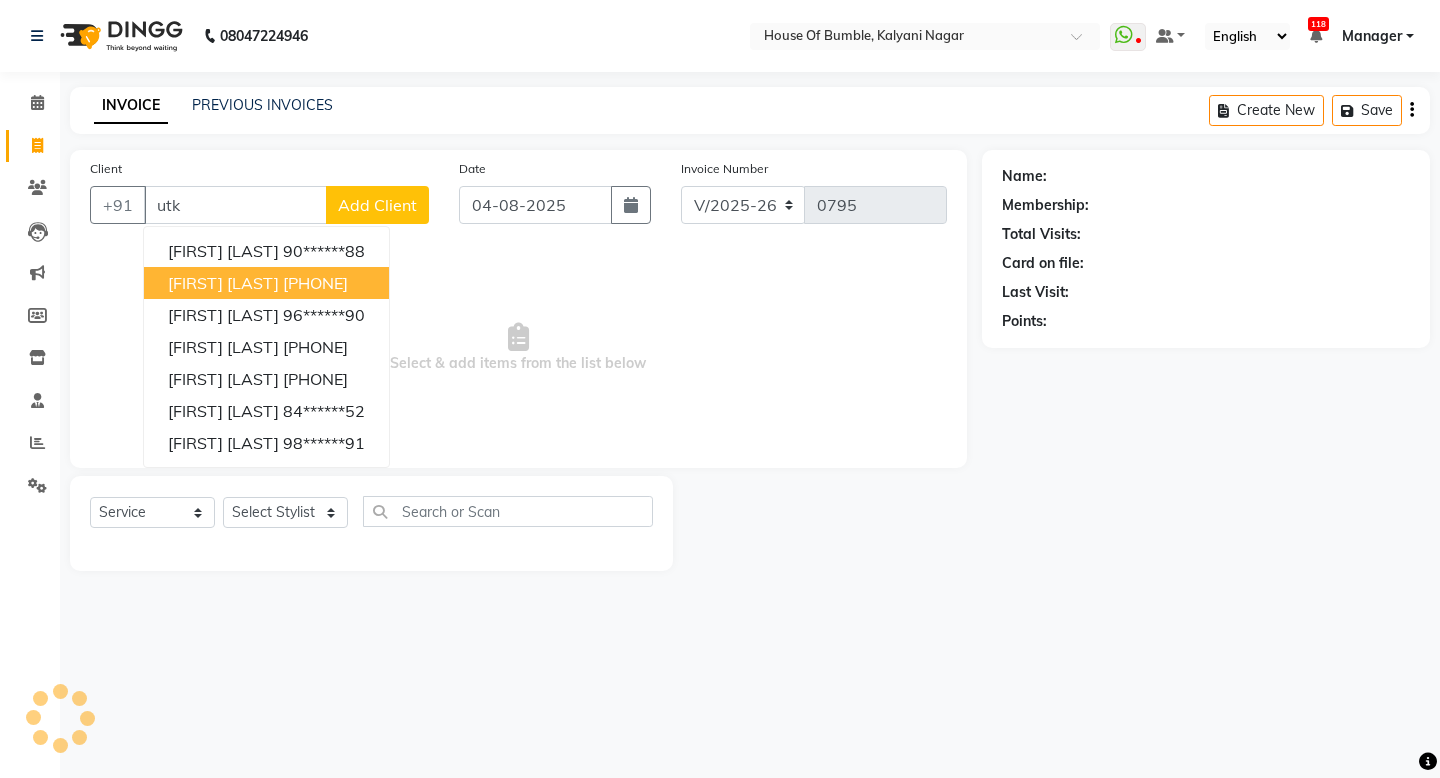 click on "[PHONE]" at bounding box center [315, 283] 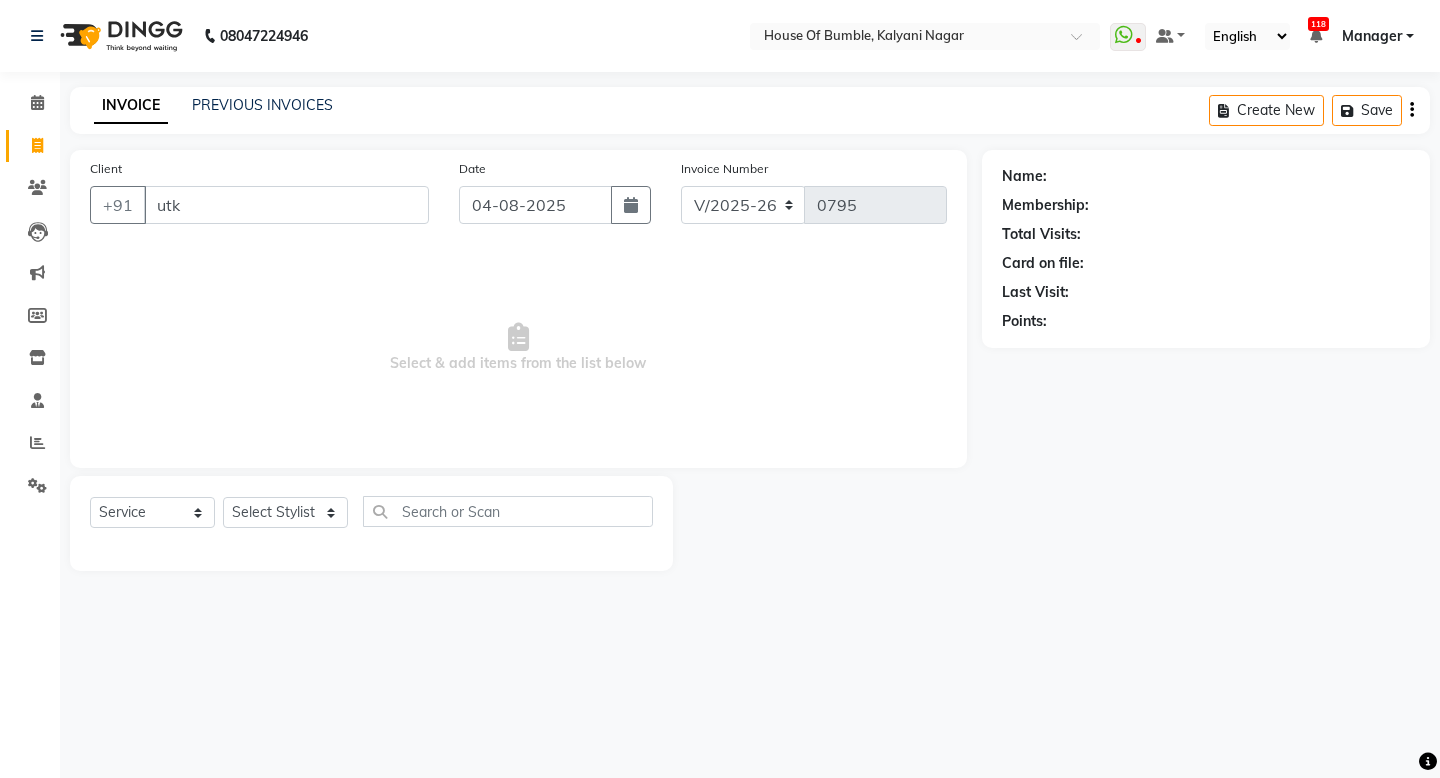 type on "[PHONE]" 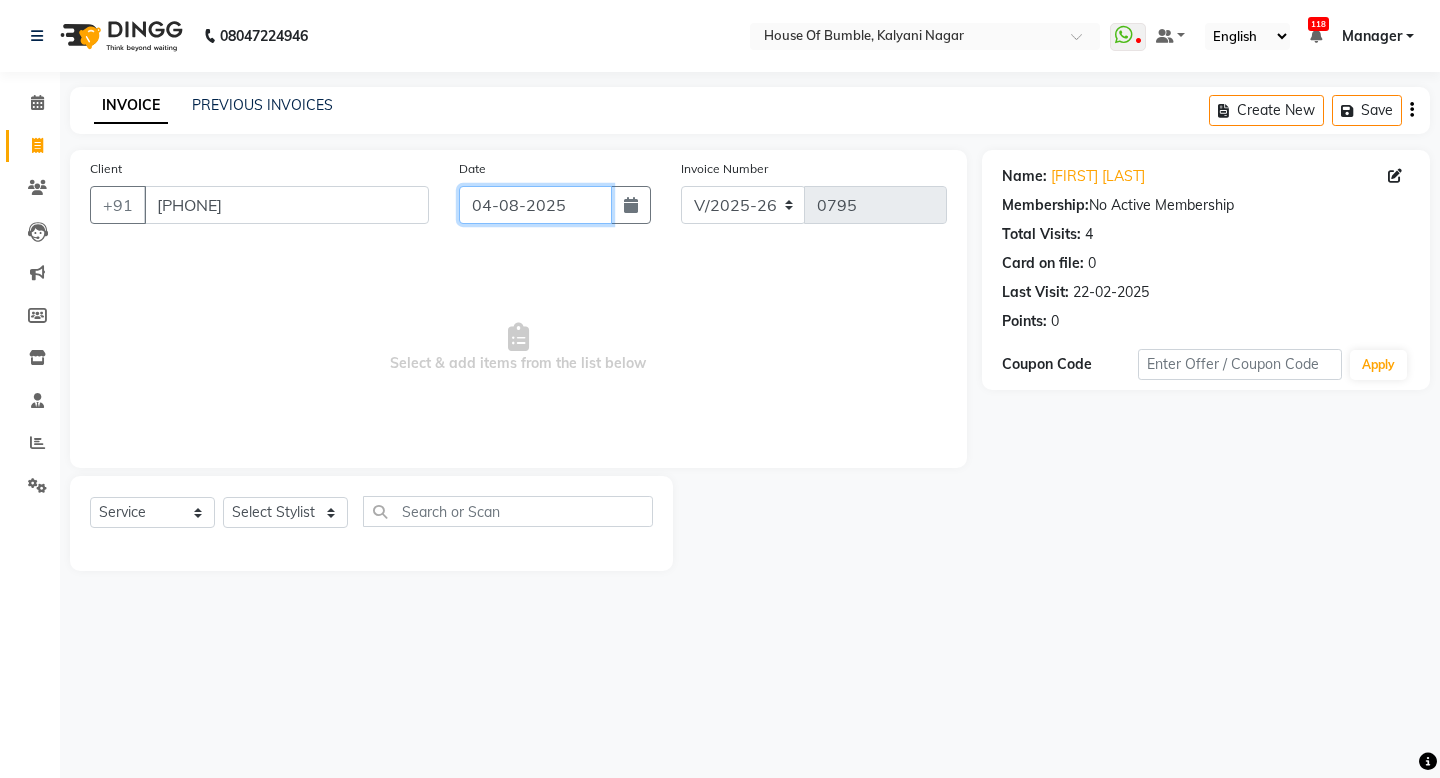 click on "04-08-2025" 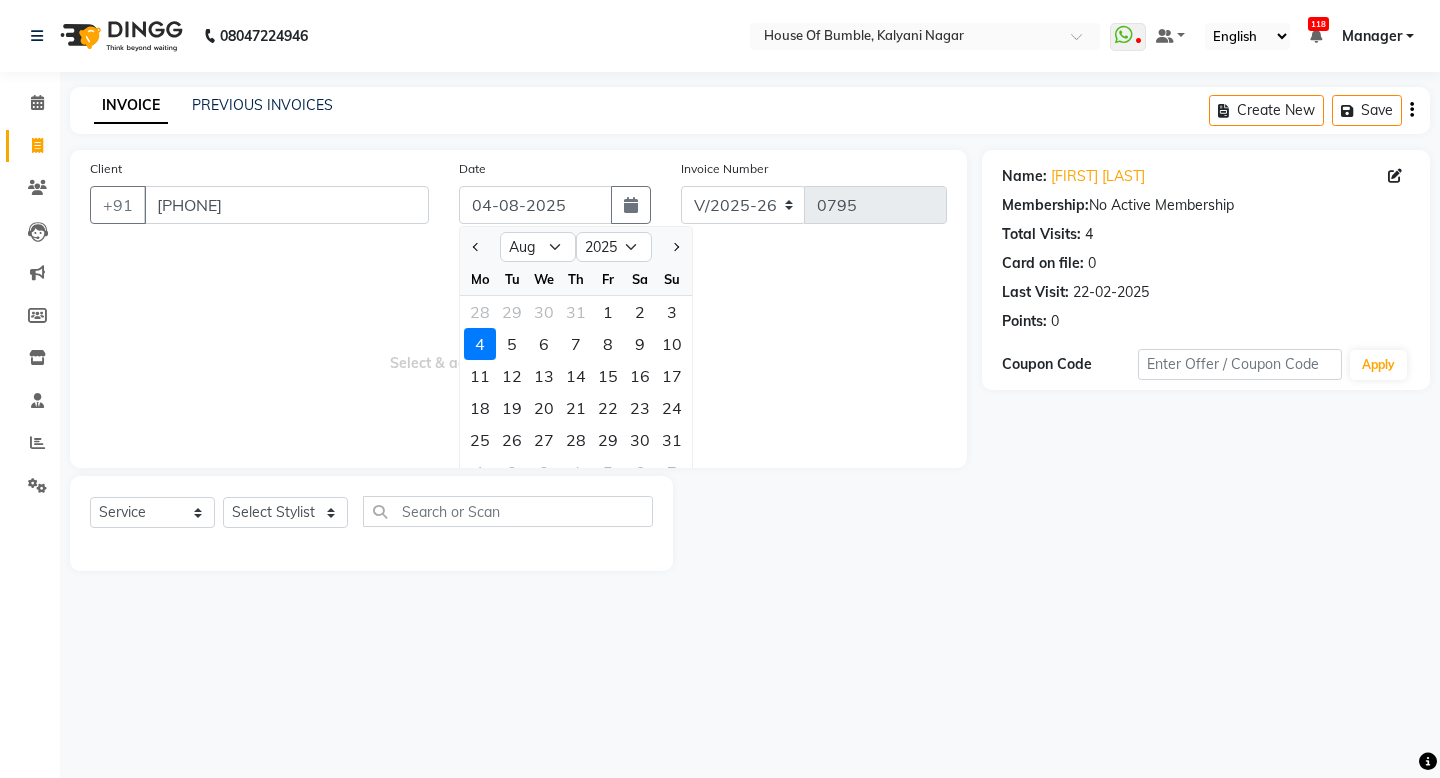 drag, startPoint x: 650, startPoint y: 315, endPoint x: 251, endPoint y: 507, distance: 442.79227 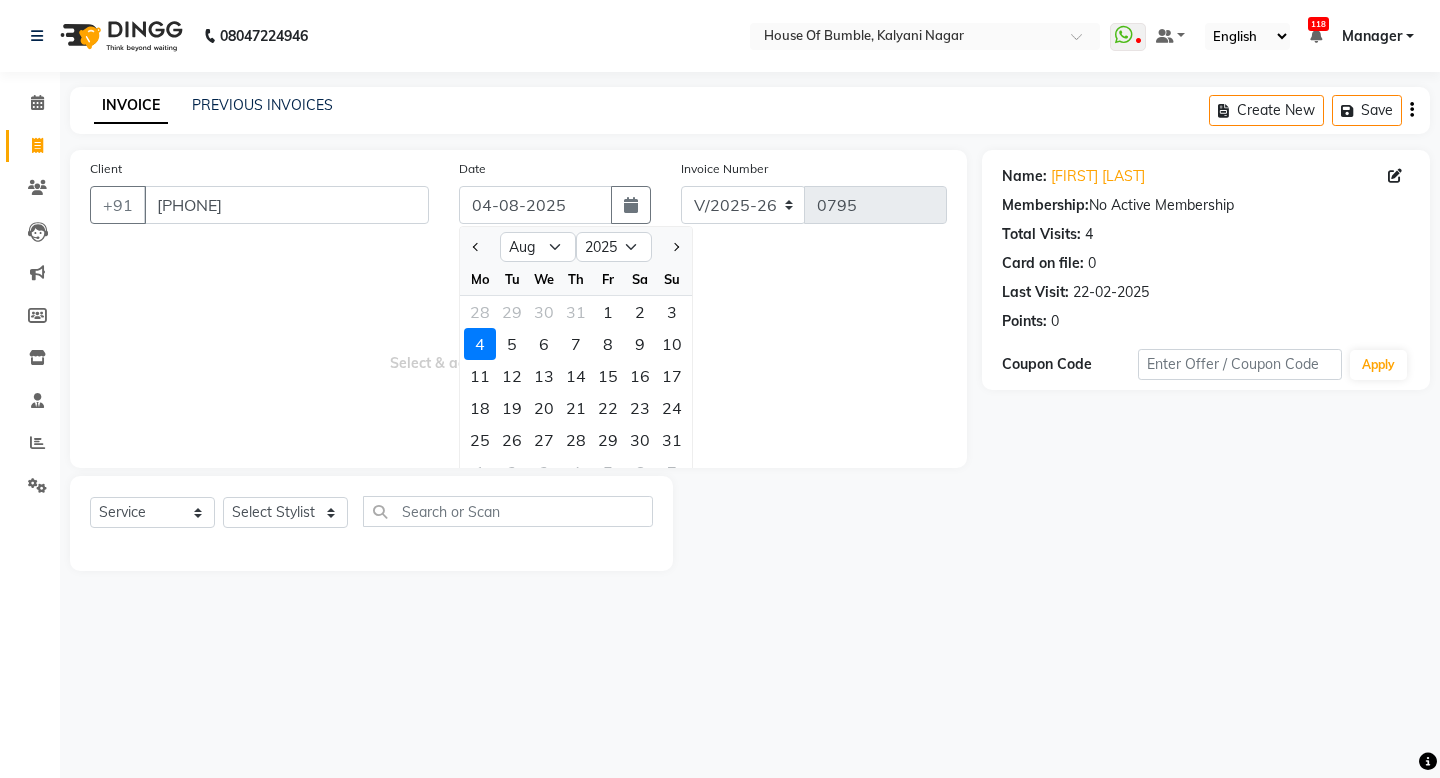 click on "2" 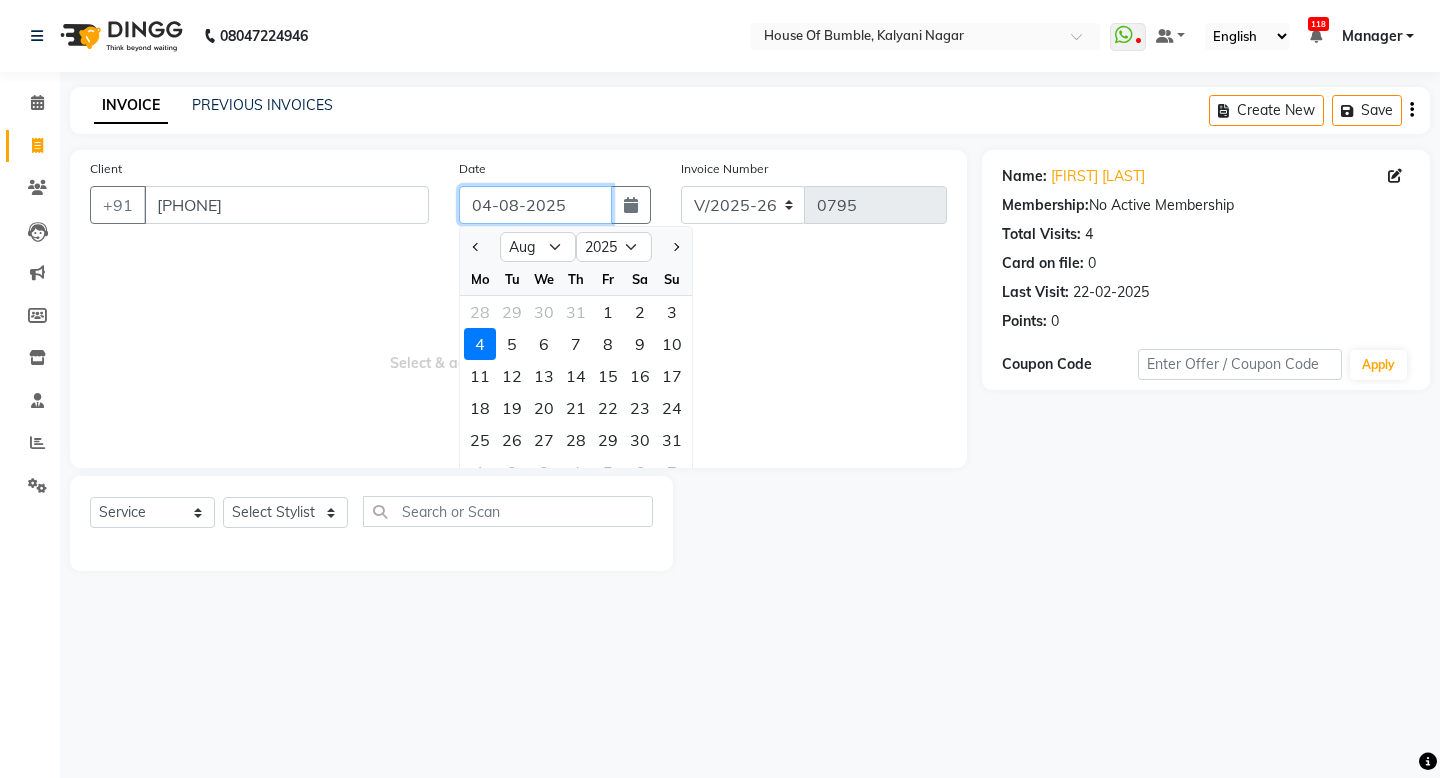 type on "02-08-2025" 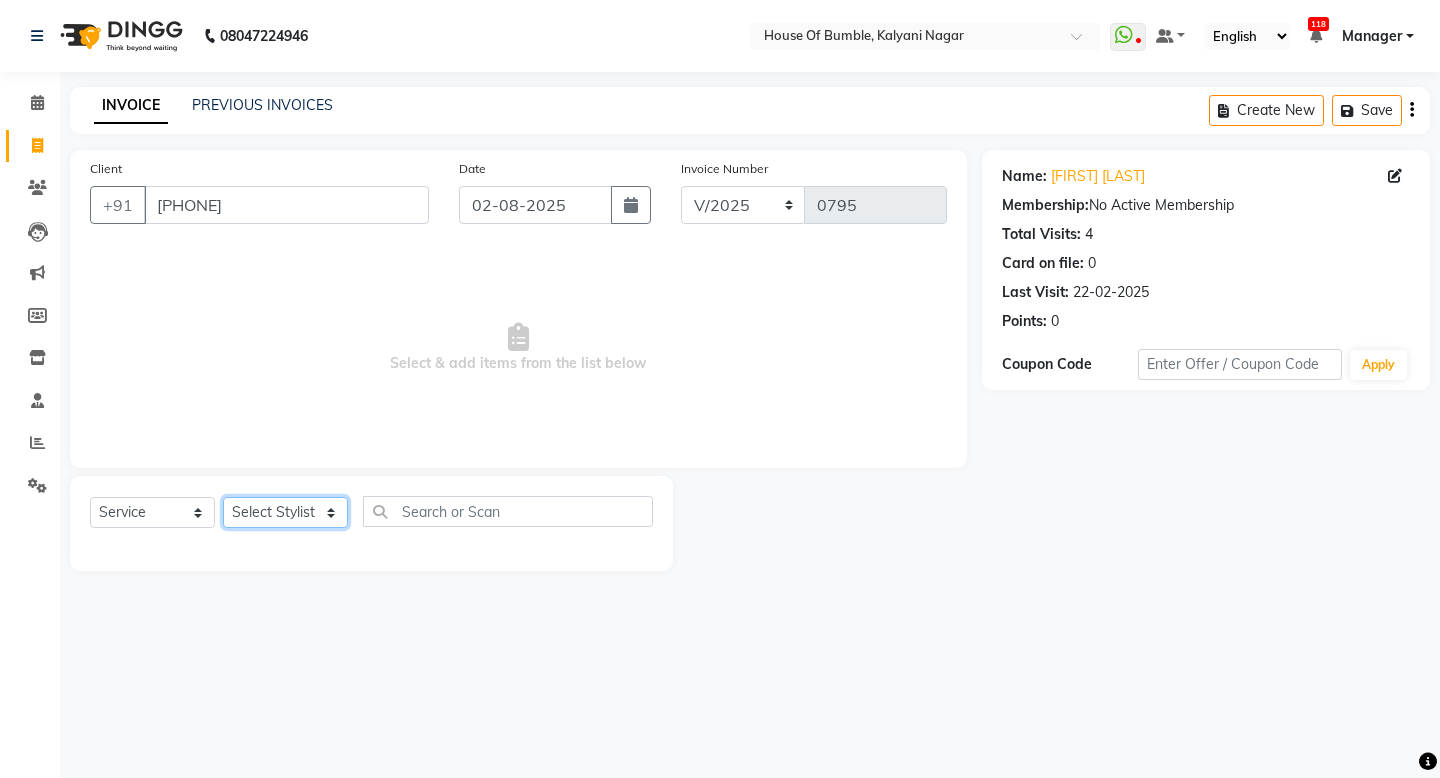 select on "76627" 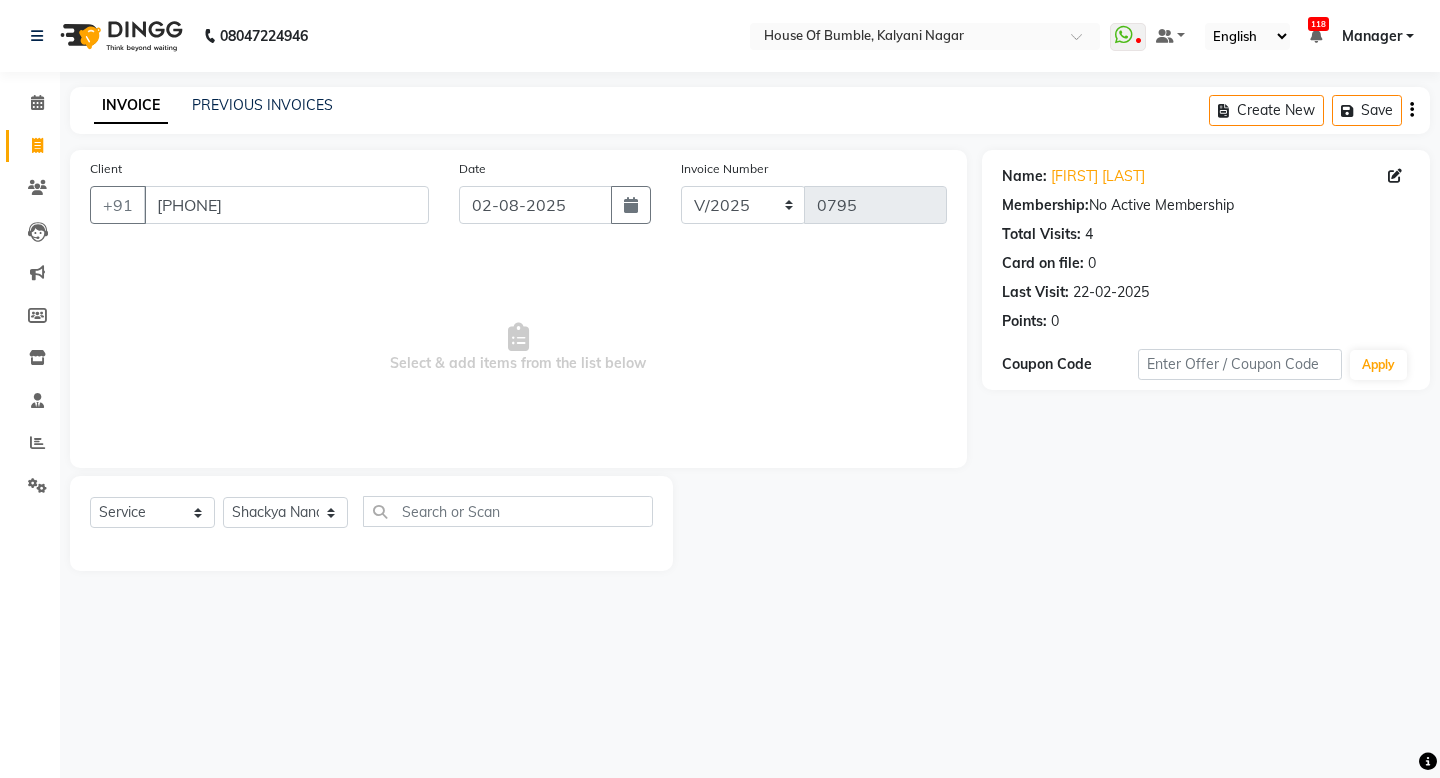 click on "Select  Service  Product  Membership  Package Voucher Prepaid Gift Card  Select Stylist - [NAME] [NAME] [NAME] [NAME] [NAME] [NAME] [NAME] [NAME] [NAME]" 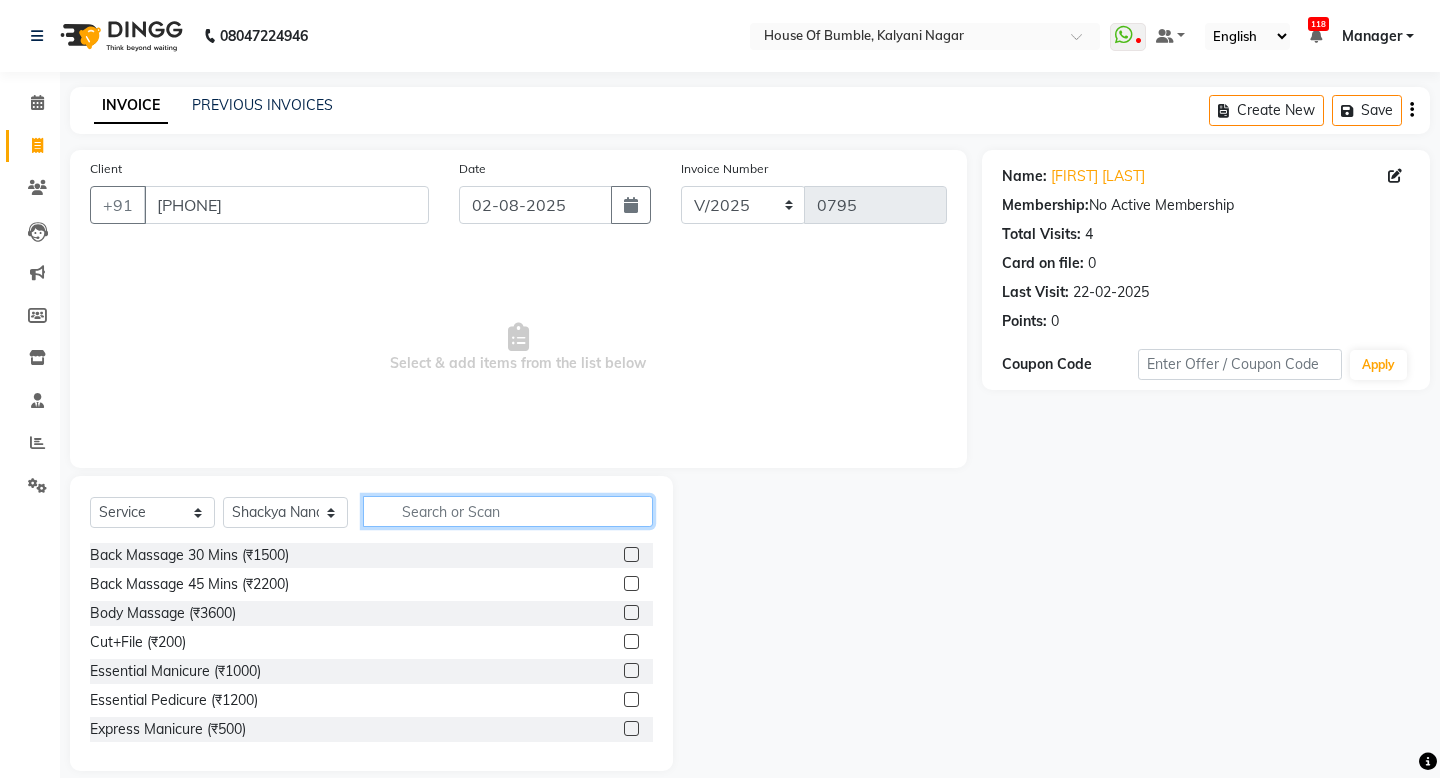 click 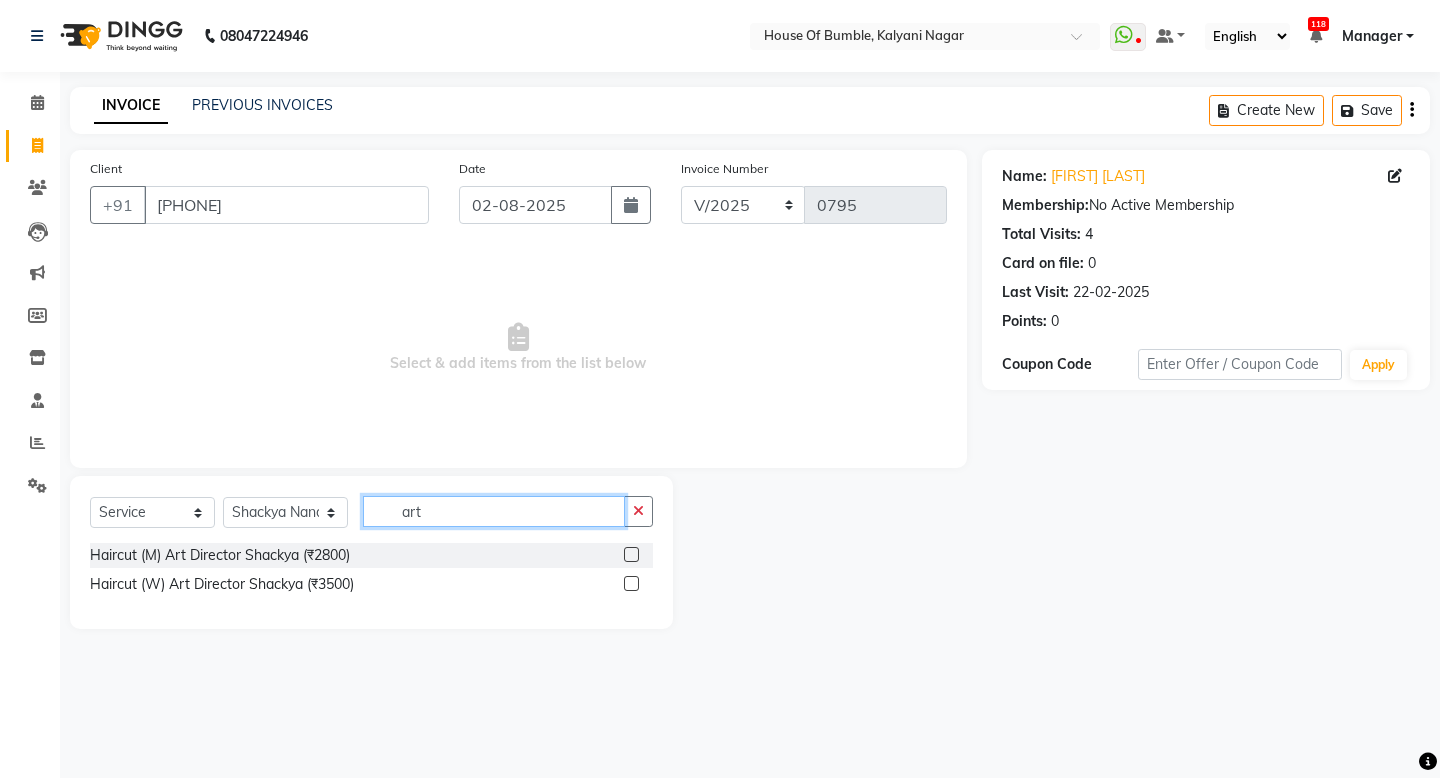 type on "art" 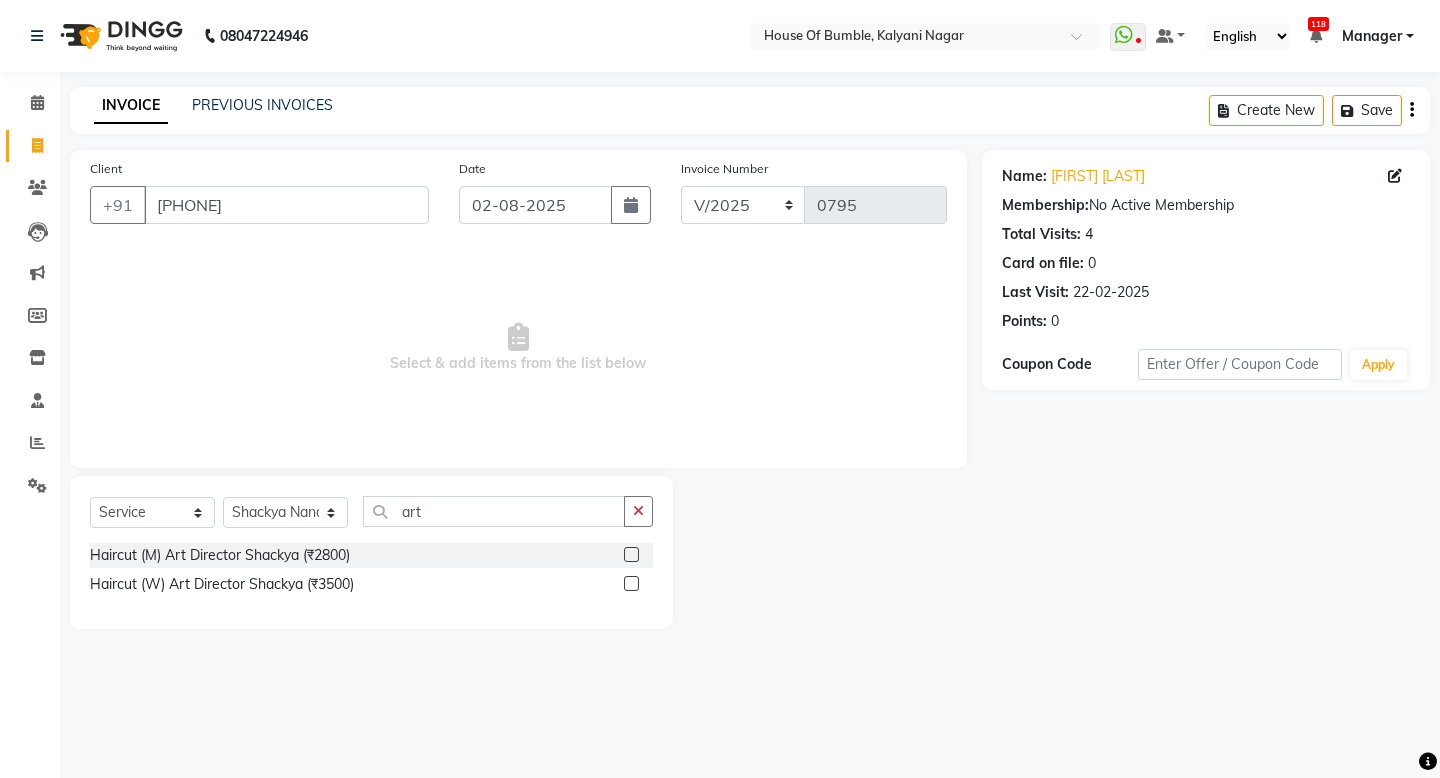 click 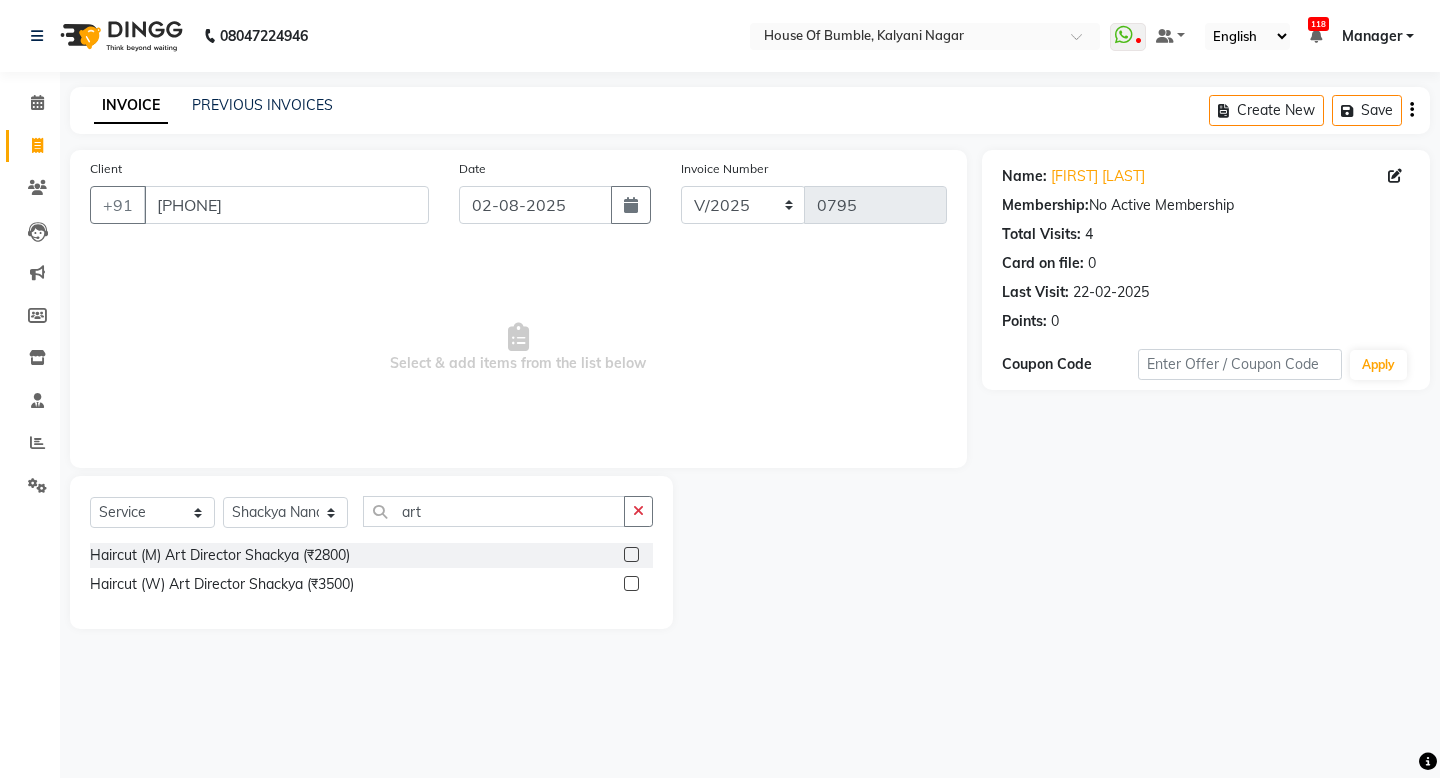 click at bounding box center [630, 555] 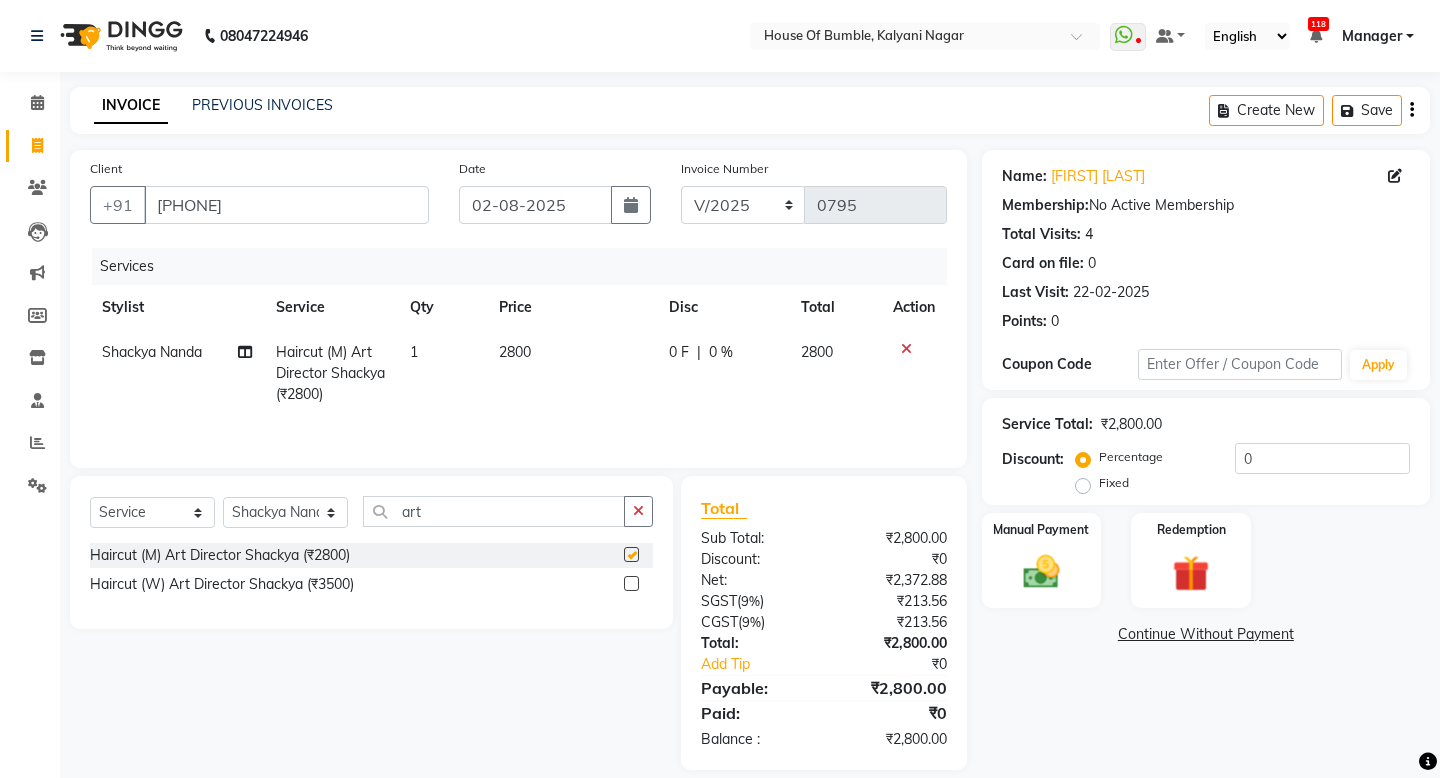checkbox on "false" 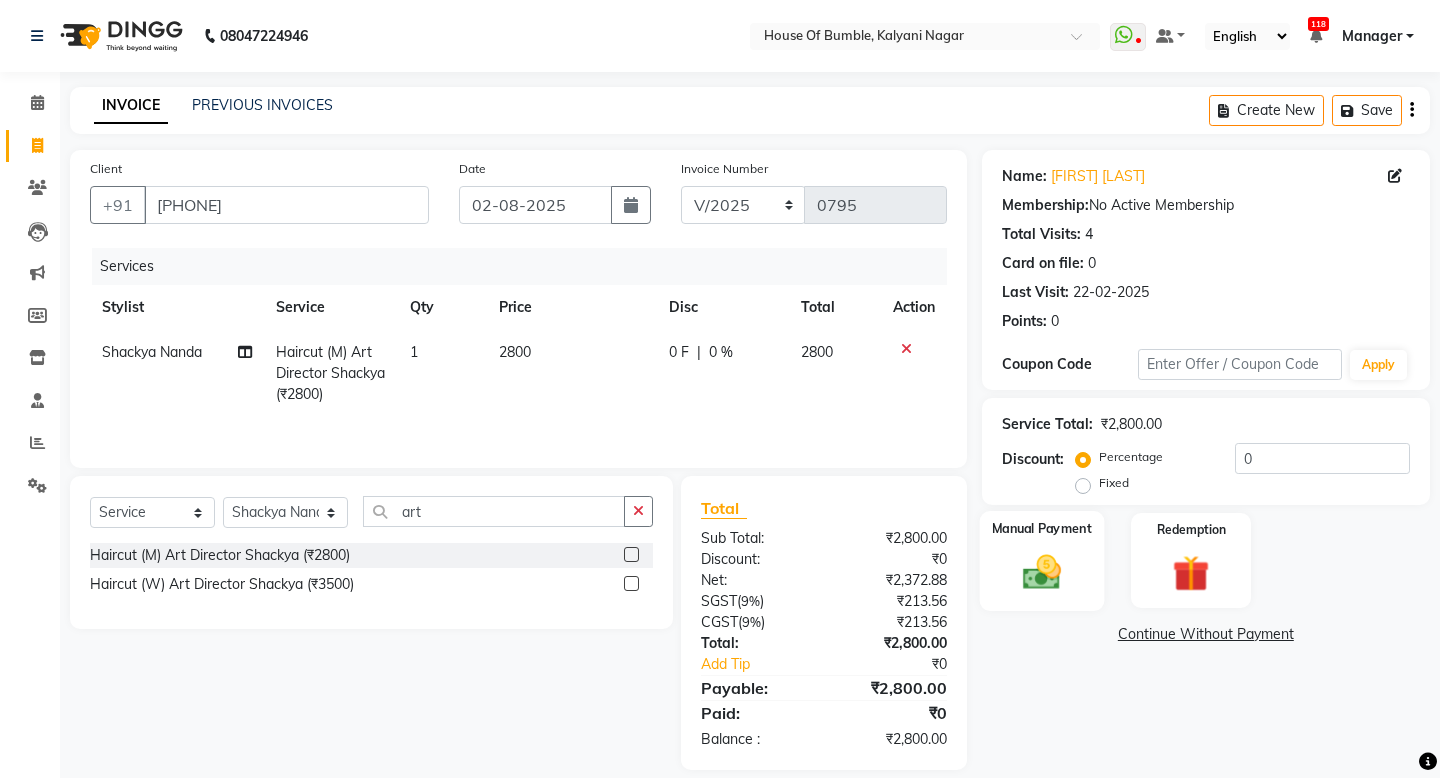 click on "Manual Payment" 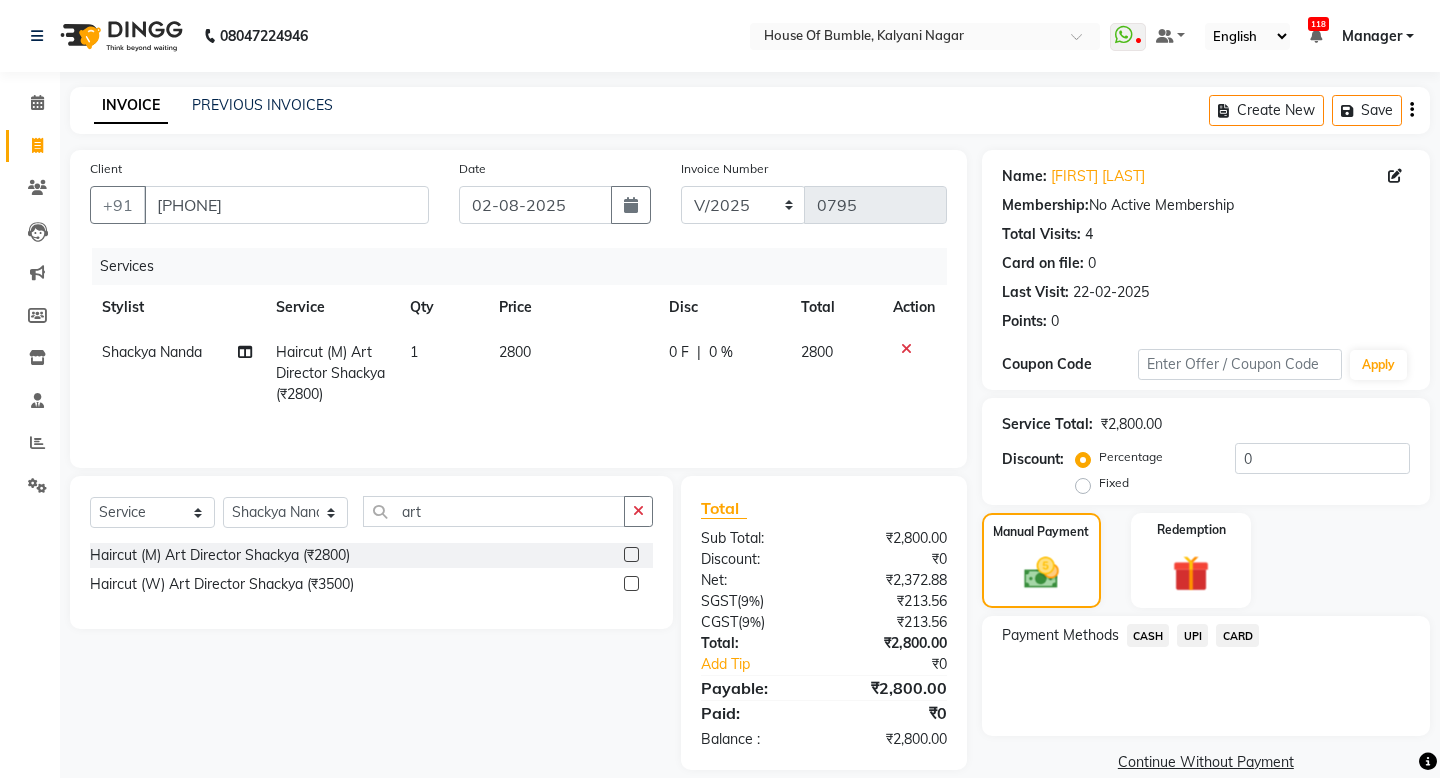 click on "CARD" 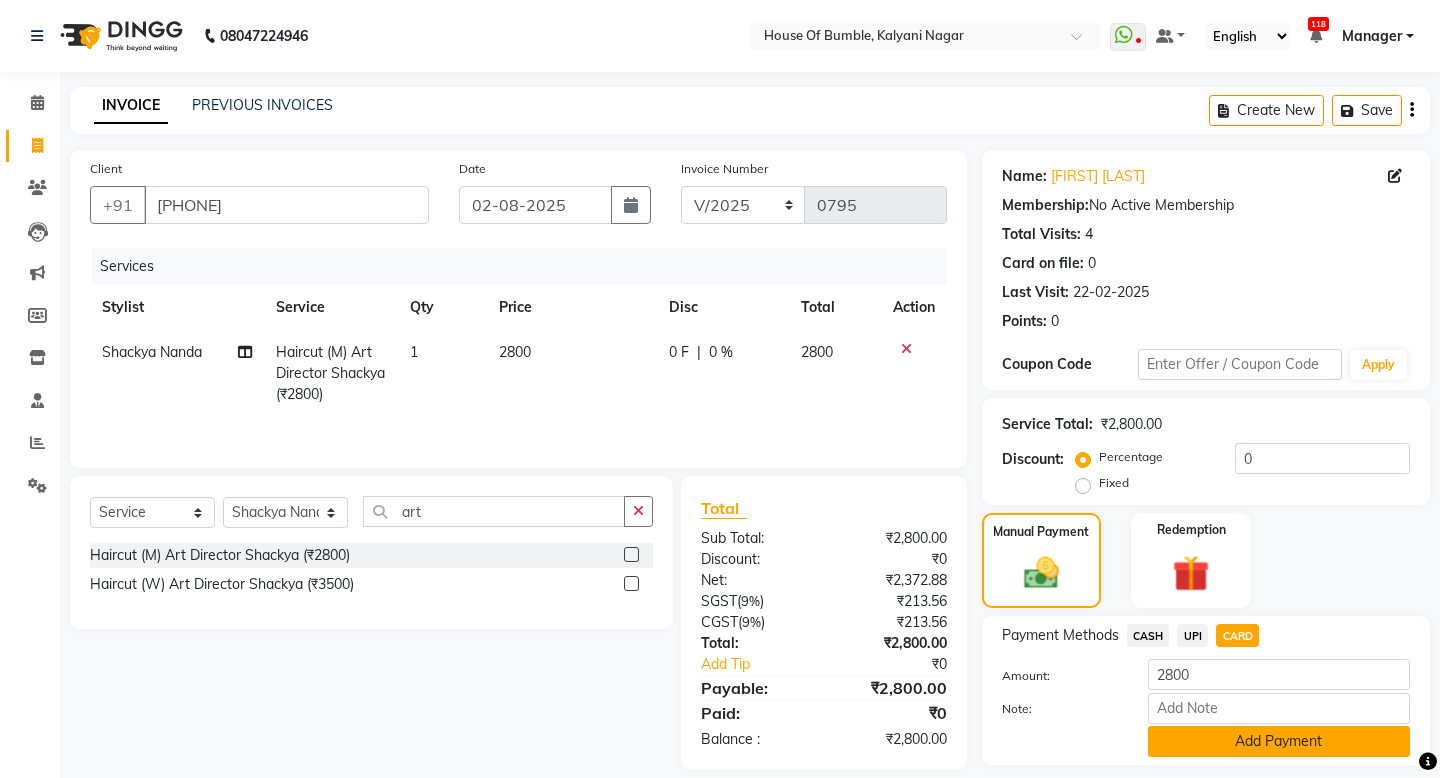 click on "Add Payment" 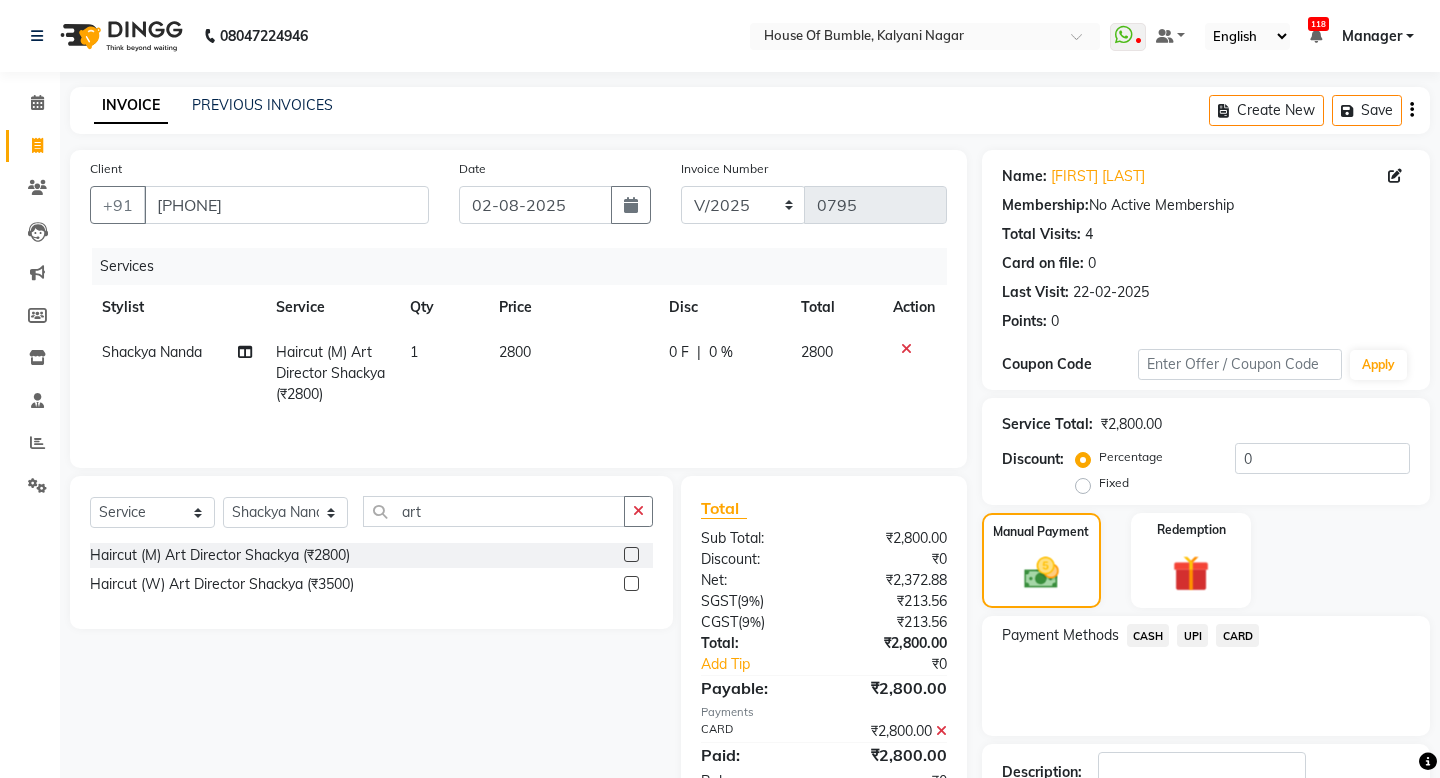 click on "Checkout" 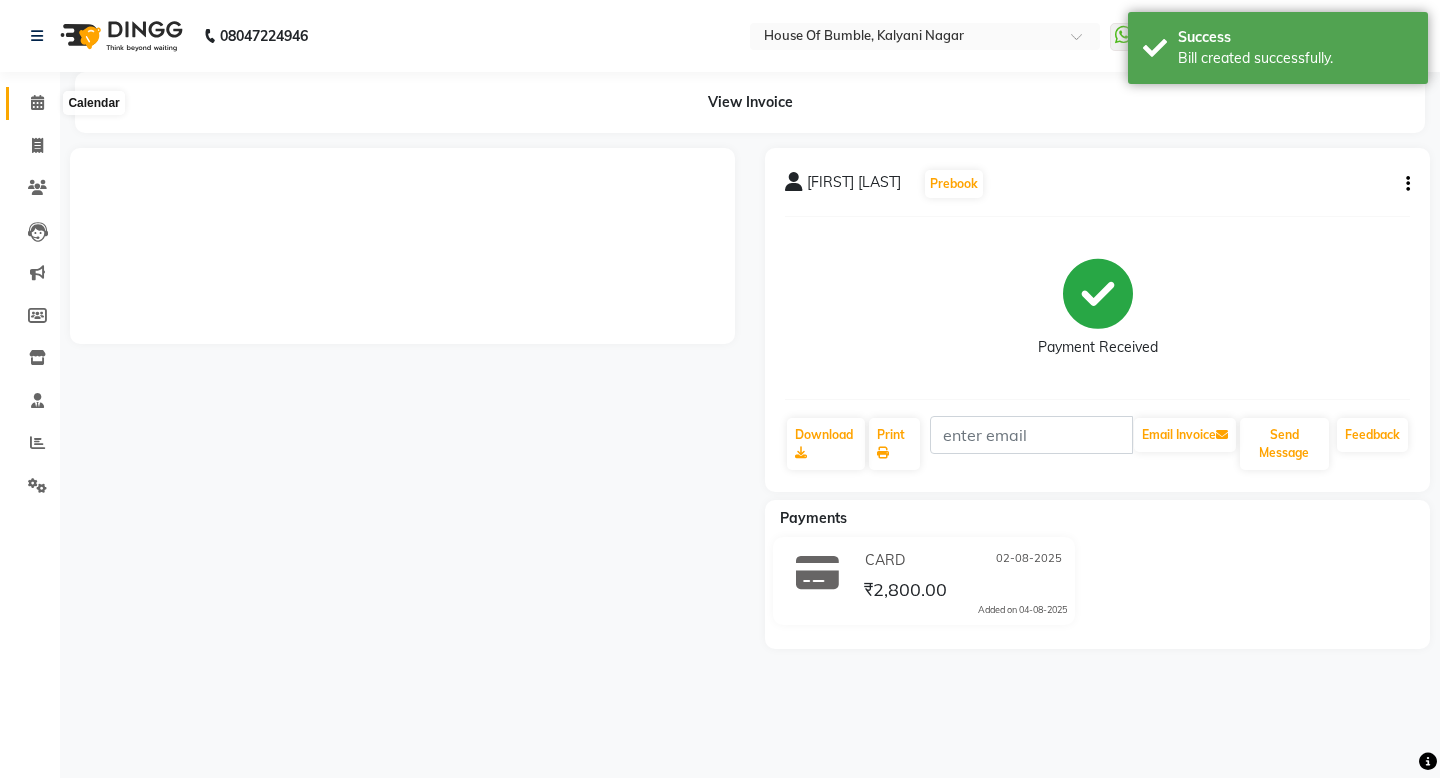 click 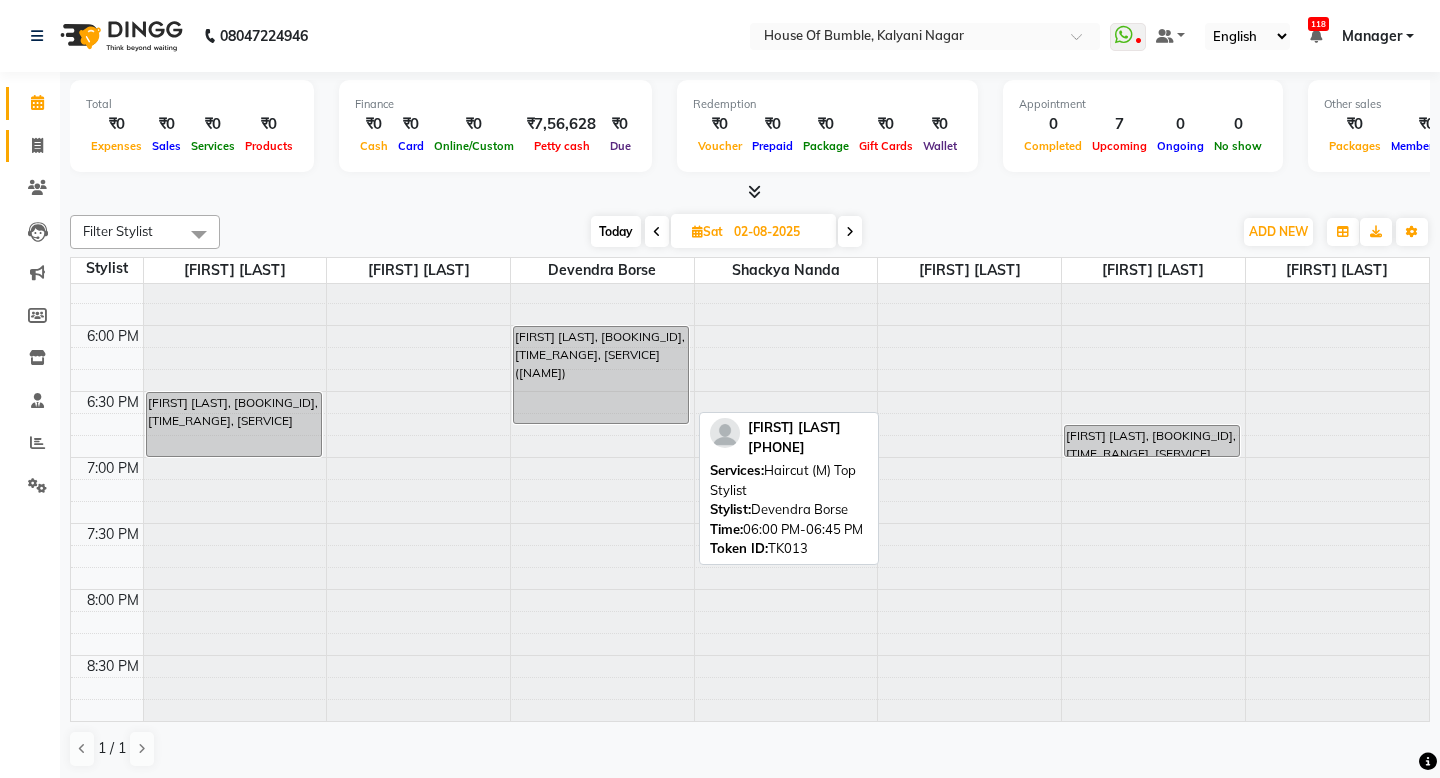 scroll, scrollTop: 1146, scrollLeft: 0, axis: vertical 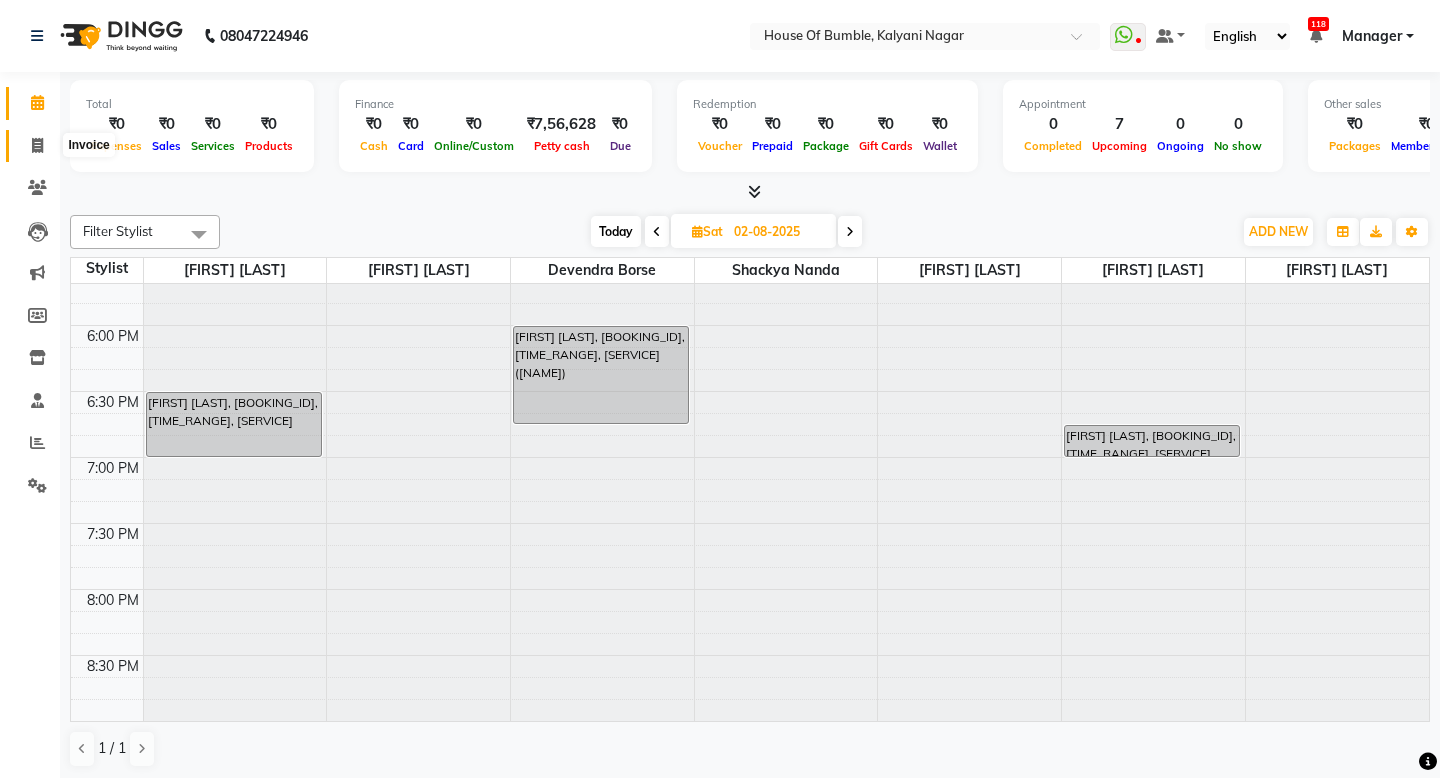click 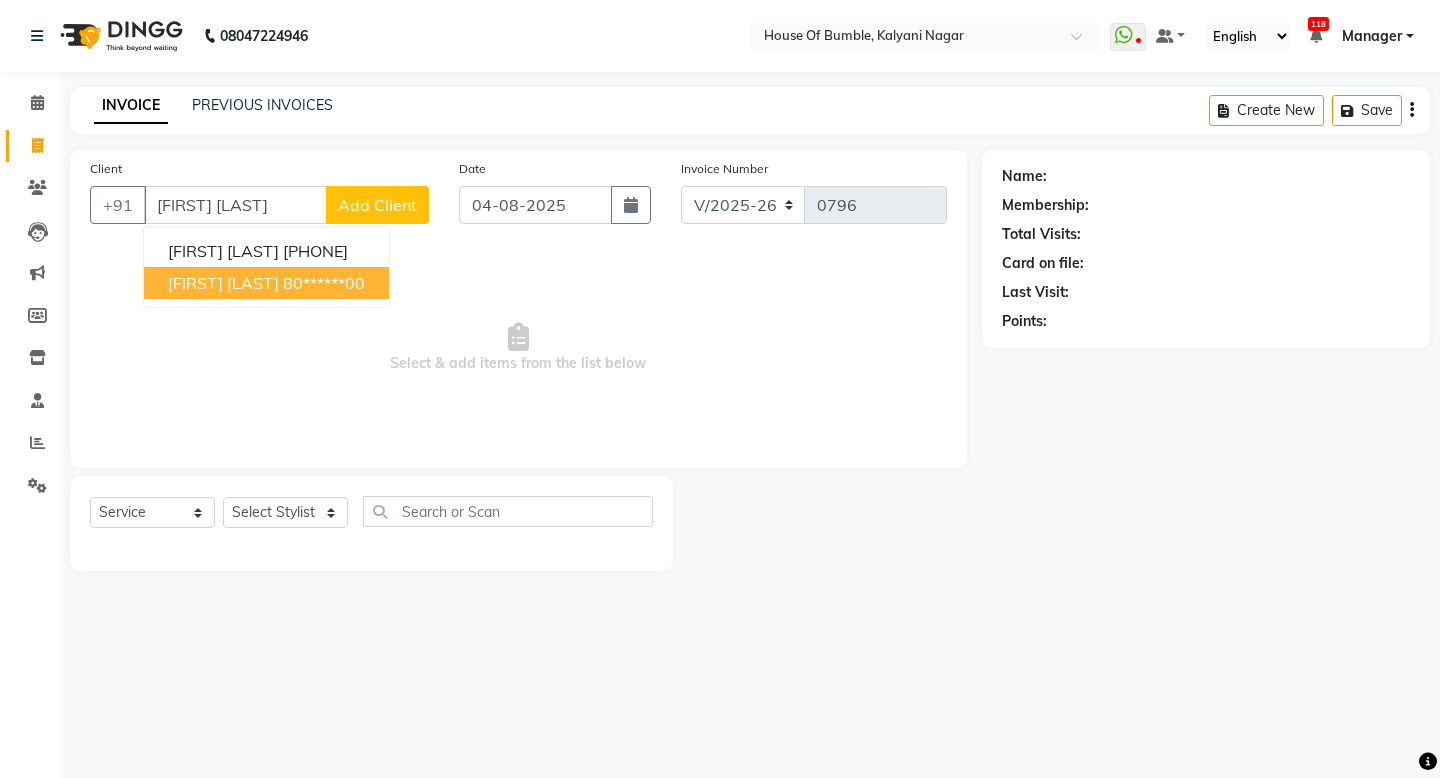 click on "[FIRST] [LAST]  [PHONE] [FIRST] [LAST]  [PHONE]" at bounding box center (266, 267) 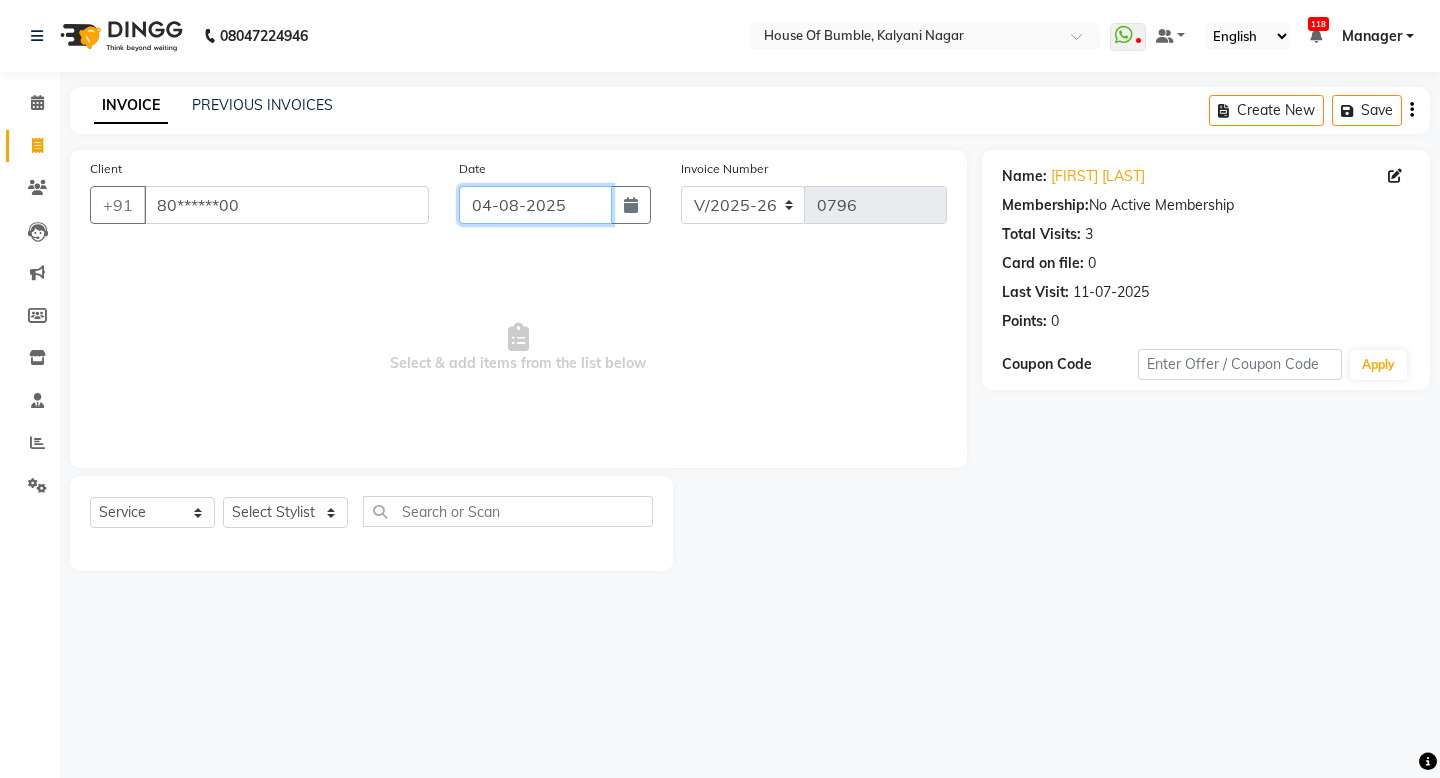 click on "04-08-2025" 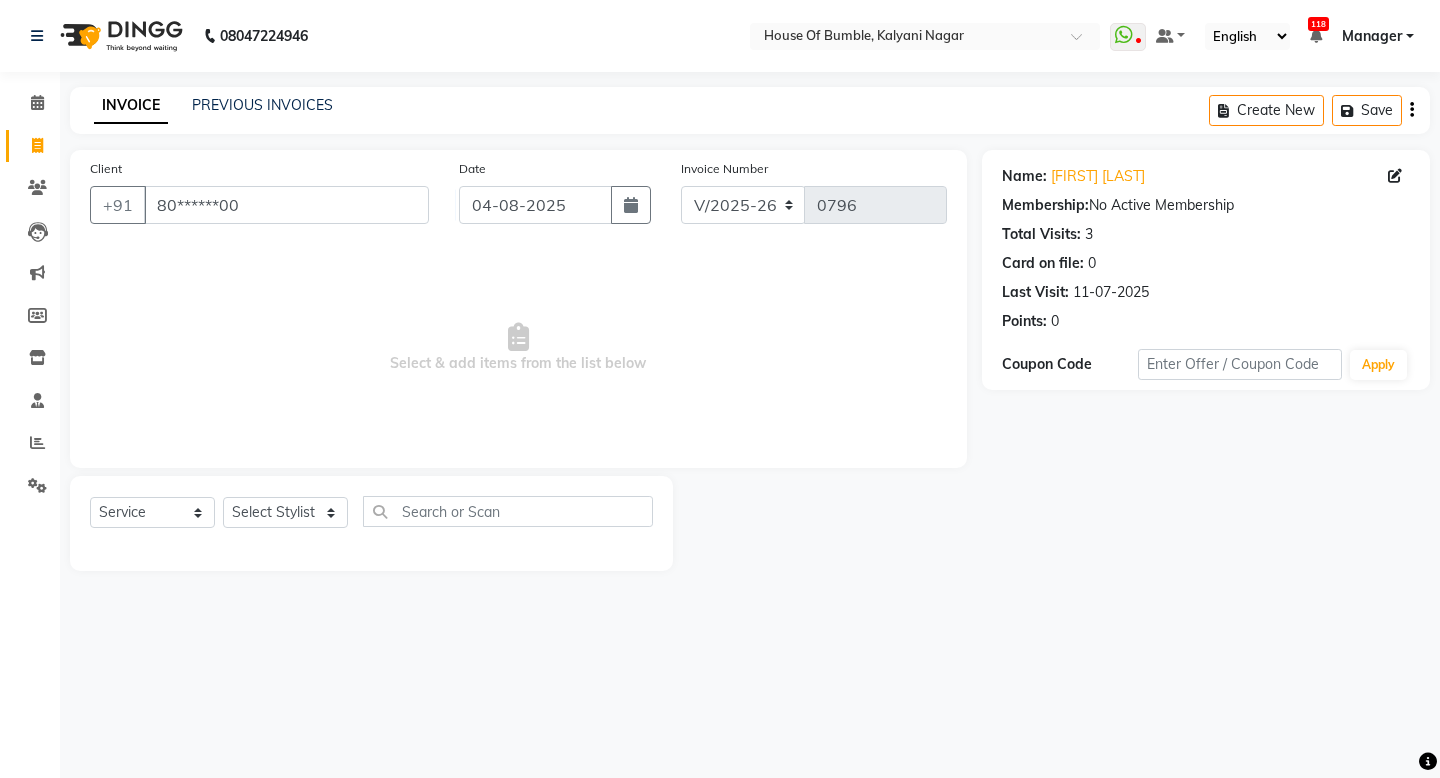 select on "8" 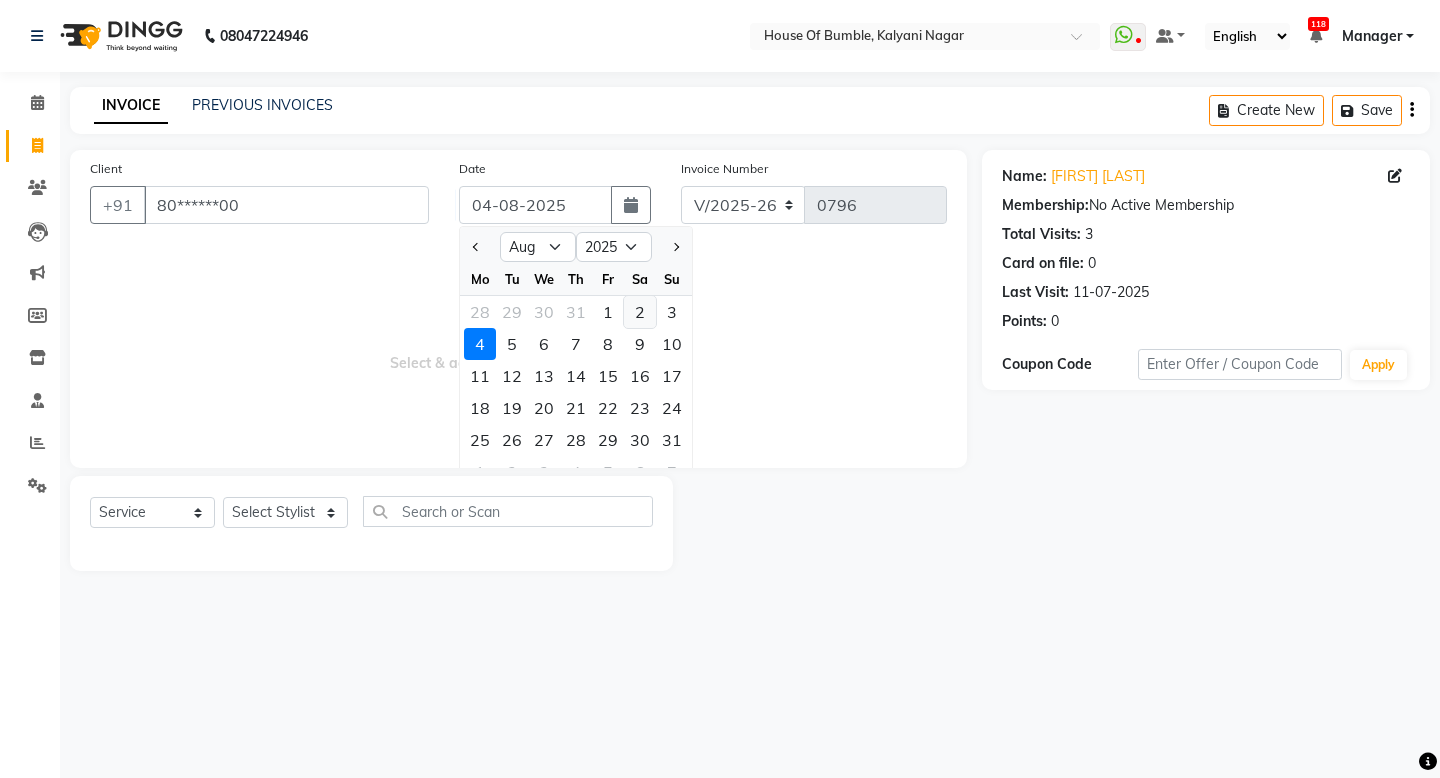 click on "2" 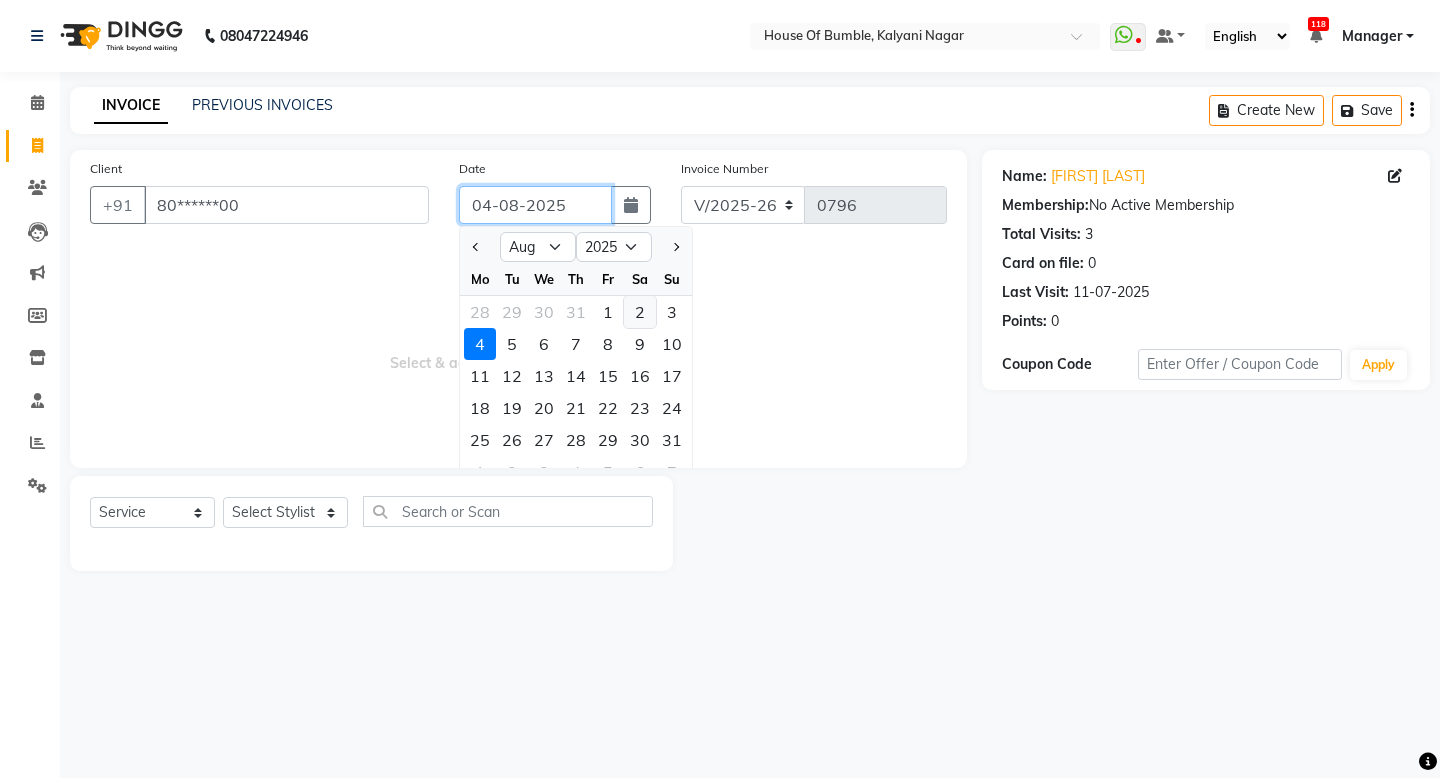 type on "02-08-2025" 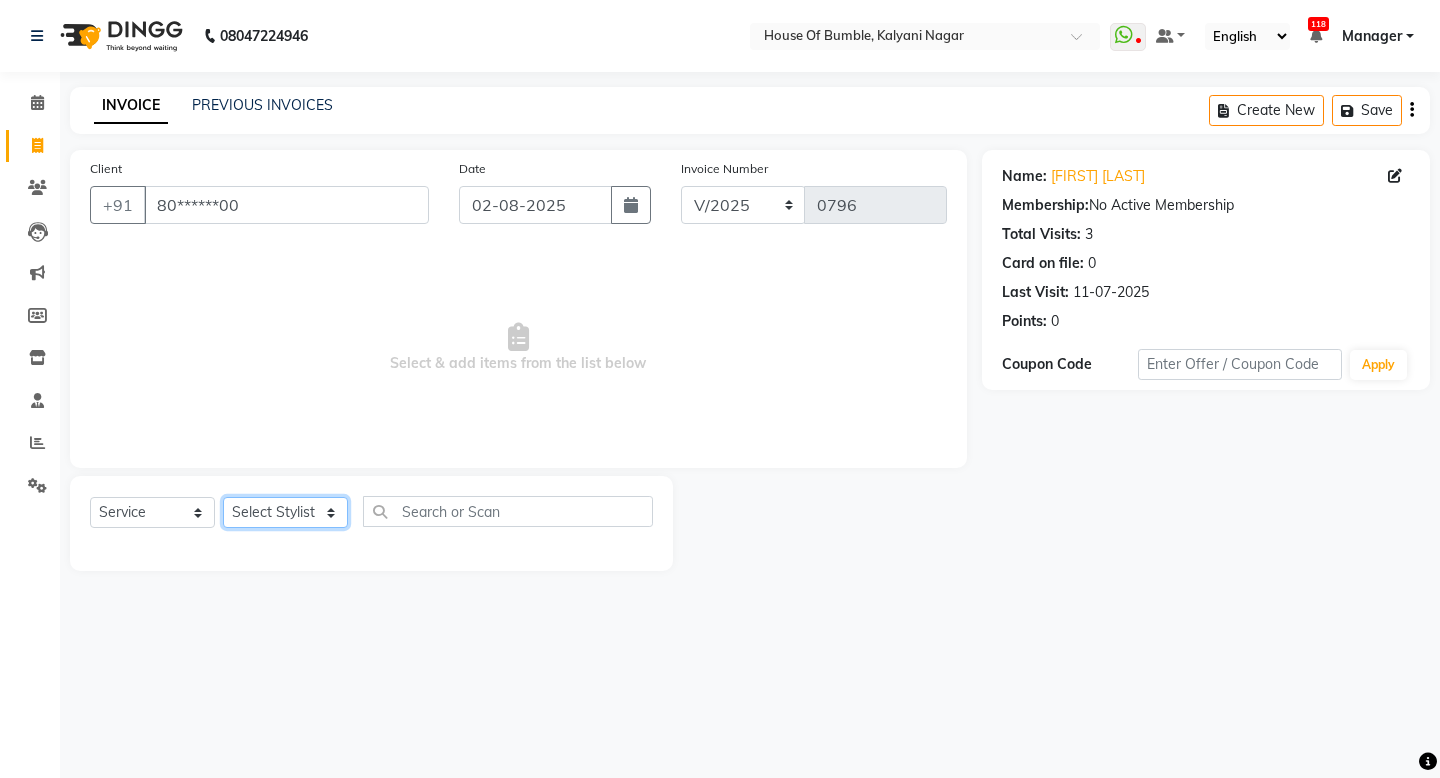 select on "76637" 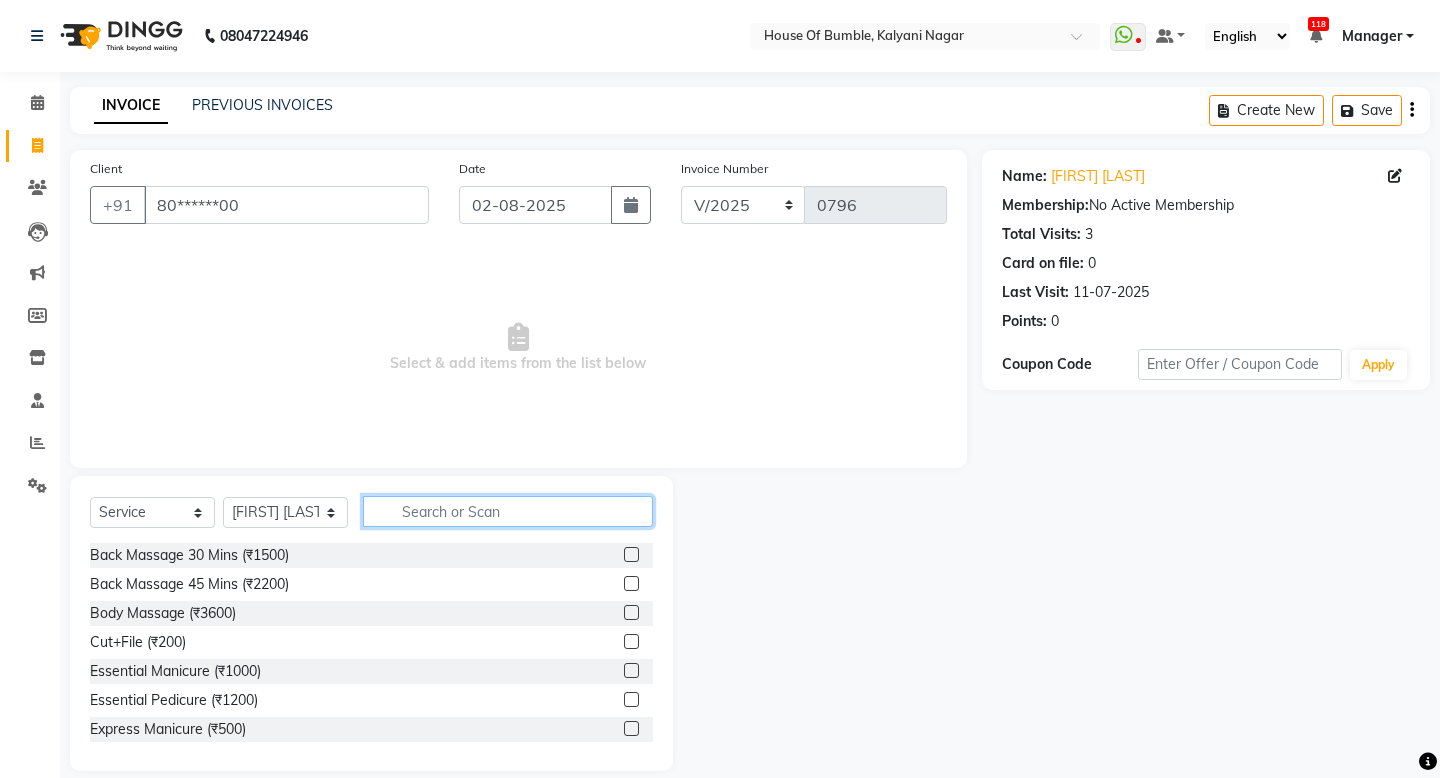 click 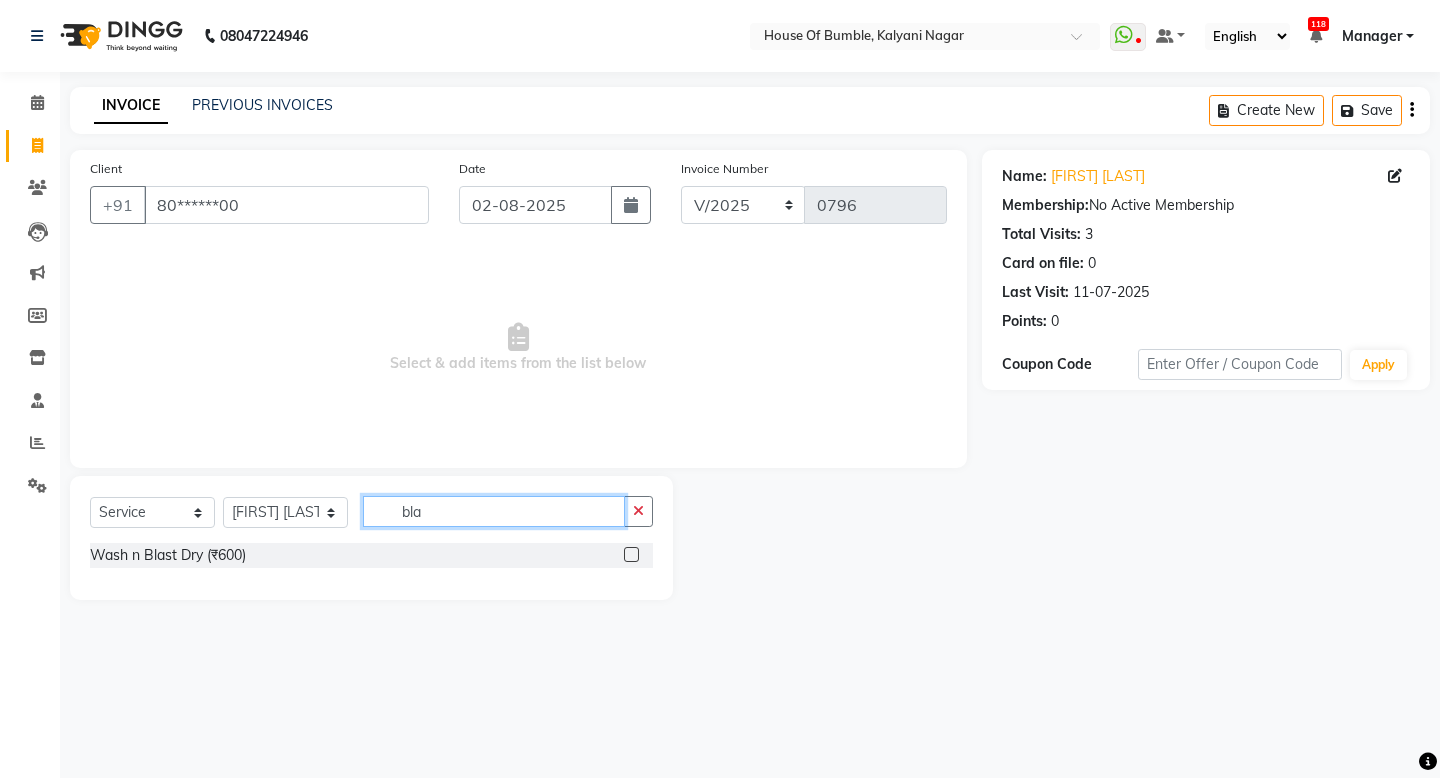 type on "bla" 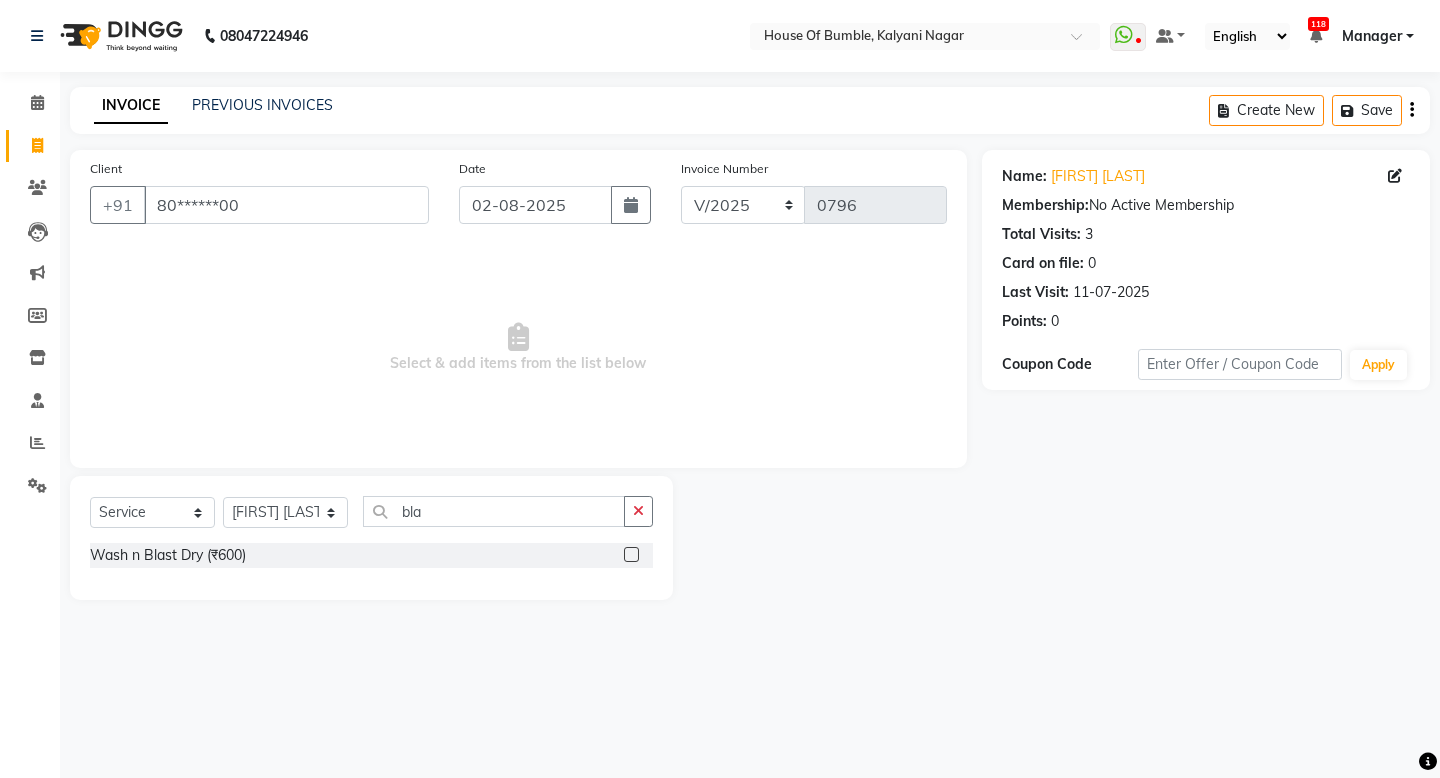 click 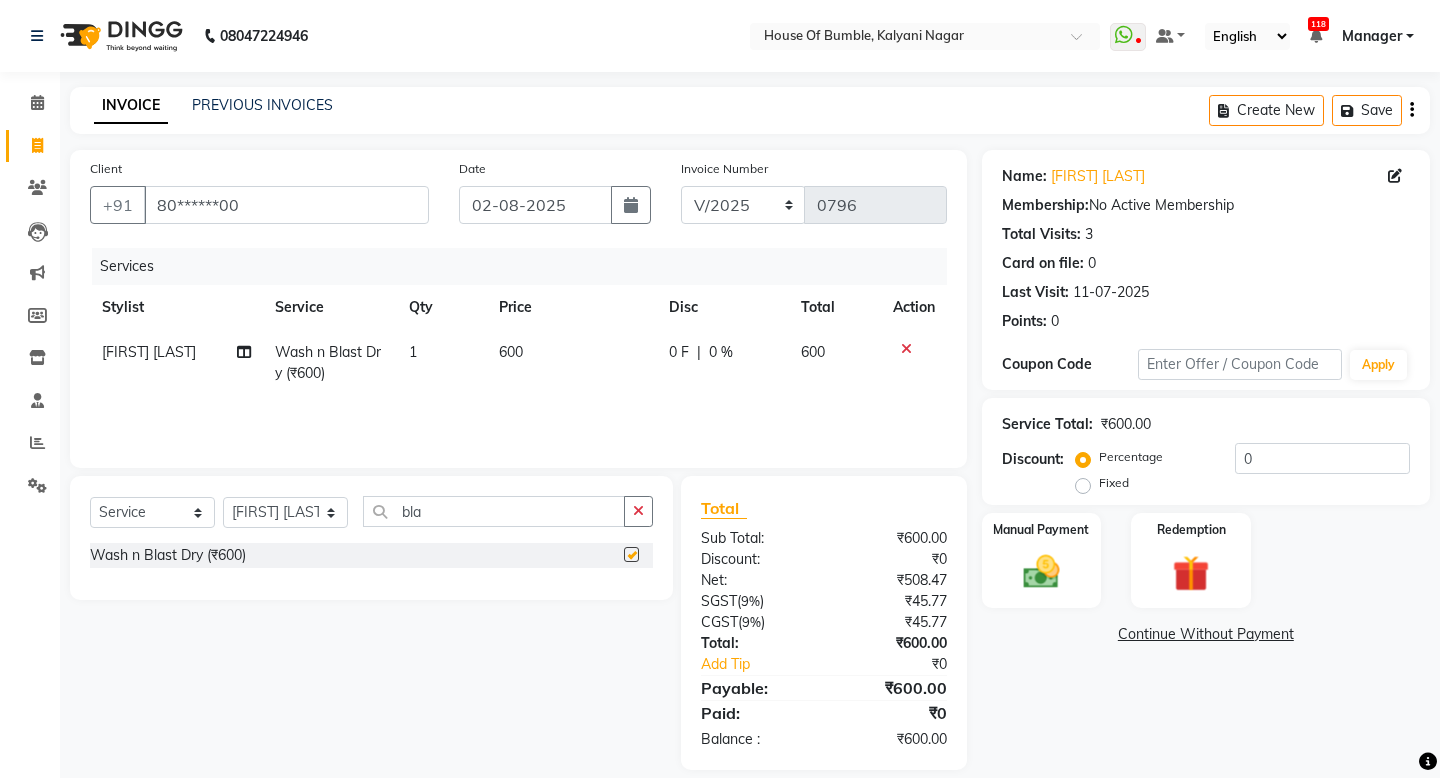 checkbox on "false" 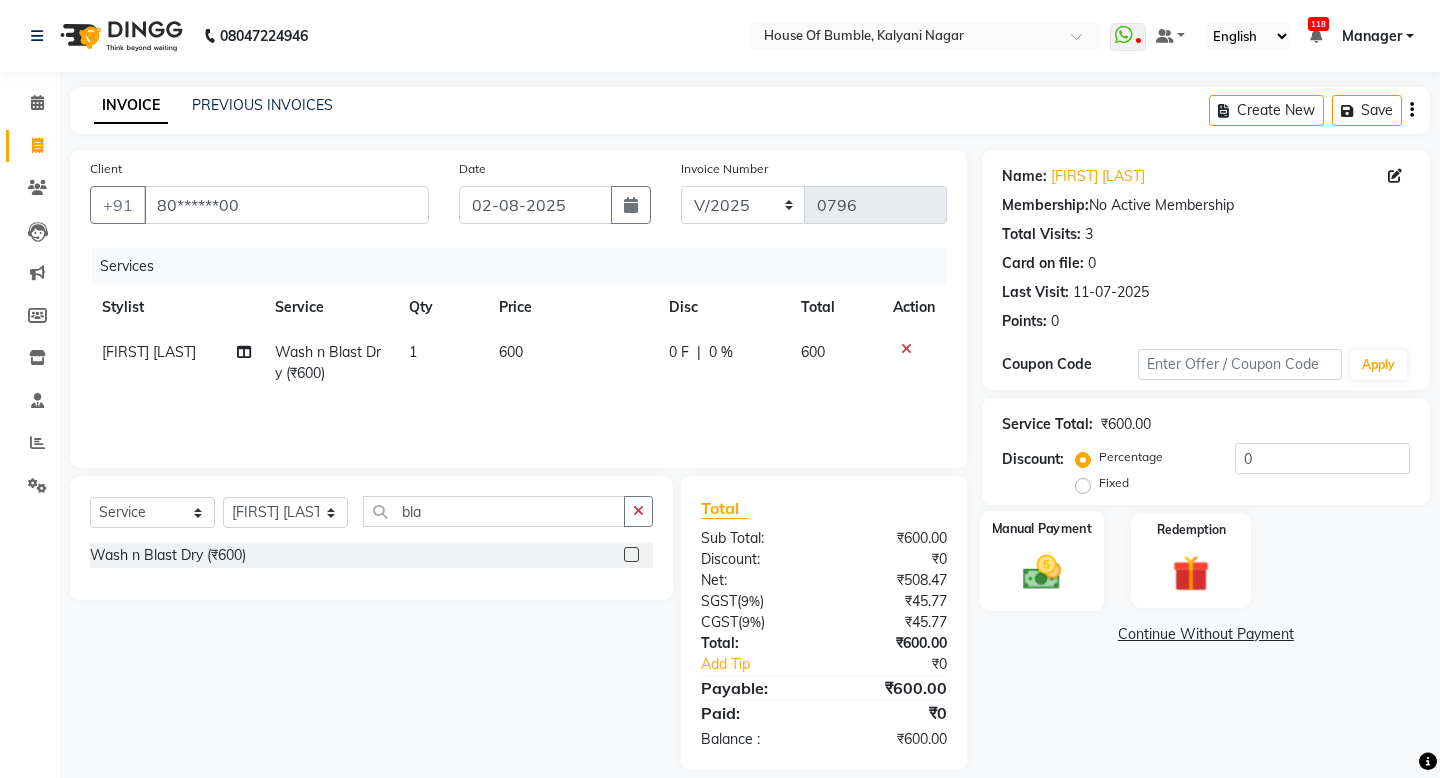 click on "Manual Payment" 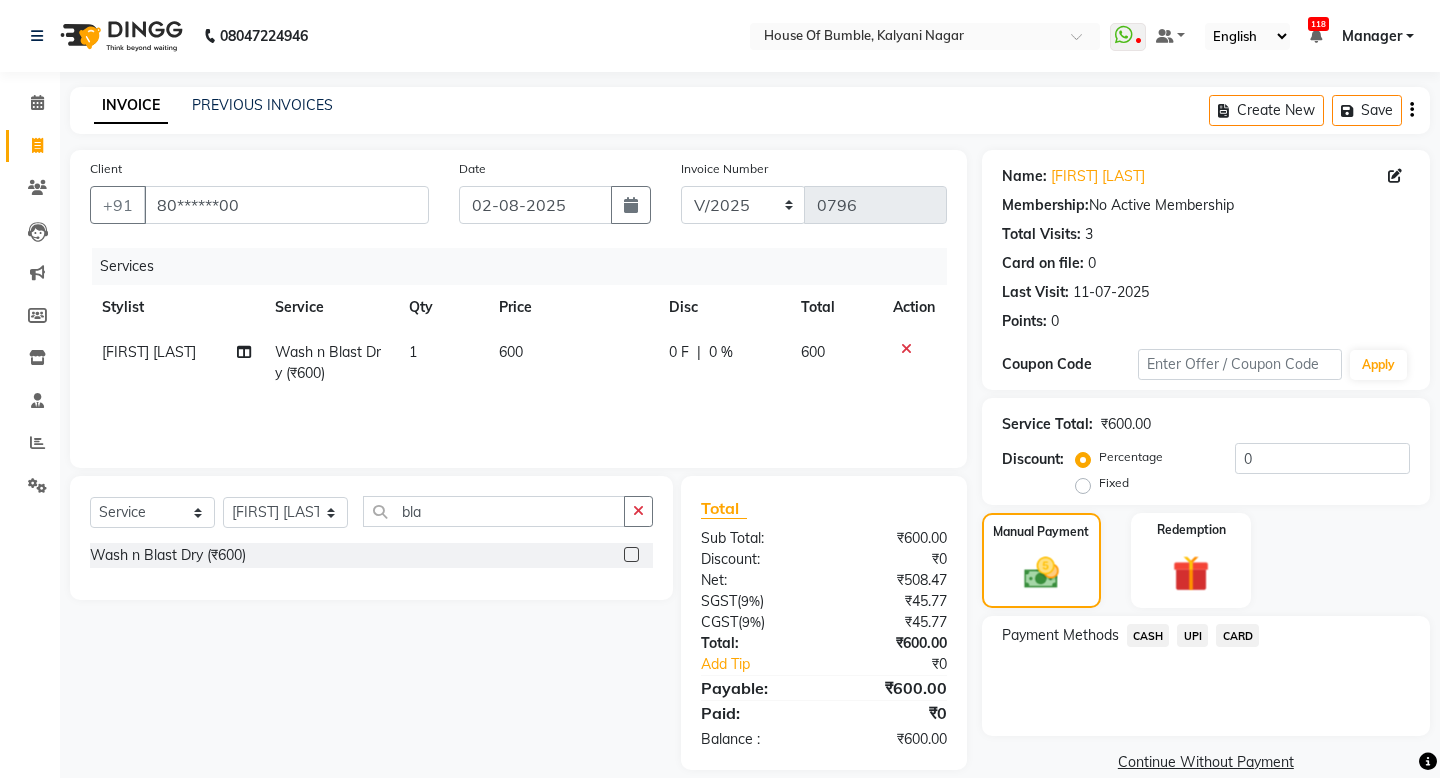 click on "CARD" 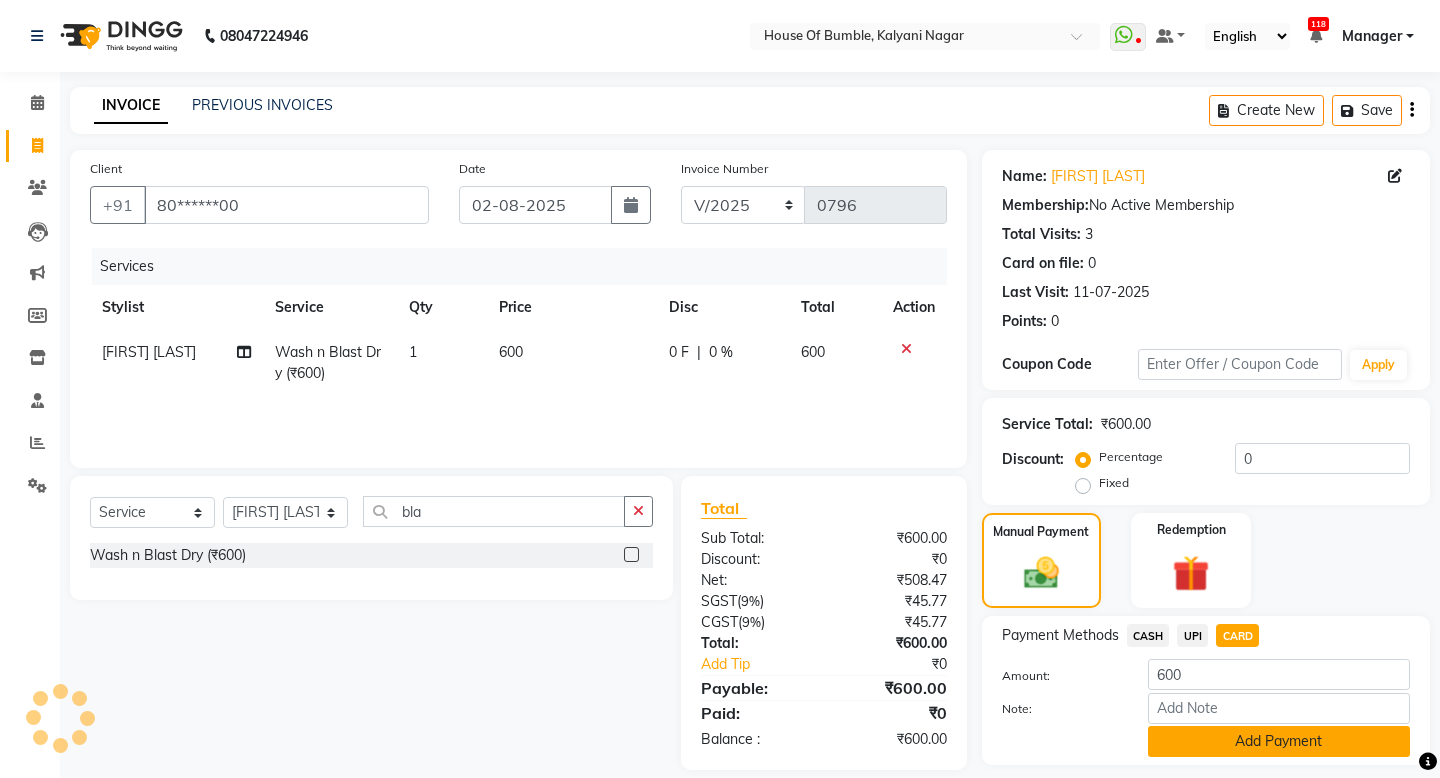 click on "Add Payment" 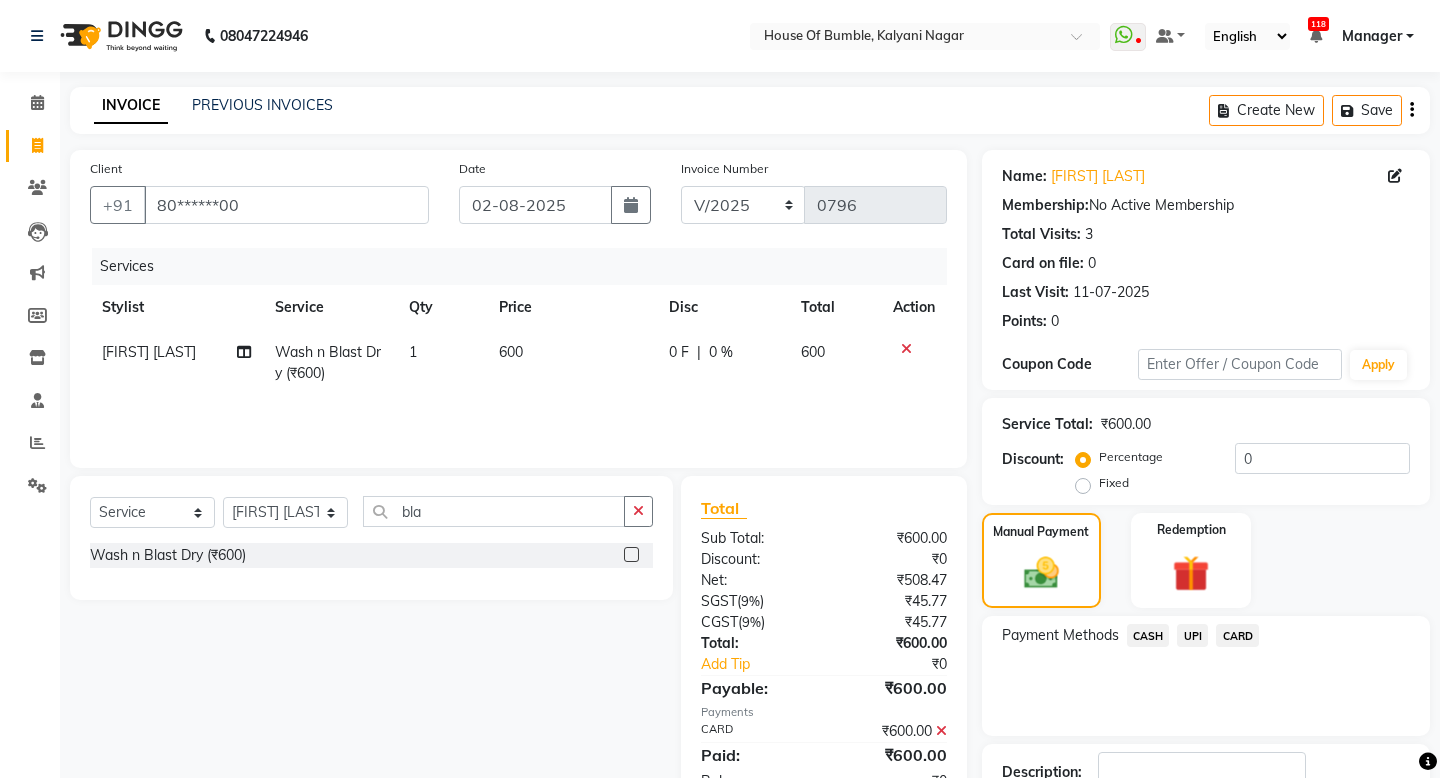 click on "Checkout" 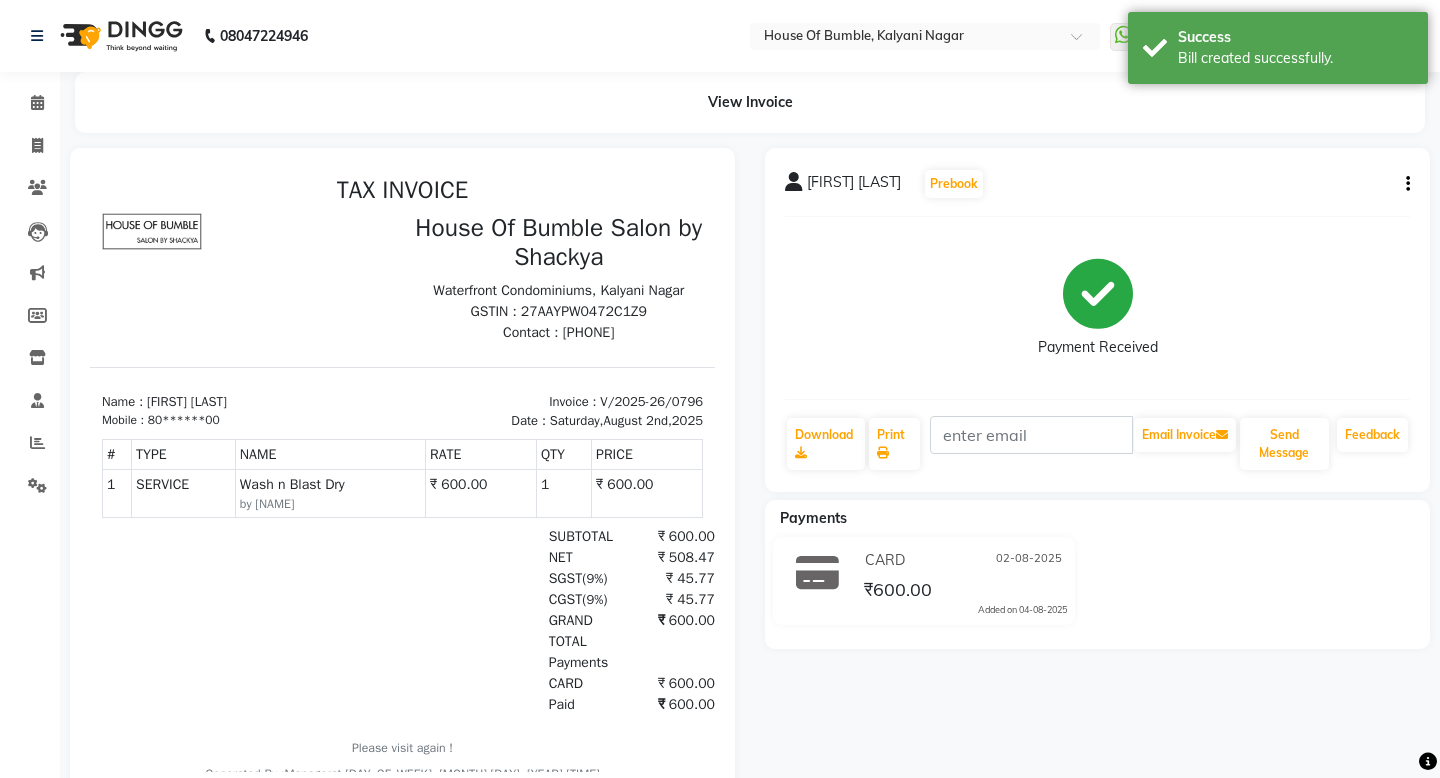 scroll, scrollTop: 0, scrollLeft: 0, axis: both 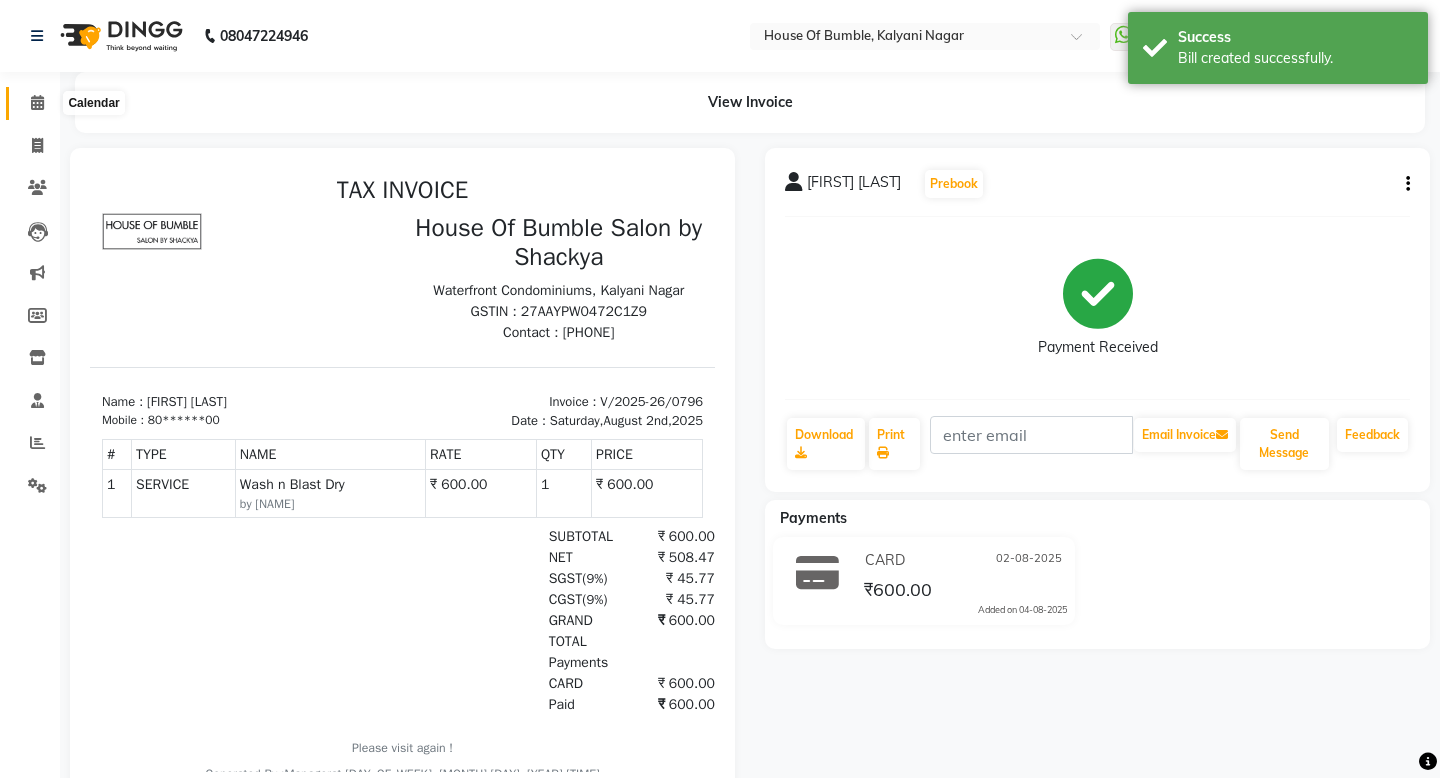 click 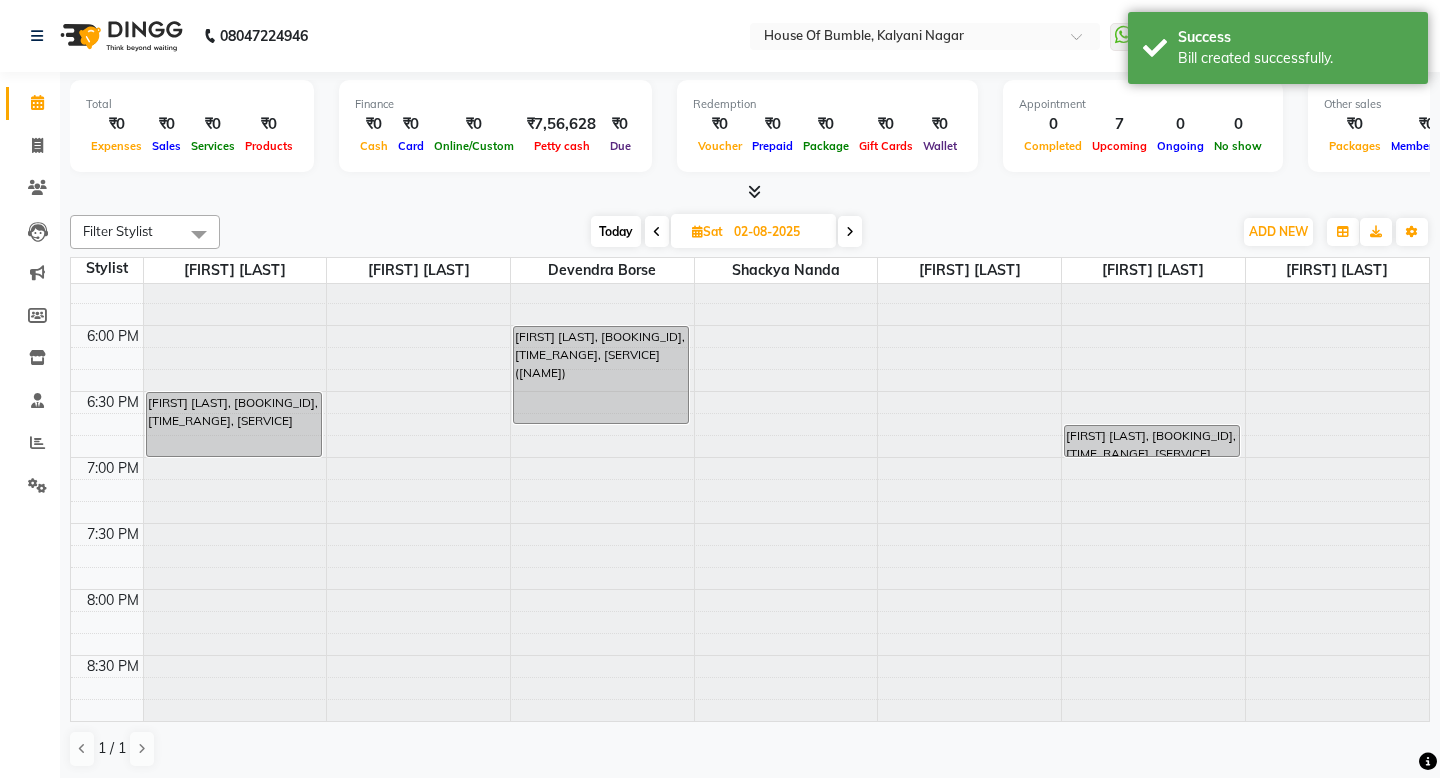 scroll, scrollTop: 1146, scrollLeft: 0, axis: vertical 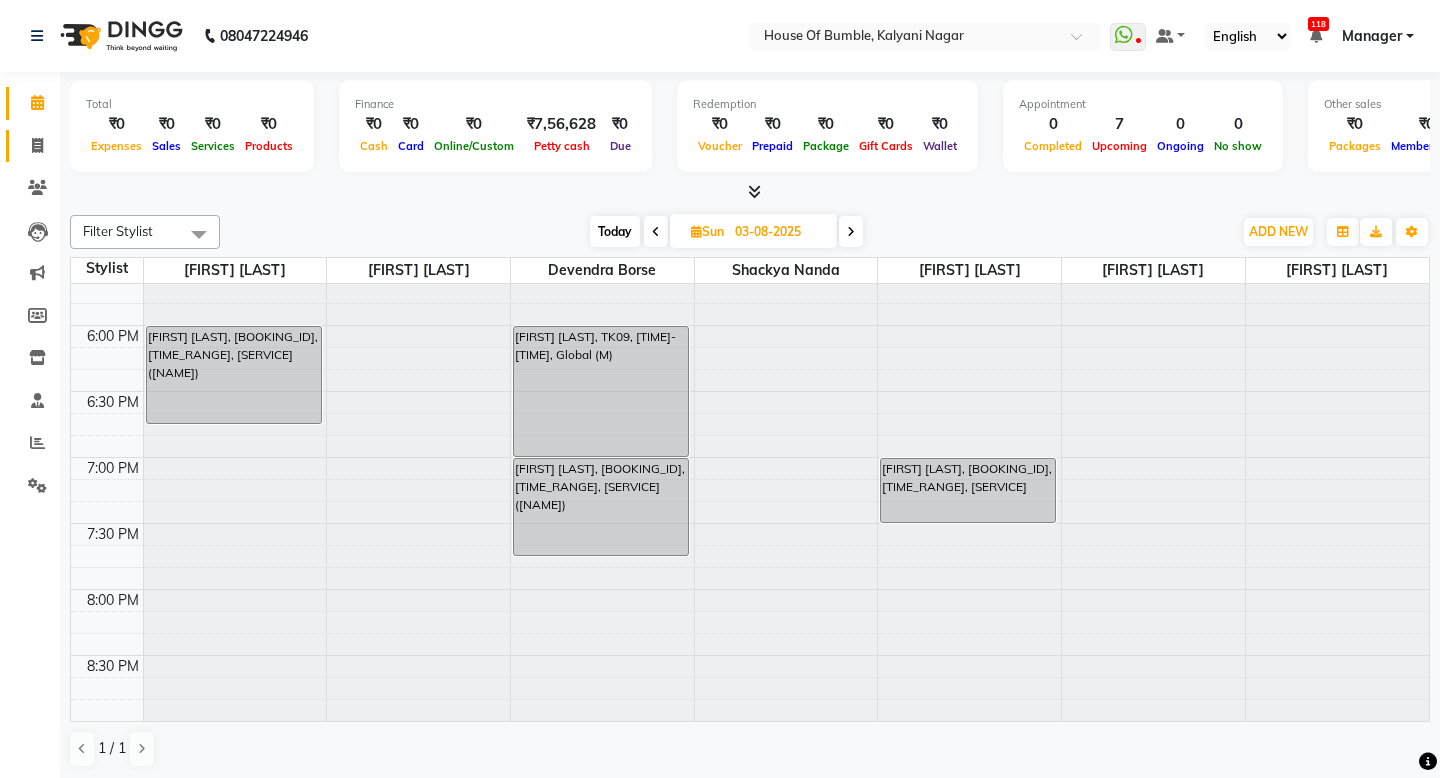 click 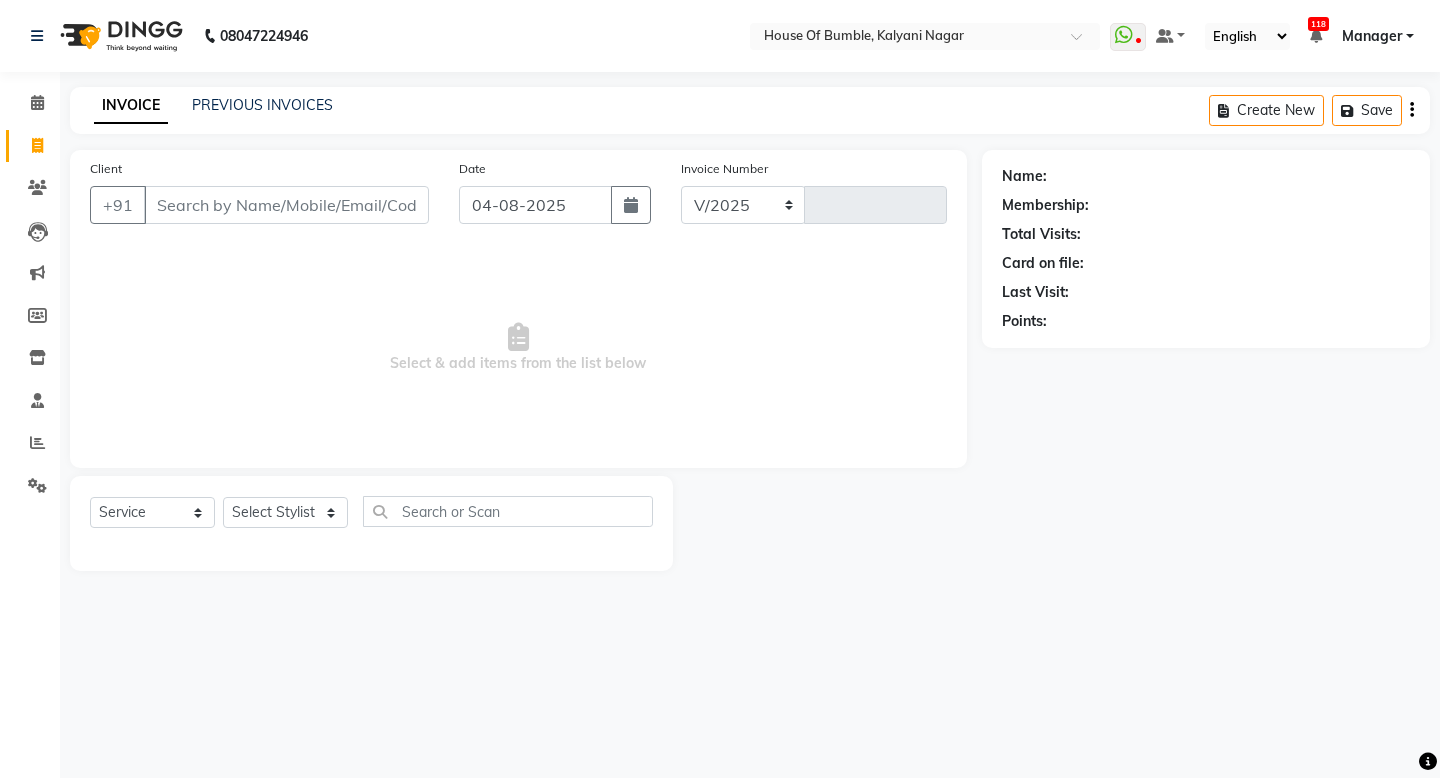 select on "579" 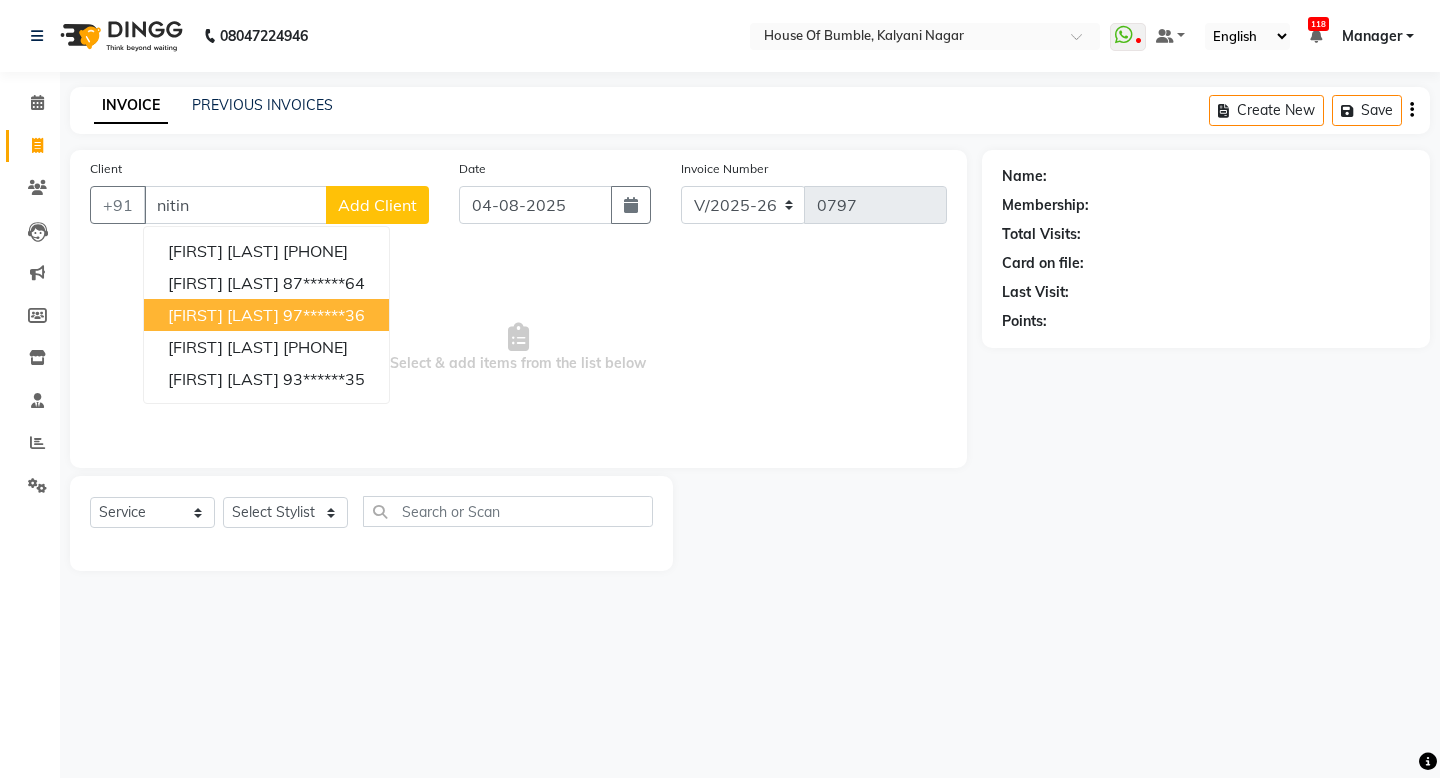 click on "[FIRST] [LAST]" at bounding box center [223, 315] 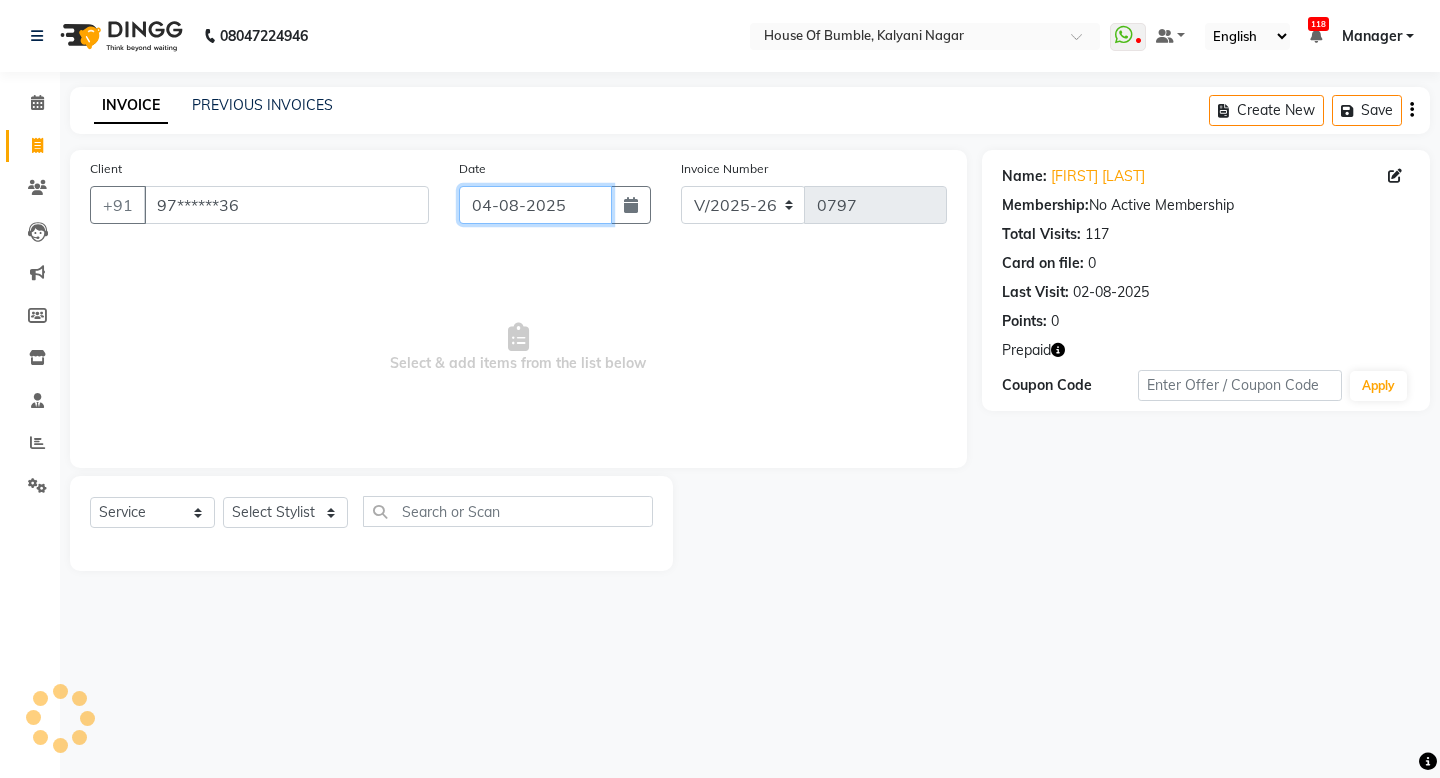 click on "04-08-2025" 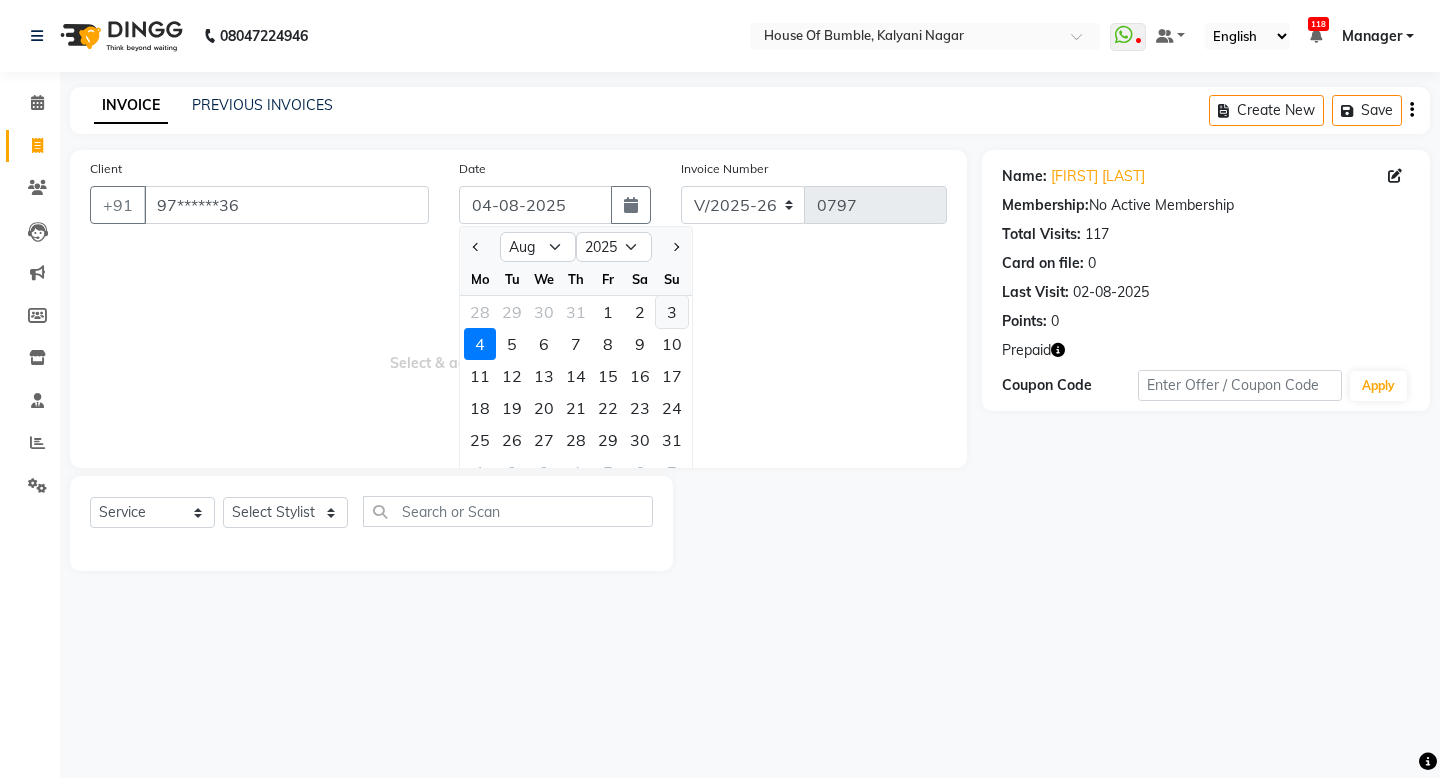 click on "3" 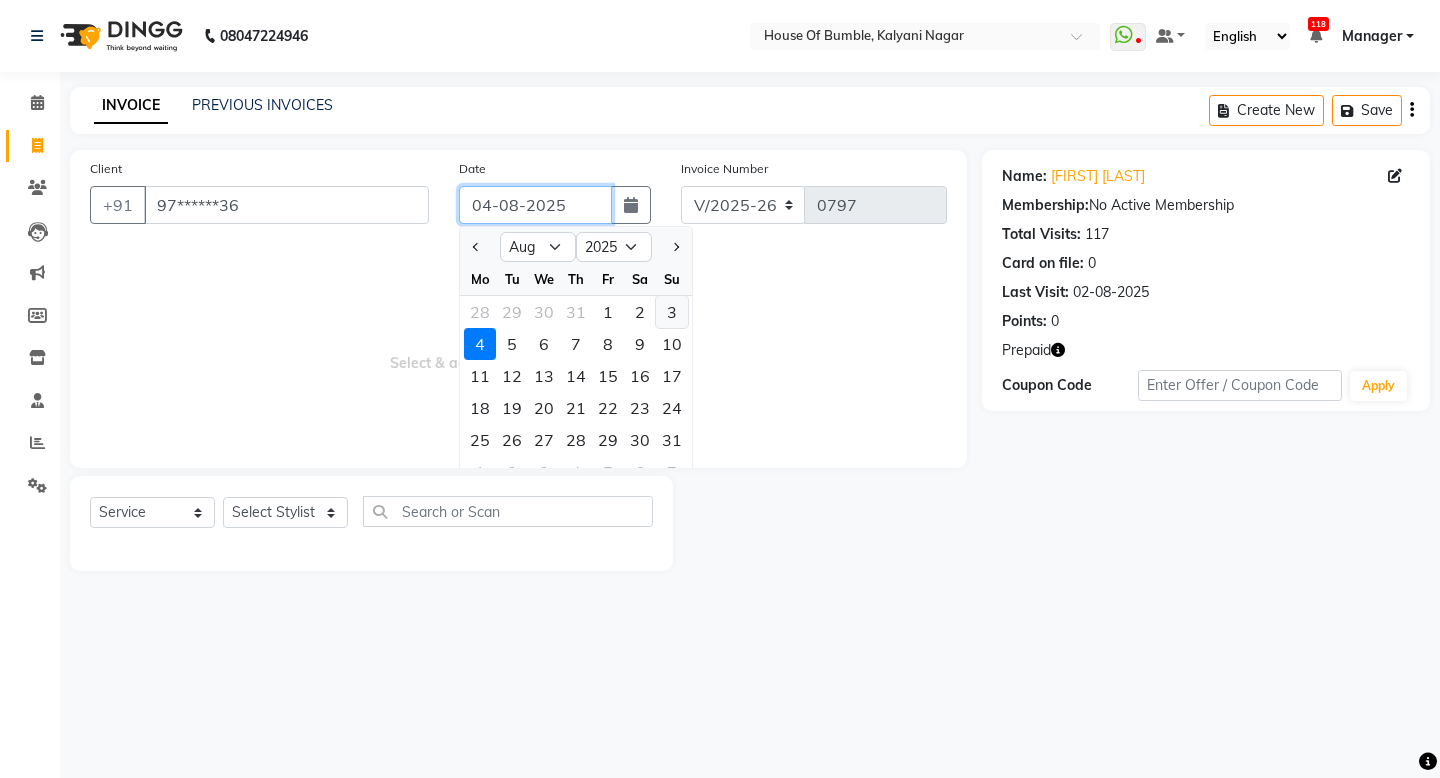 type on "03-08-2025" 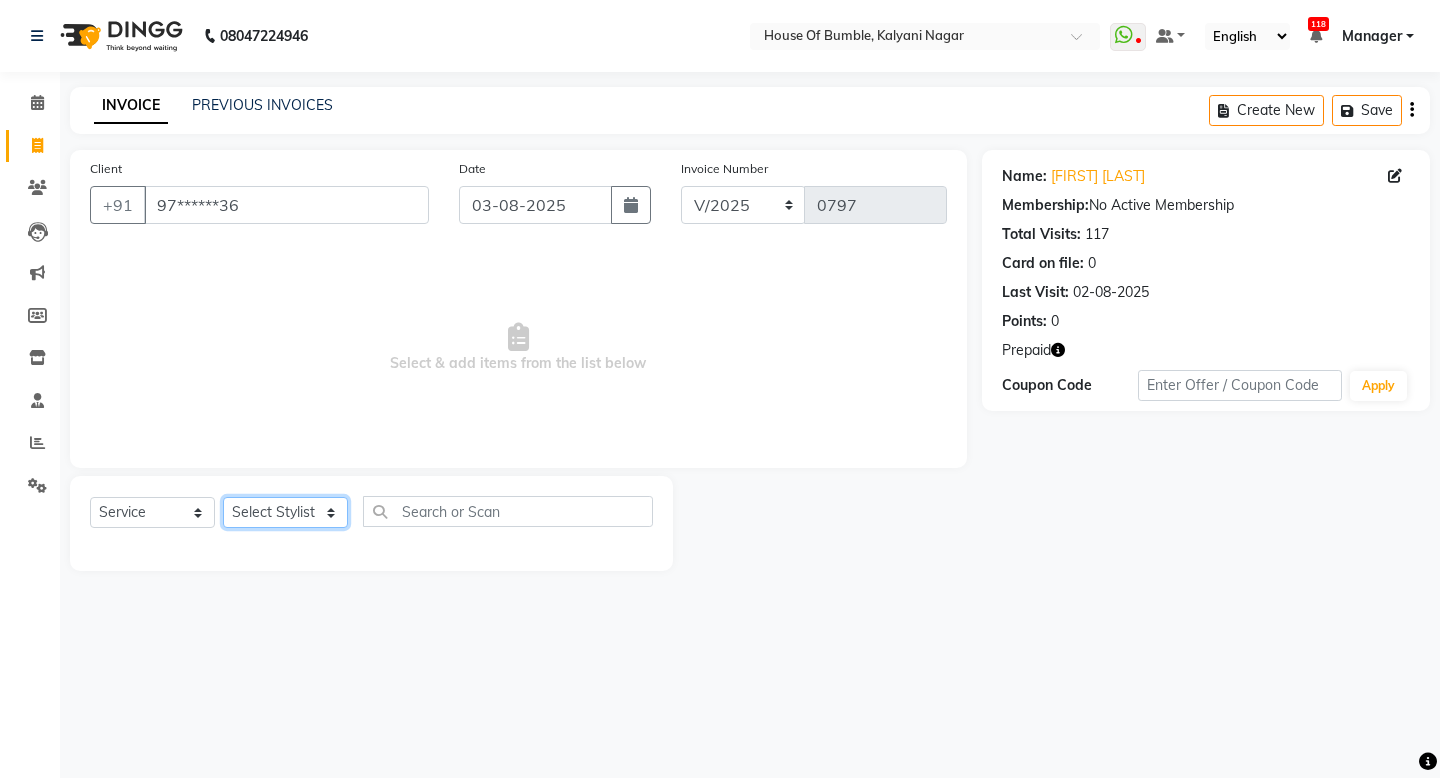 select on "76636" 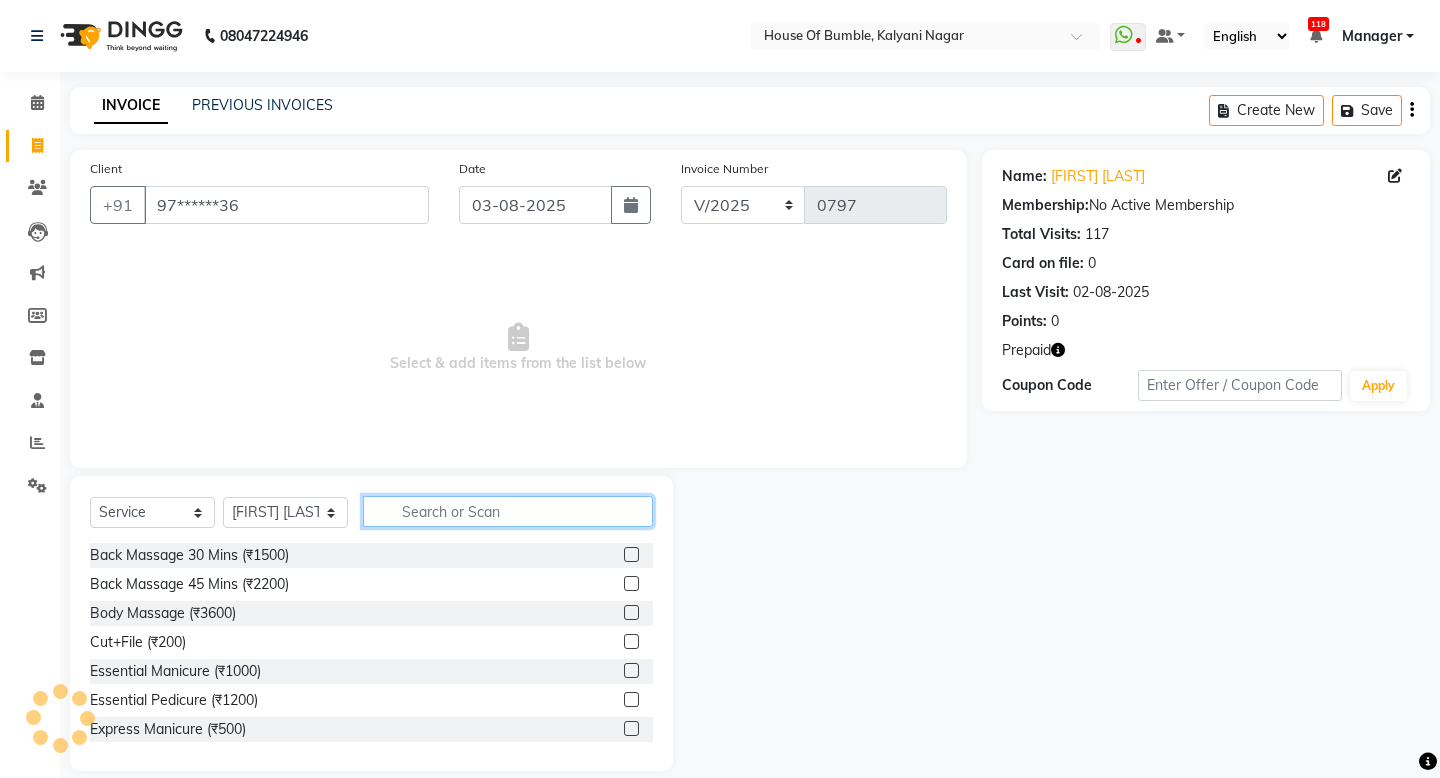 click 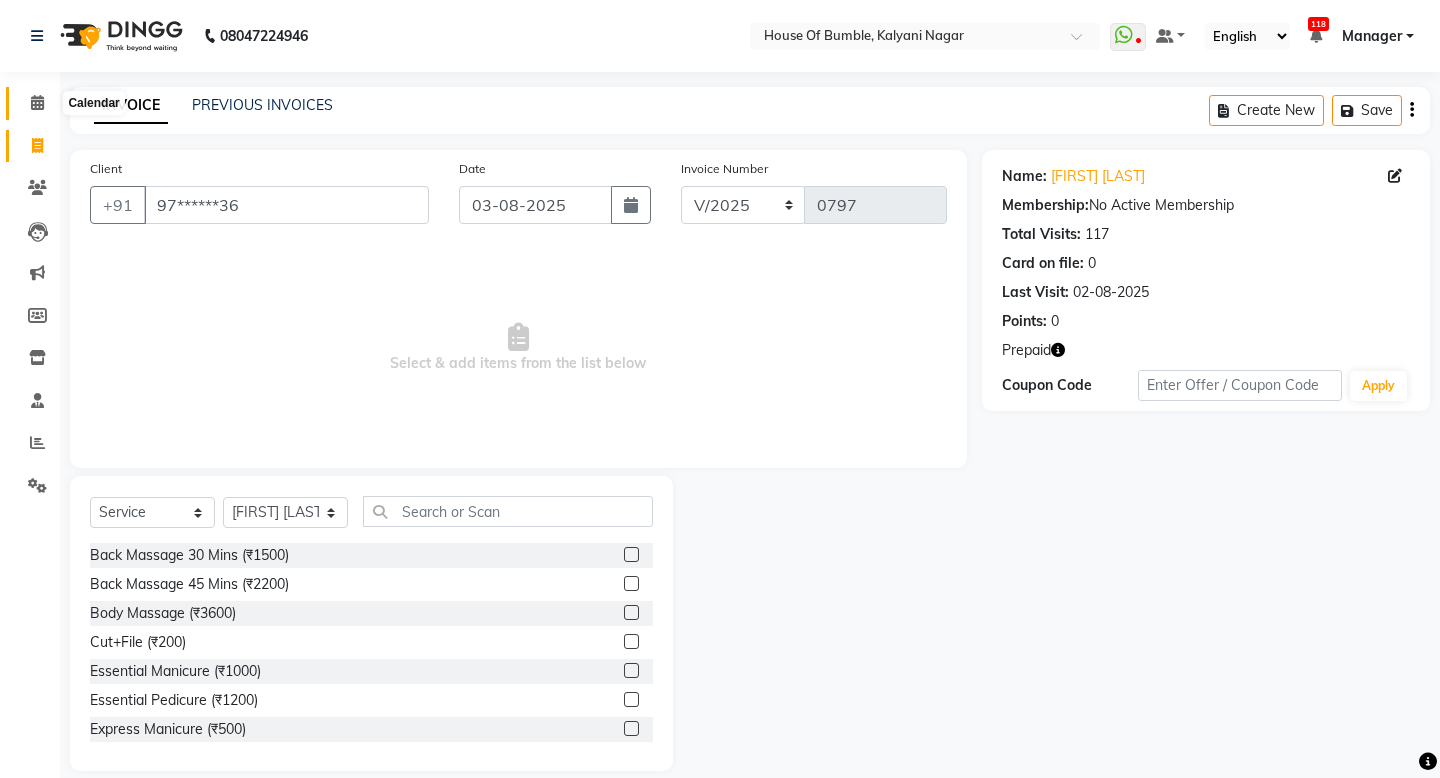 click 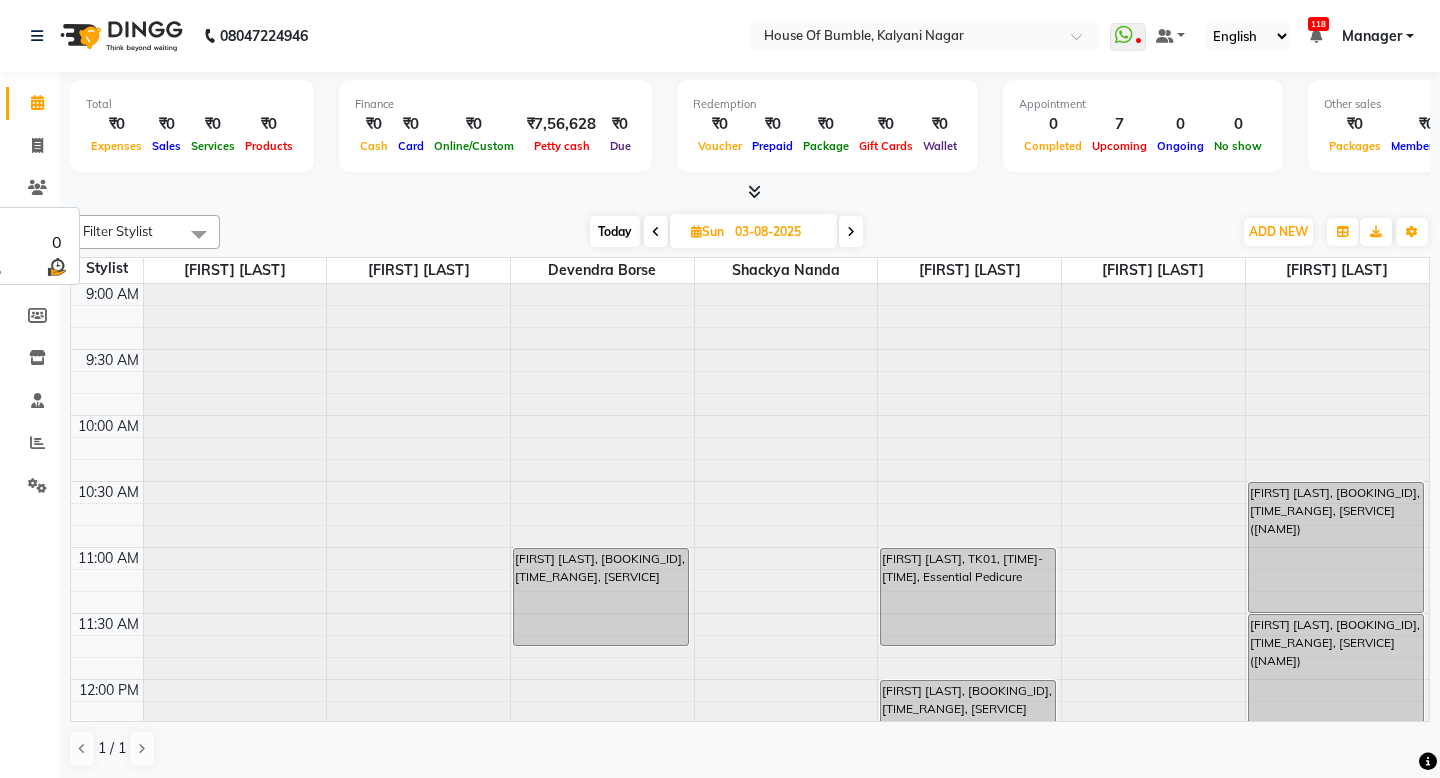 click on "03-08-2025" at bounding box center (779, 232) 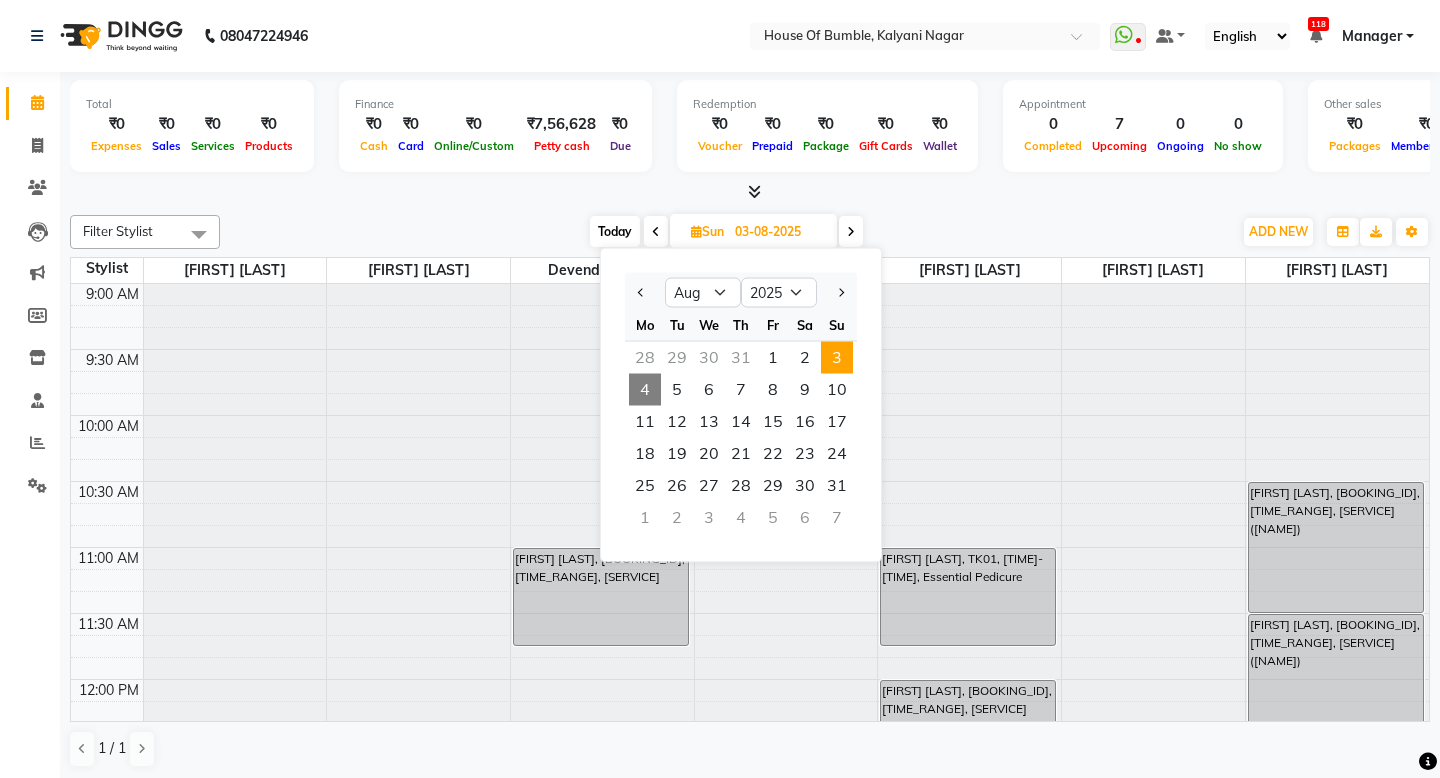 scroll, scrollTop: 0, scrollLeft: 0, axis: both 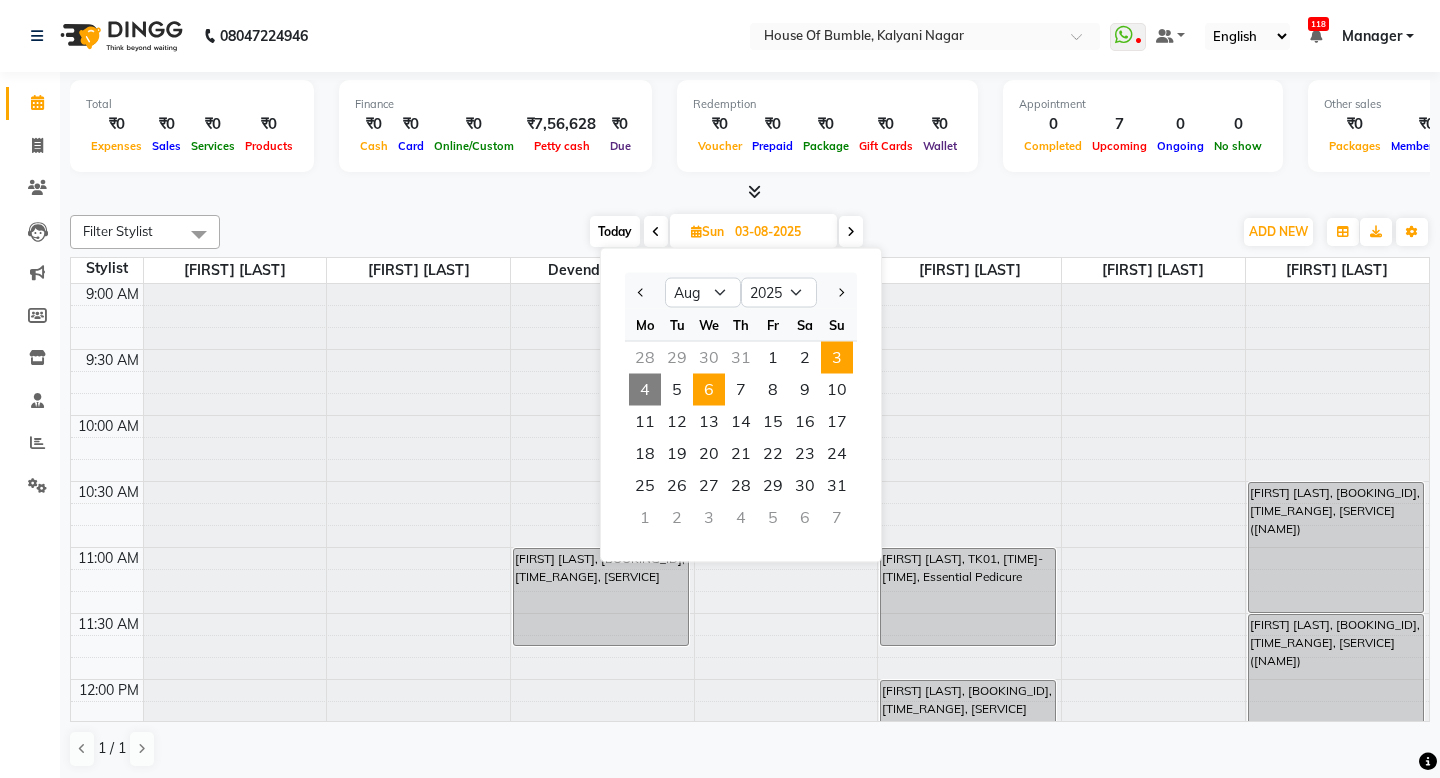 click on "6" at bounding box center (709, 390) 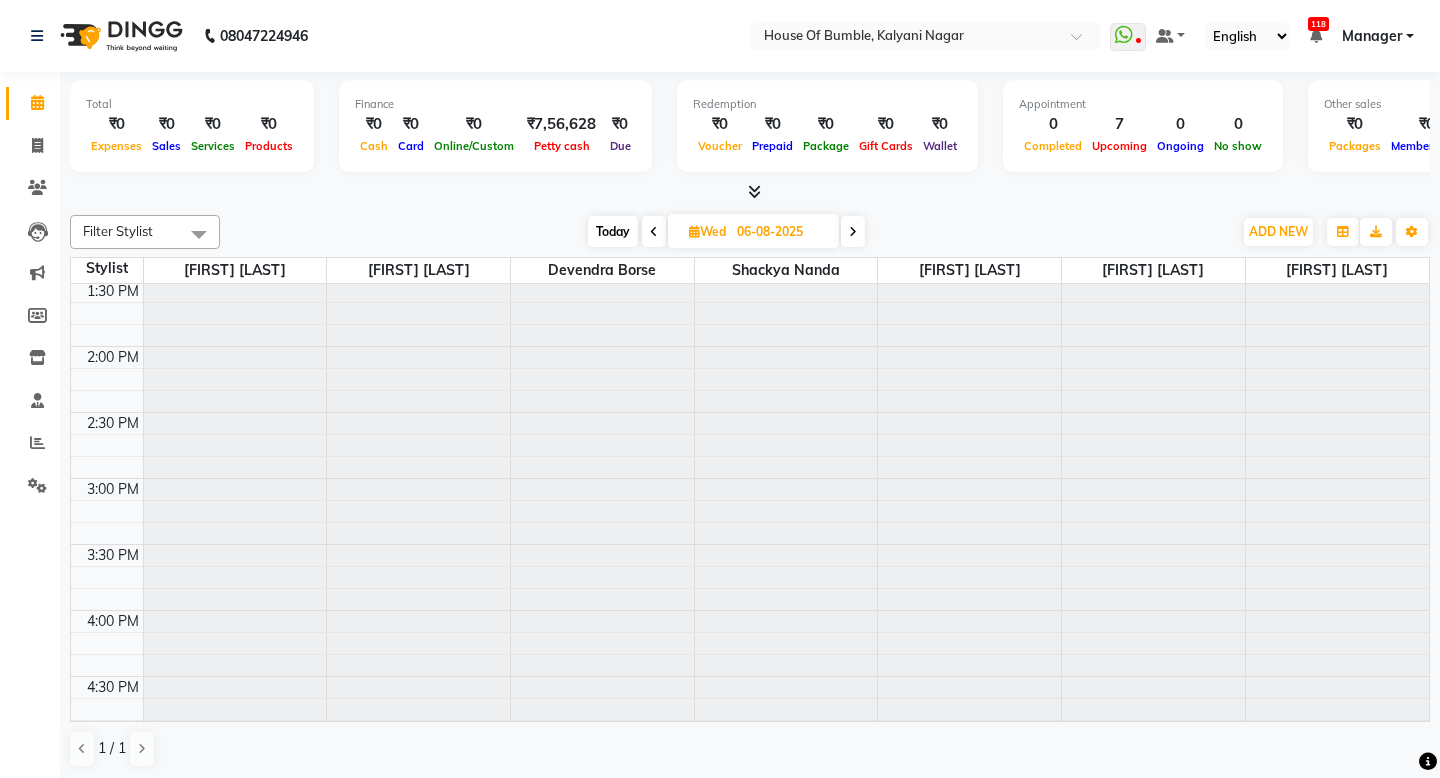 scroll, scrollTop: 687, scrollLeft: 0, axis: vertical 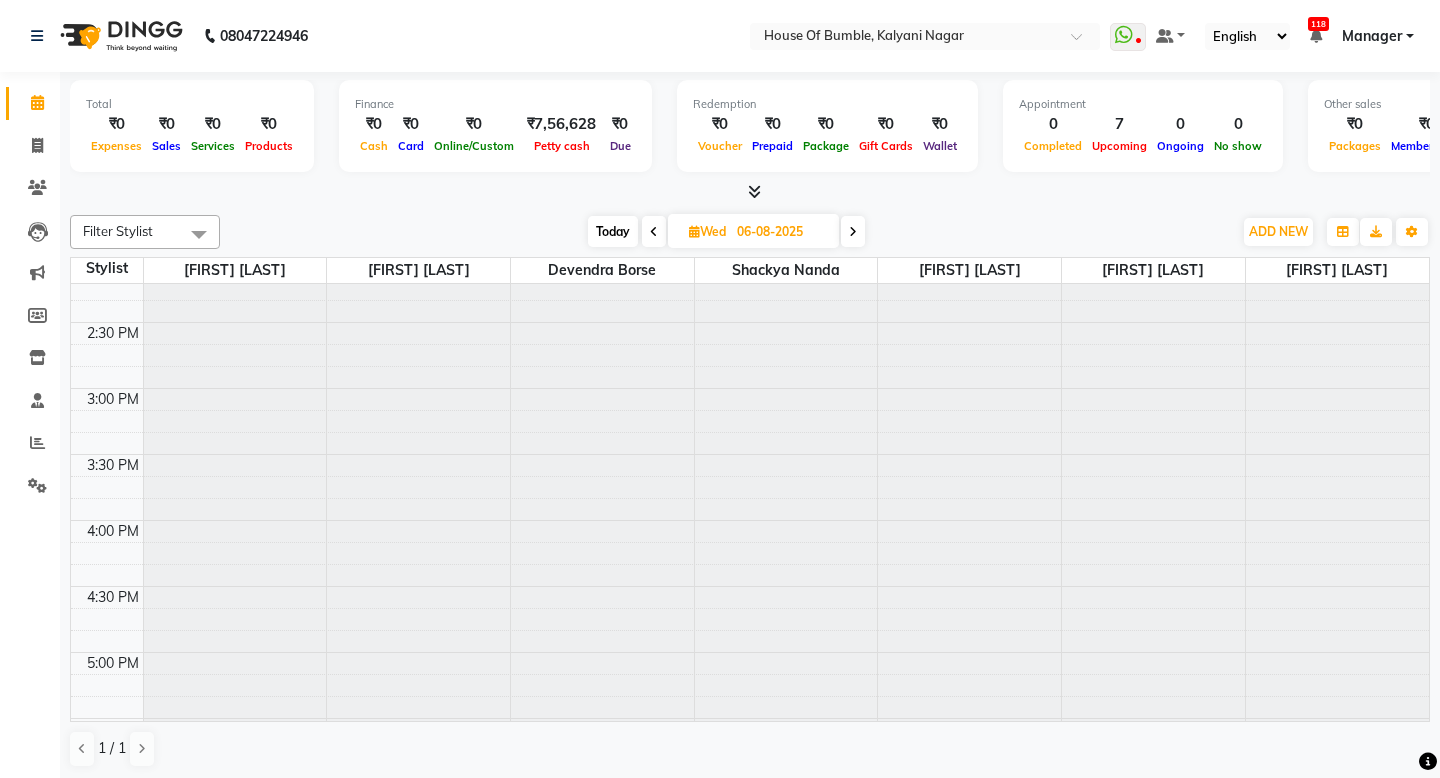 click at bounding box center (786, -403) 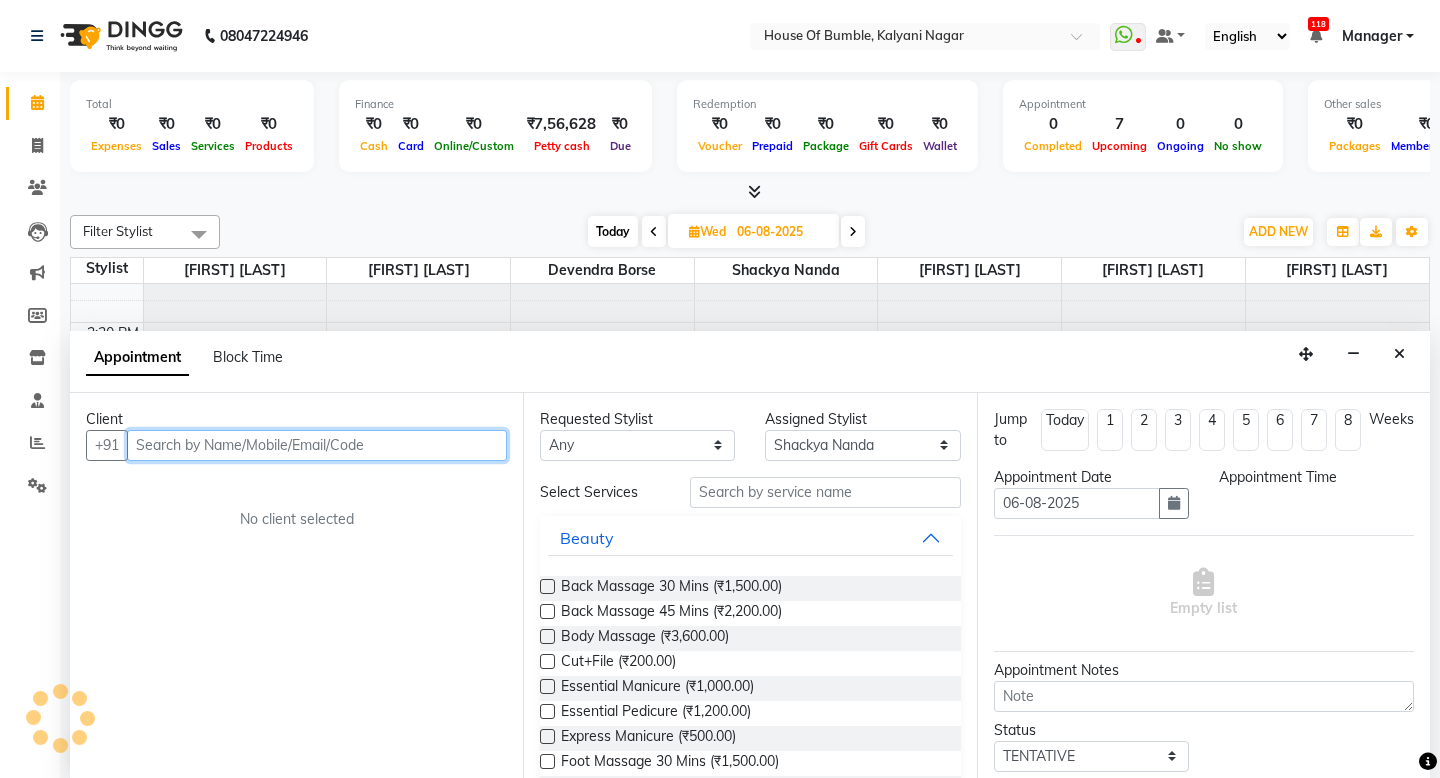 select on "1020" 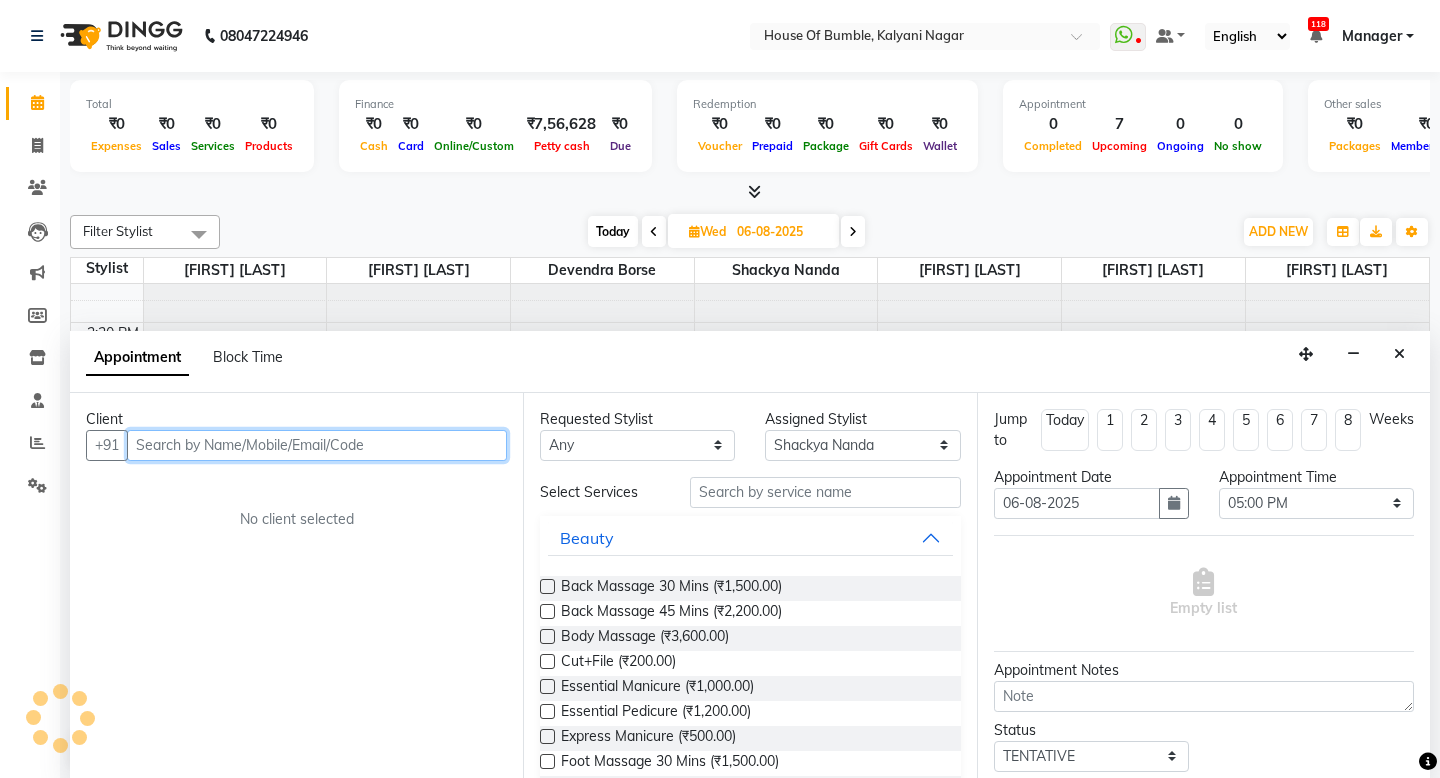 click at bounding box center [317, 445] 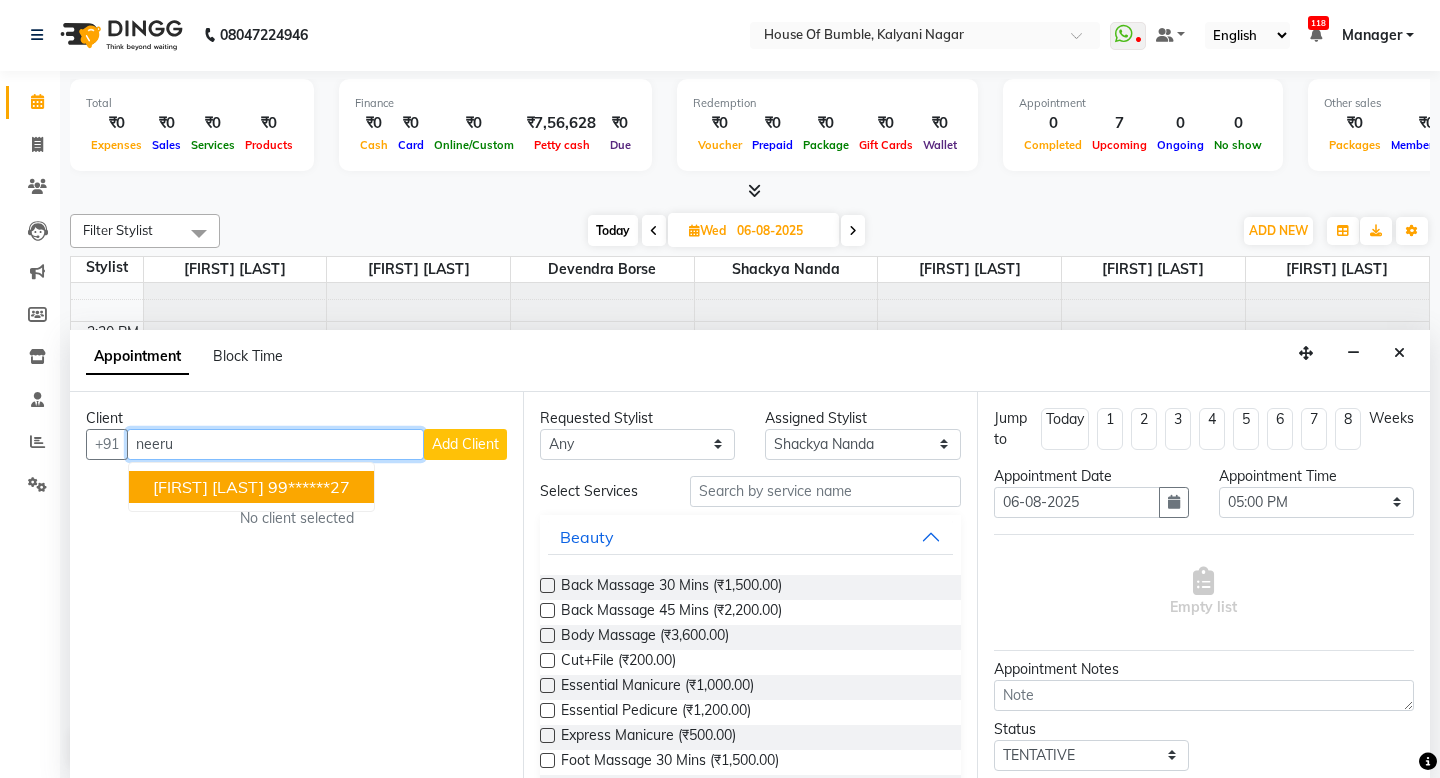 click on "[FIRST] [LAST]" at bounding box center (208, 487) 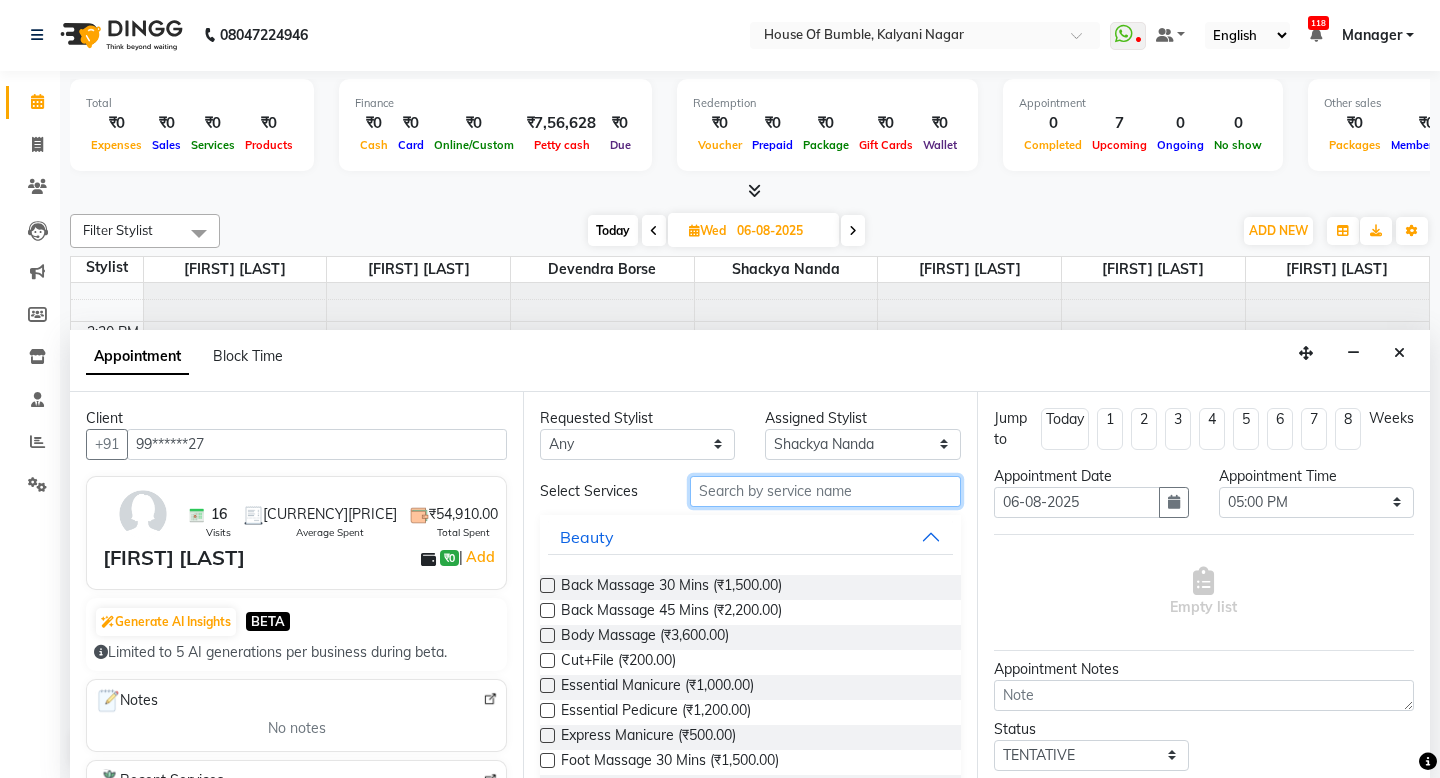 click at bounding box center [825, 491] 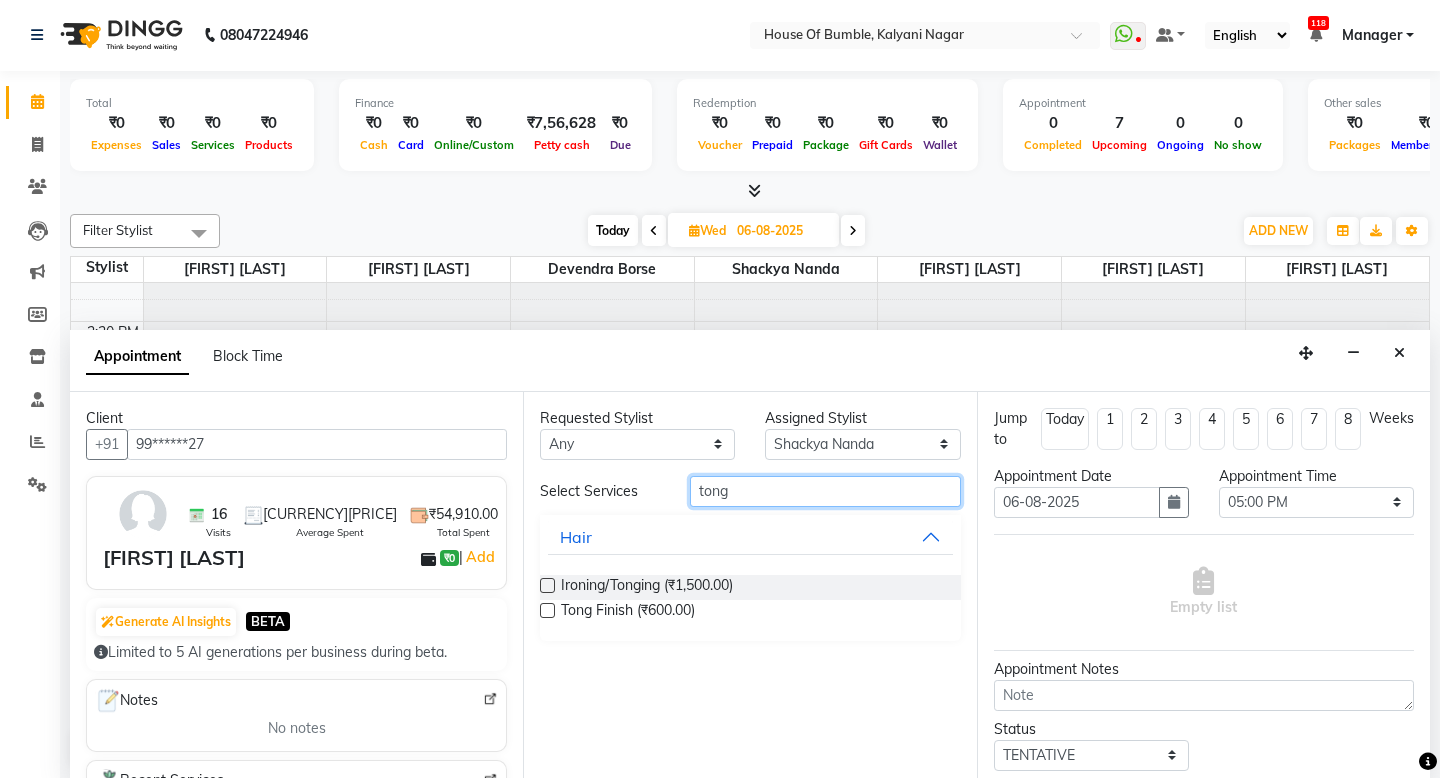 type on "tong" 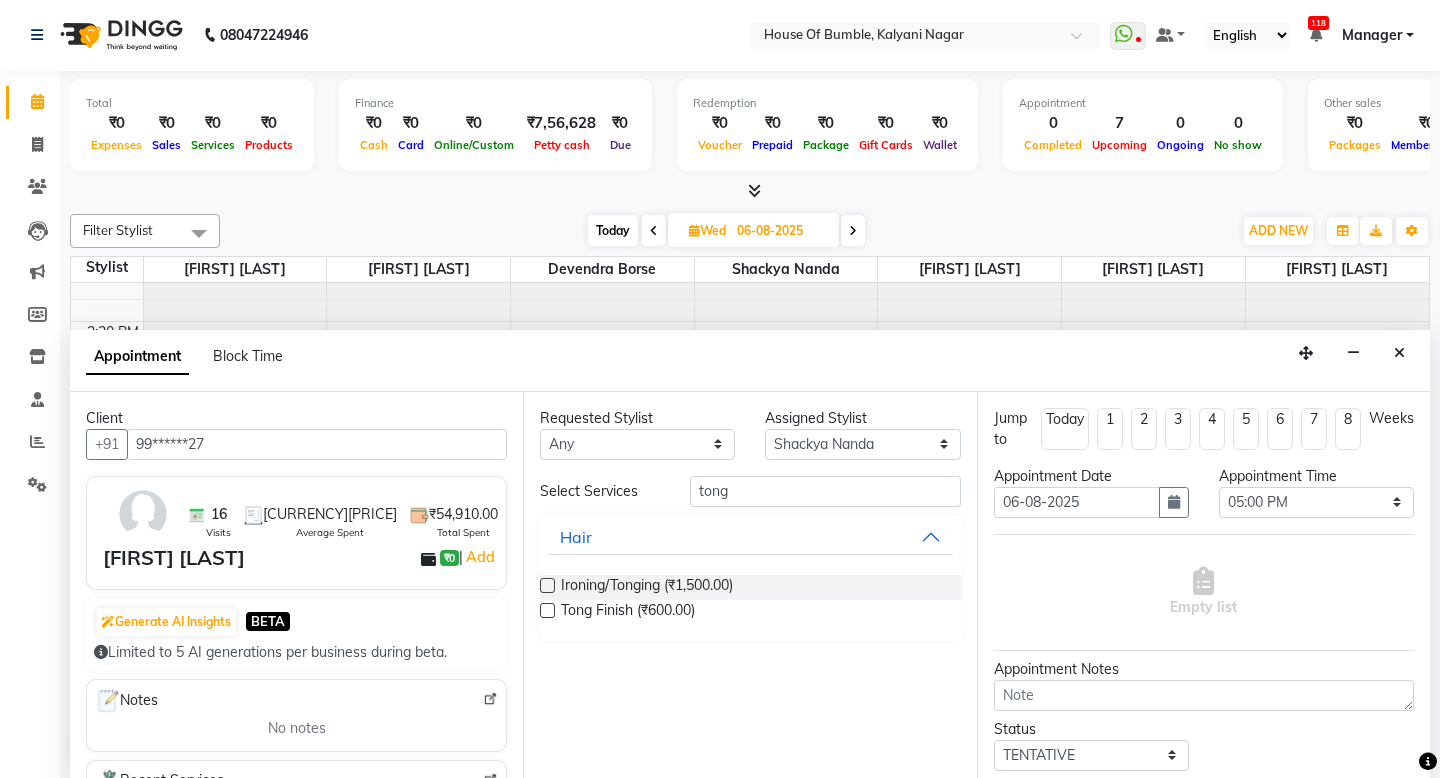 click at bounding box center [547, 585] 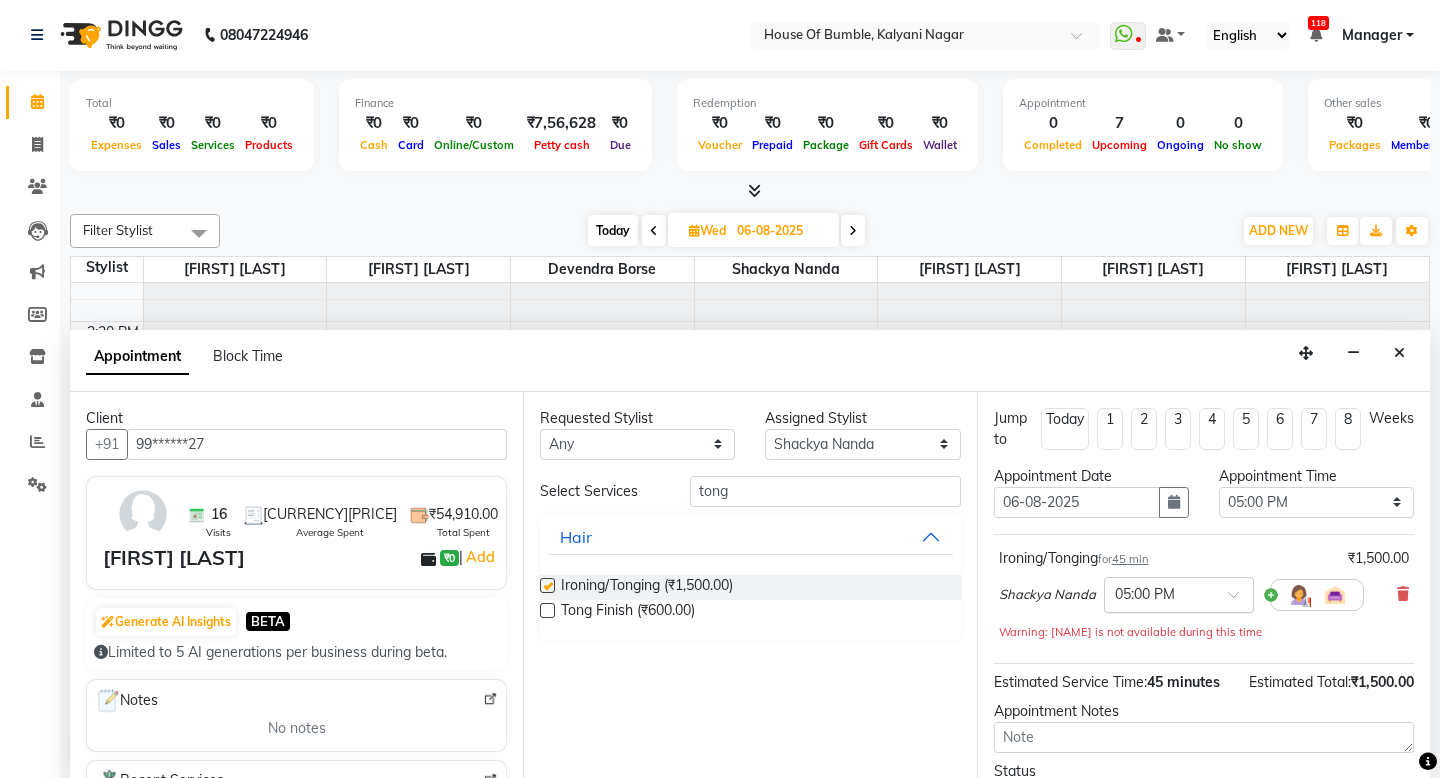 checkbox on "false" 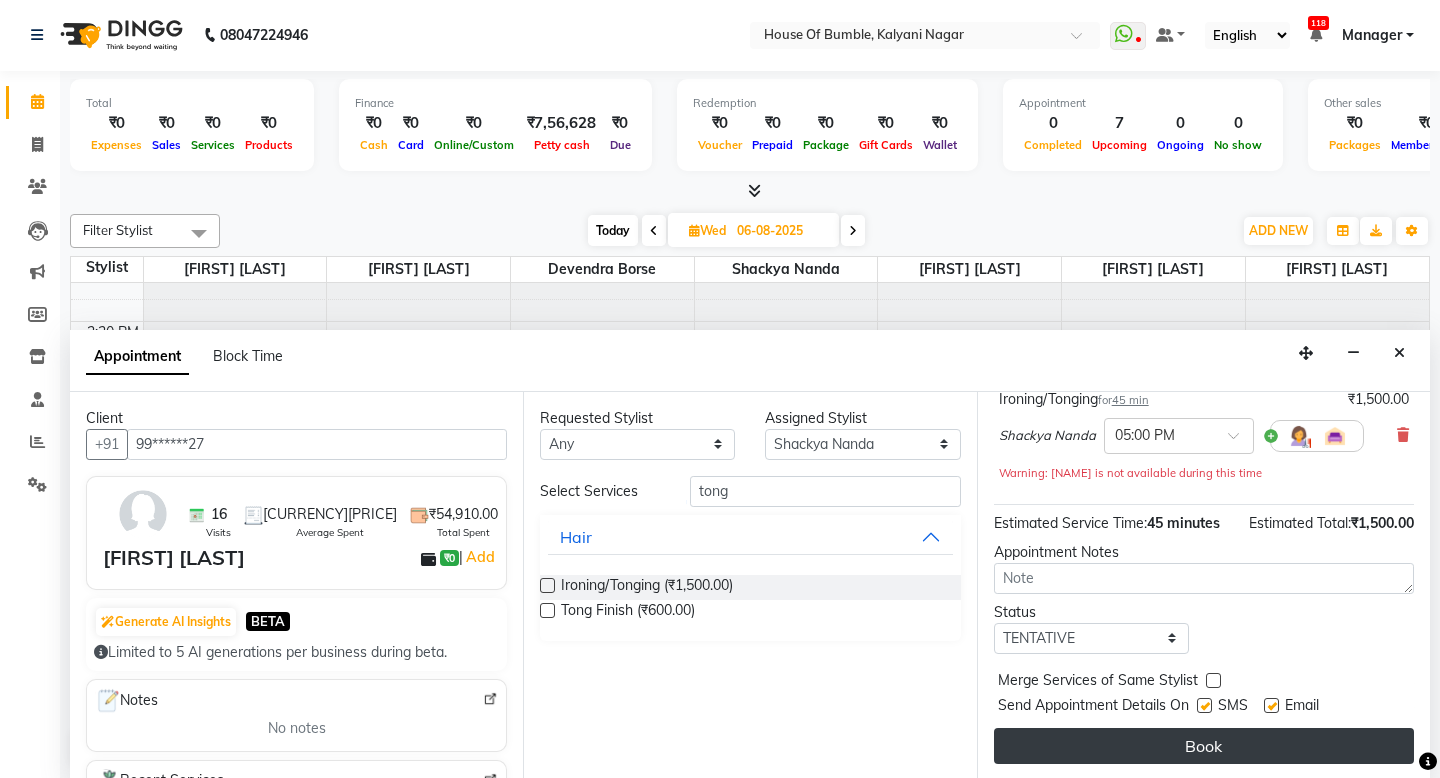 click on "Book" at bounding box center [1204, 746] 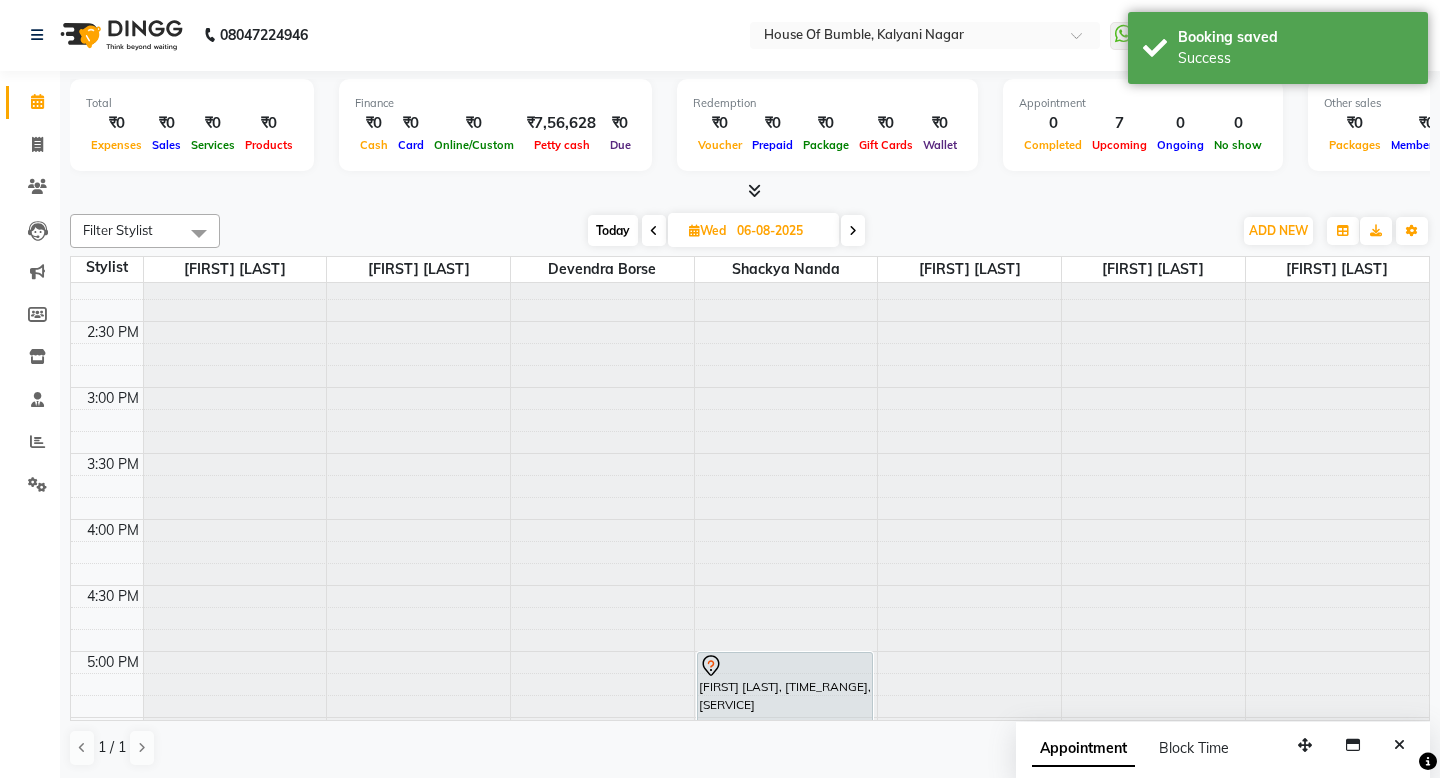 click on "Today" at bounding box center (613, 230) 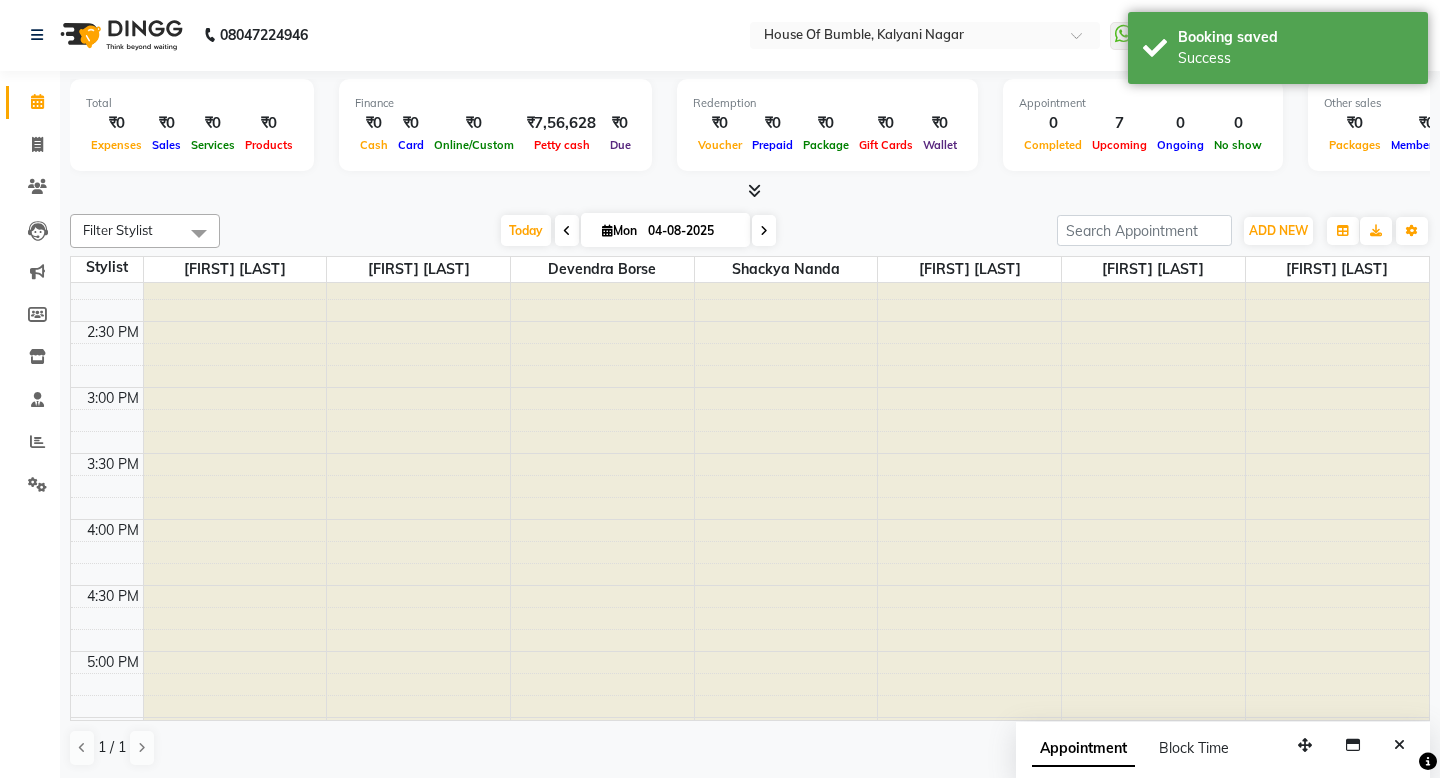scroll, scrollTop: 0, scrollLeft: 0, axis: both 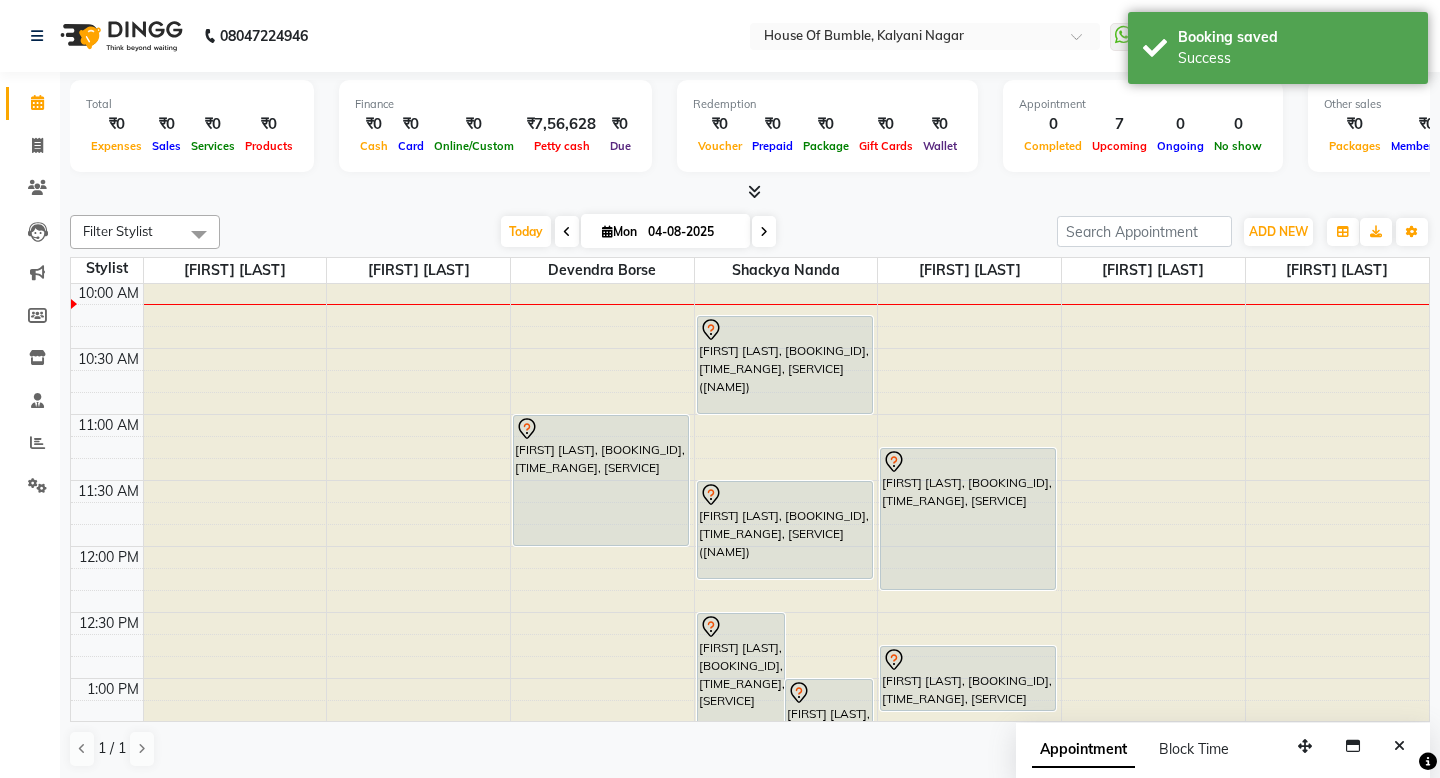 click at bounding box center [567, 231] 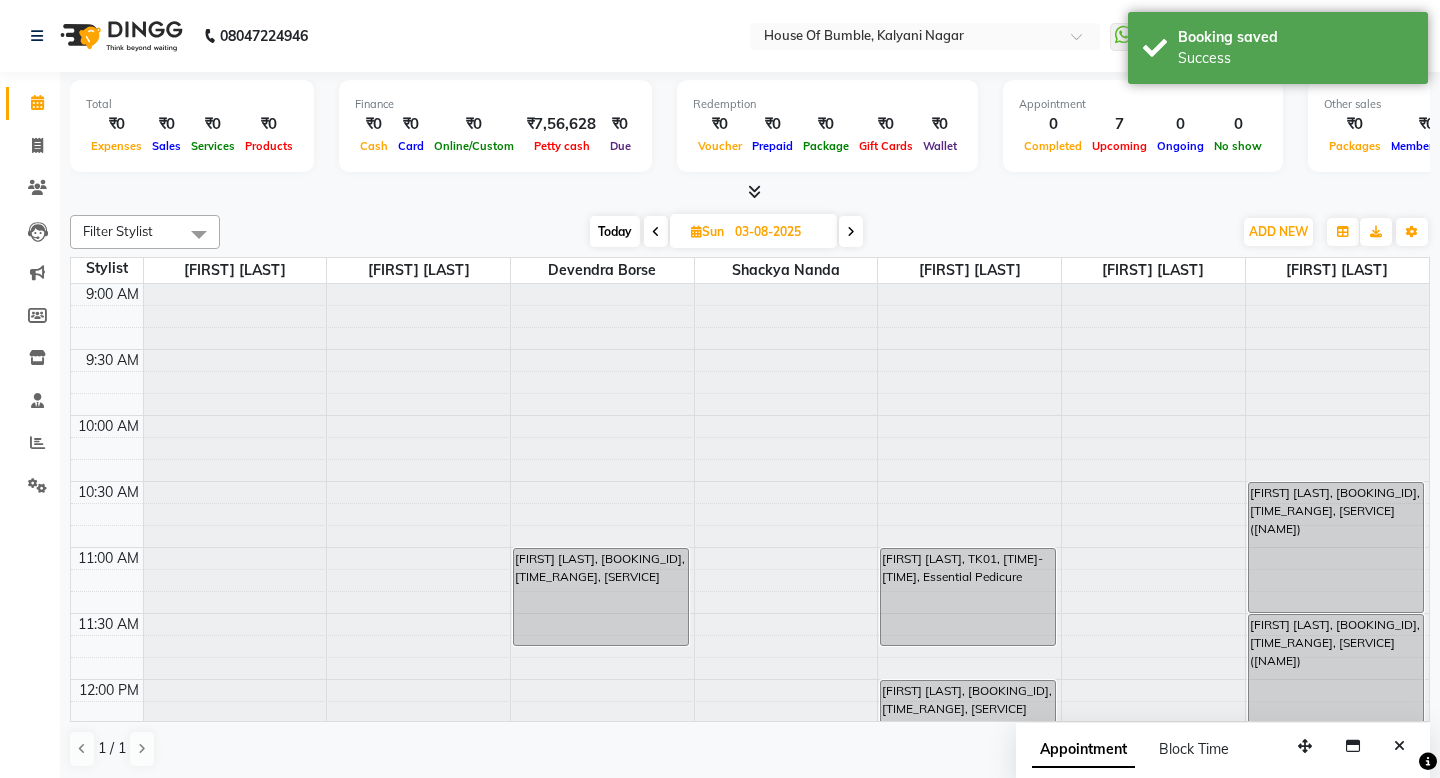 scroll, scrollTop: 0, scrollLeft: 0, axis: both 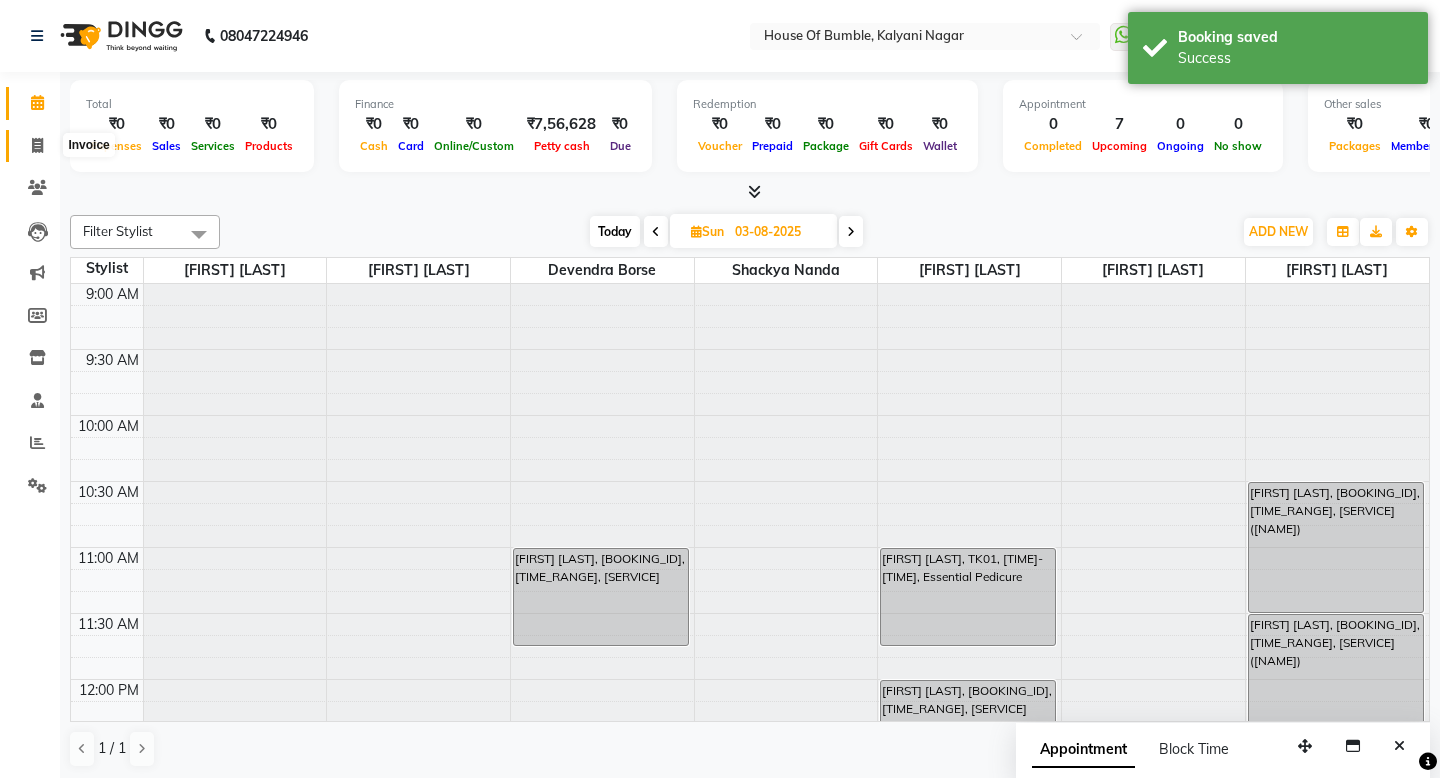 click 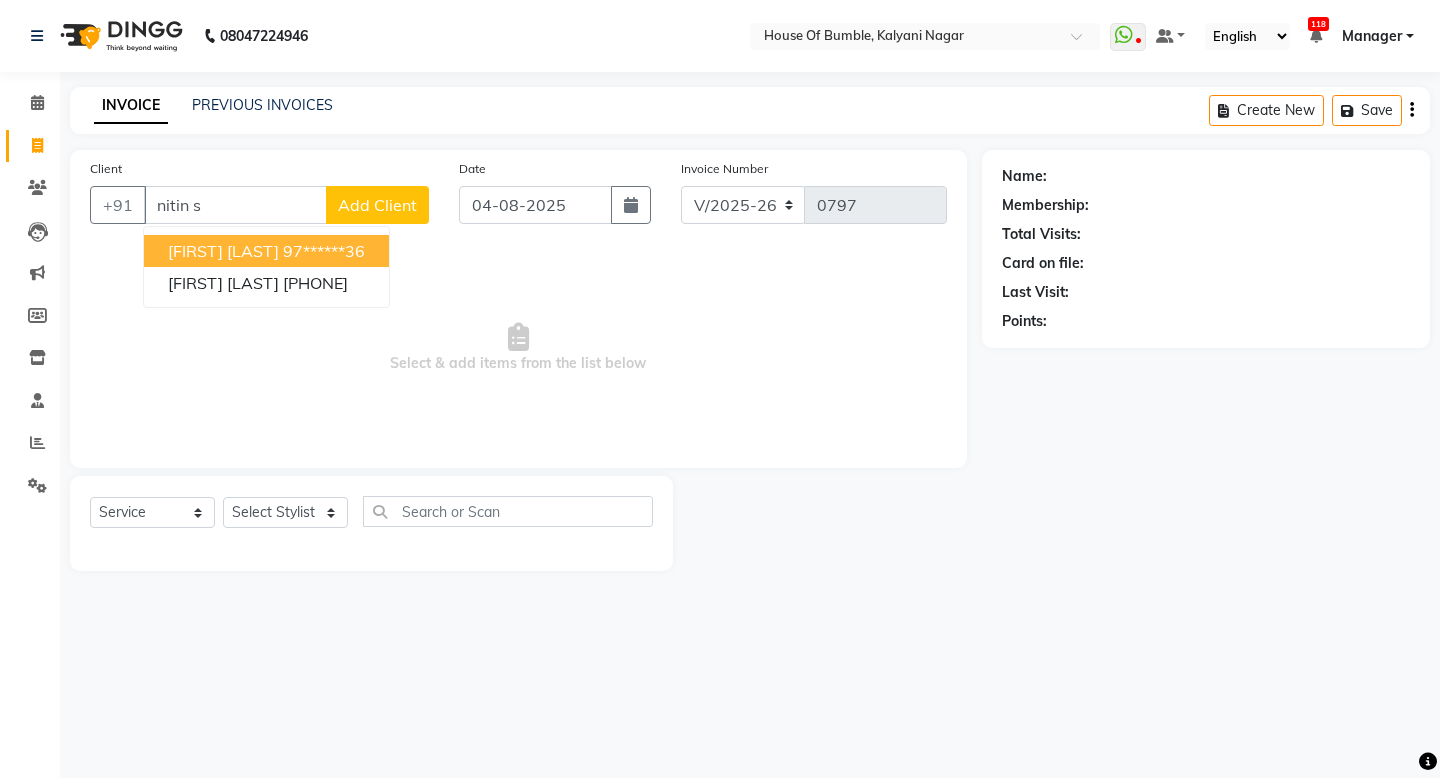 click on "[FIRST] [LAST] [PHONE]" at bounding box center (266, 251) 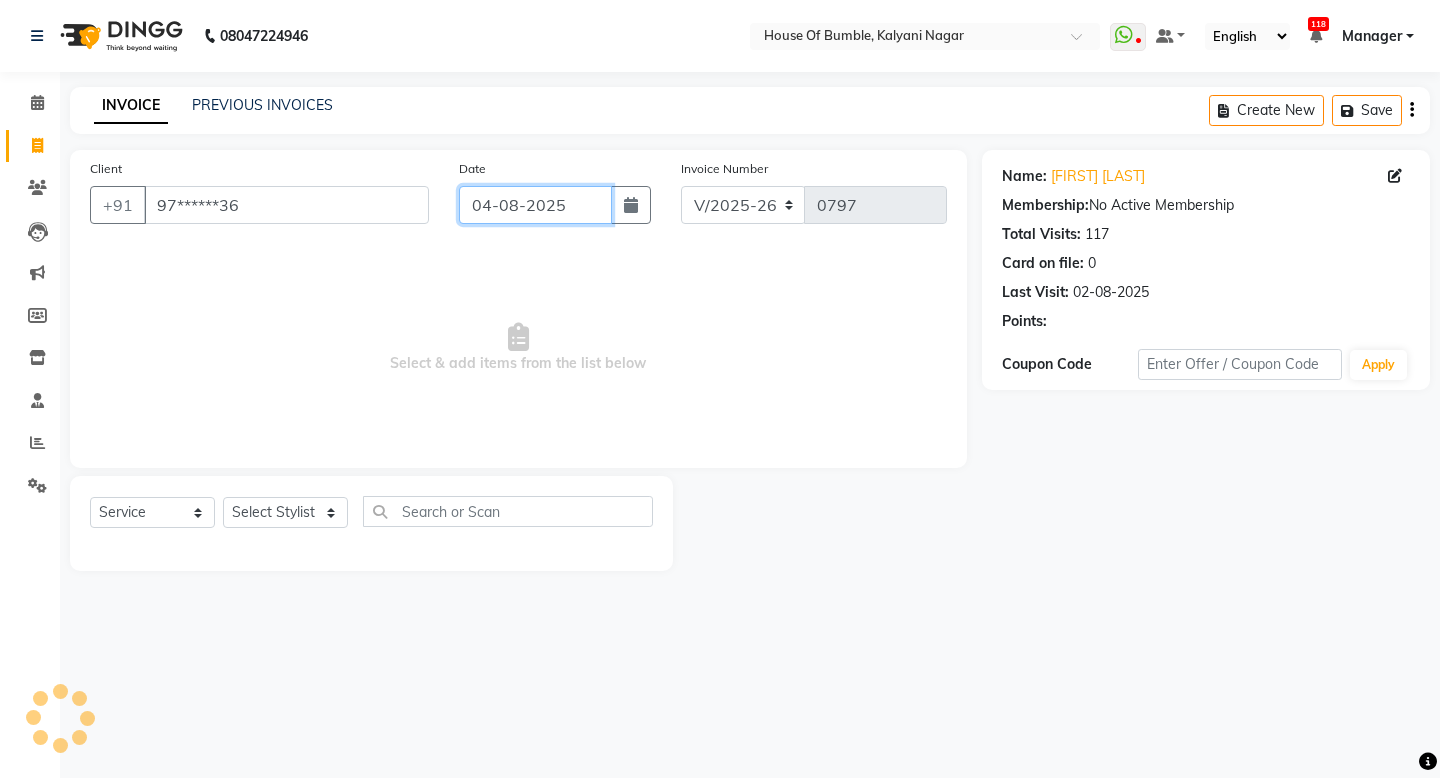 click on "04-08-2025" 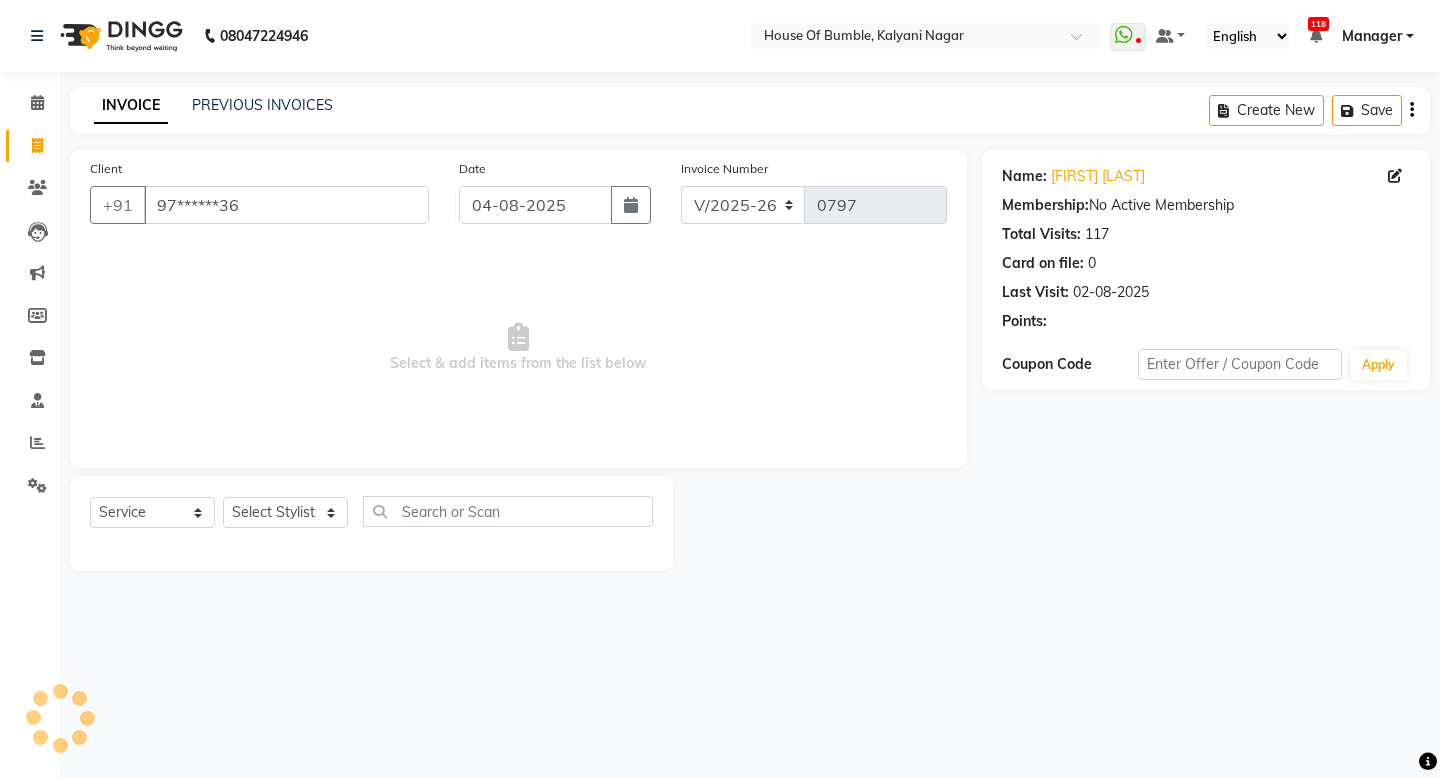 select on "8" 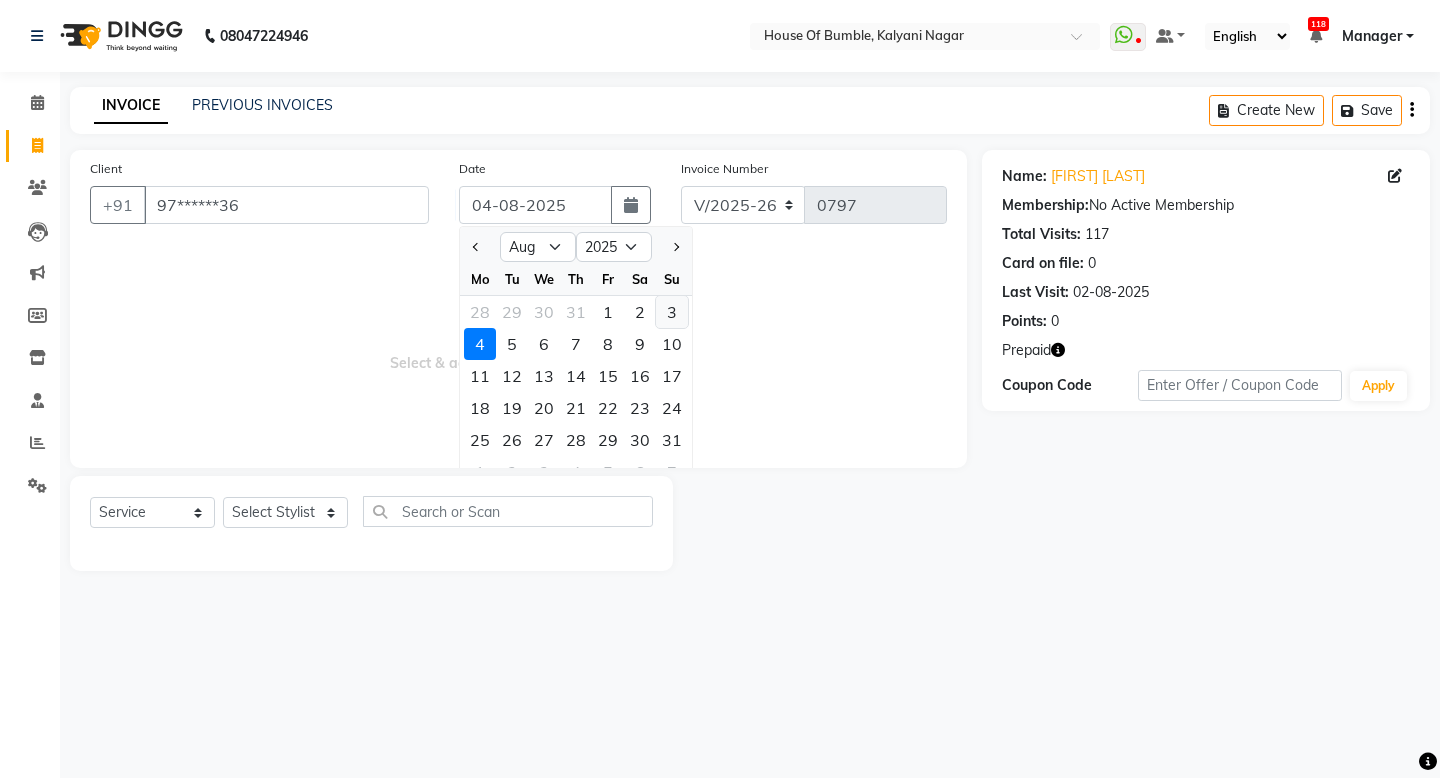 click on "3" 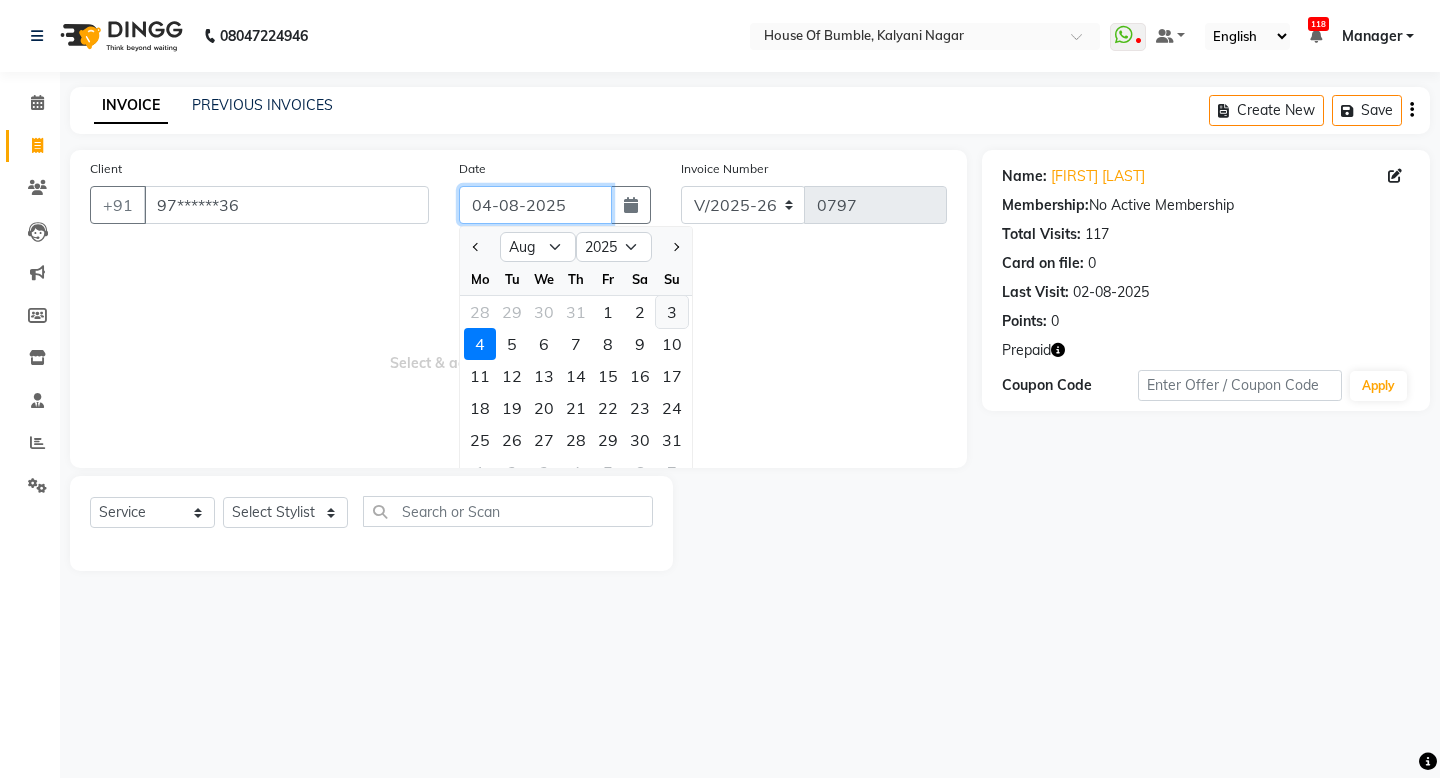 type on "03-08-2025" 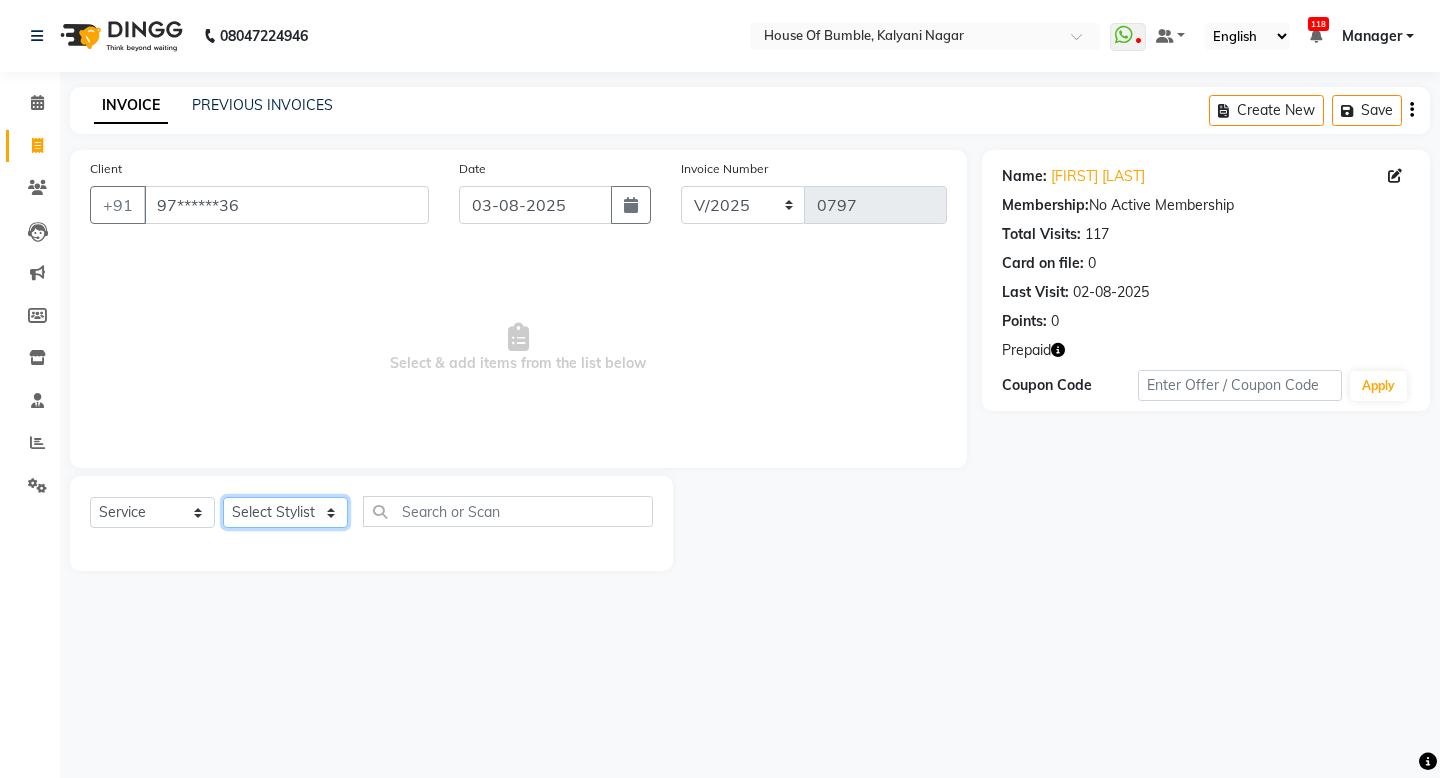 select on "76636" 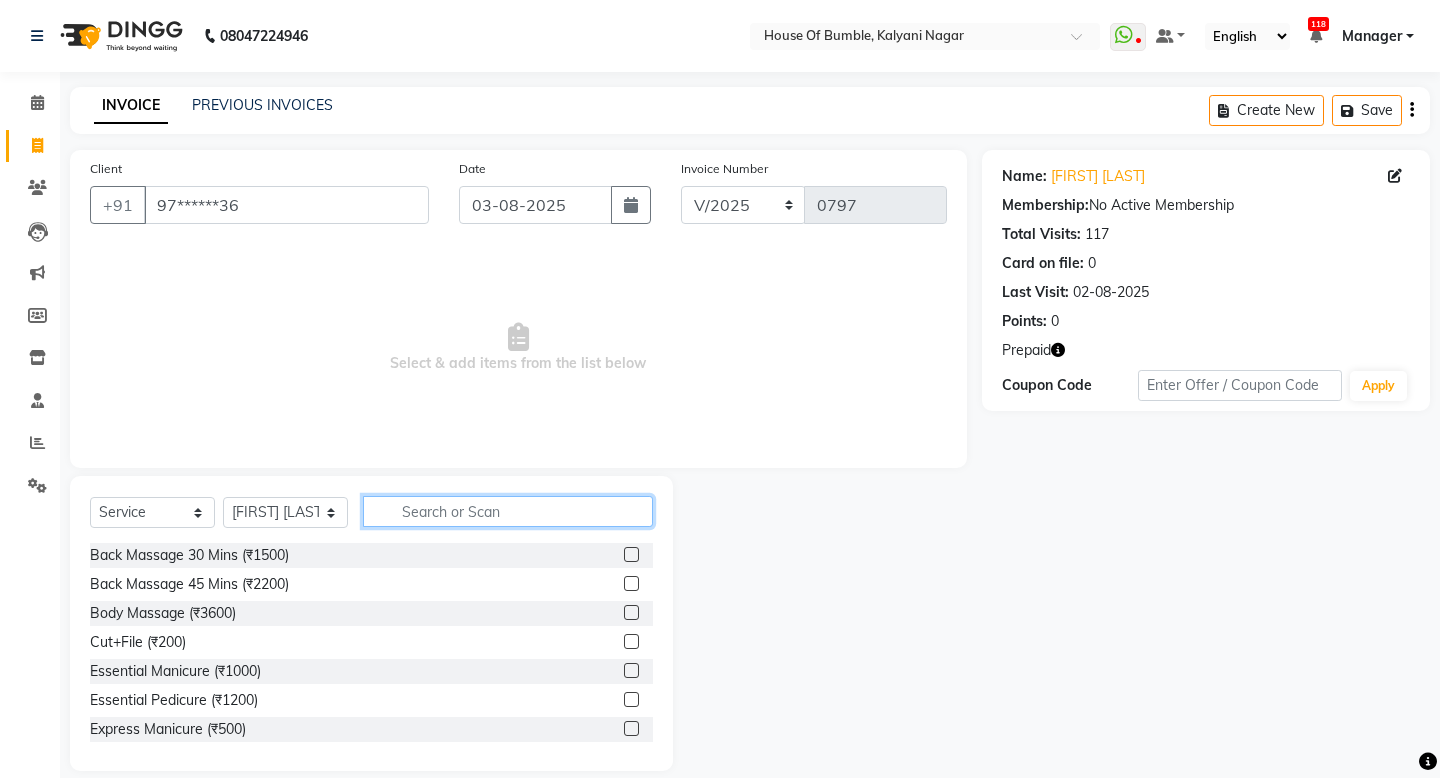 click 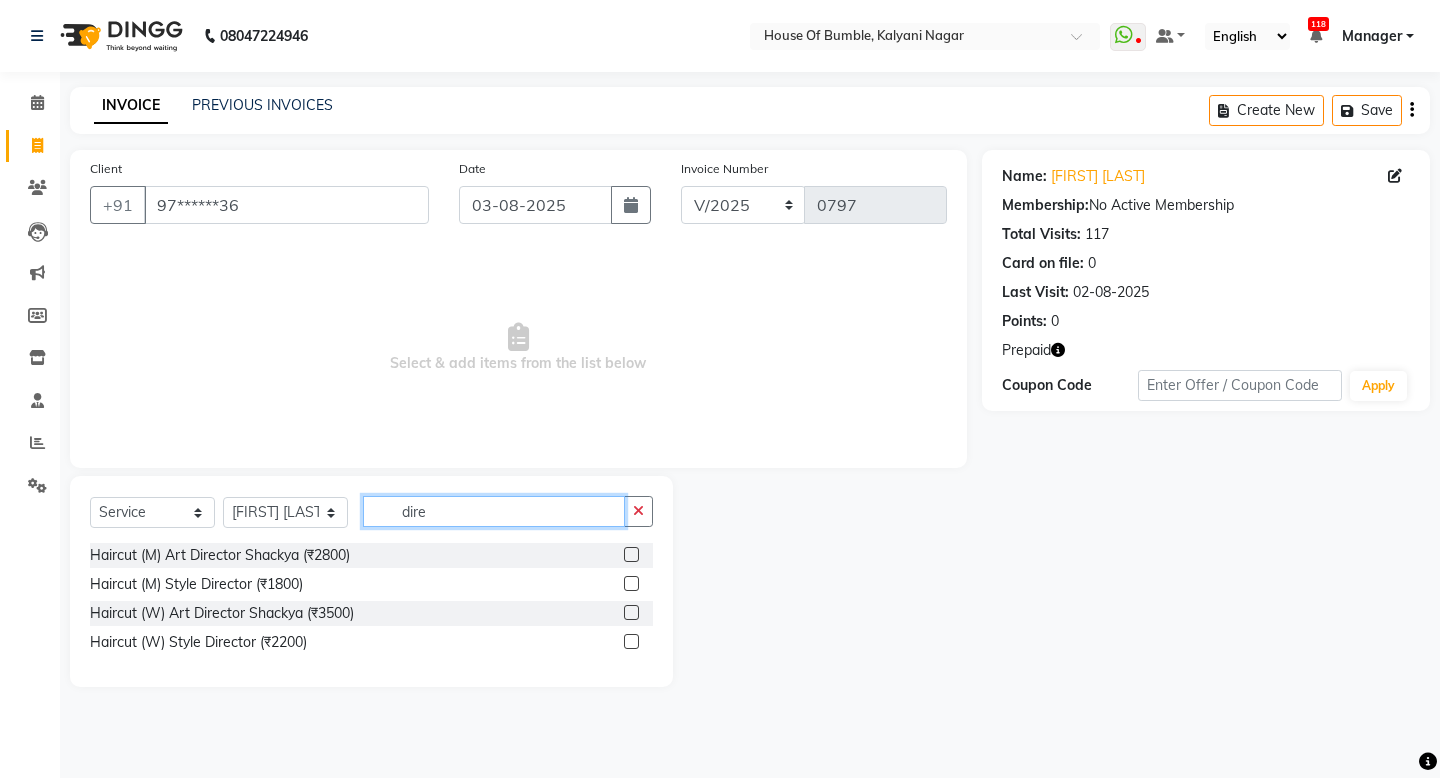 type on "dire" 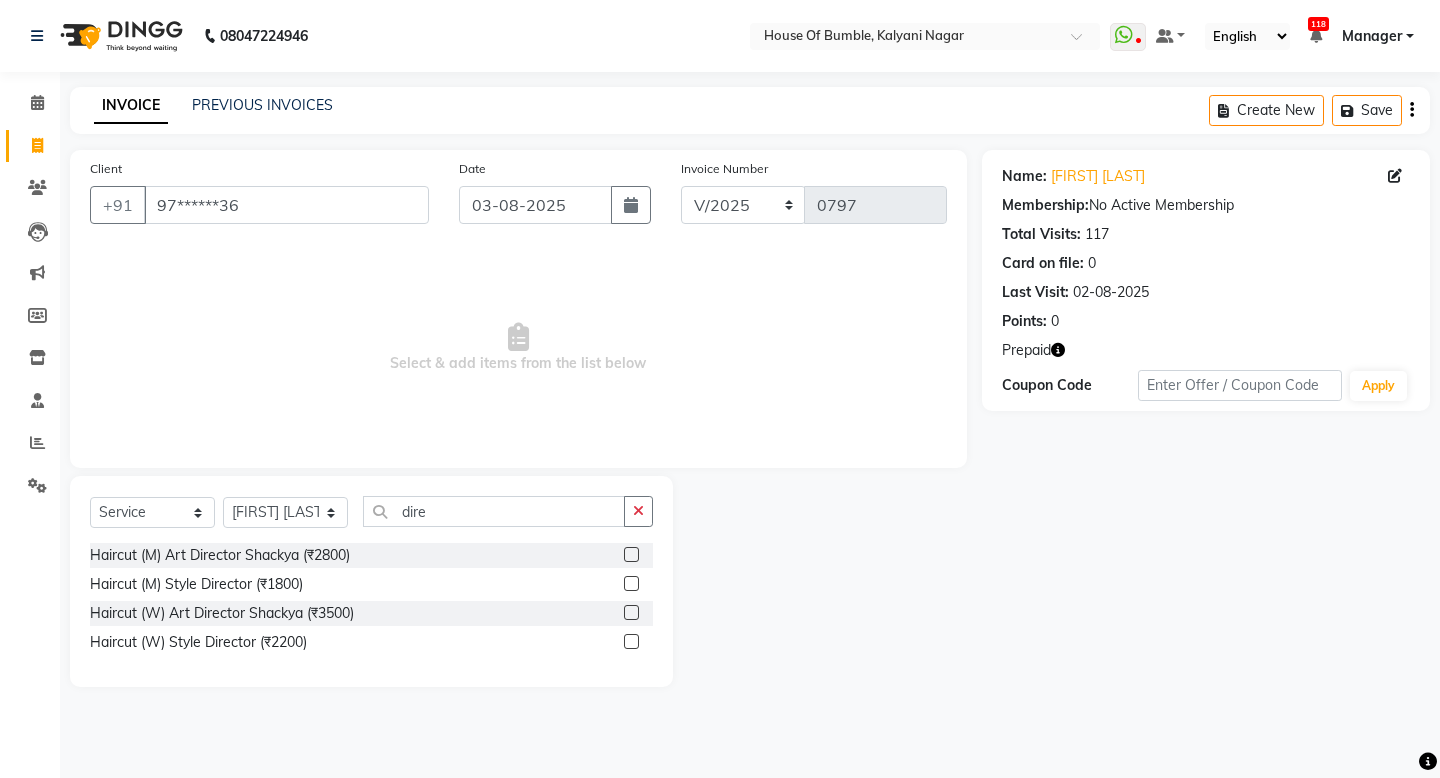 click 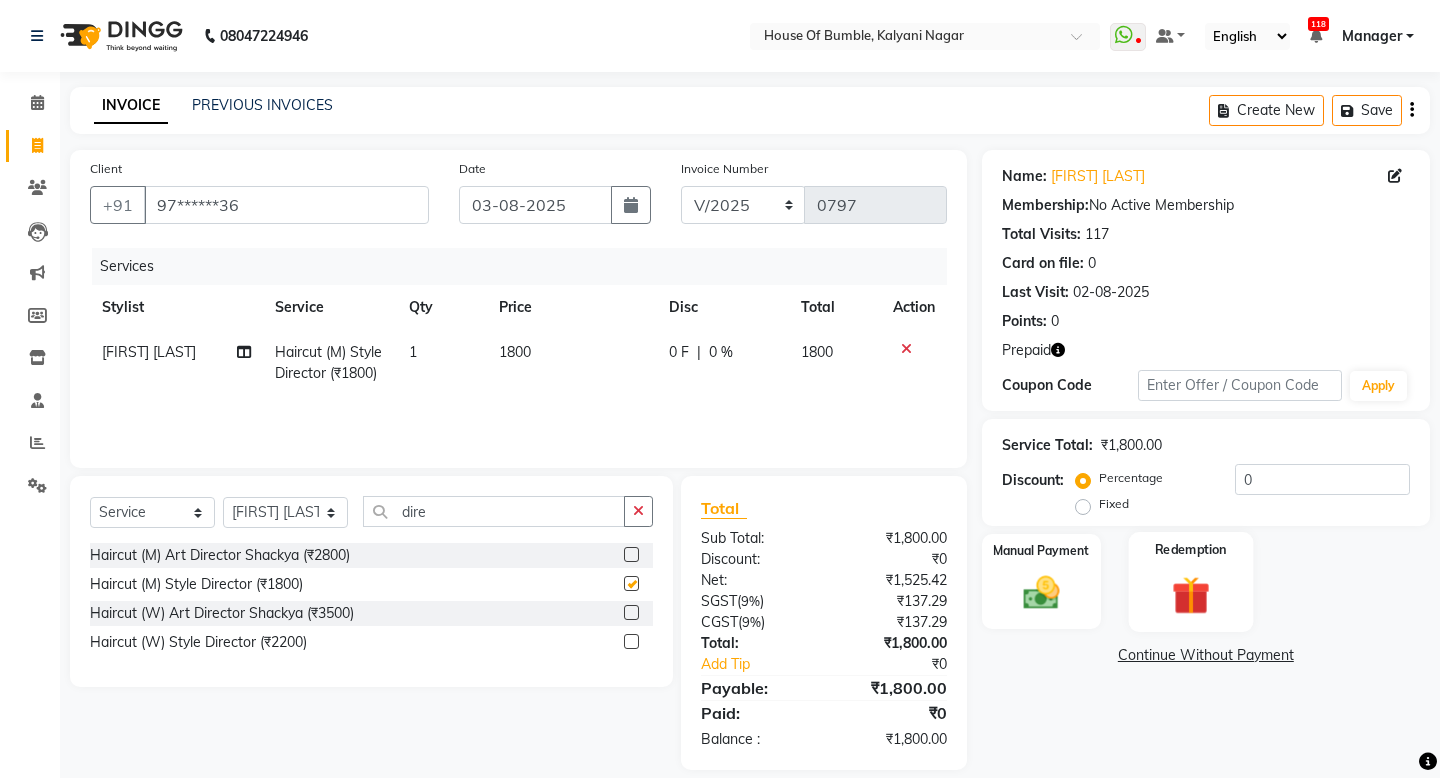 checkbox on "false" 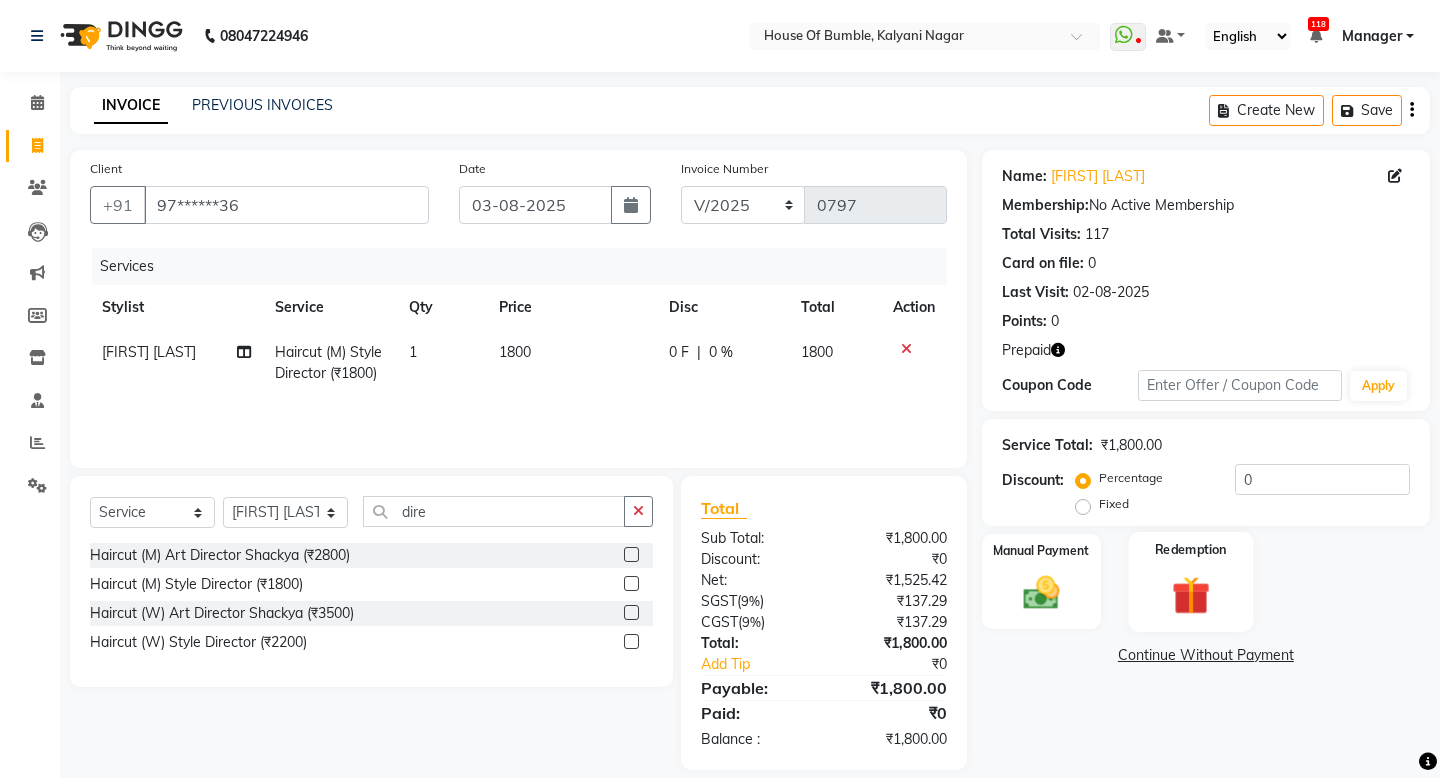 click 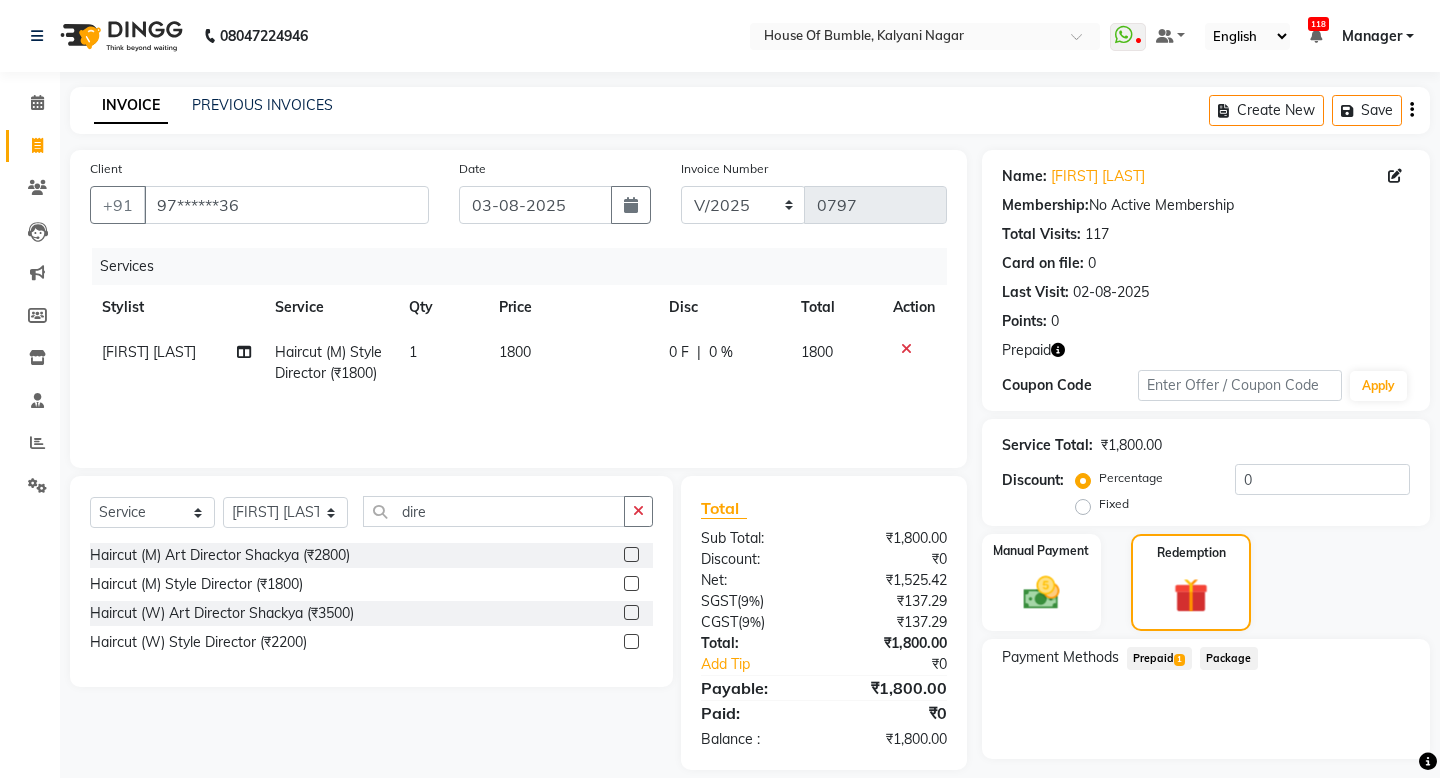 click on "Prepaid  1" 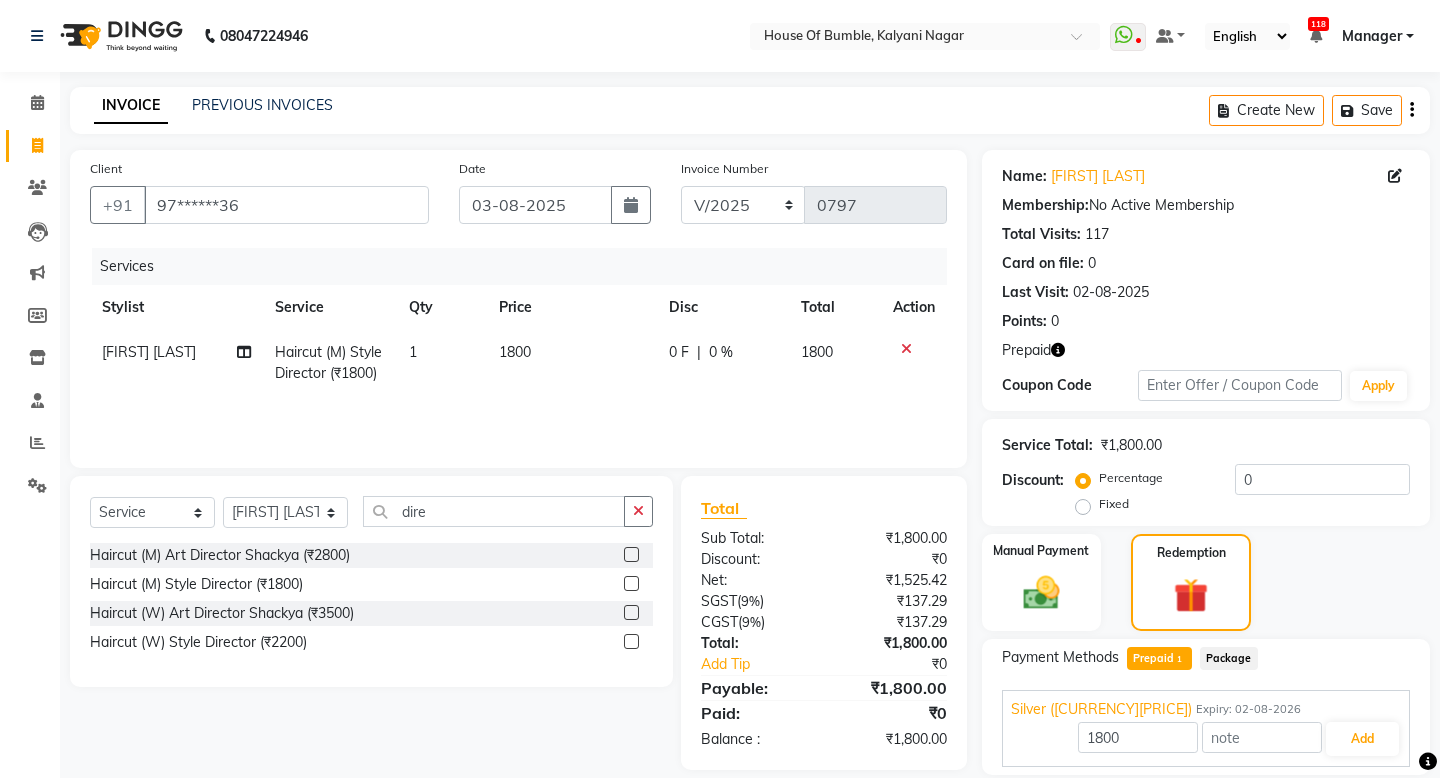 click on "Add" at bounding box center (1362, 739) 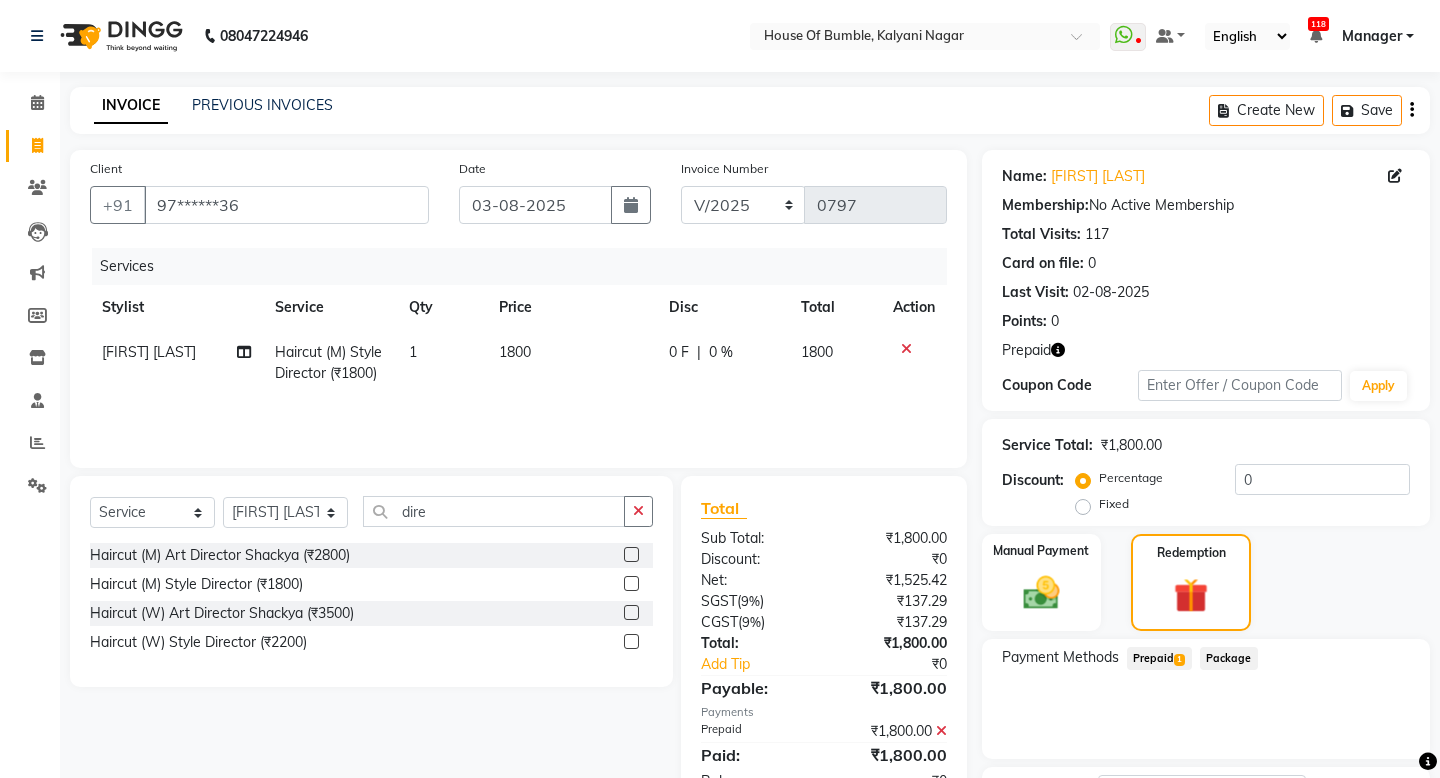click on "Checkout" 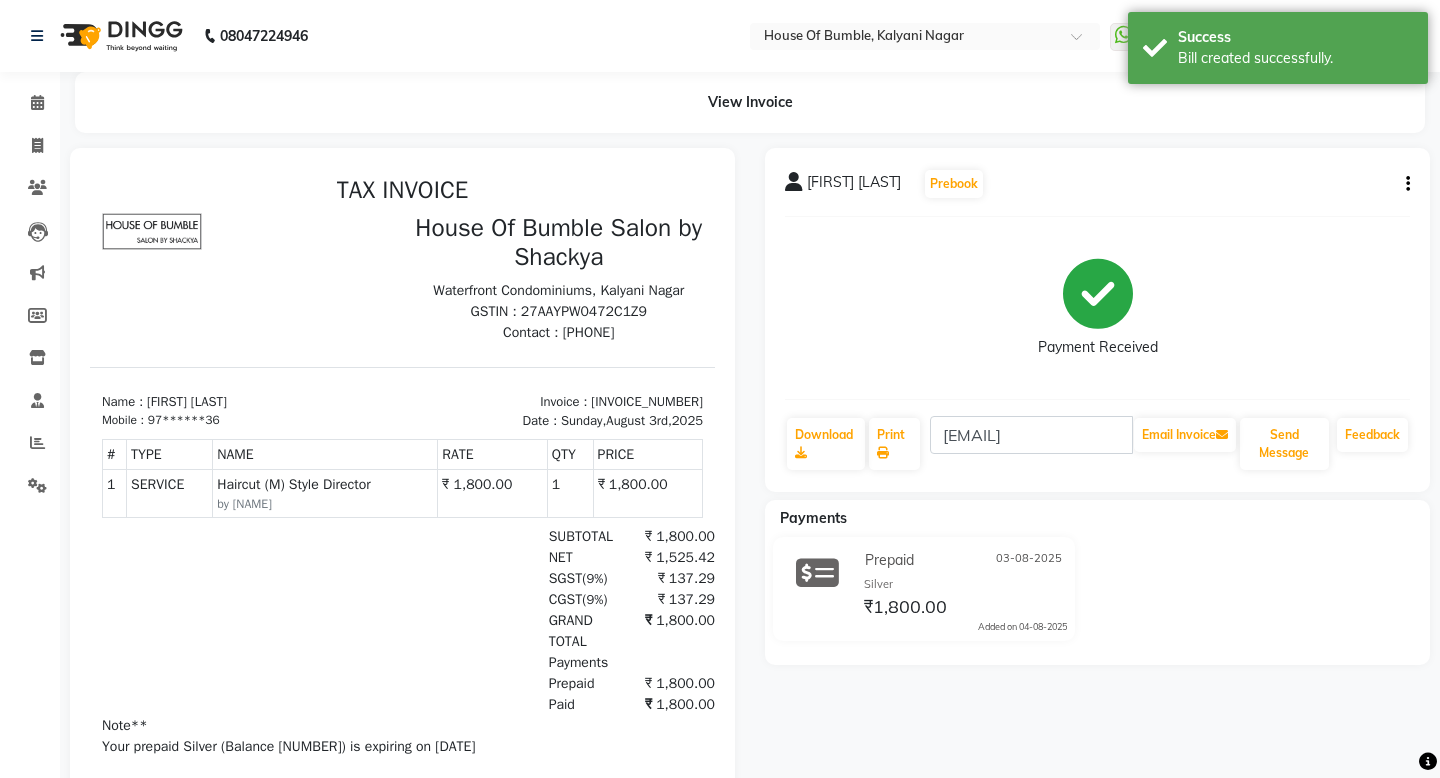 scroll, scrollTop: 0, scrollLeft: 0, axis: both 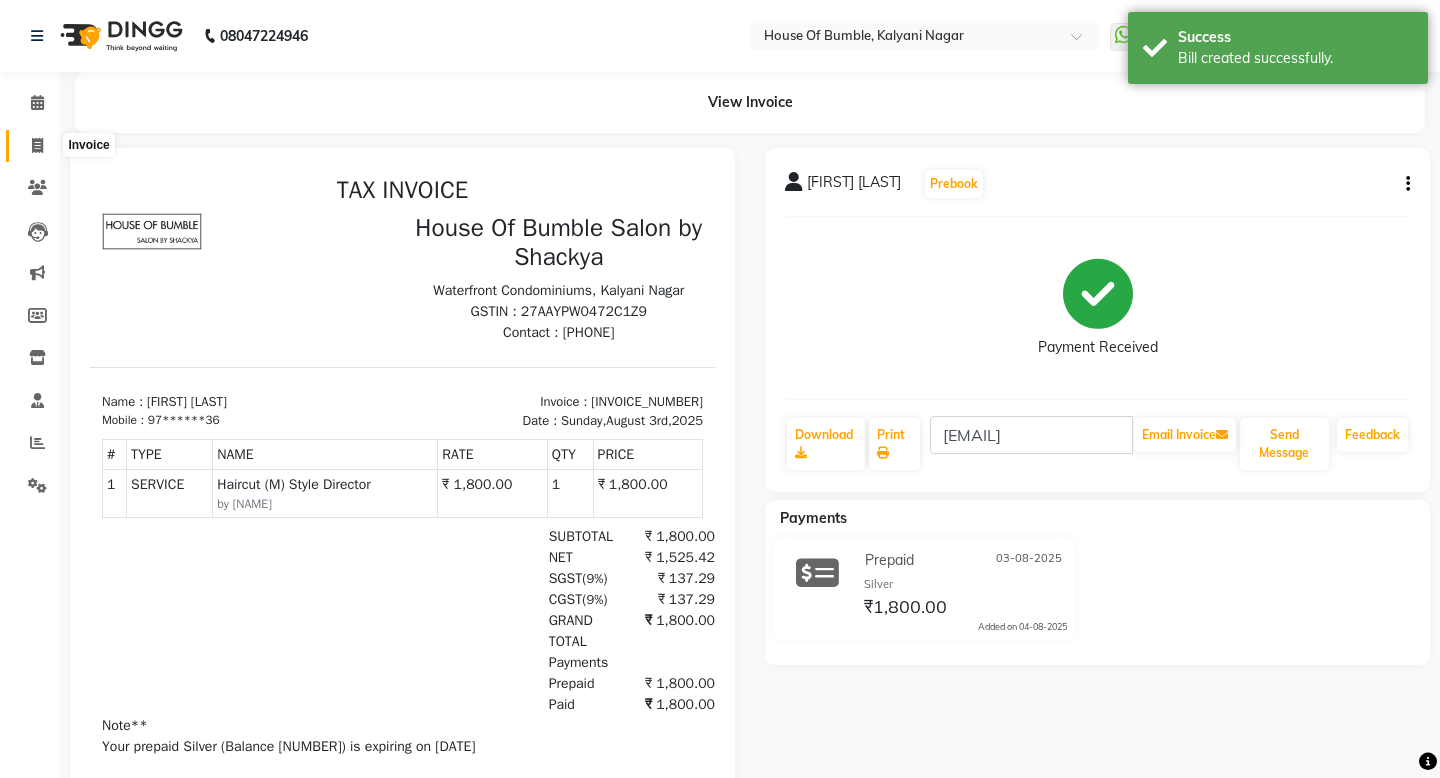click 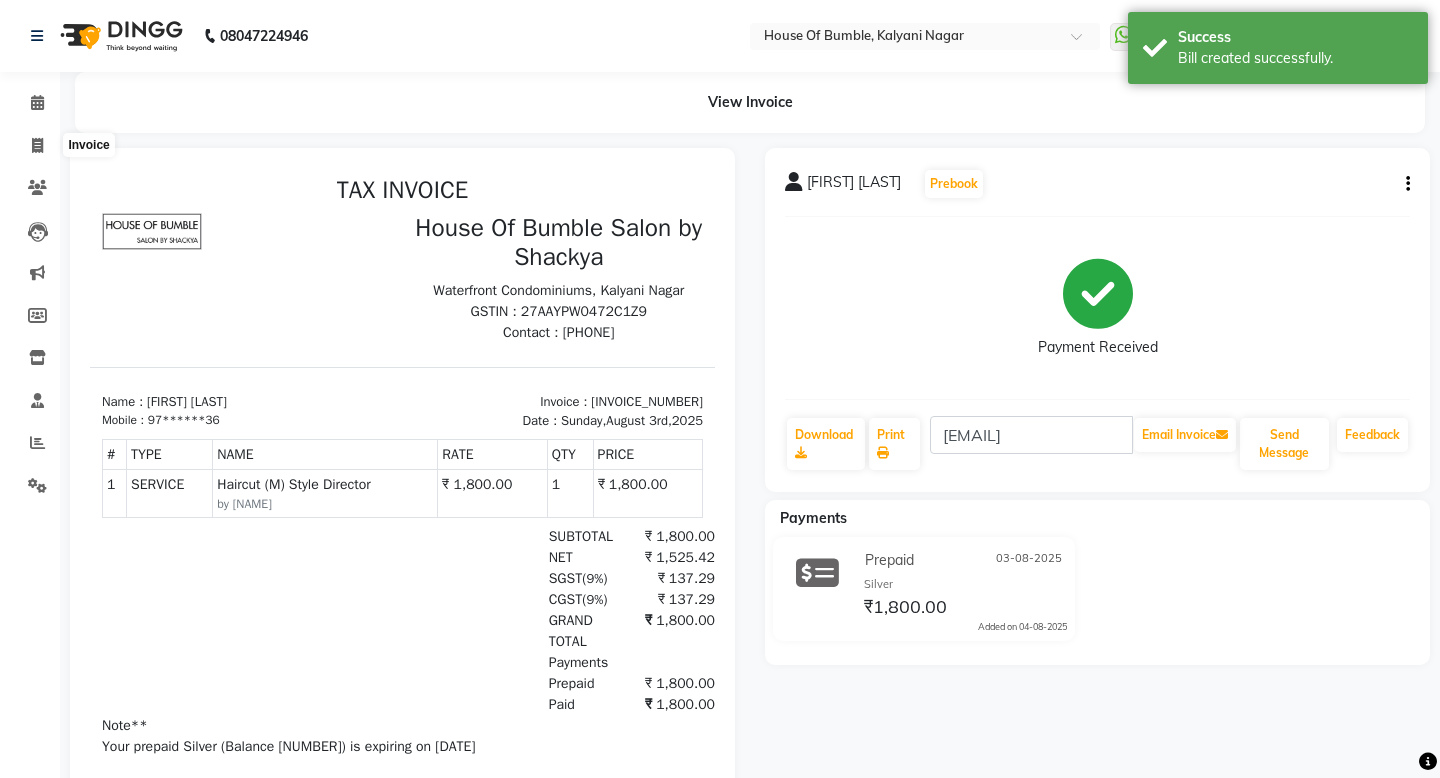 select on "579" 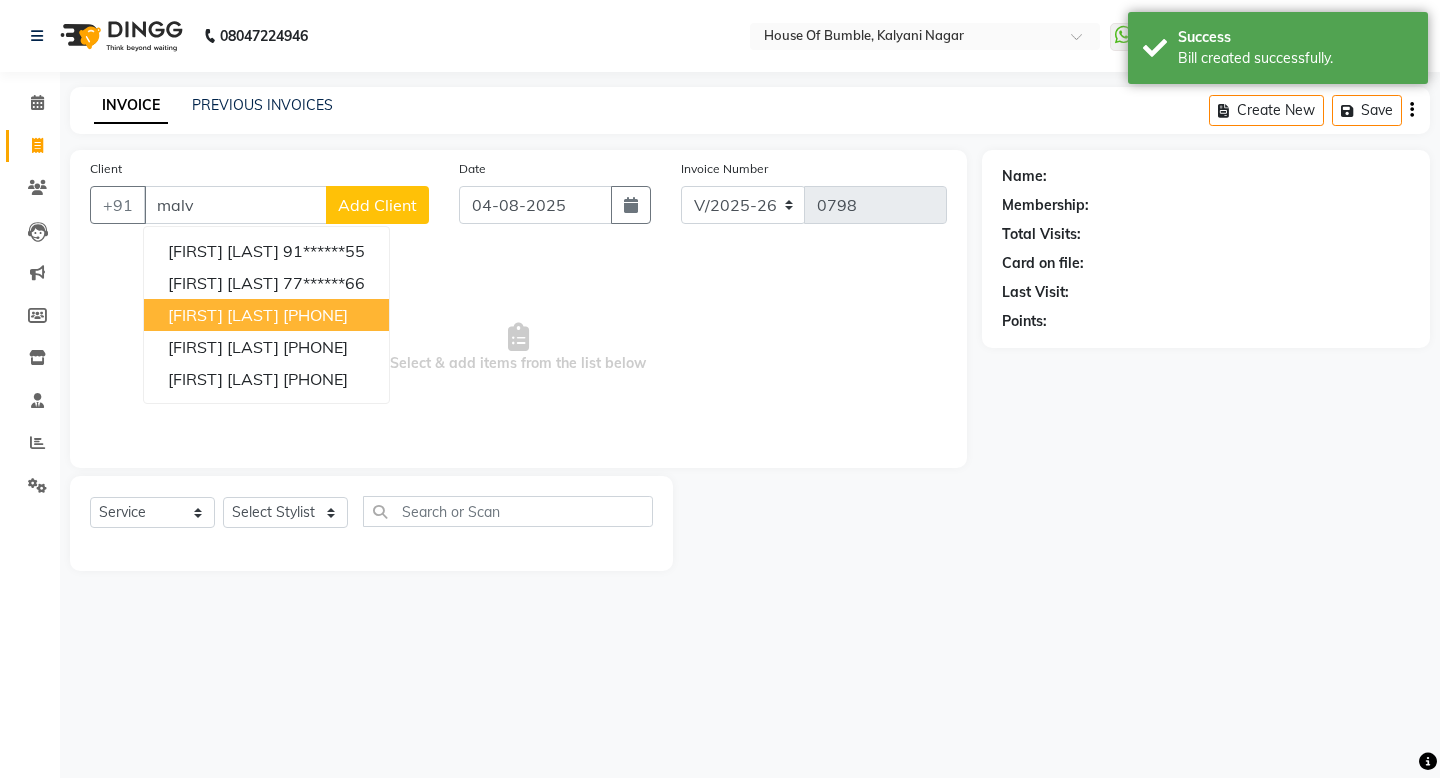 click on "[FIRST] [LAST]" at bounding box center [223, 315] 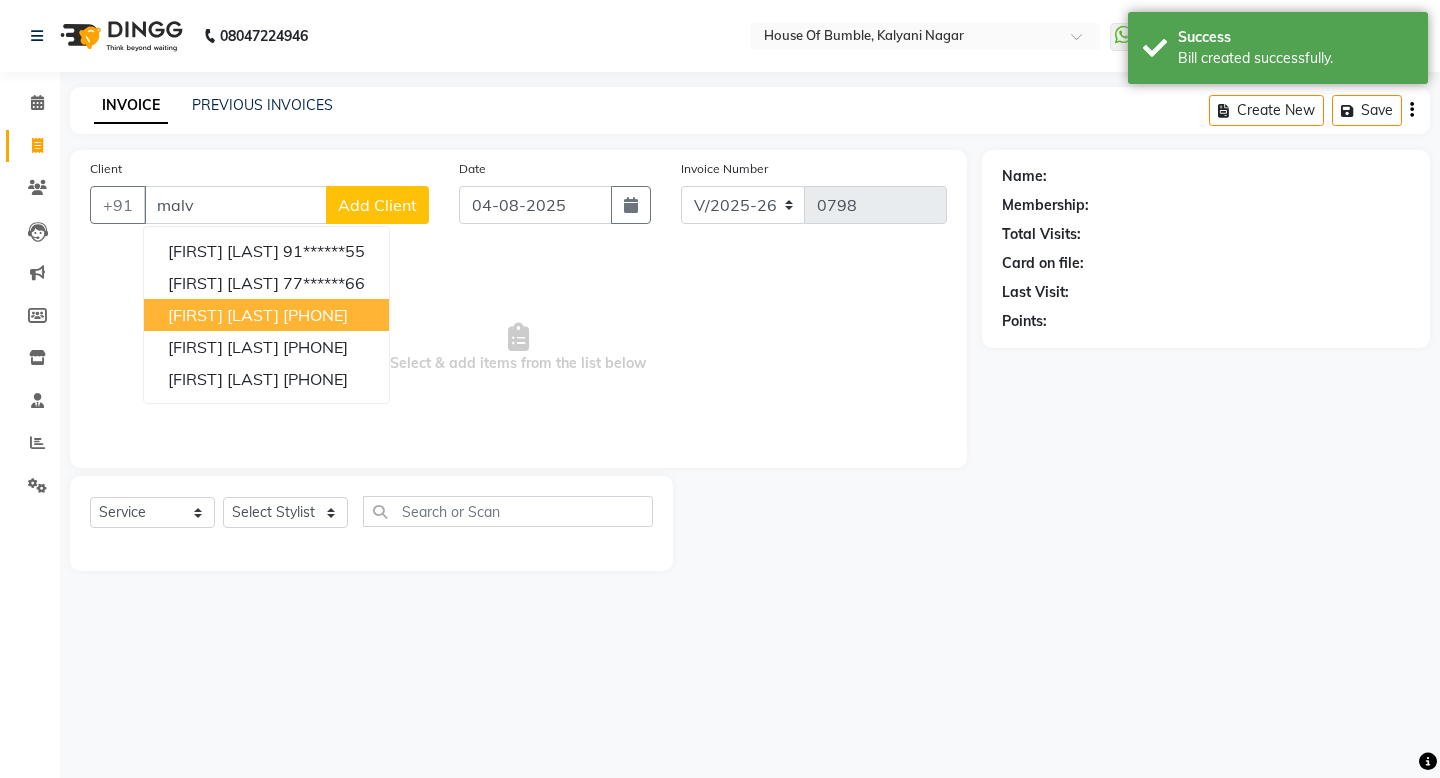 type on "[PHONE]" 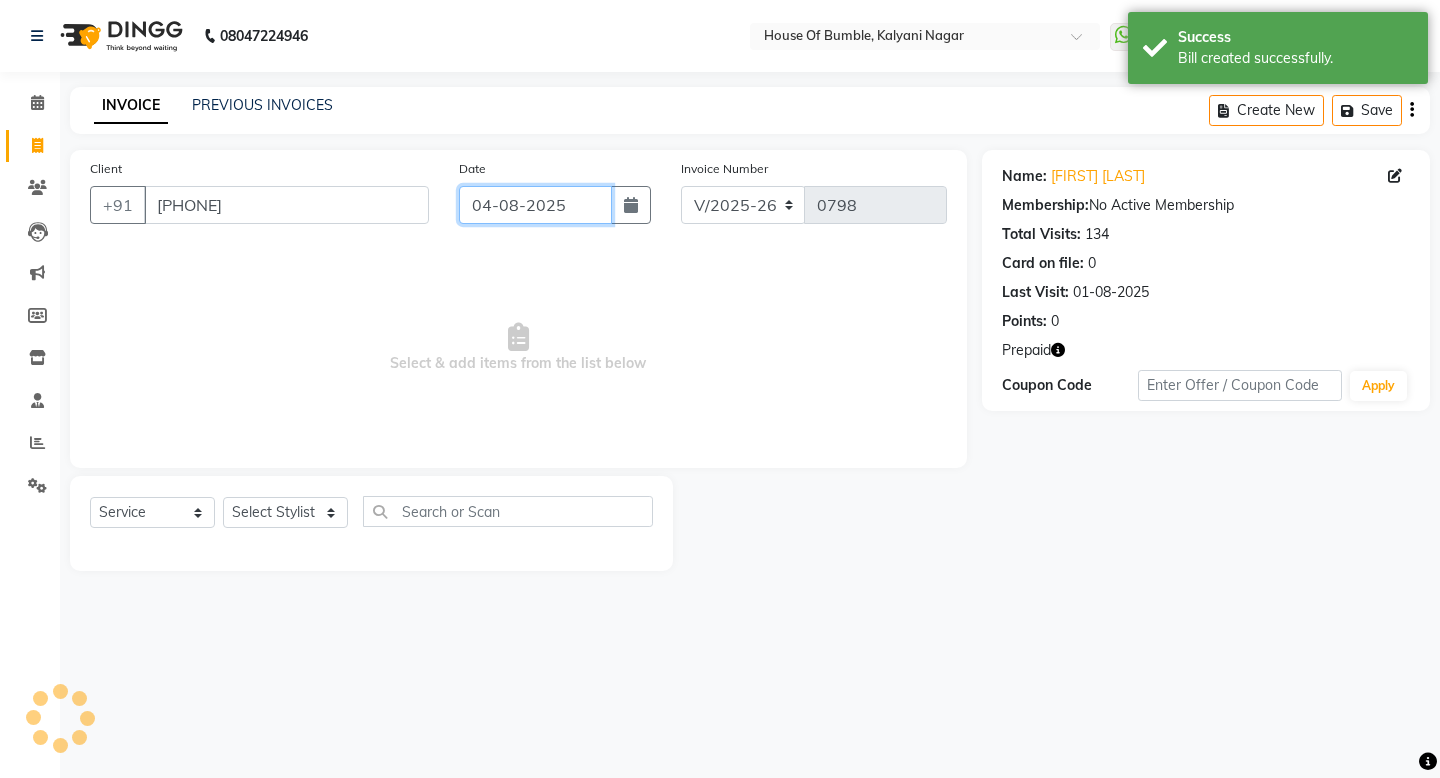 click on "04-08-2025" 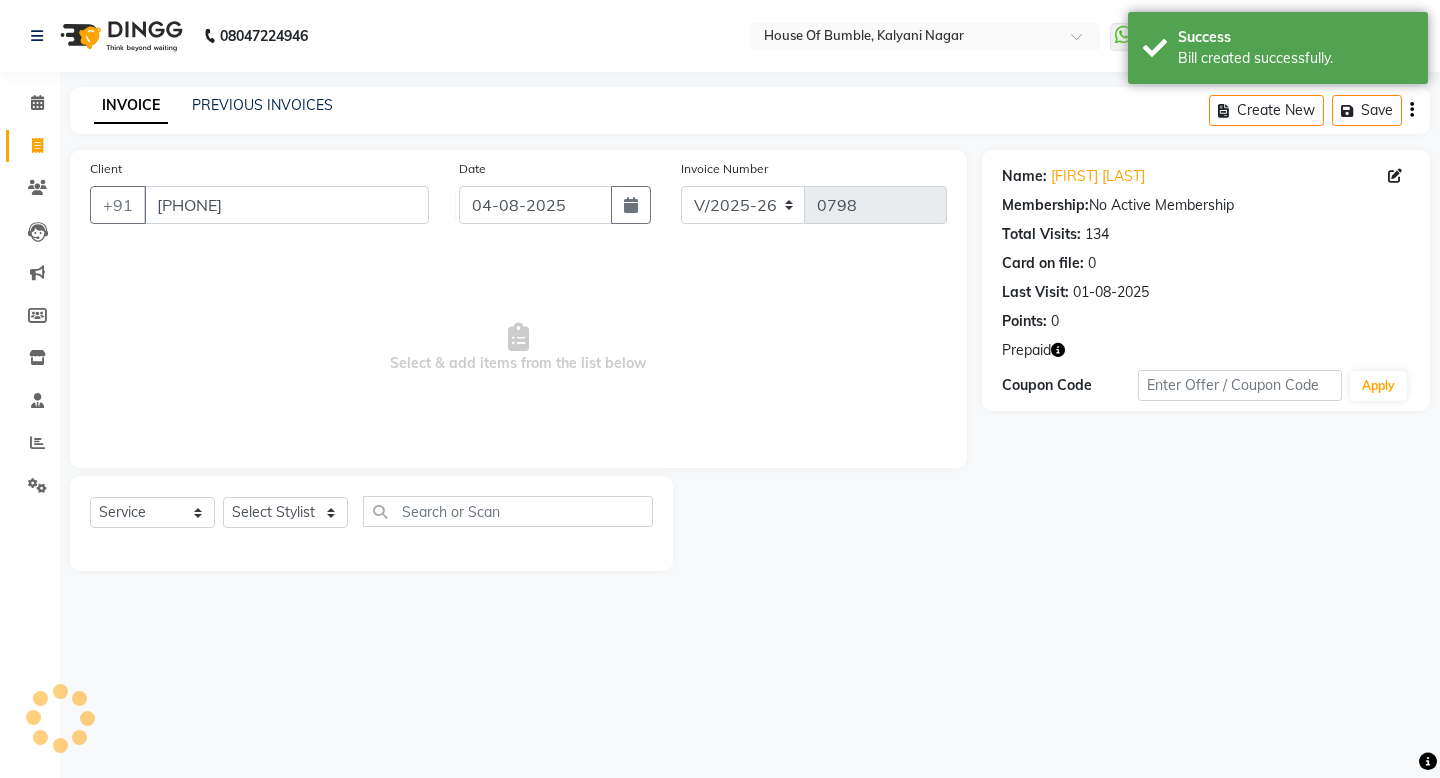 select on "8" 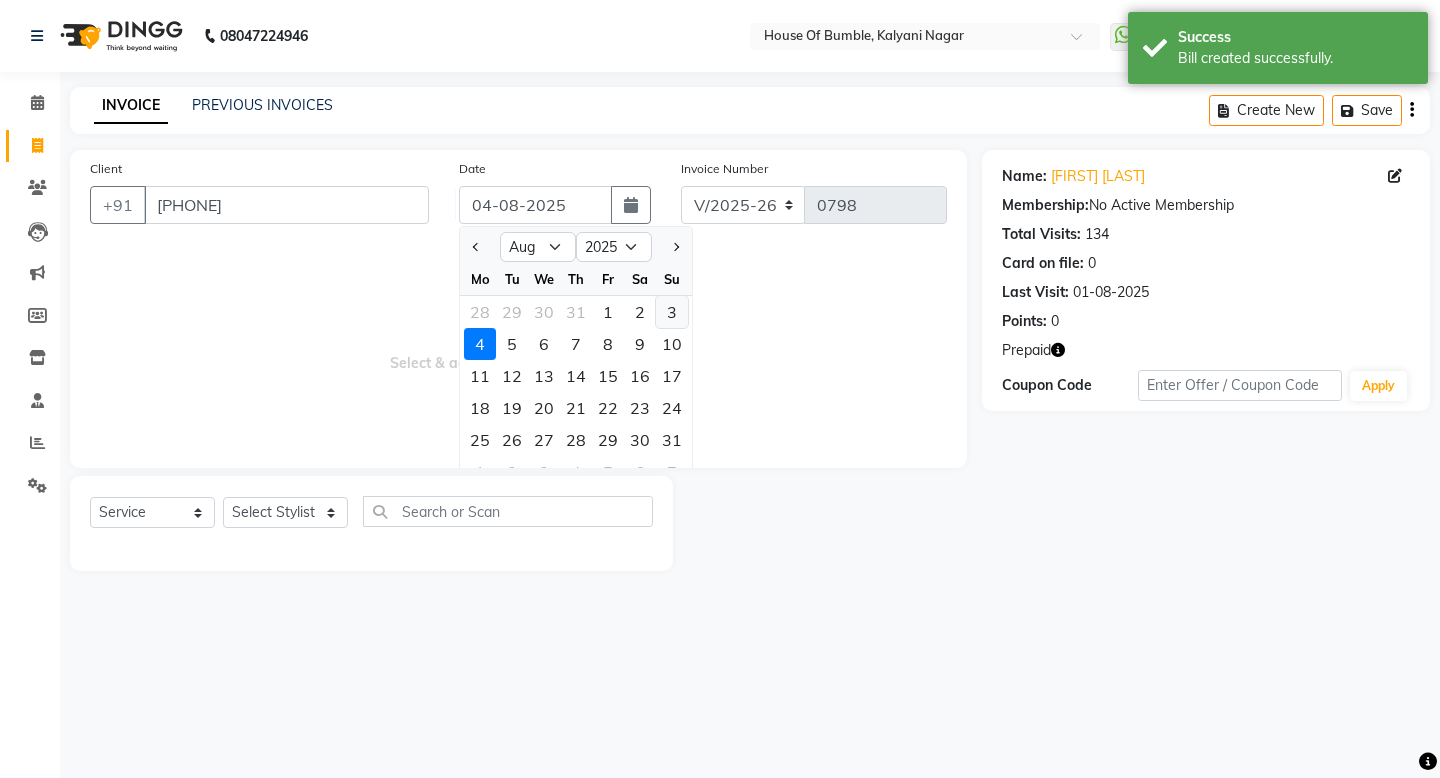 click on "3" 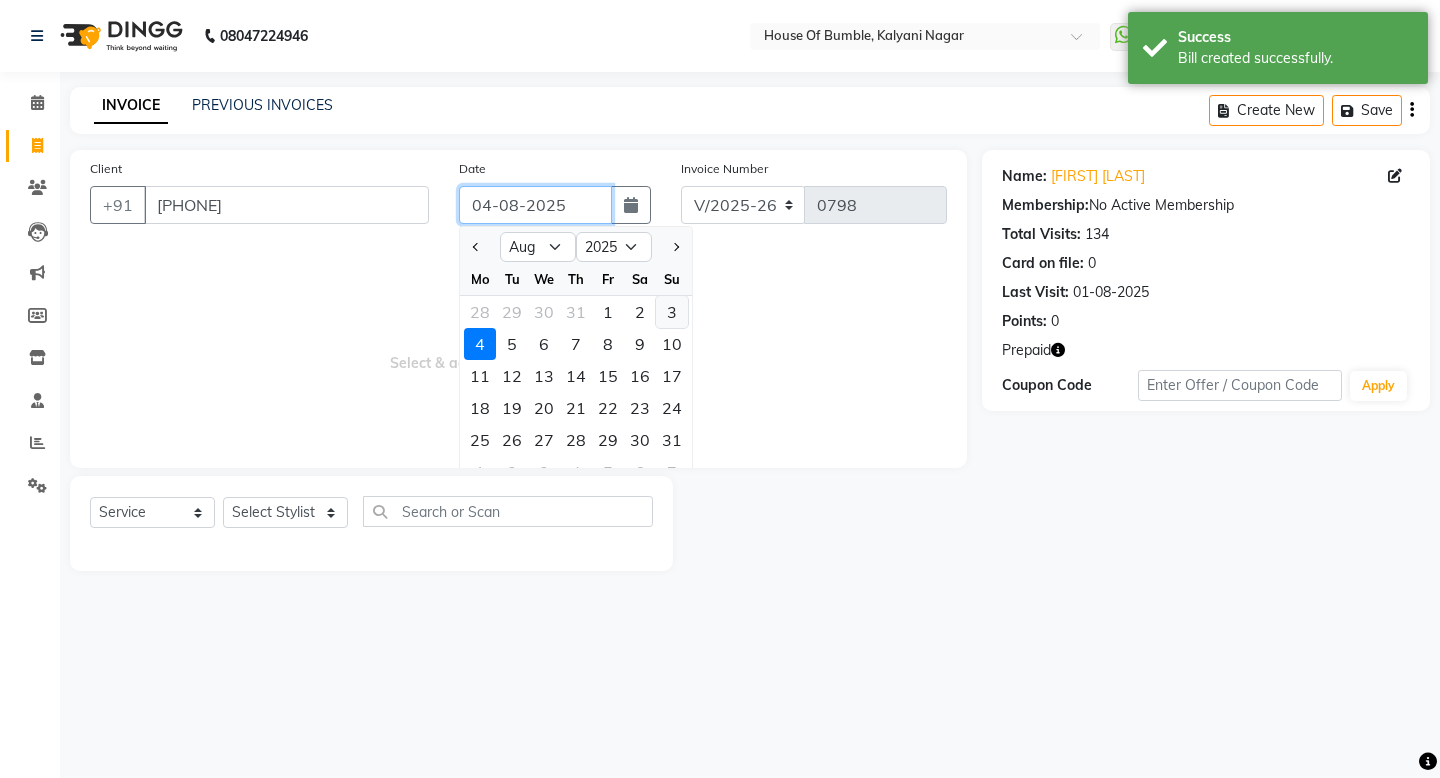 type on "03-08-2025" 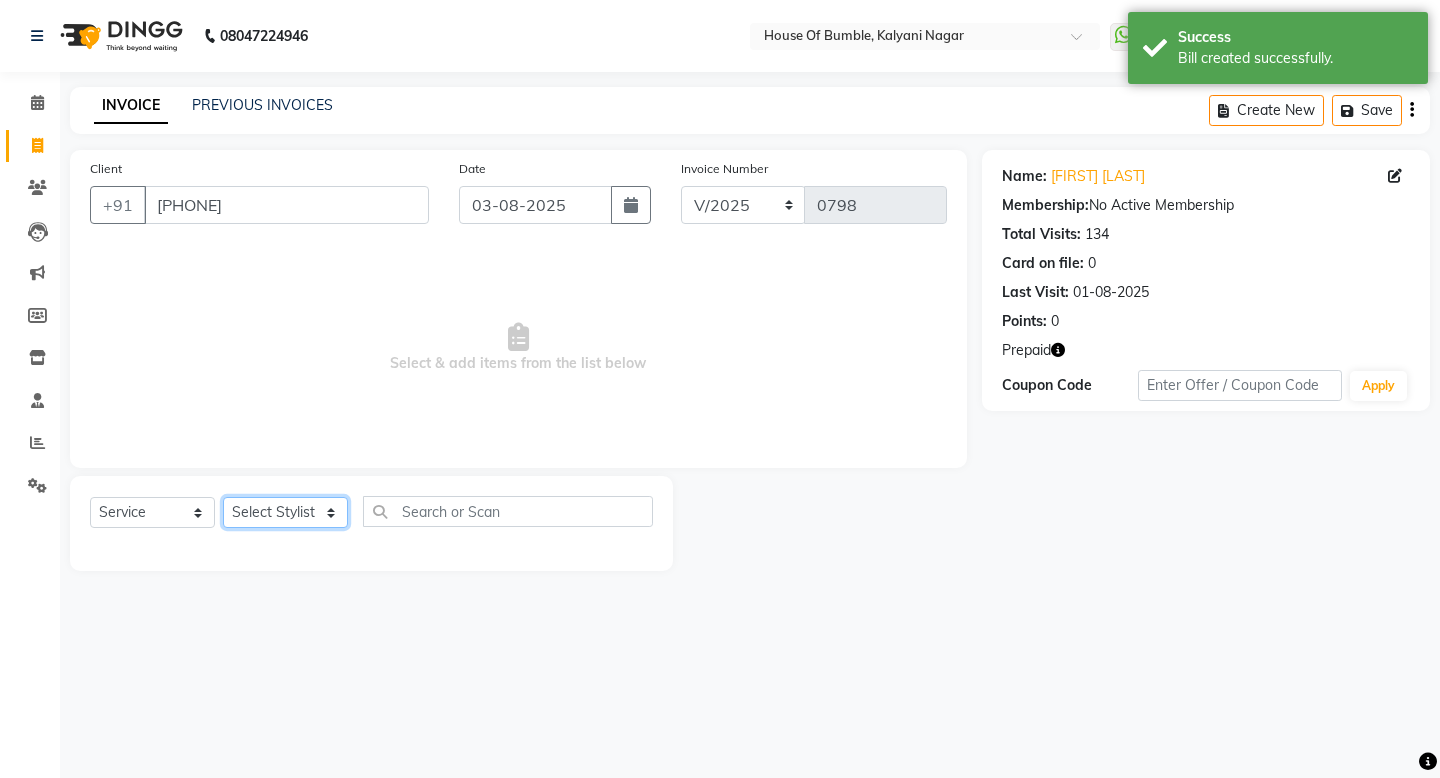 select on "9480" 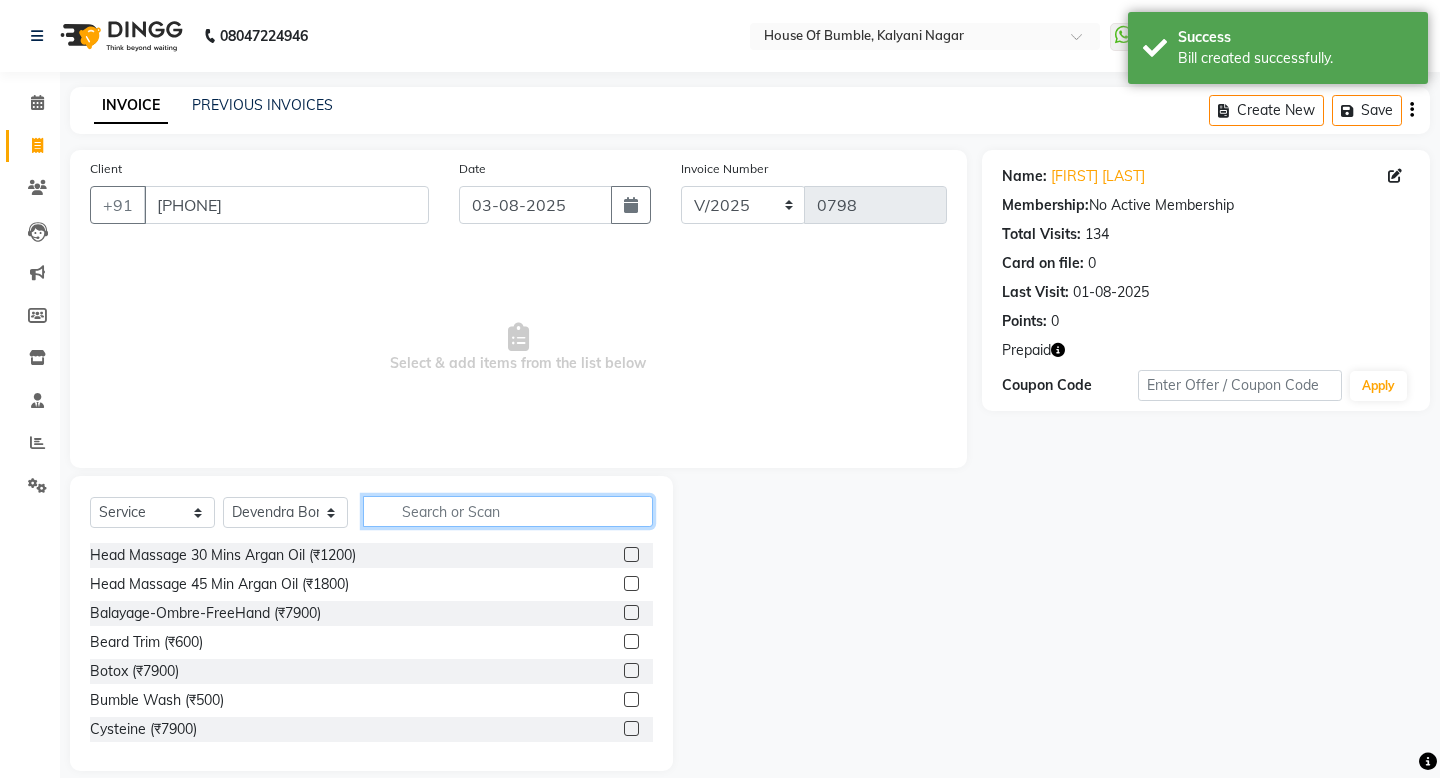 click 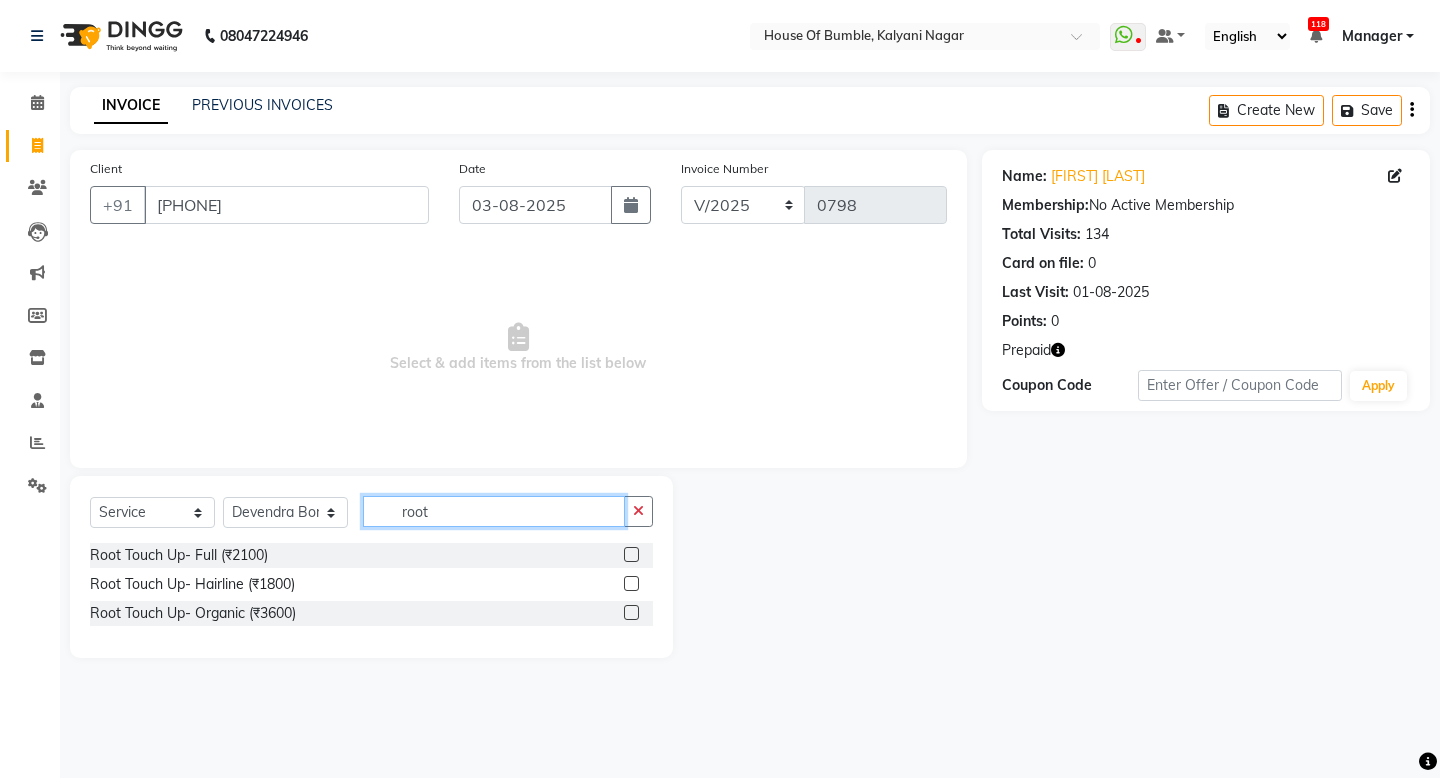 type on "root" 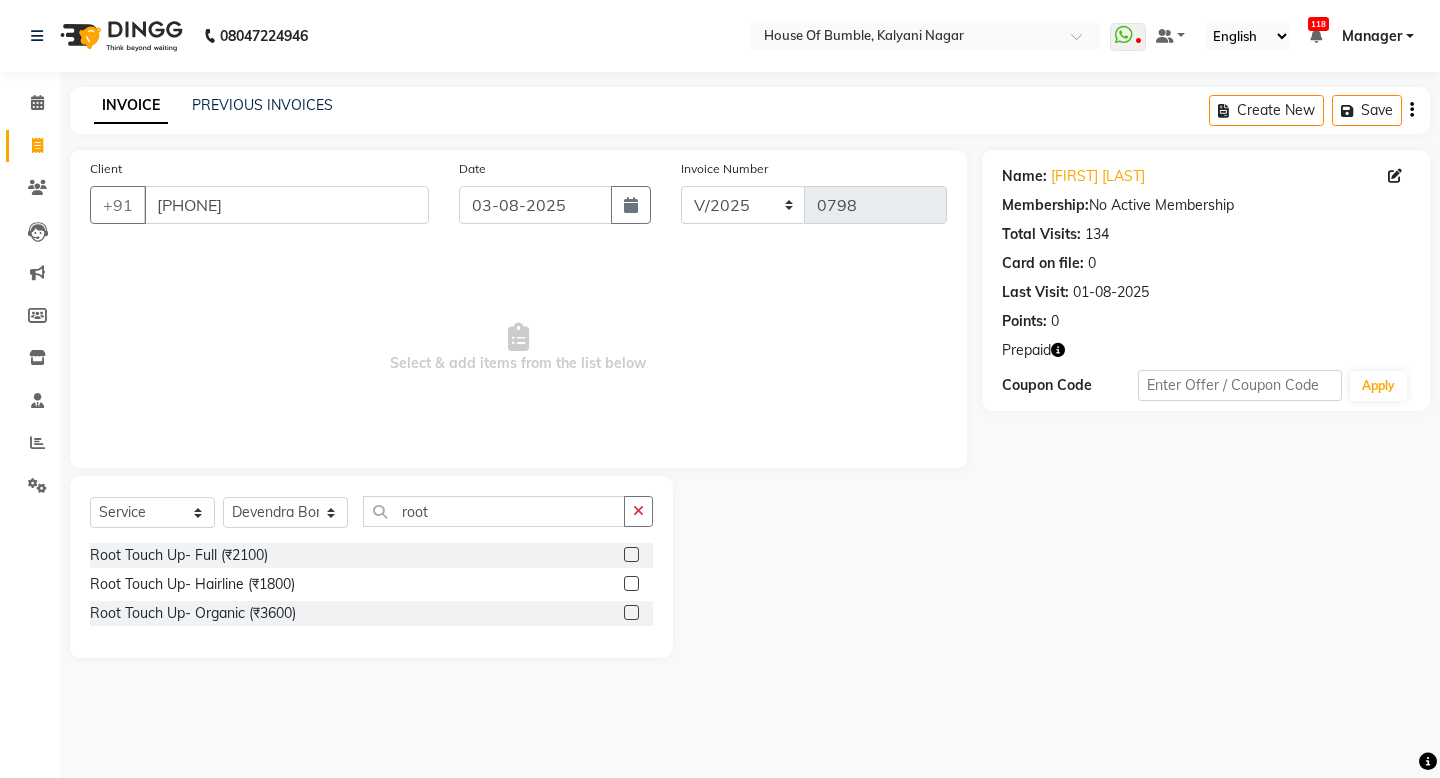 click 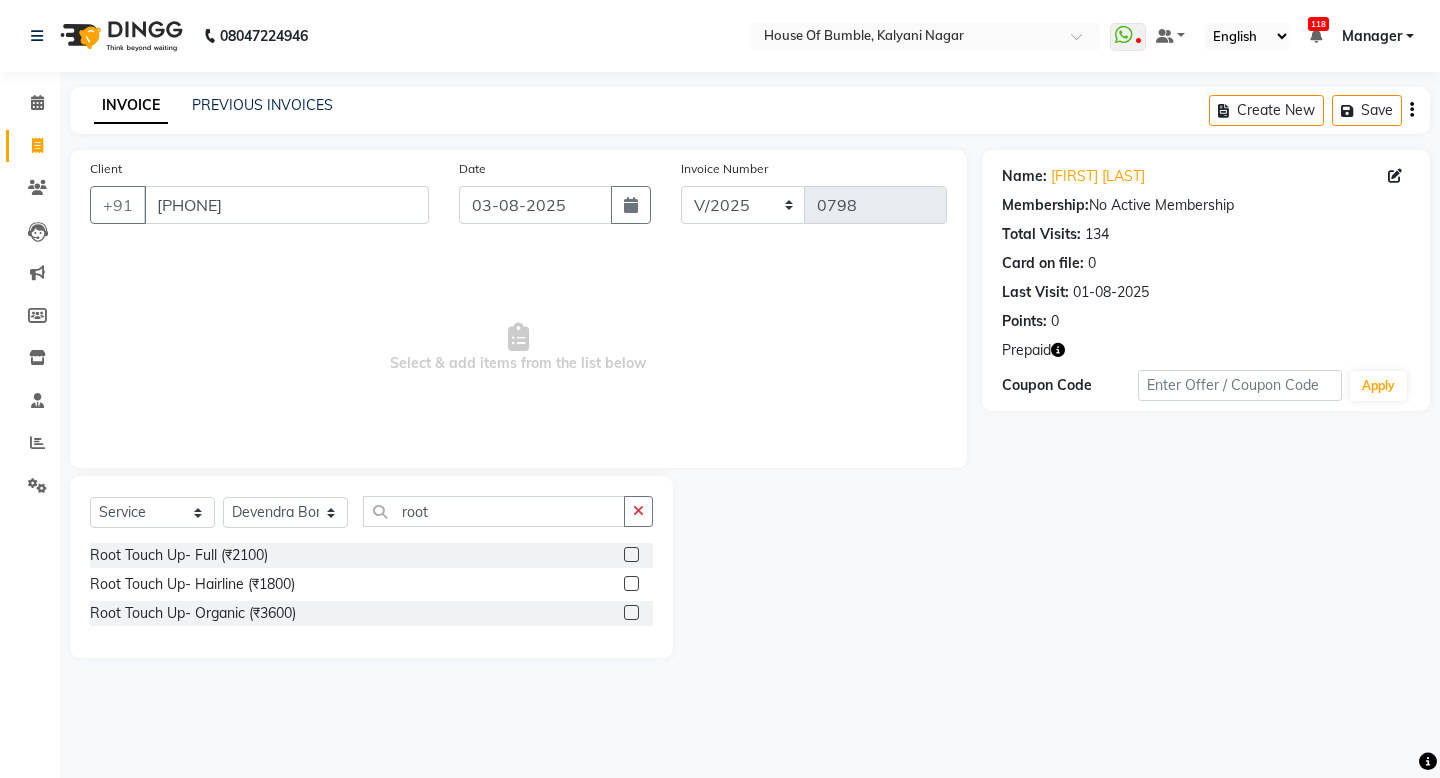 click at bounding box center [630, 555] 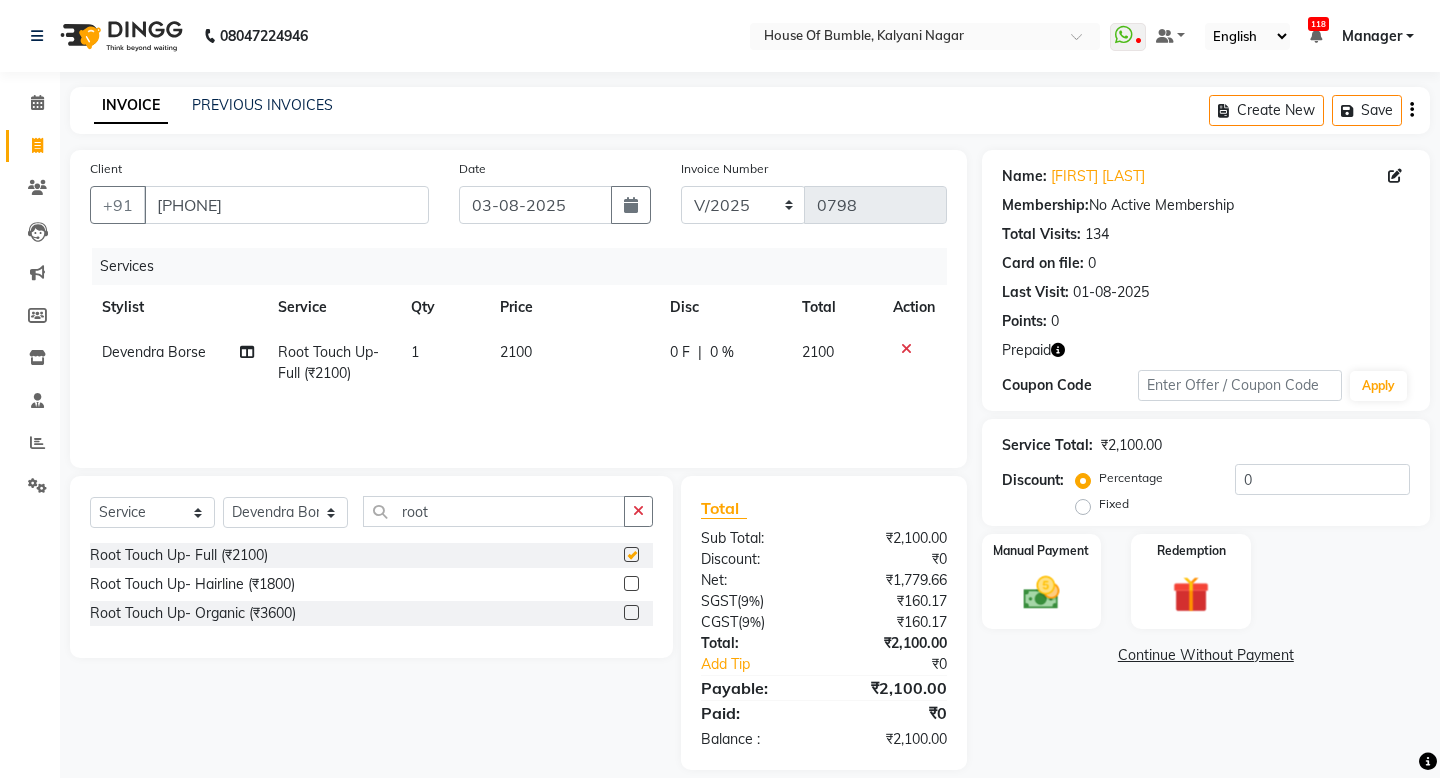 checkbox on "false" 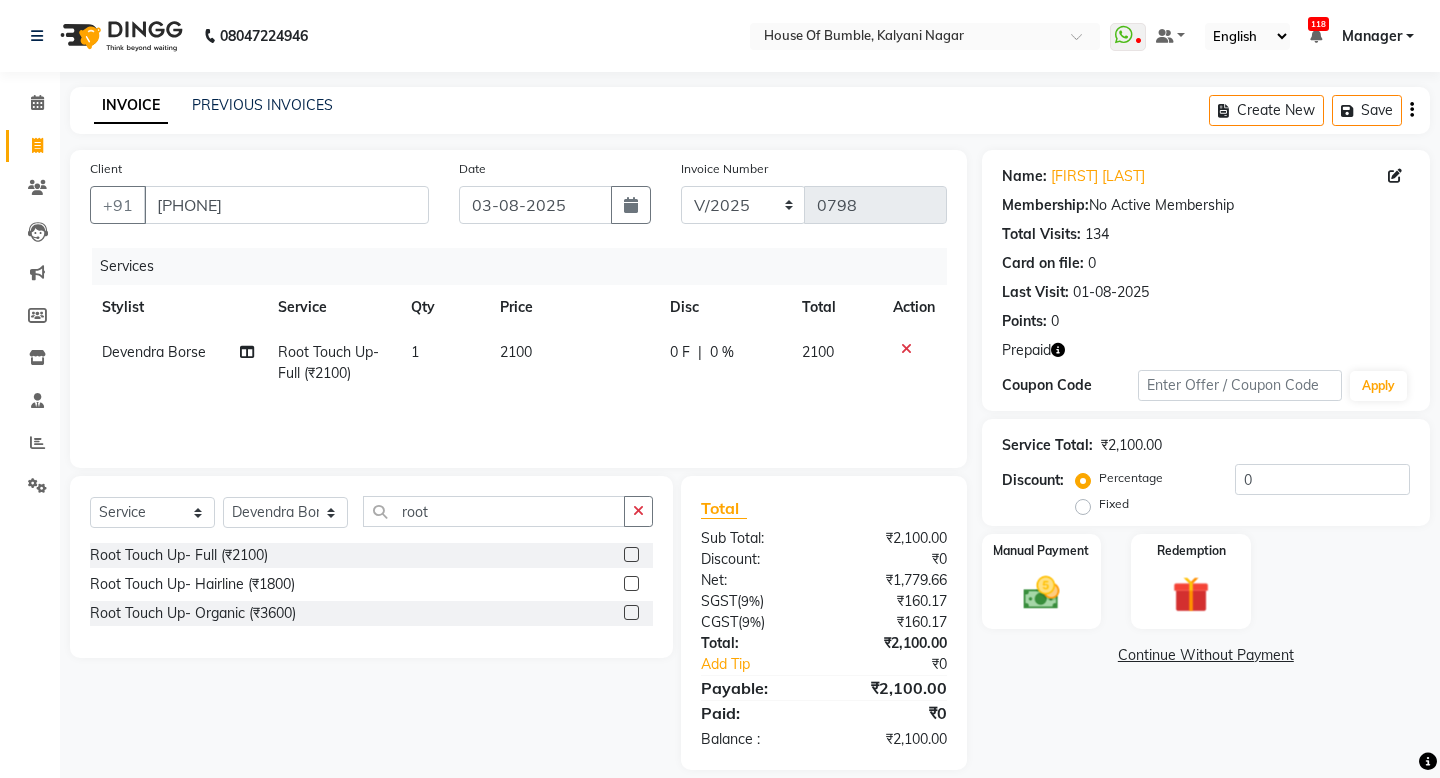 click on "Select  Service  Product  Membership  Package Voucher Prepaid Gift Card  Select Stylist - [NAME] [NAME] [NAME] [NAME] [NAME] [NAME] [NAME] [NAME] [NAME] [NAME]" 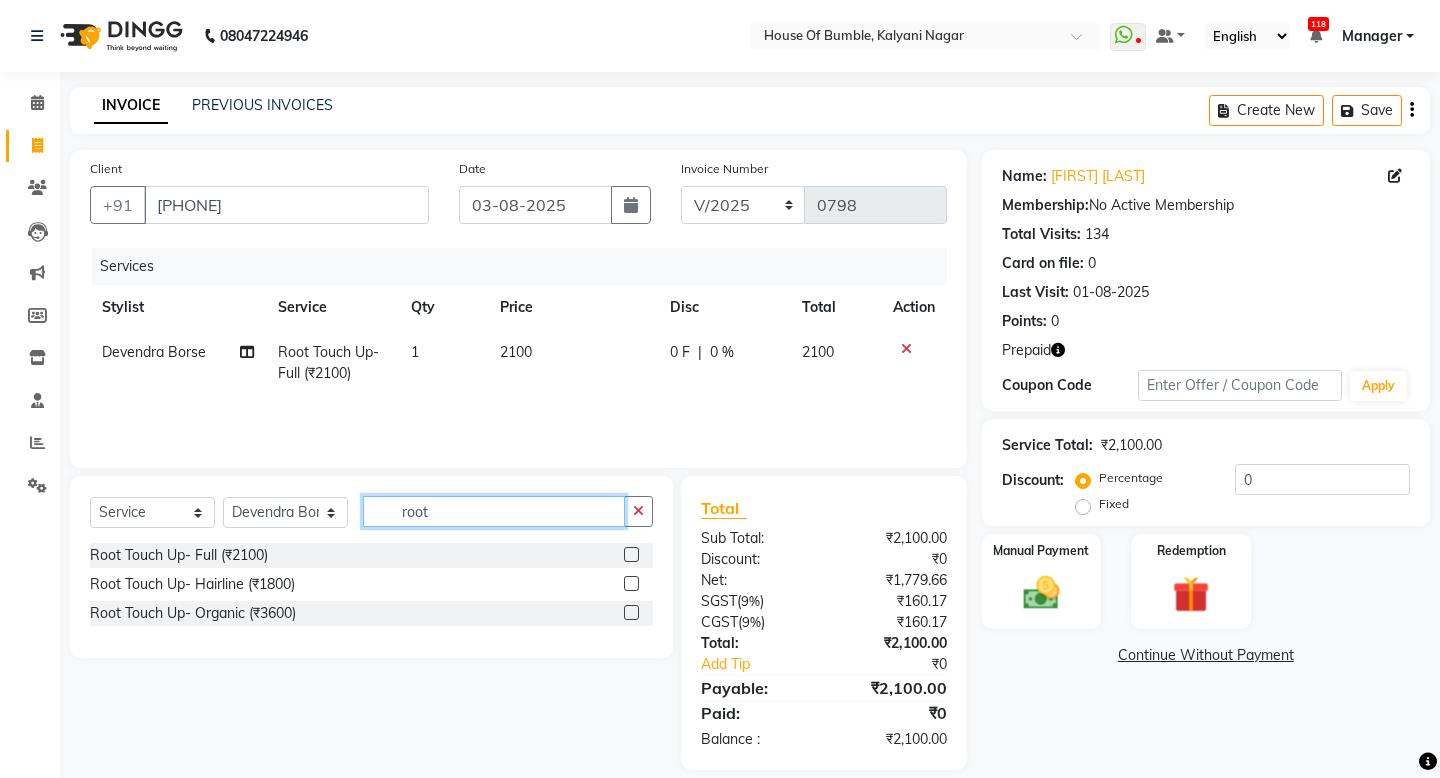 click on "root" 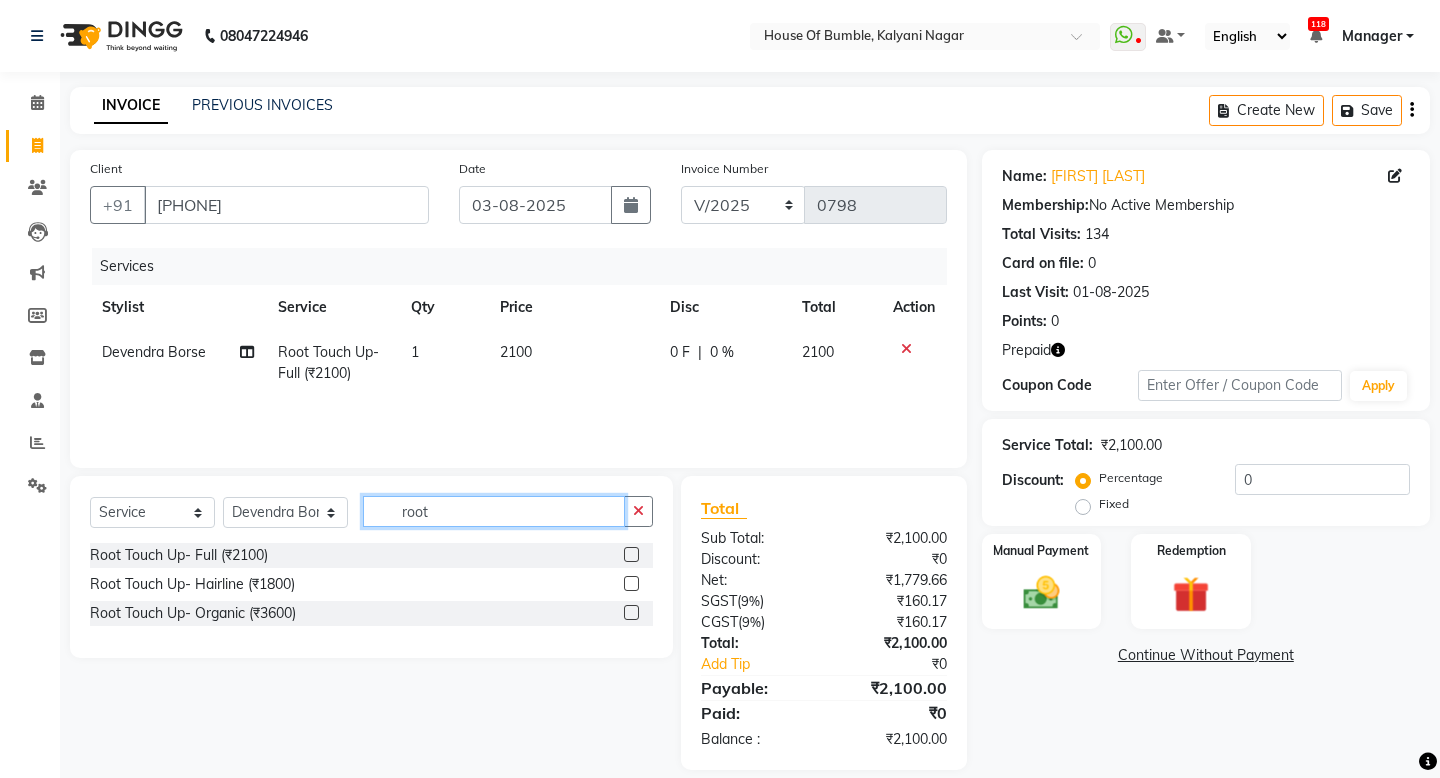 click on "root" 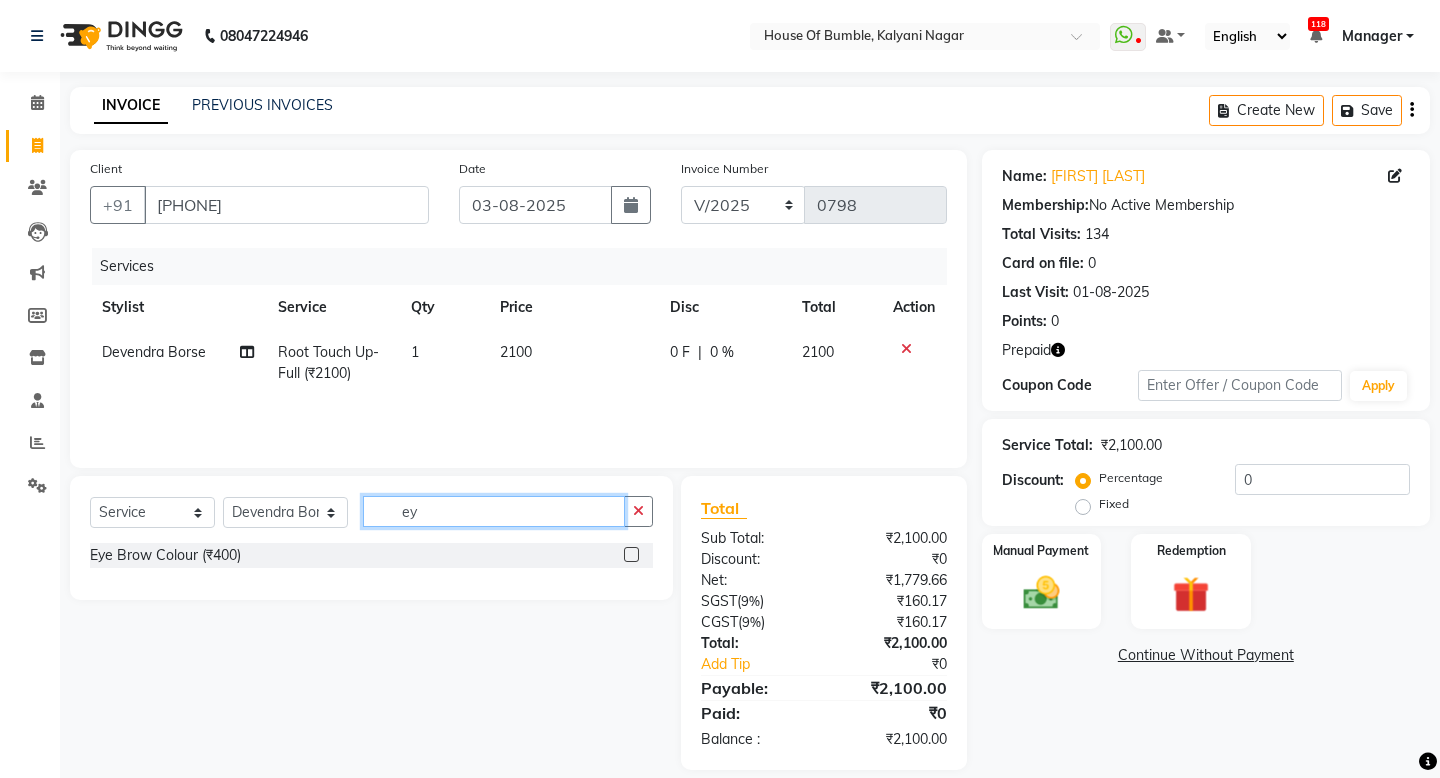type on "ey" 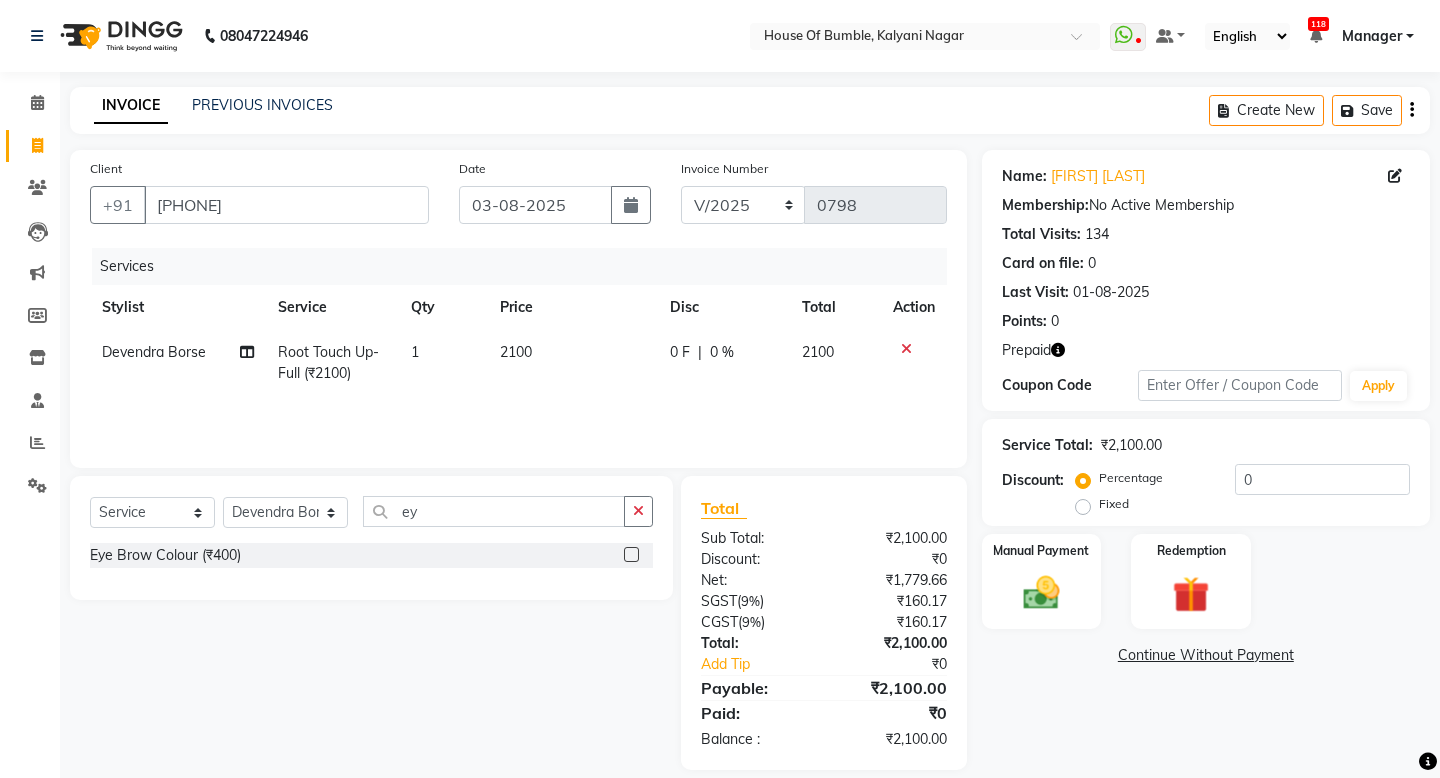 click 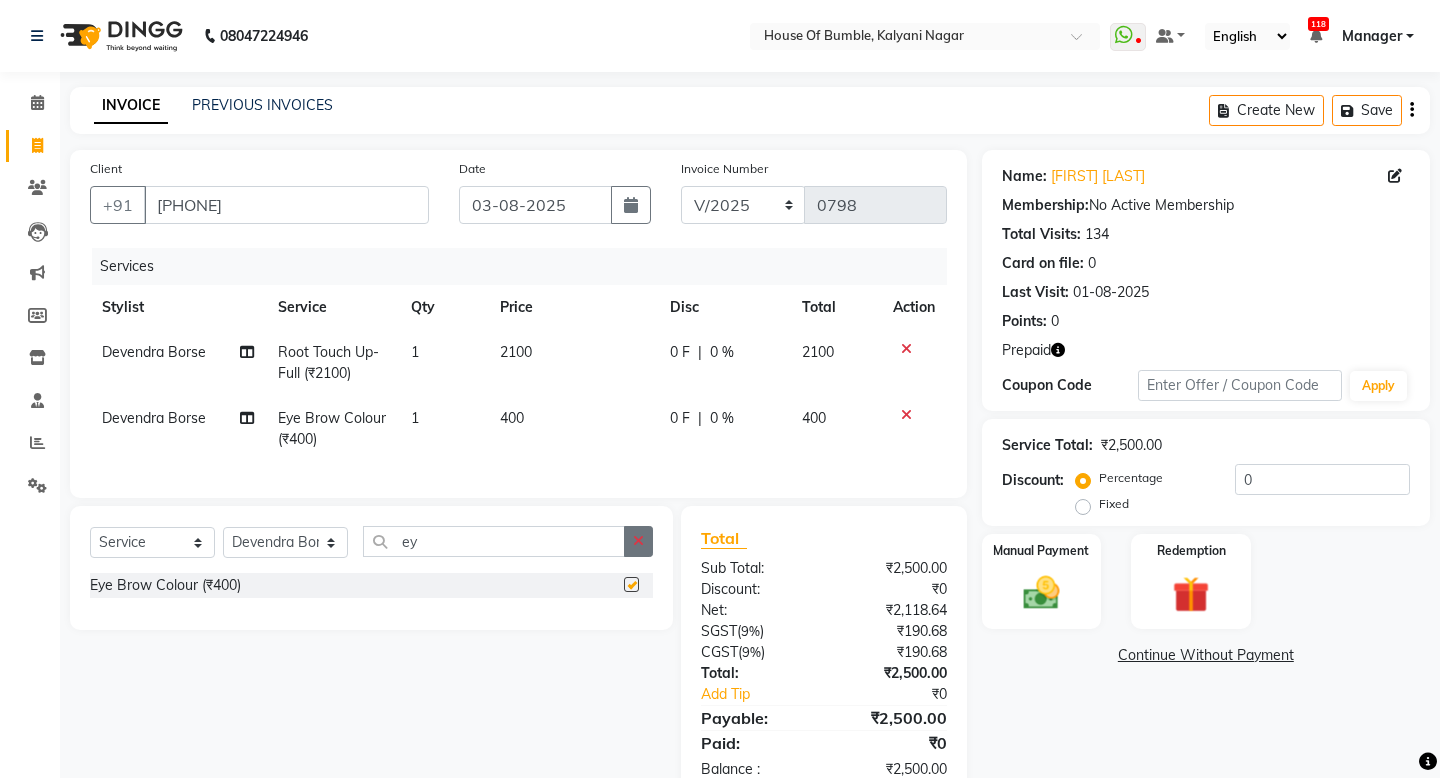 checkbox on "false" 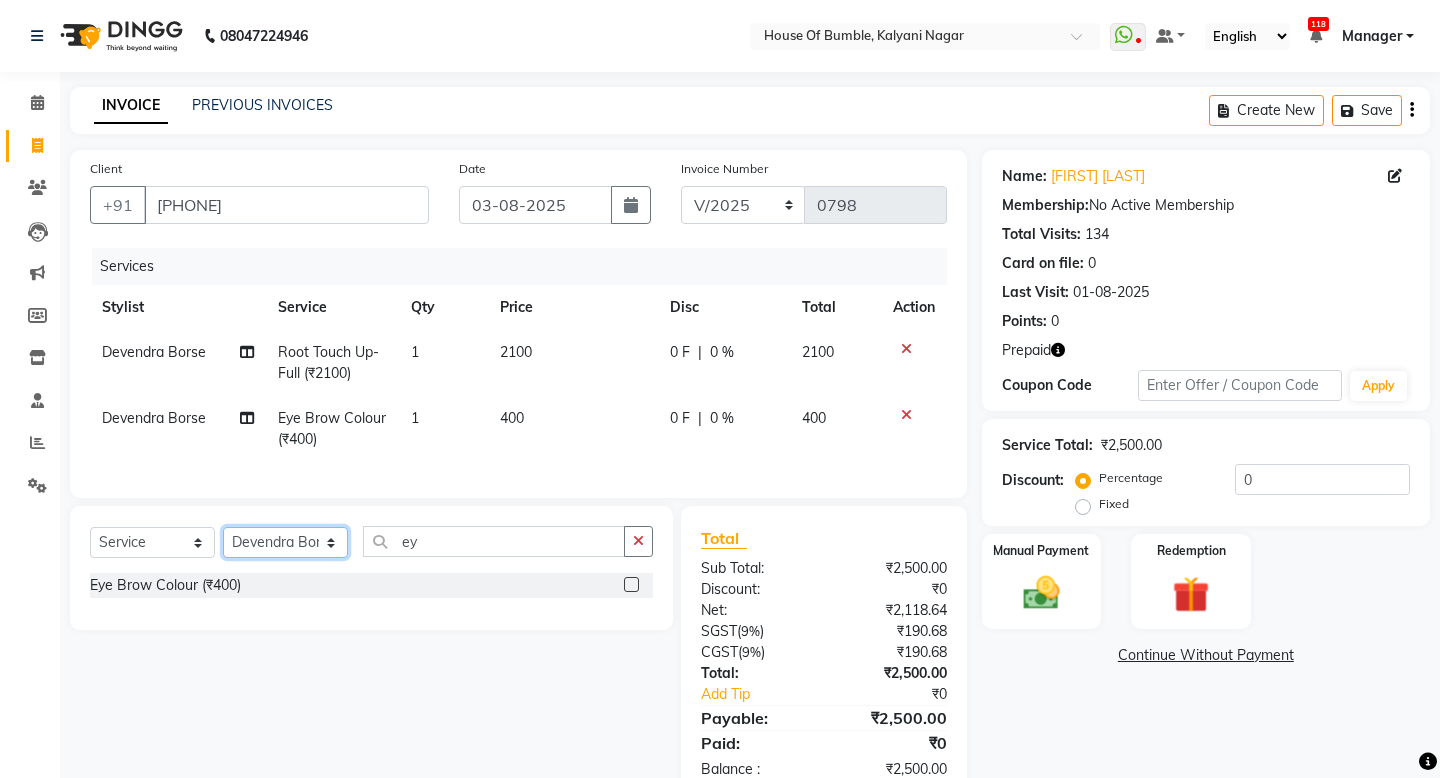 select on "8247" 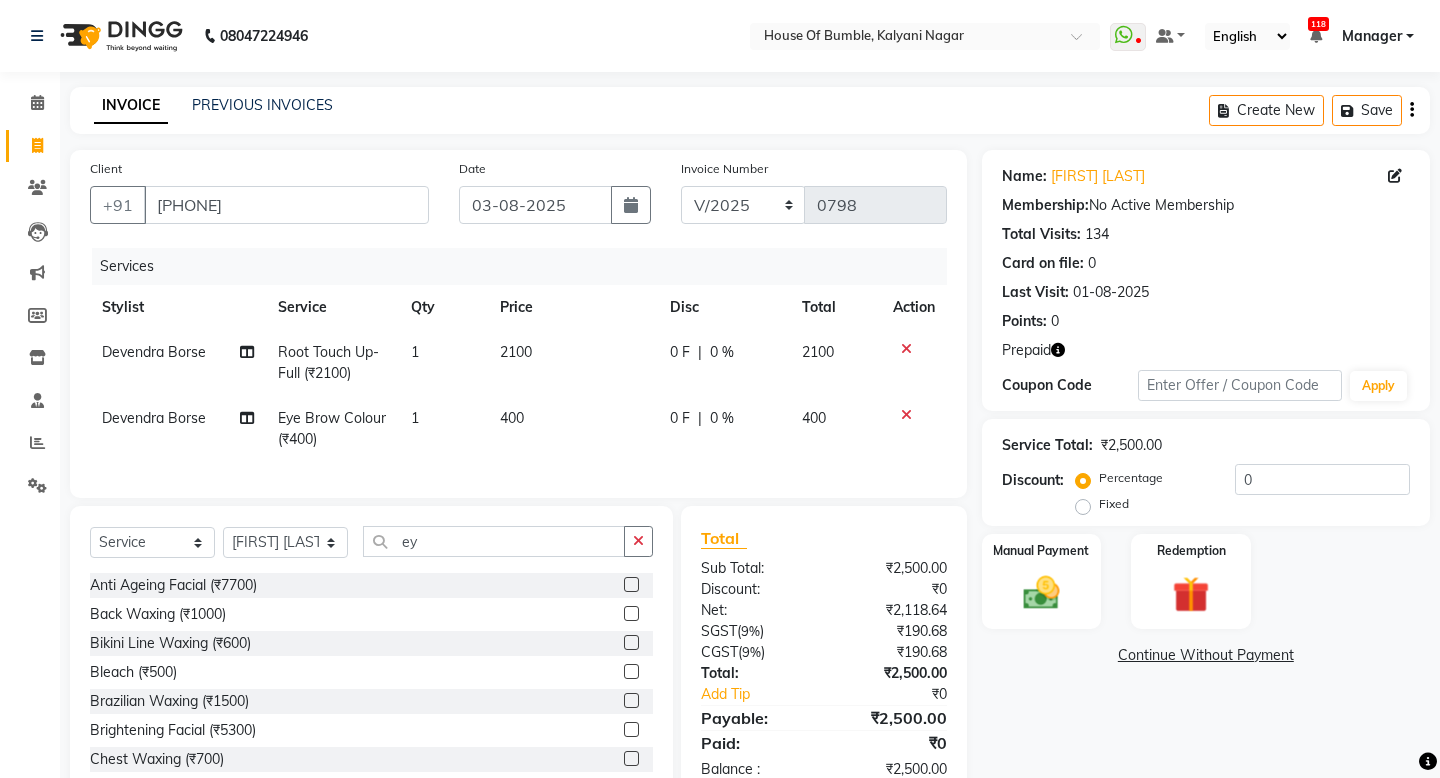 click on "Select  Service  Product  Membership  Package Voucher Prepaid Gift Card  Select Stylist - [NAME] [NAME] [NAME] [NAME] [NAME] [NAME] [NAME] [NAME] [NAME] [NAME]" 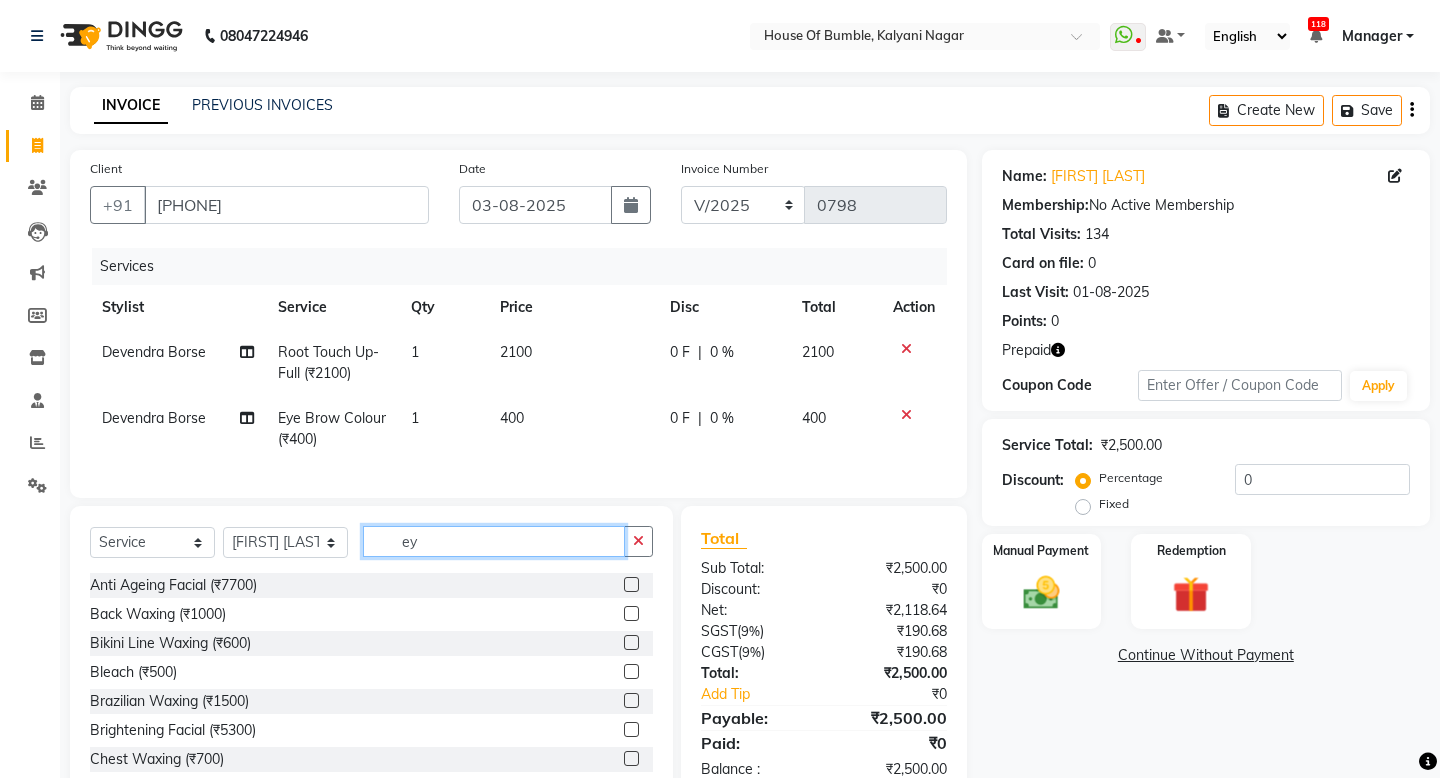 click on "ey" 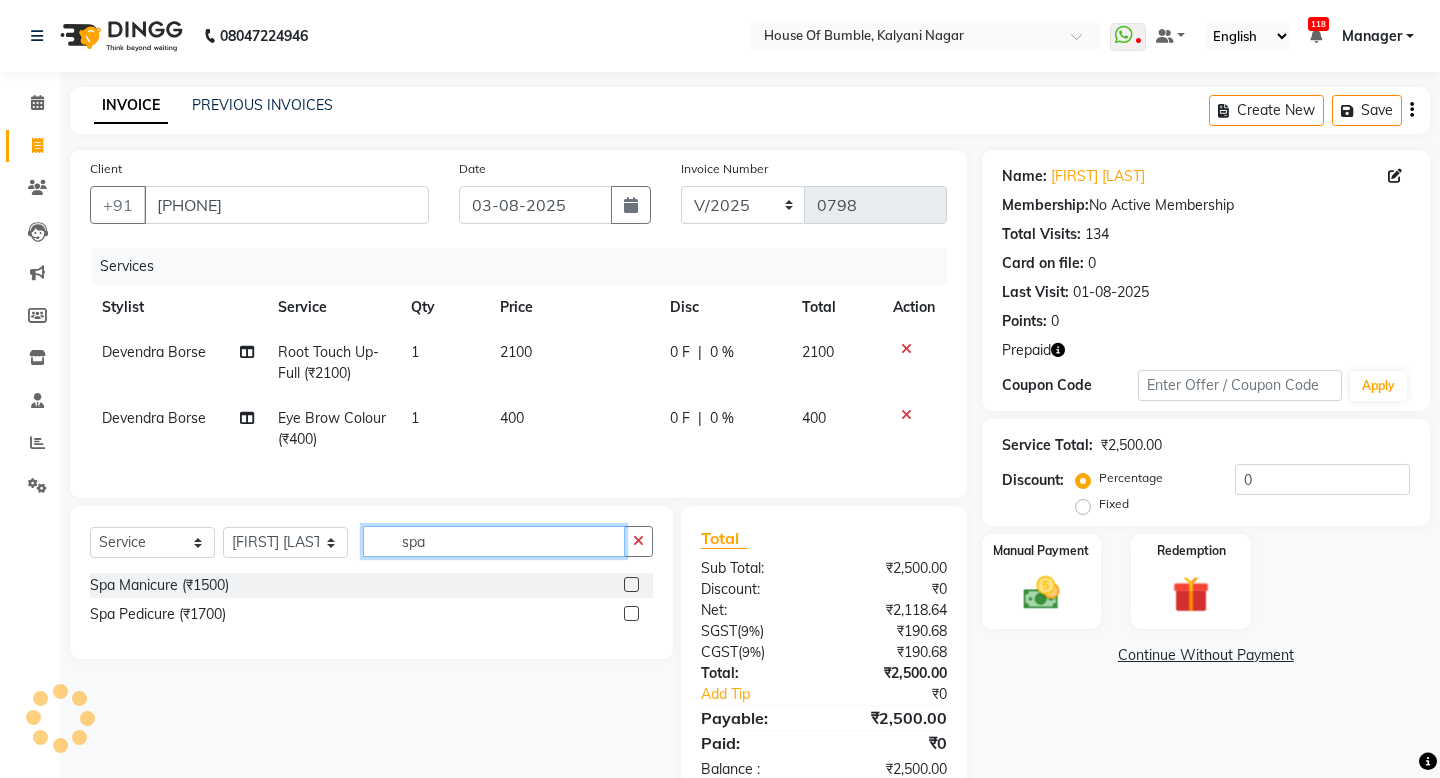 type on "spa" 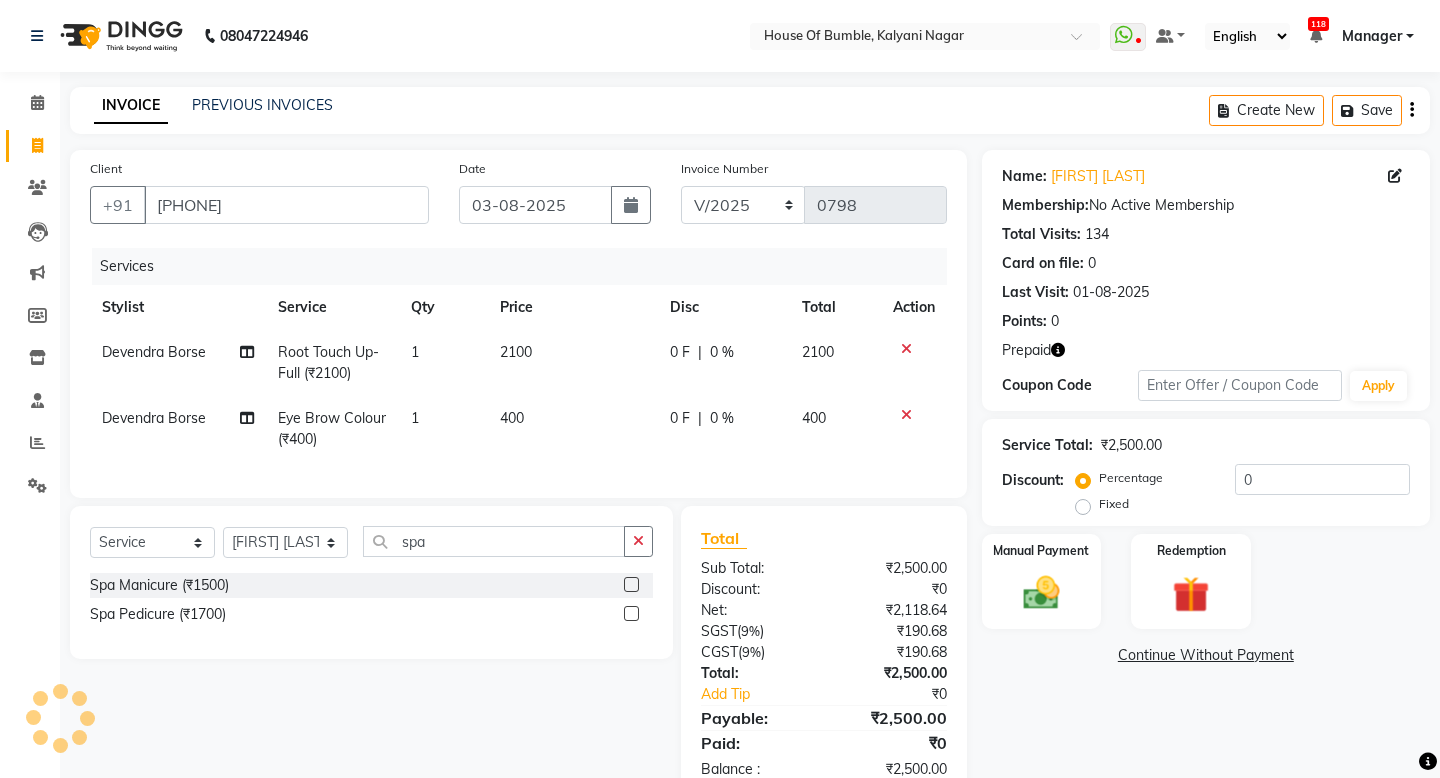 click 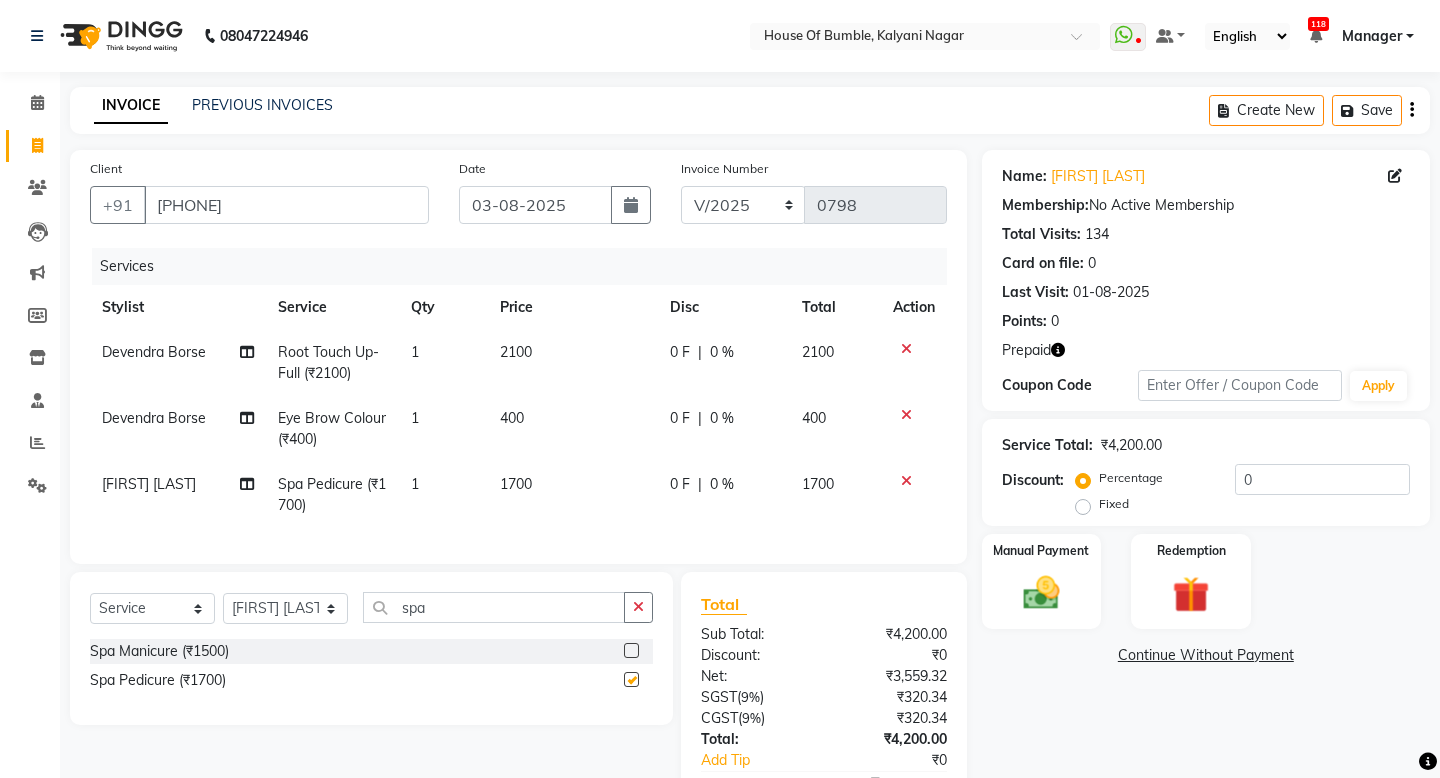checkbox on "false" 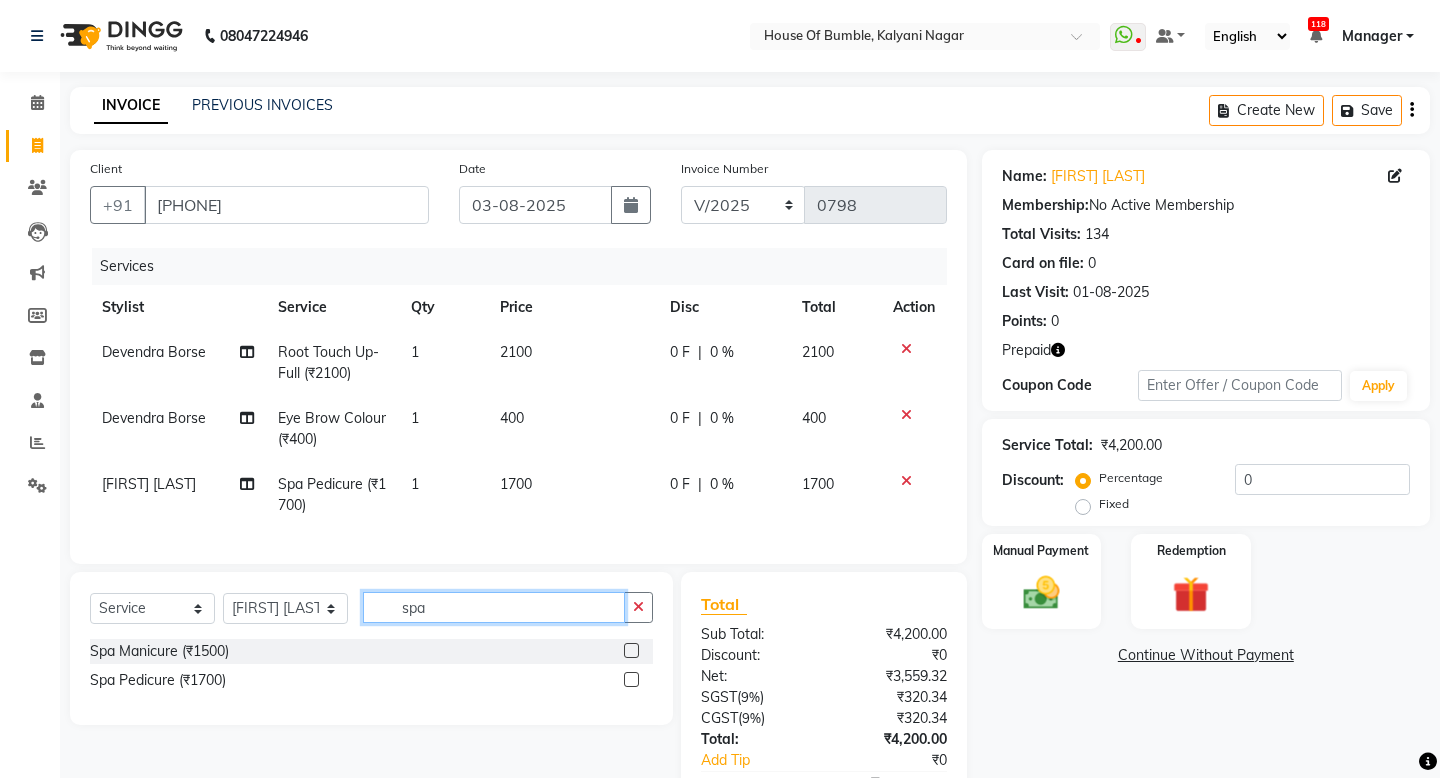 click on "spa" 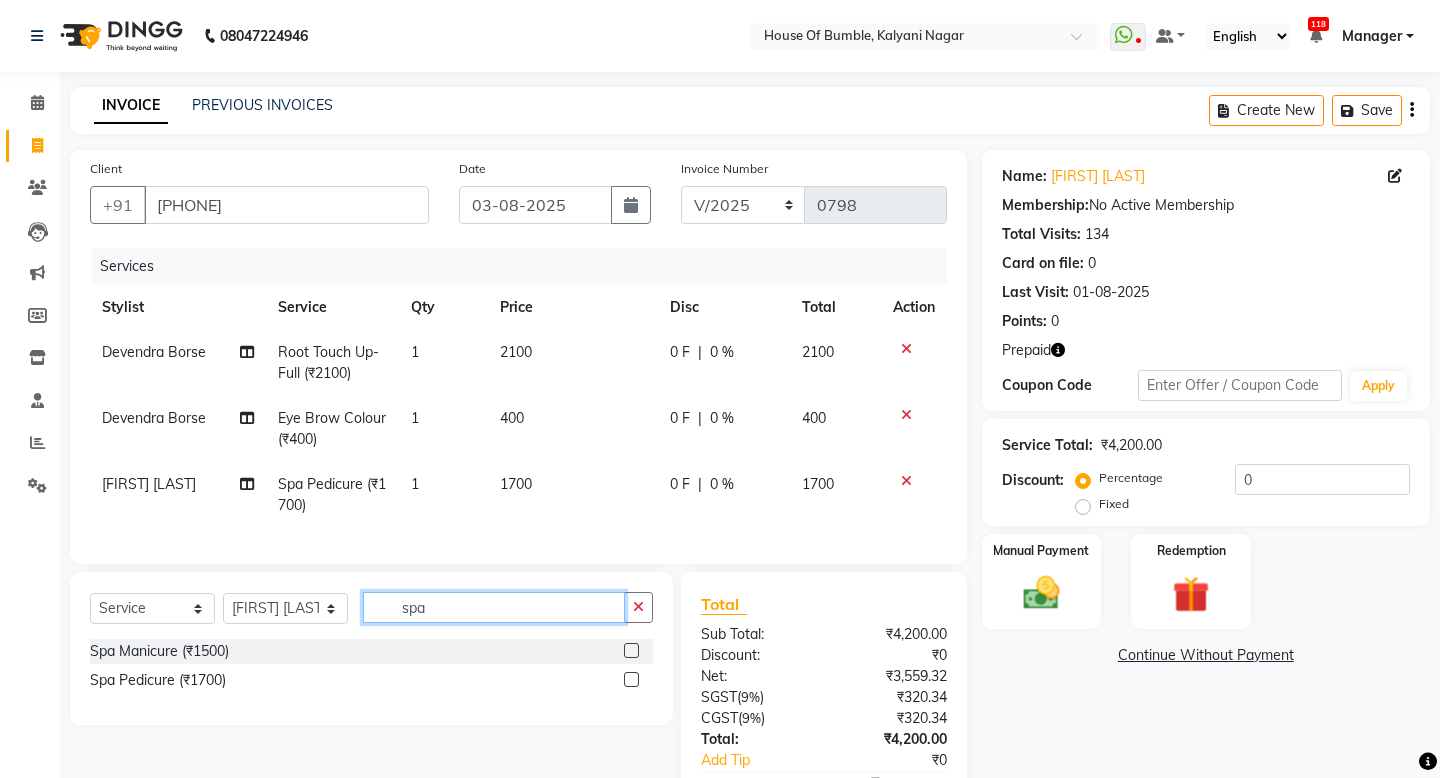 click on "spa" 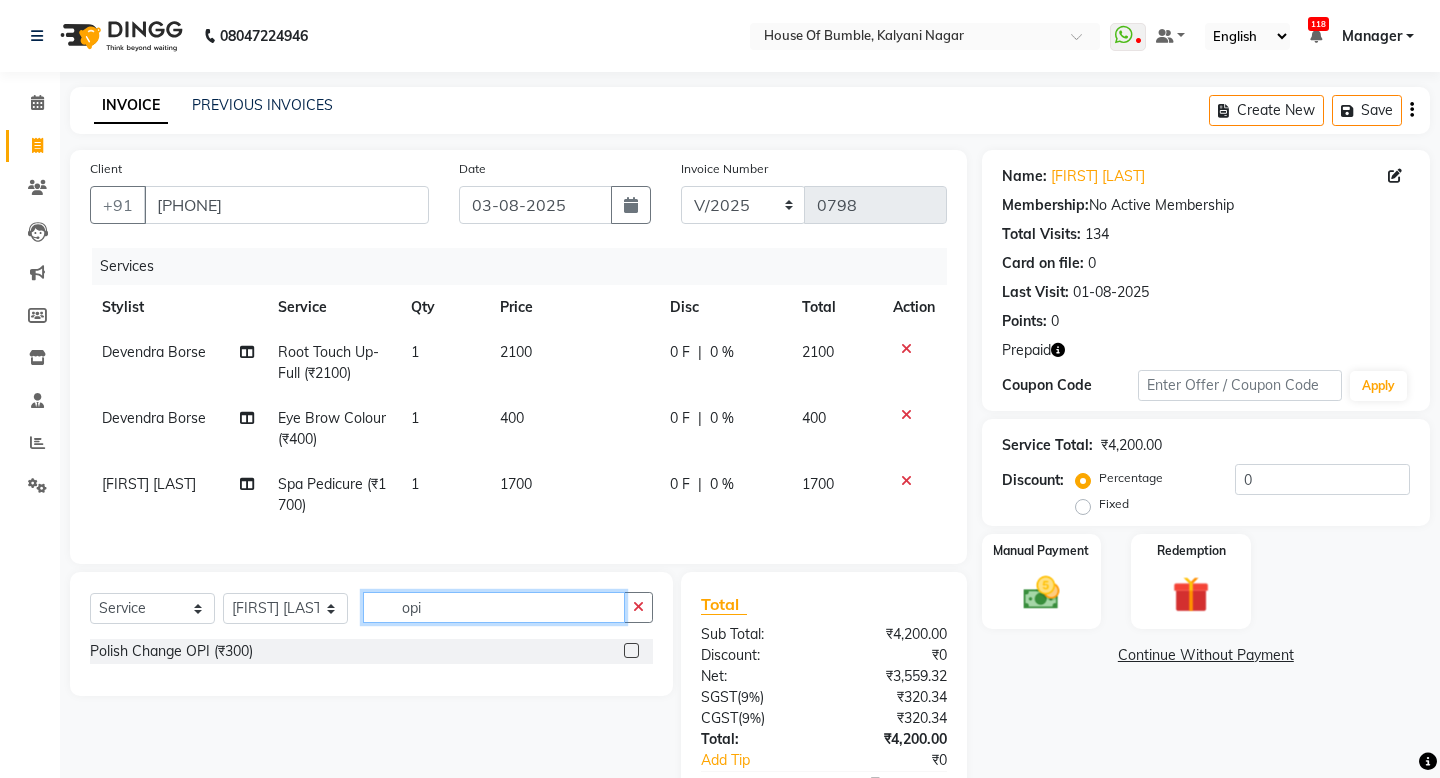 type on "opi" 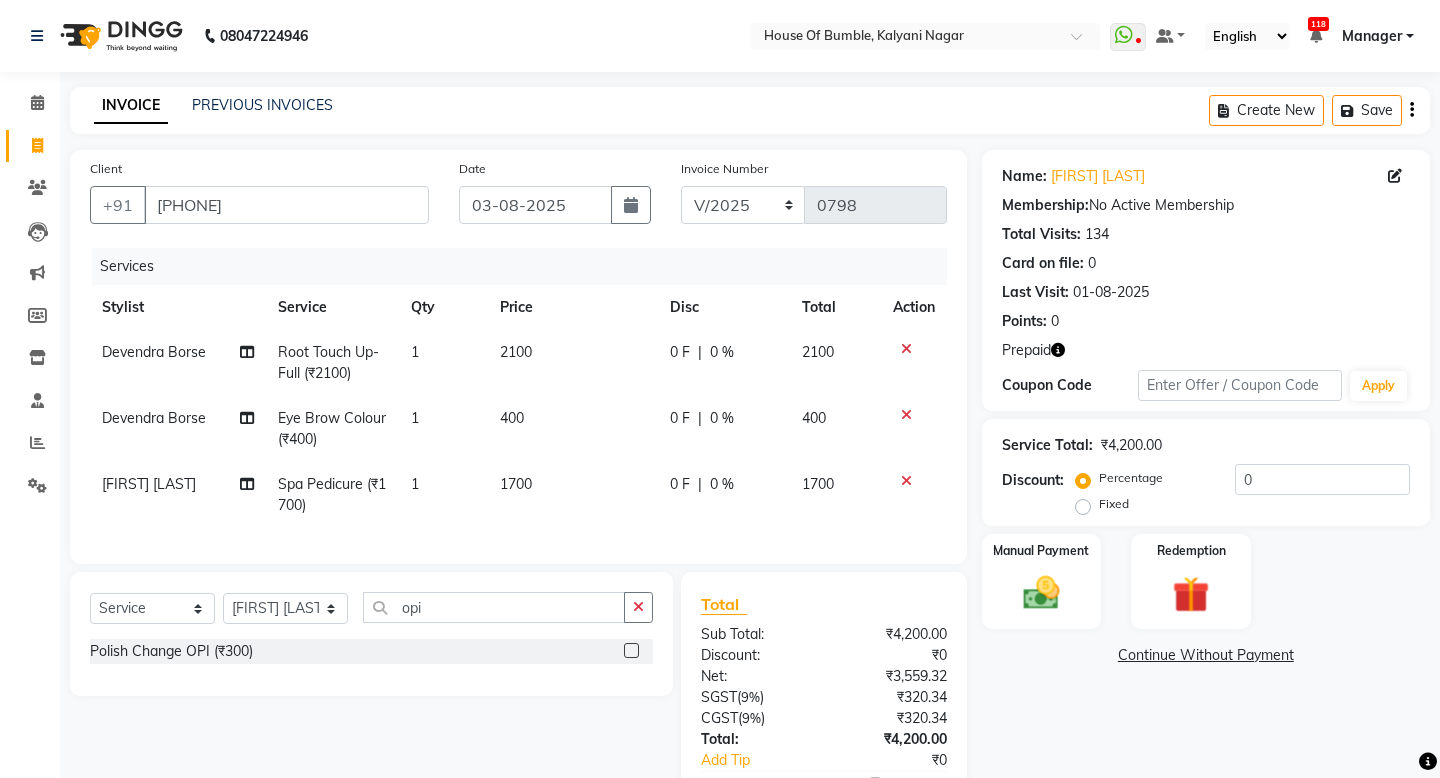click 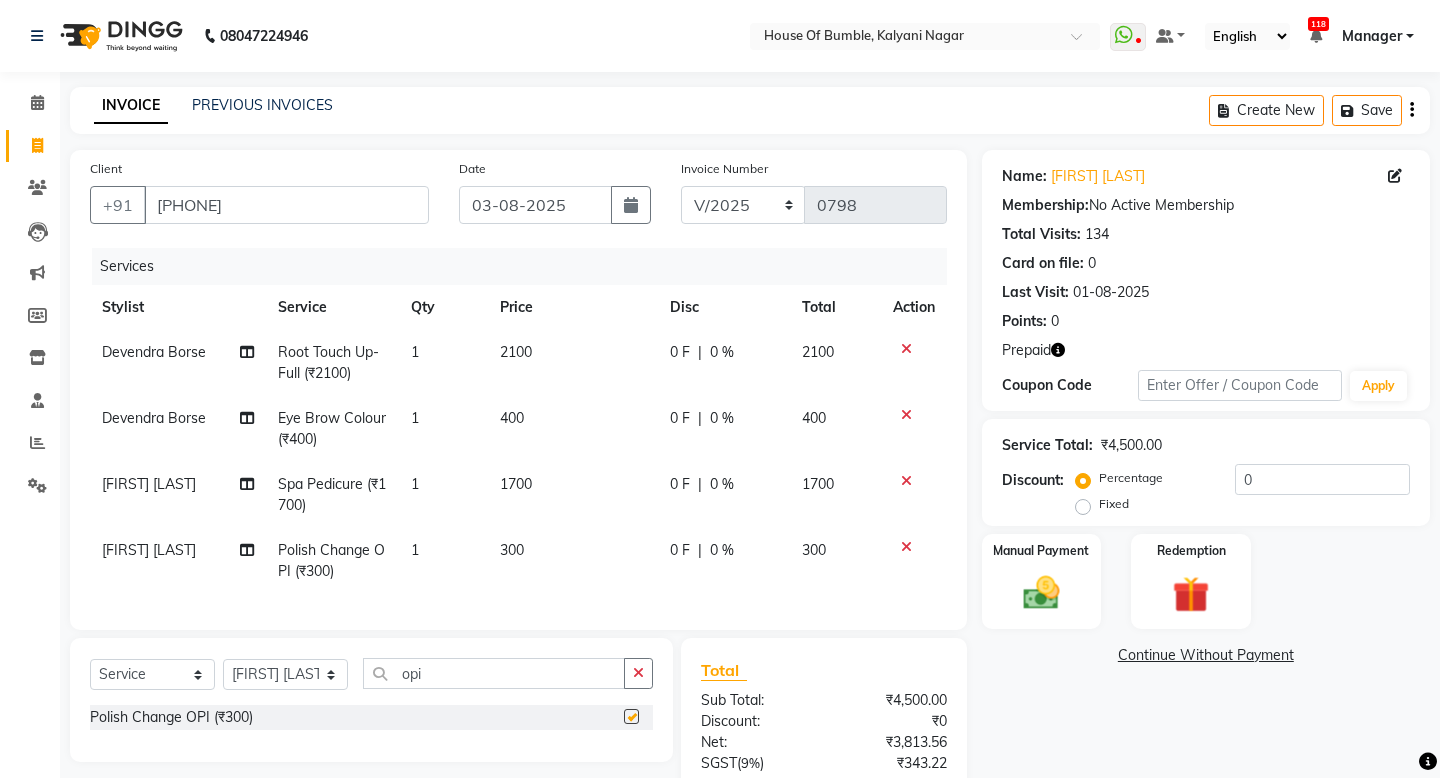 checkbox on "false" 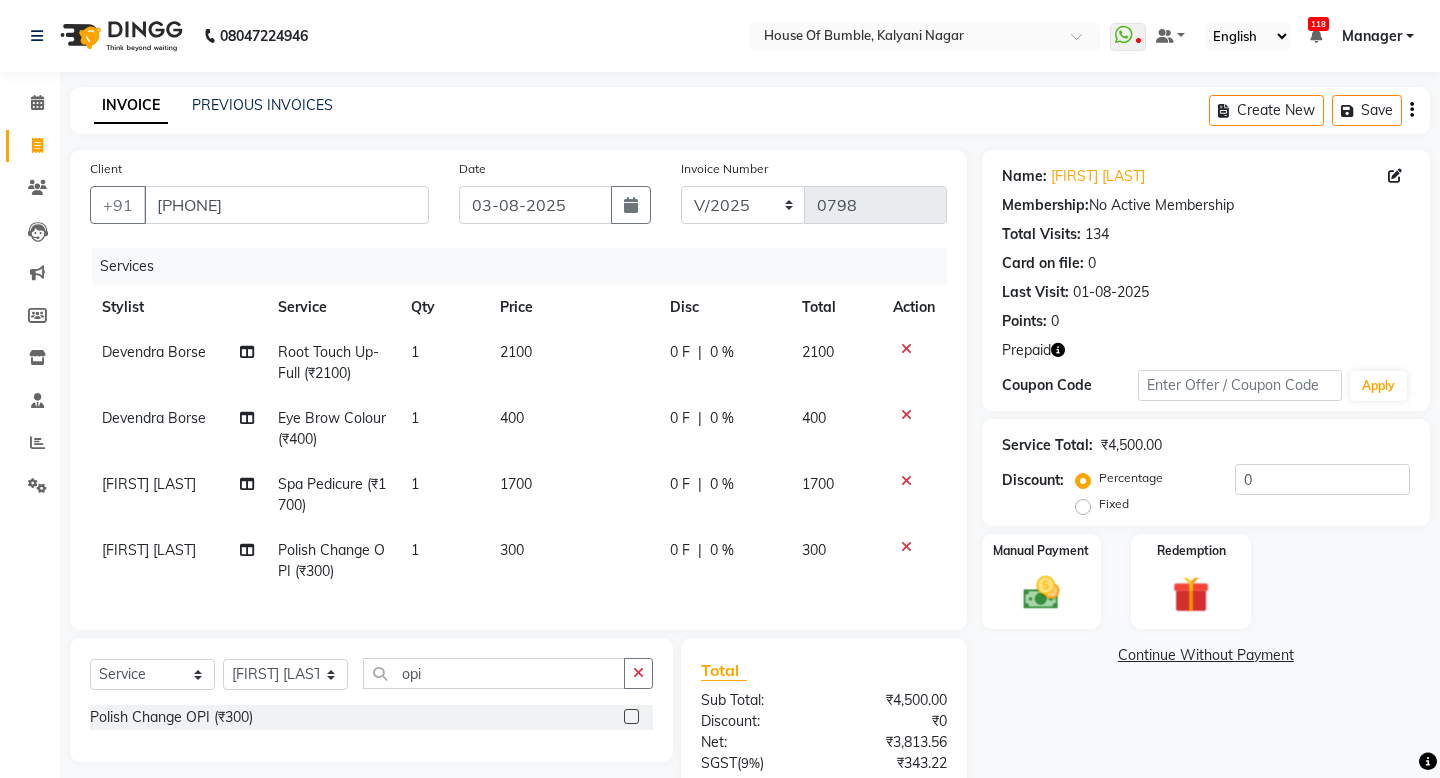 click on "2100" 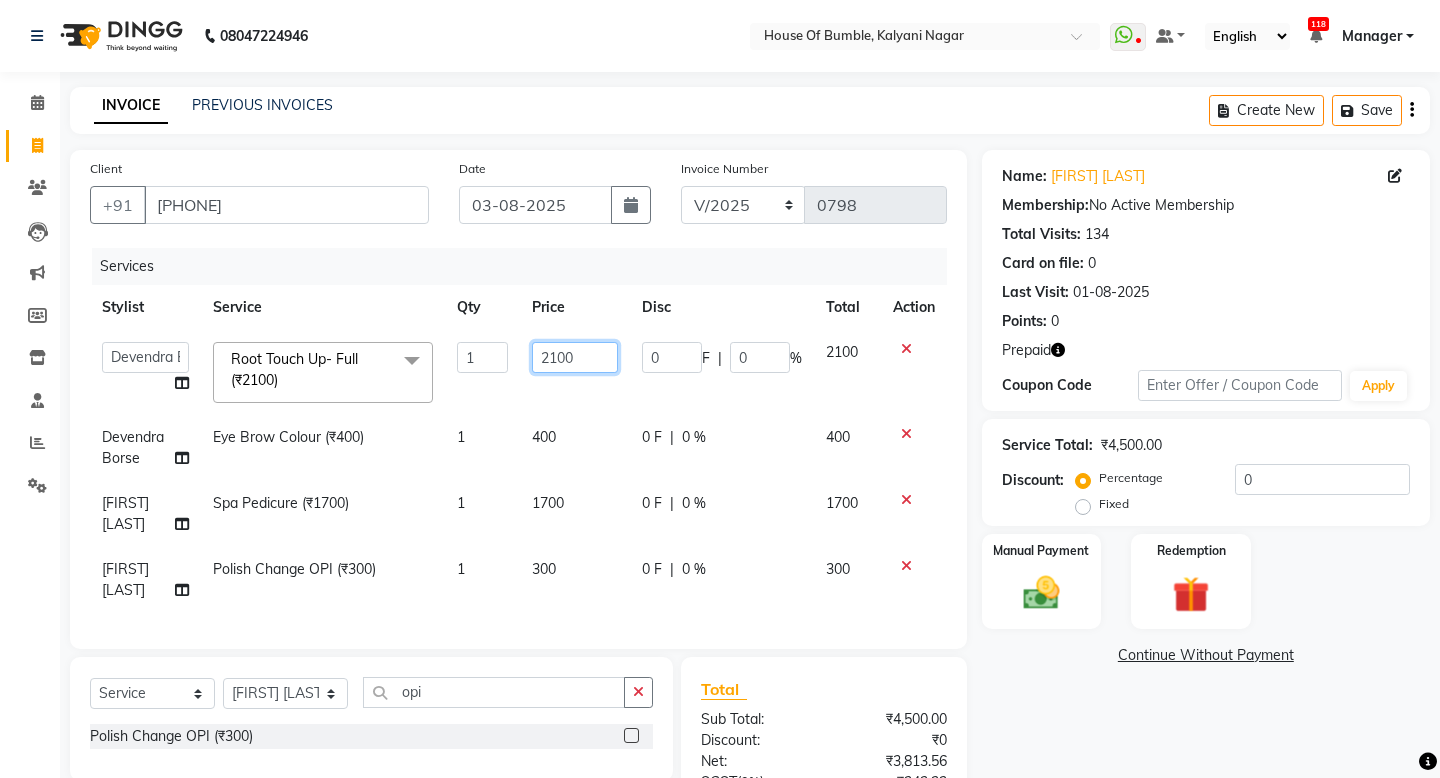 click on "2100" 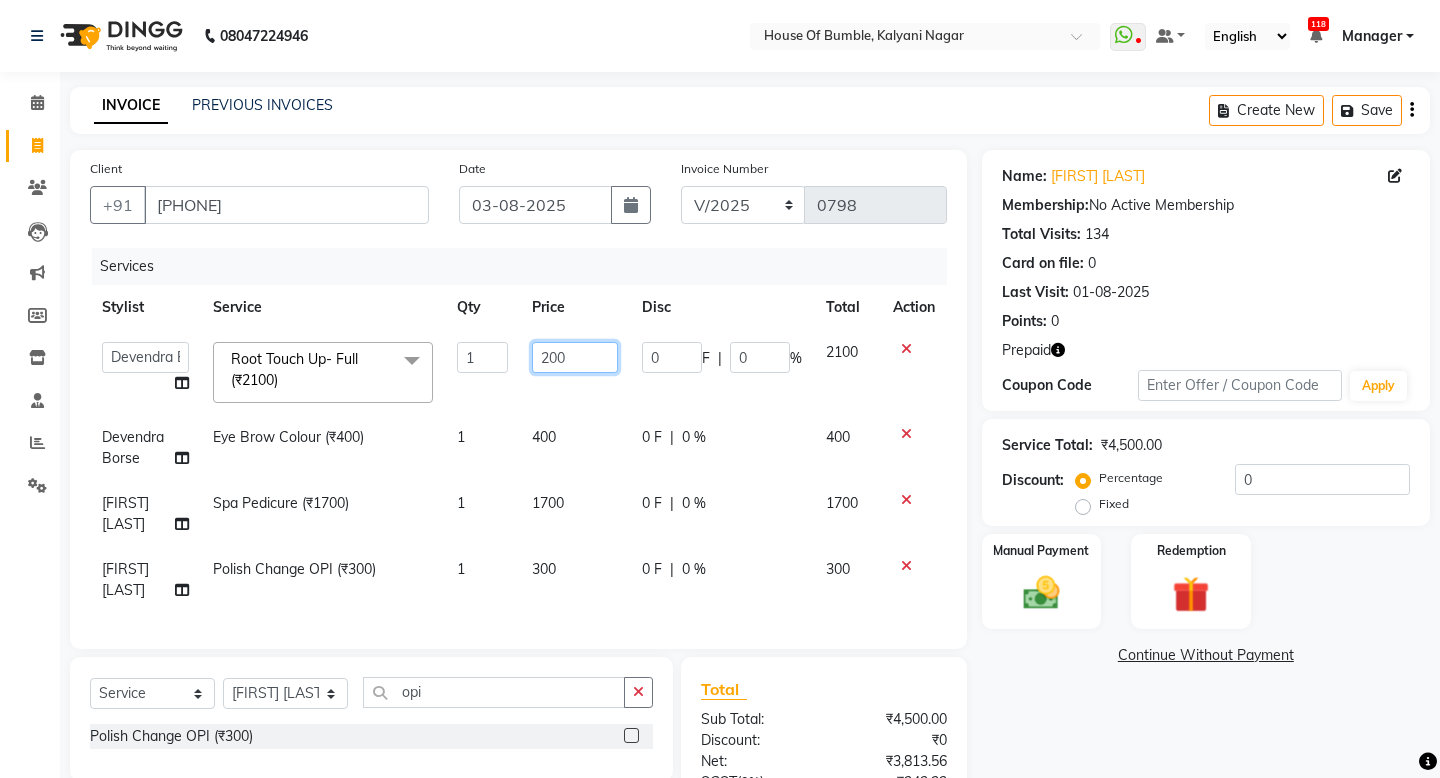 type on "2400" 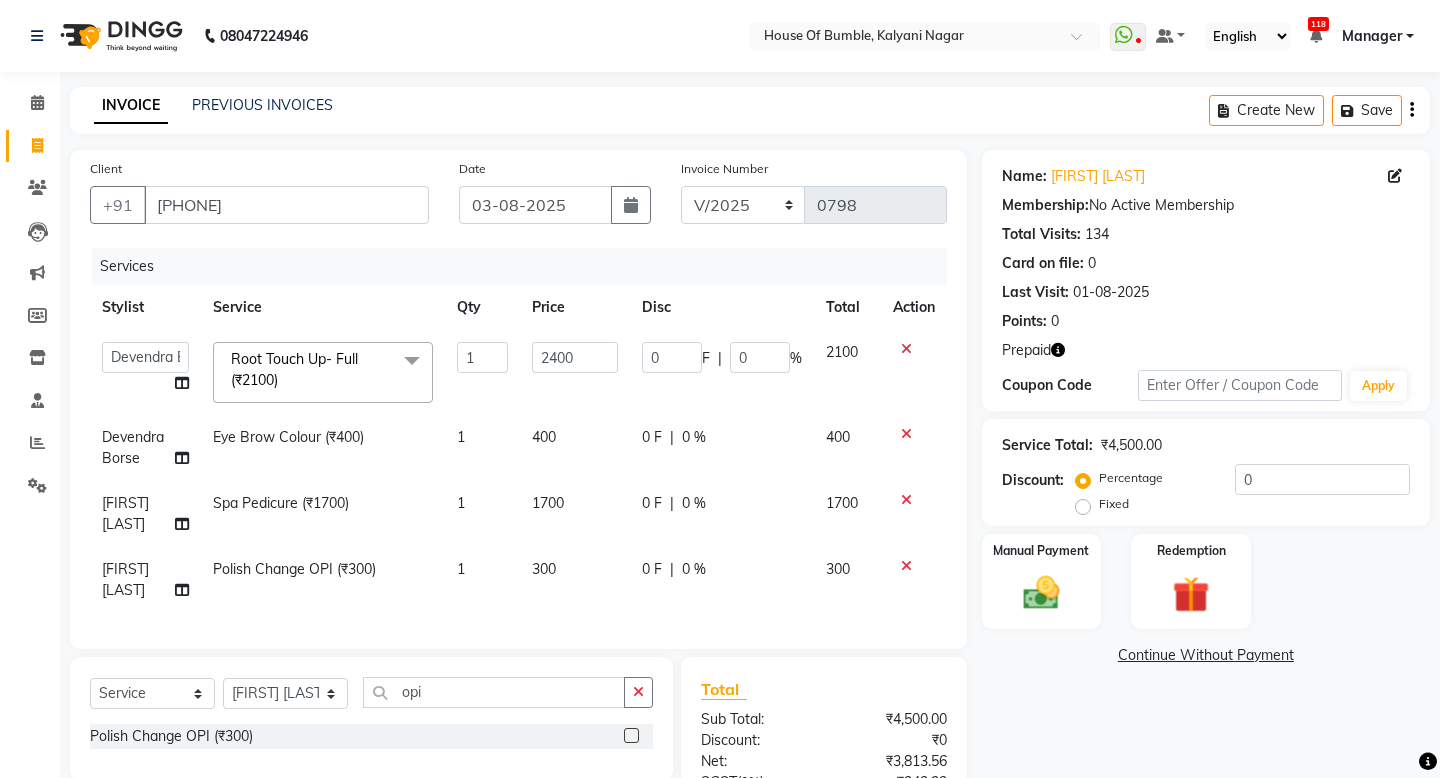 click on "Client [PHONE] Date [DATE] Invoice Number V/2025 V/2025-26 0798 Services Stylist Service Qty Price Disc Total Action  -   [FIRST] [LAST]   [FIRST] [LAST]    Manager   [FIRST] [LAST]   [FIRST] [LAST]   [FIRST] [LAST]   [FIRST] [LAST]  Root Touch Up- Full (₹2100)  x Head Massage 30 Mins Argan Oil (₹1200) Head Massage 45 Min Argan Oil (₹1800) Balayage-Ombre-FreeHand (₹7900) Beard Trim (₹600) Botox (₹7900) Bumble Wash (₹500) Cysteine (₹7900) Deep Conditioning Treatment(M) (₹1800) Deep Conditioning Treatment(W) (₹2200) Fringe (₹600) Global (M) (₹2000) Global (W) (₹3600) Haircut (M) Art Director Shackya (₹2800) Haircut (M) Style Director (₹1800) Haircut (M) Stylist (₹800) Haircut (M) Top Stylist (₹1200) Haircut (W) Art Director Shackya (₹3500) Haircut (W) Style Director (₹2200) Haircut (W) Stylist (₹1000) Haircut (W) Top Stylist (₹1600) Highlights Full Head (₹7900) Highlights Half Head (₹5400) Hot Towel Shave (₹900) Iron Finish (₹600) 1 2400 0 F" 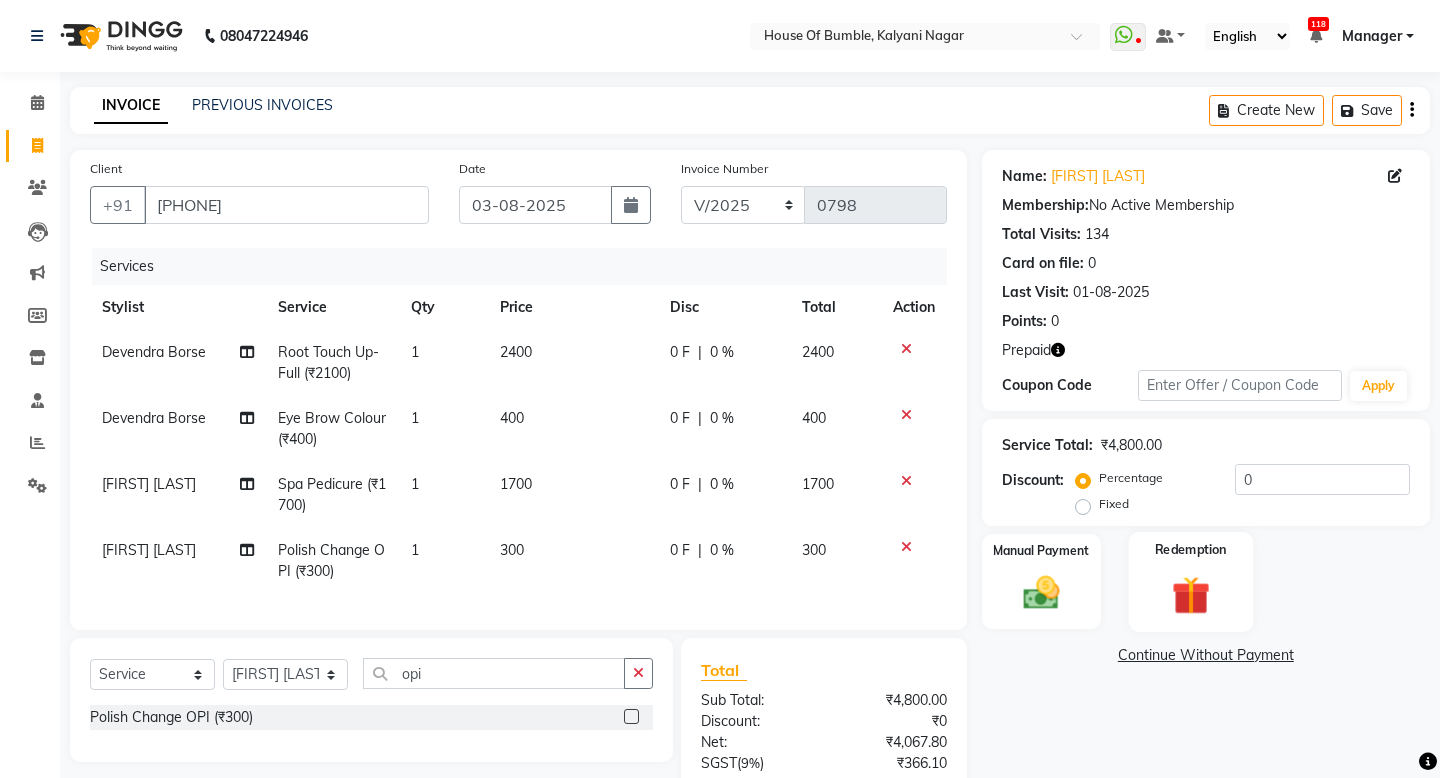 click 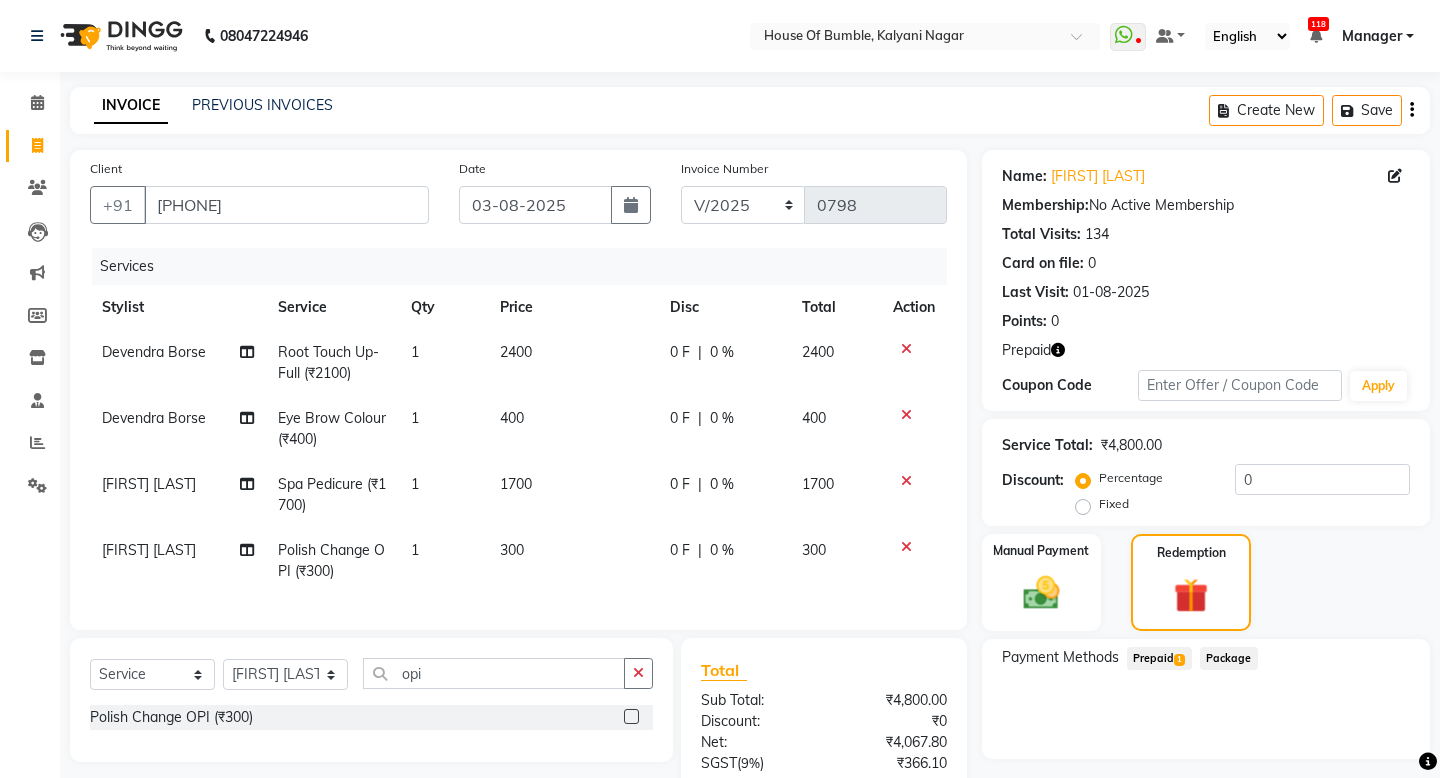 click on "Prepaid  1" 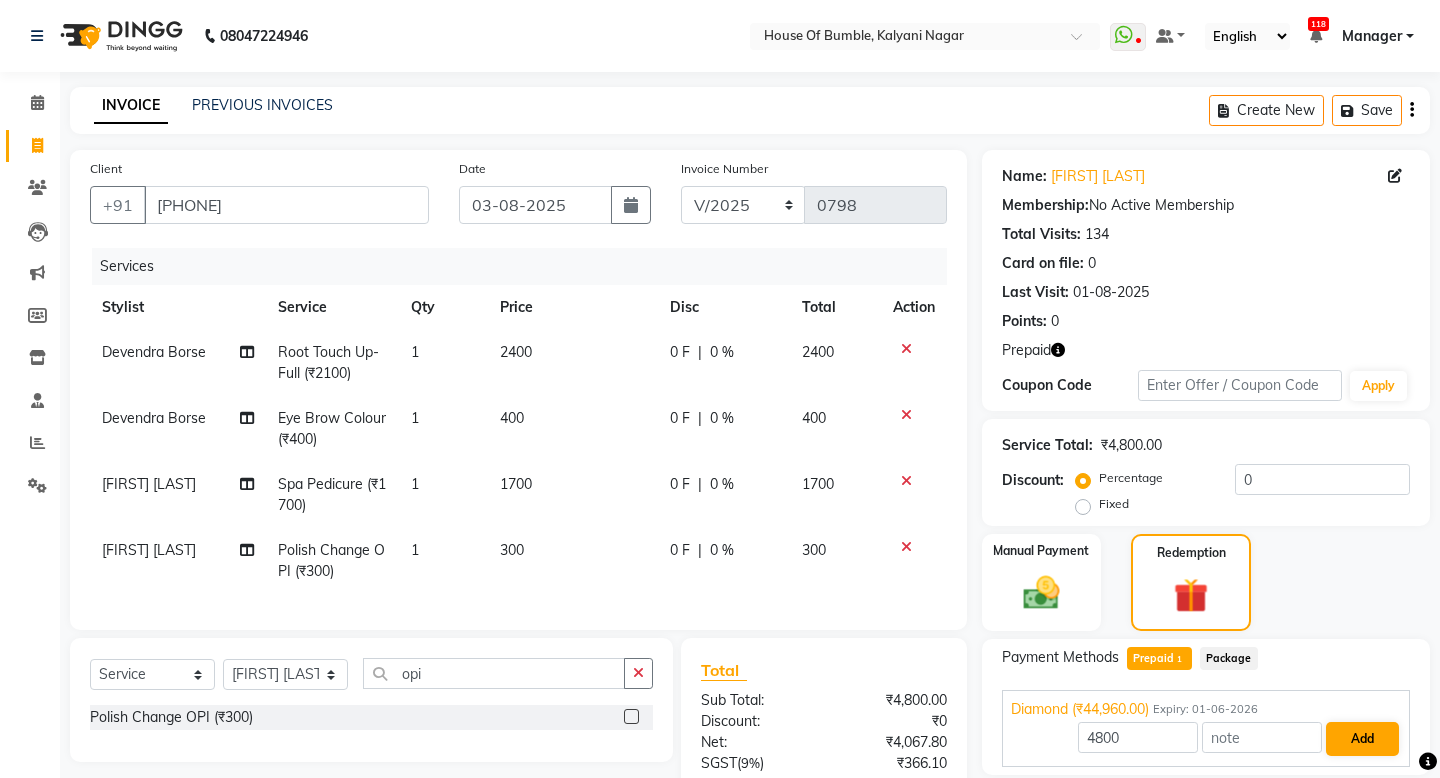 click on "Add" at bounding box center (1362, 739) 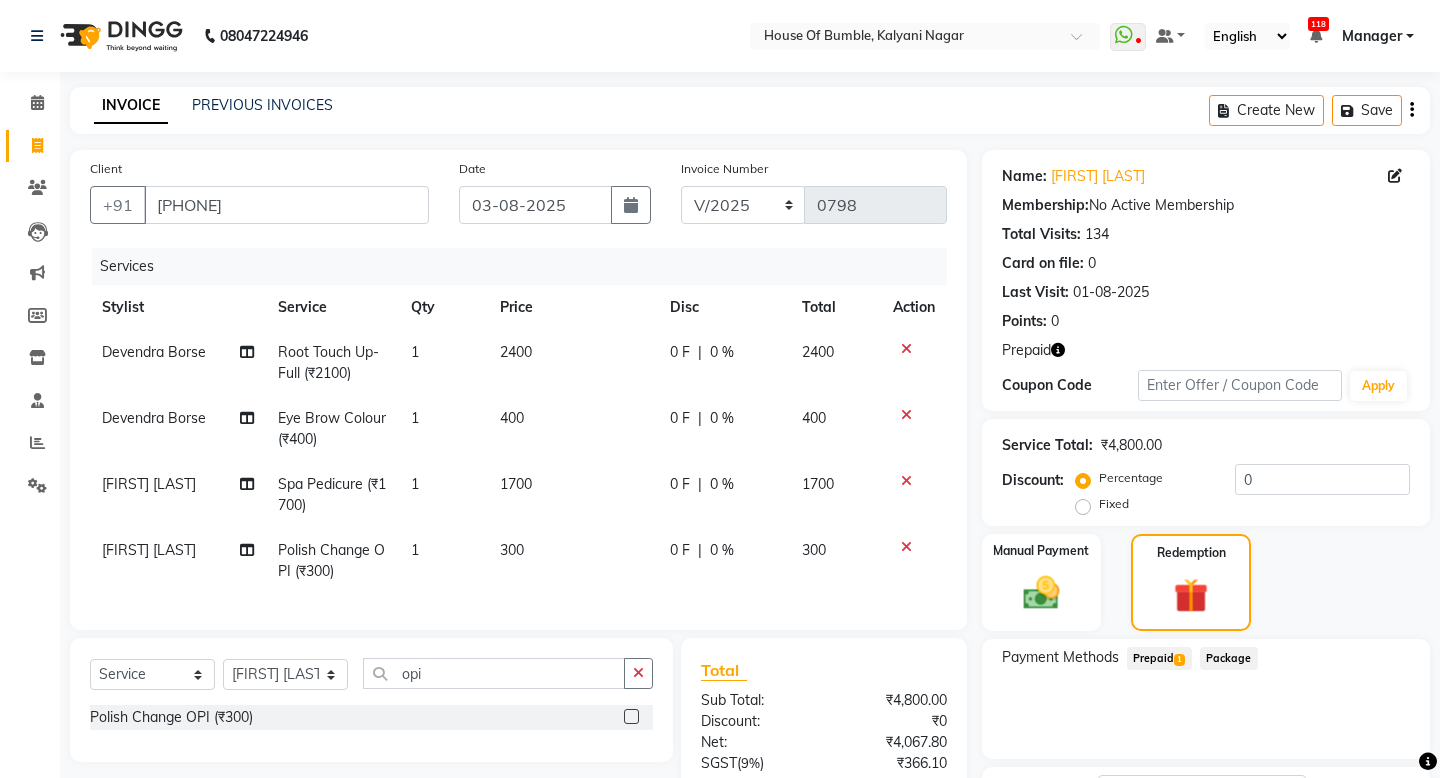 click on "Checkout" 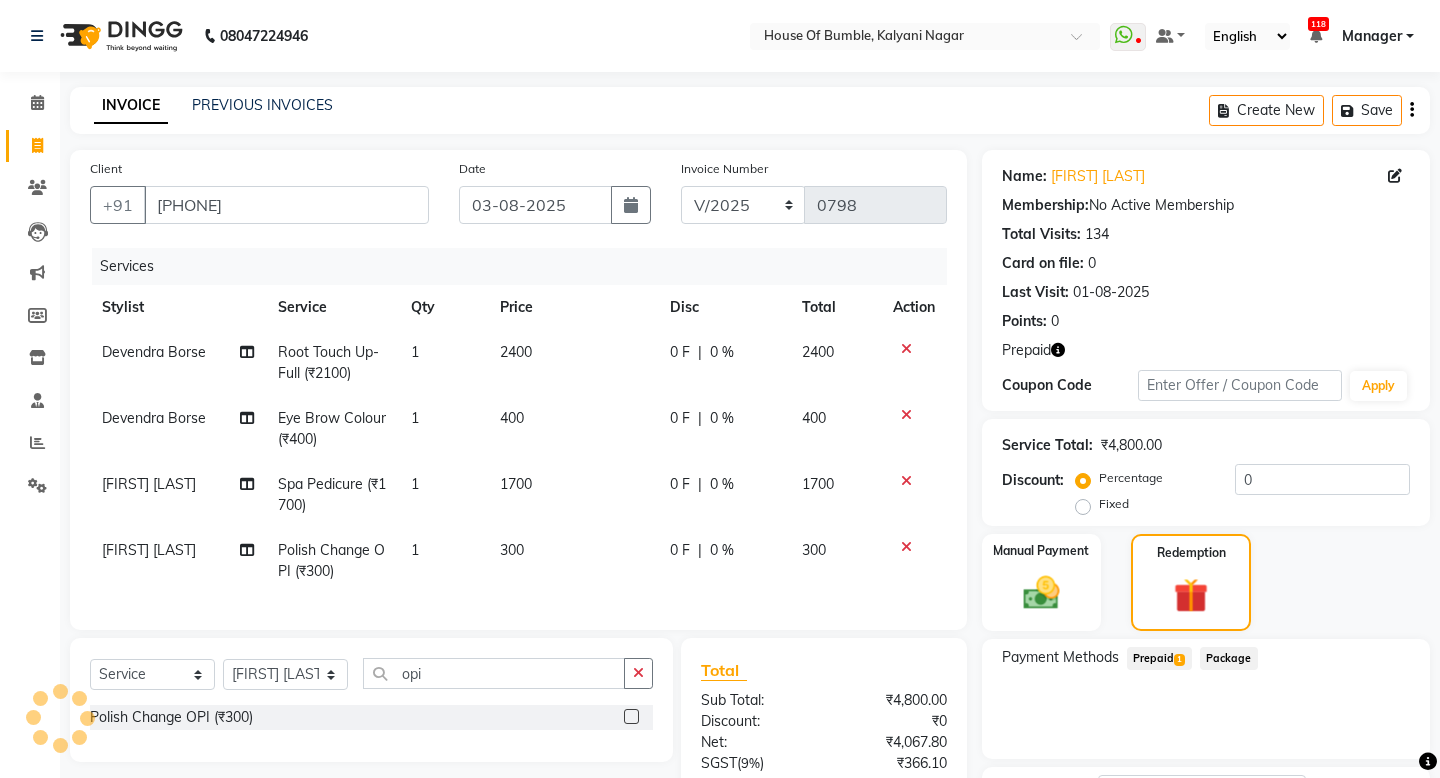 scroll, scrollTop: 184, scrollLeft: 0, axis: vertical 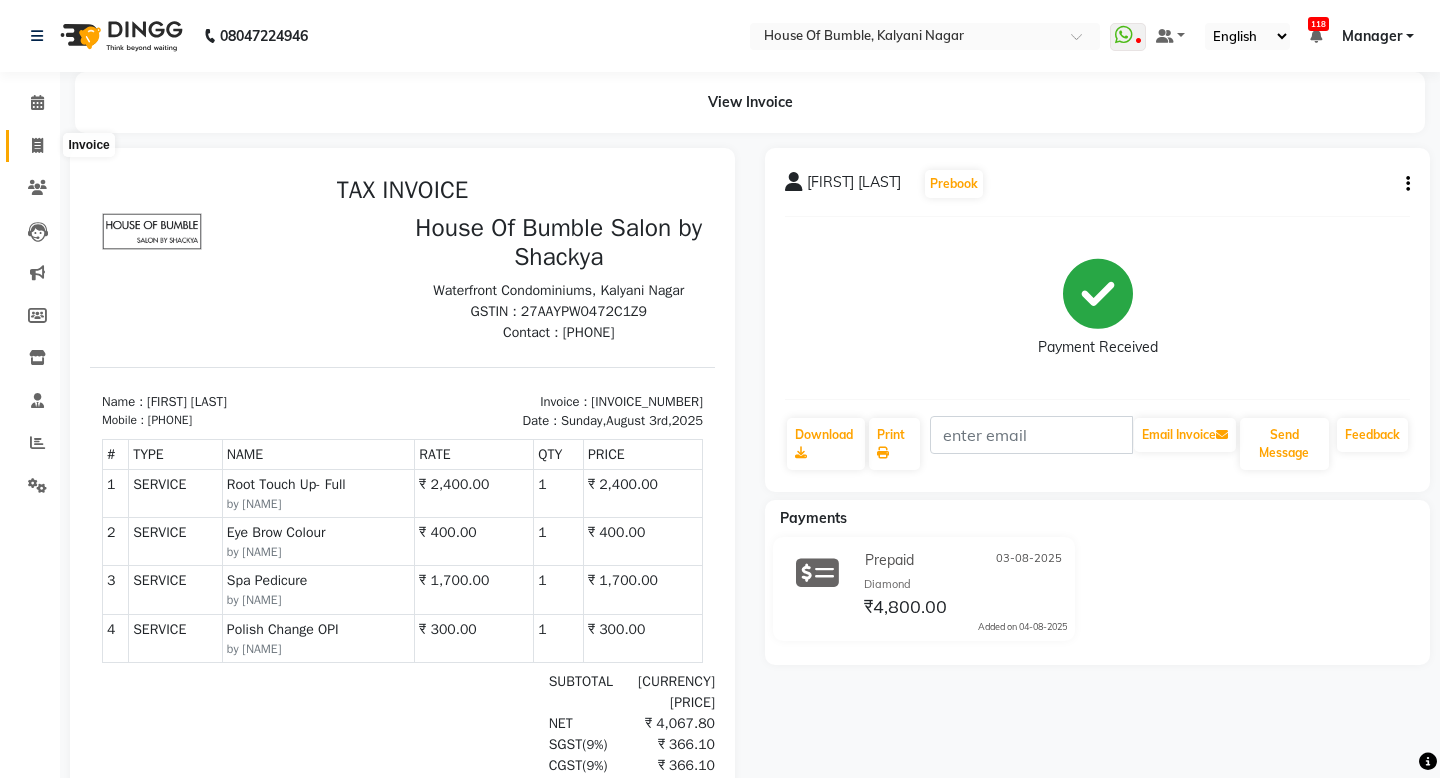 click 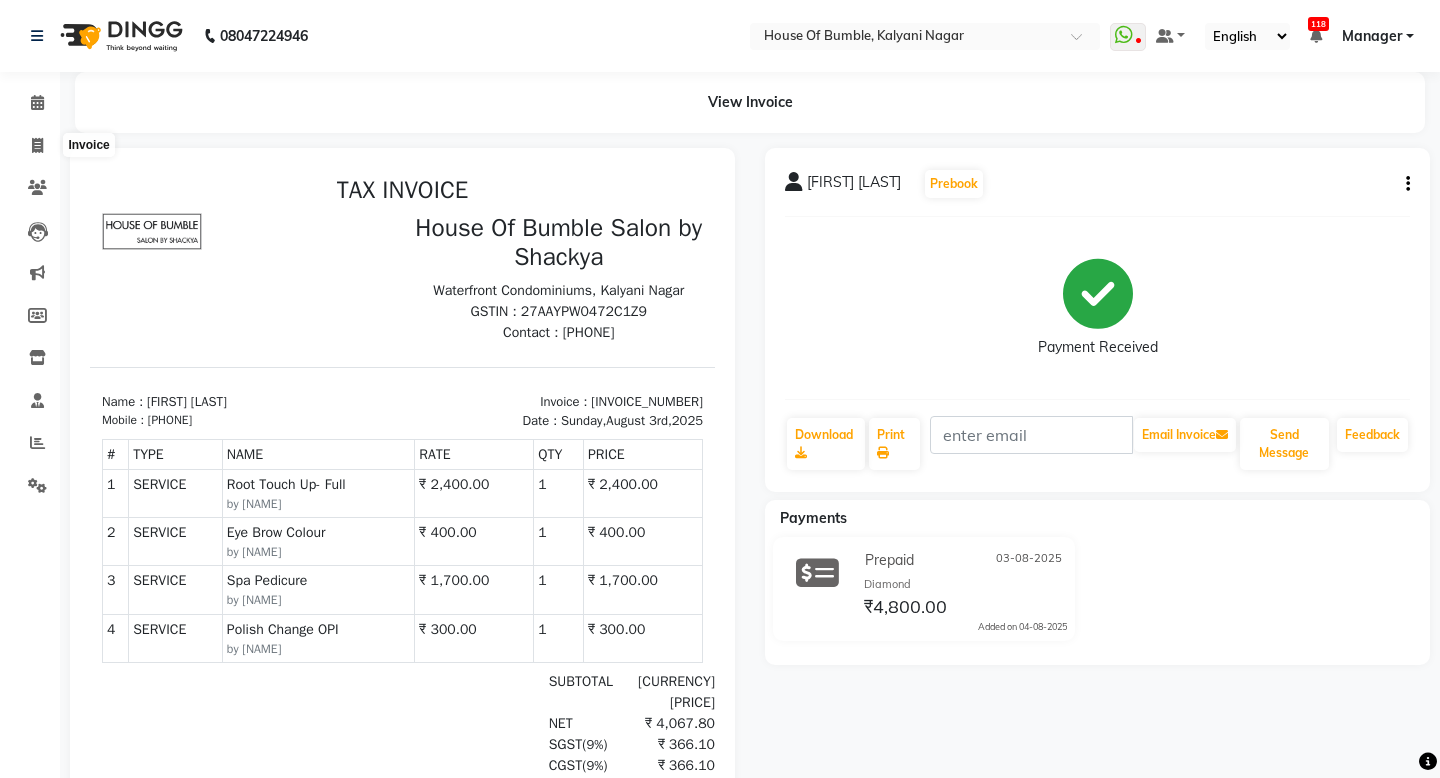 select on "579" 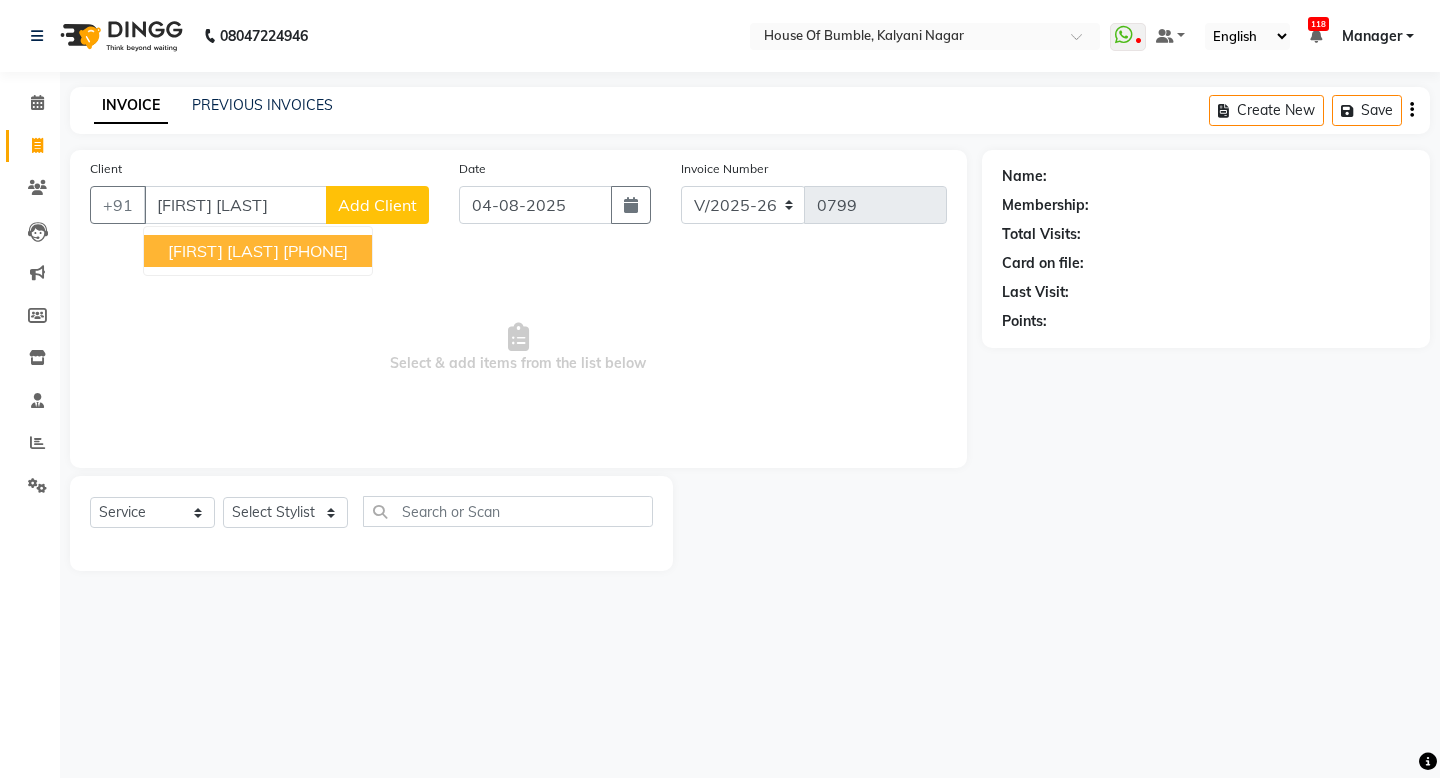 click on "[PHONE]" at bounding box center (315, 251) 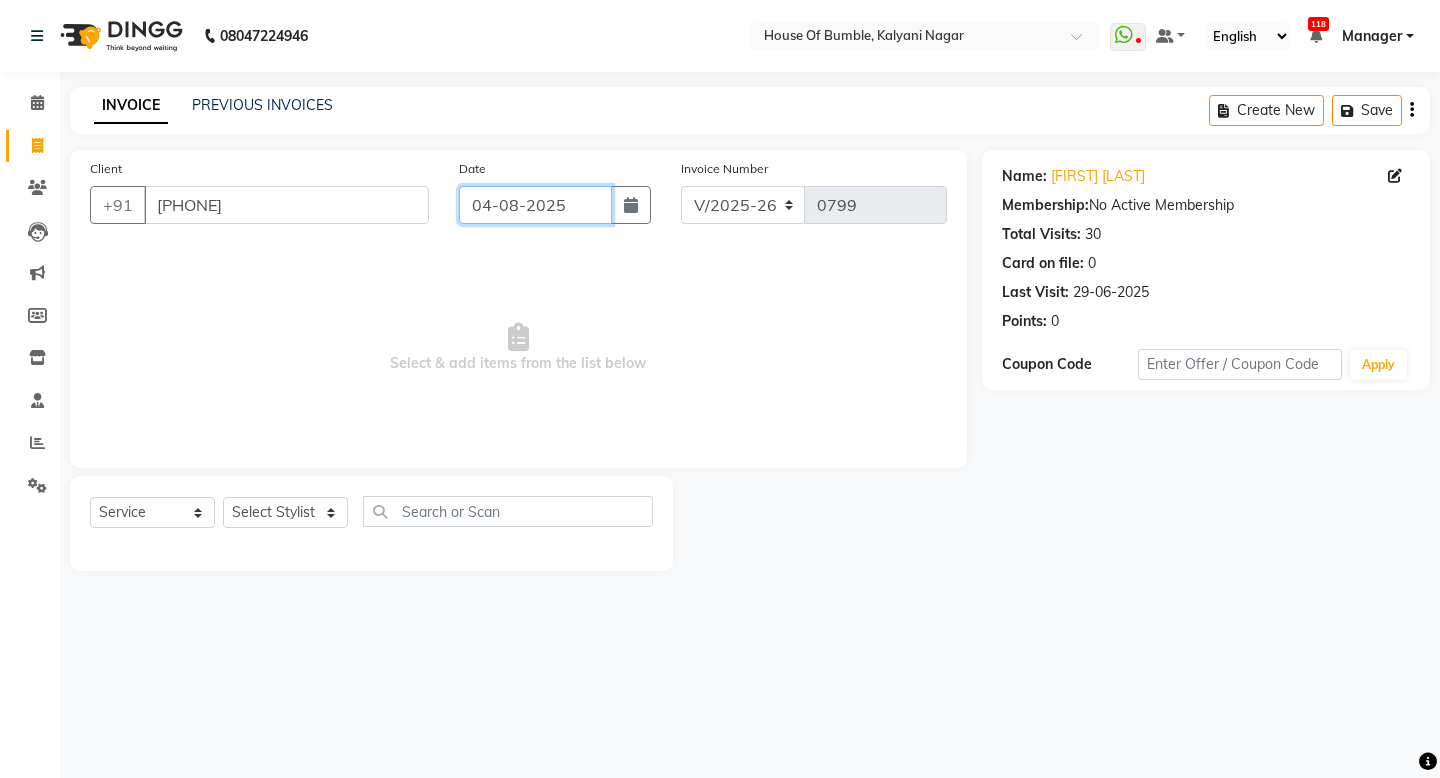 click on "04-08-2025" 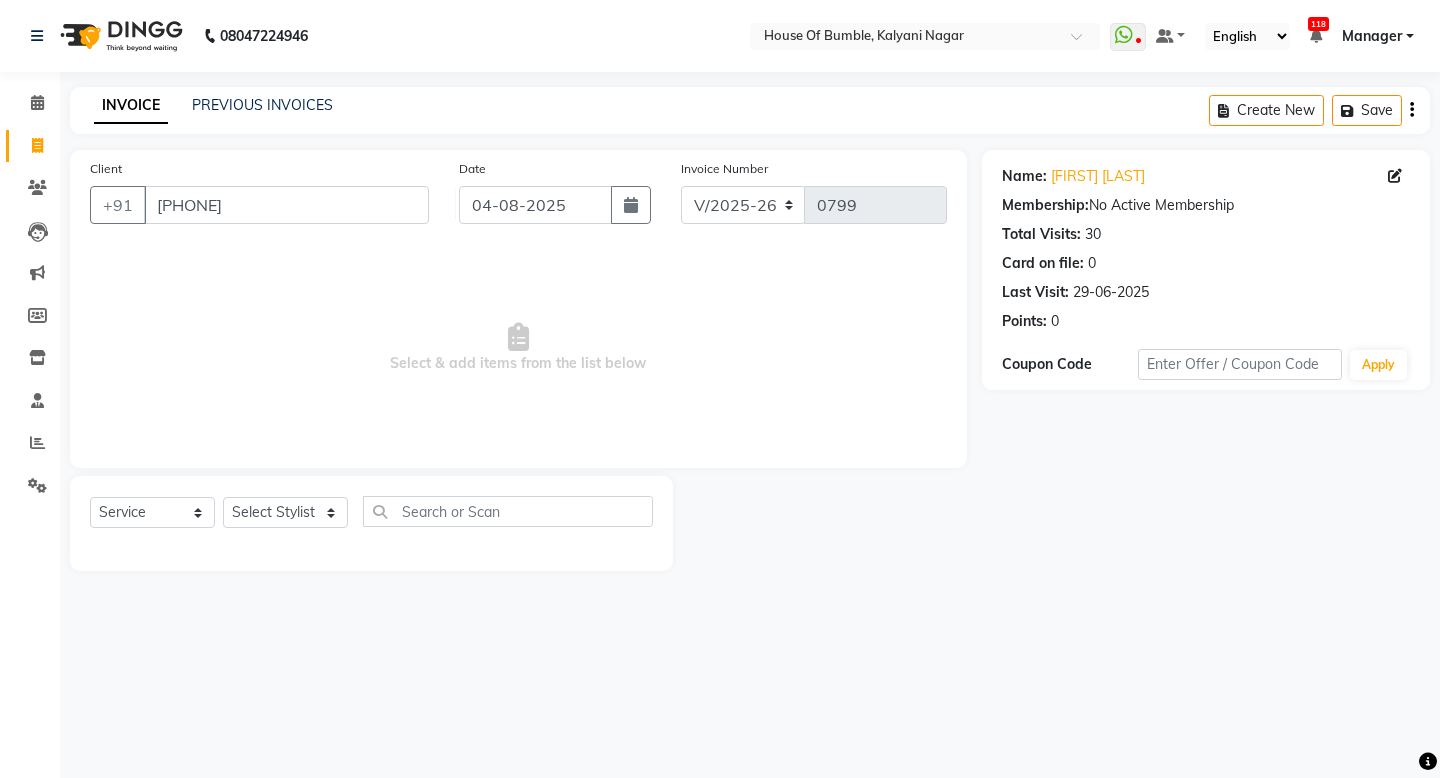 select on "8" 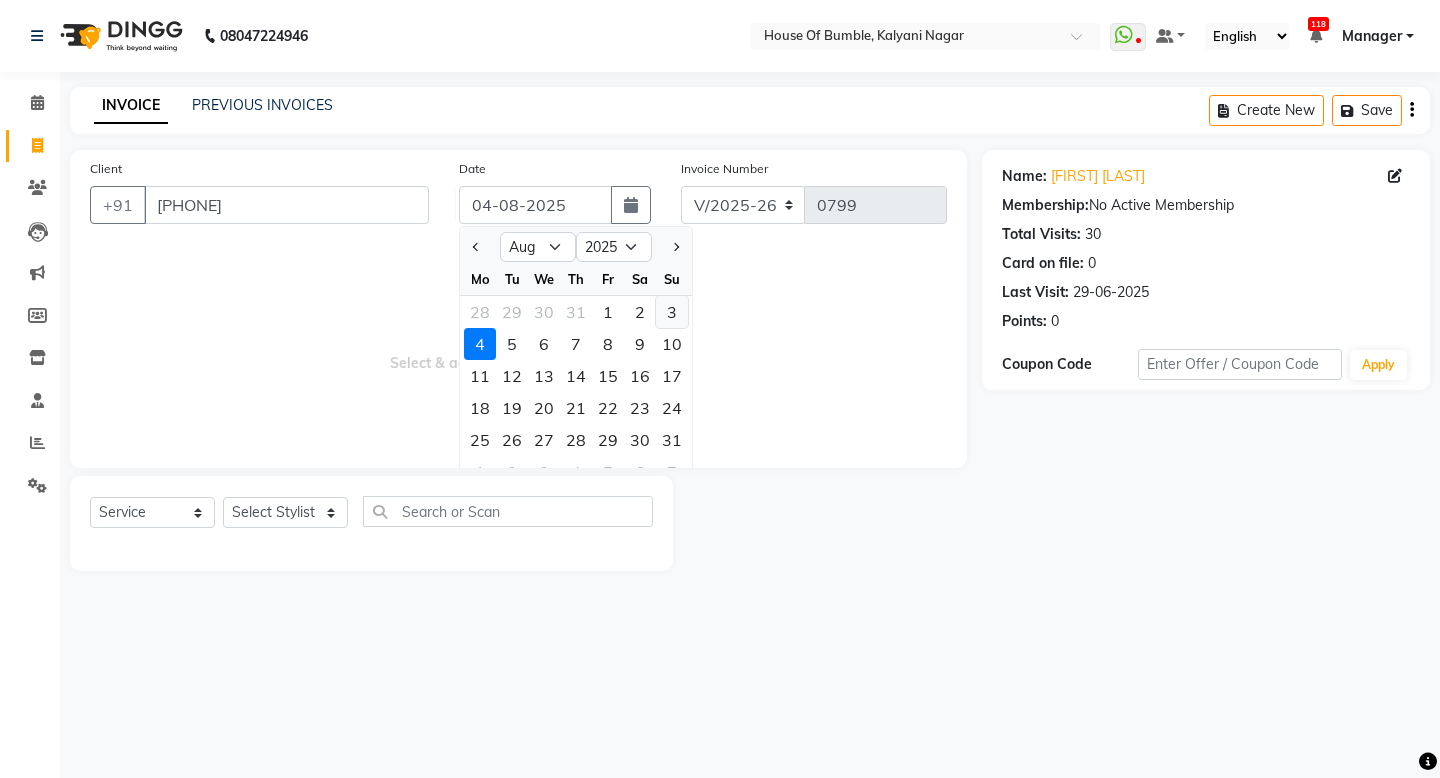 click on "3" 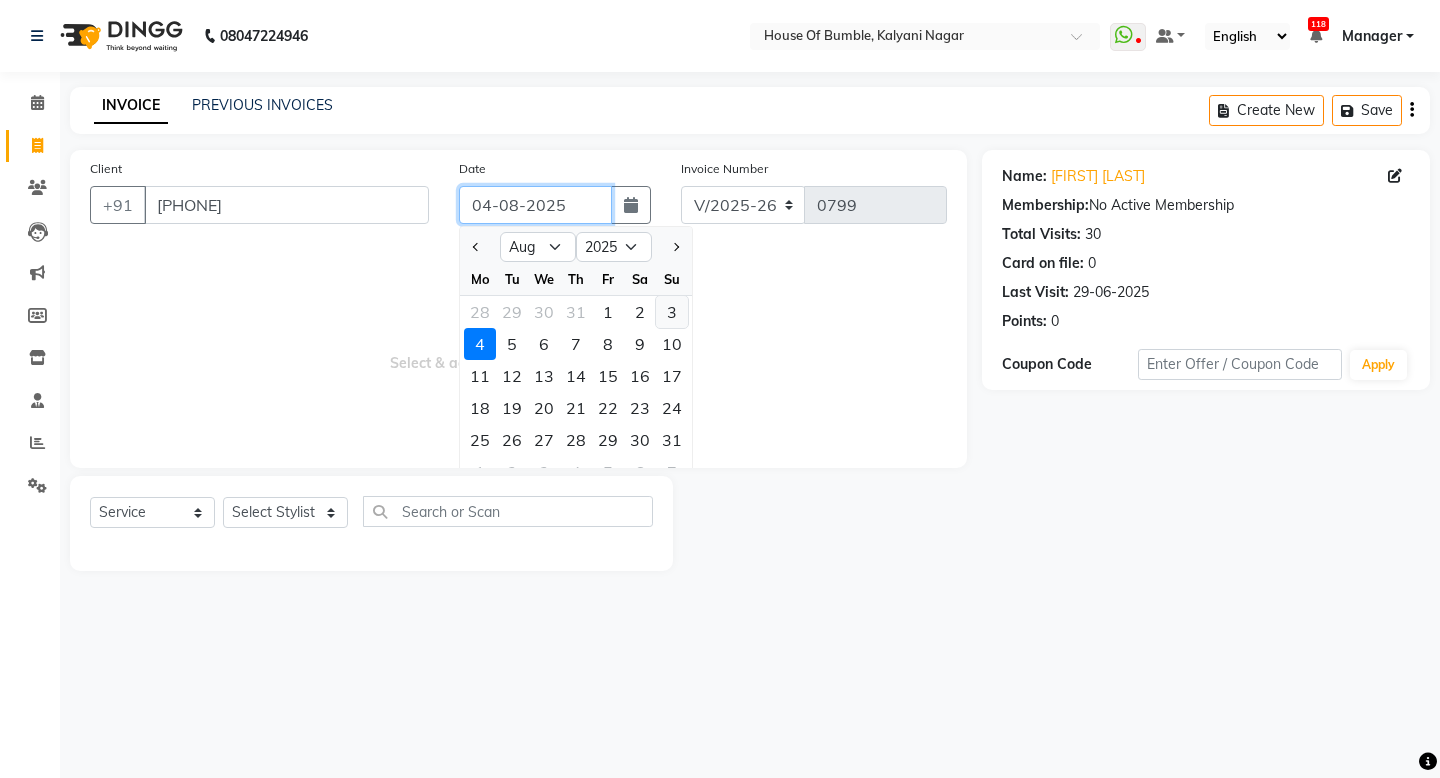 type on "03-08-2025" 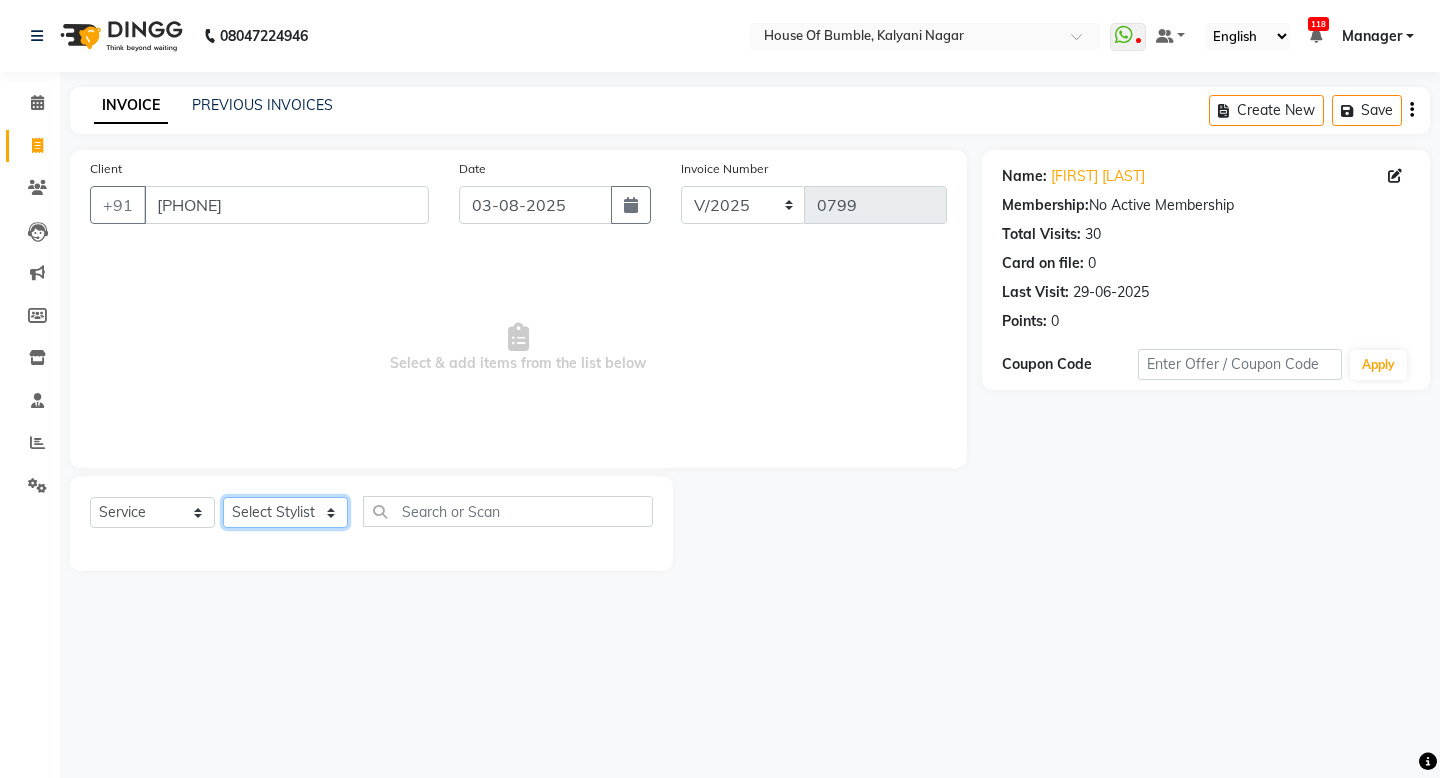 select on "9480" 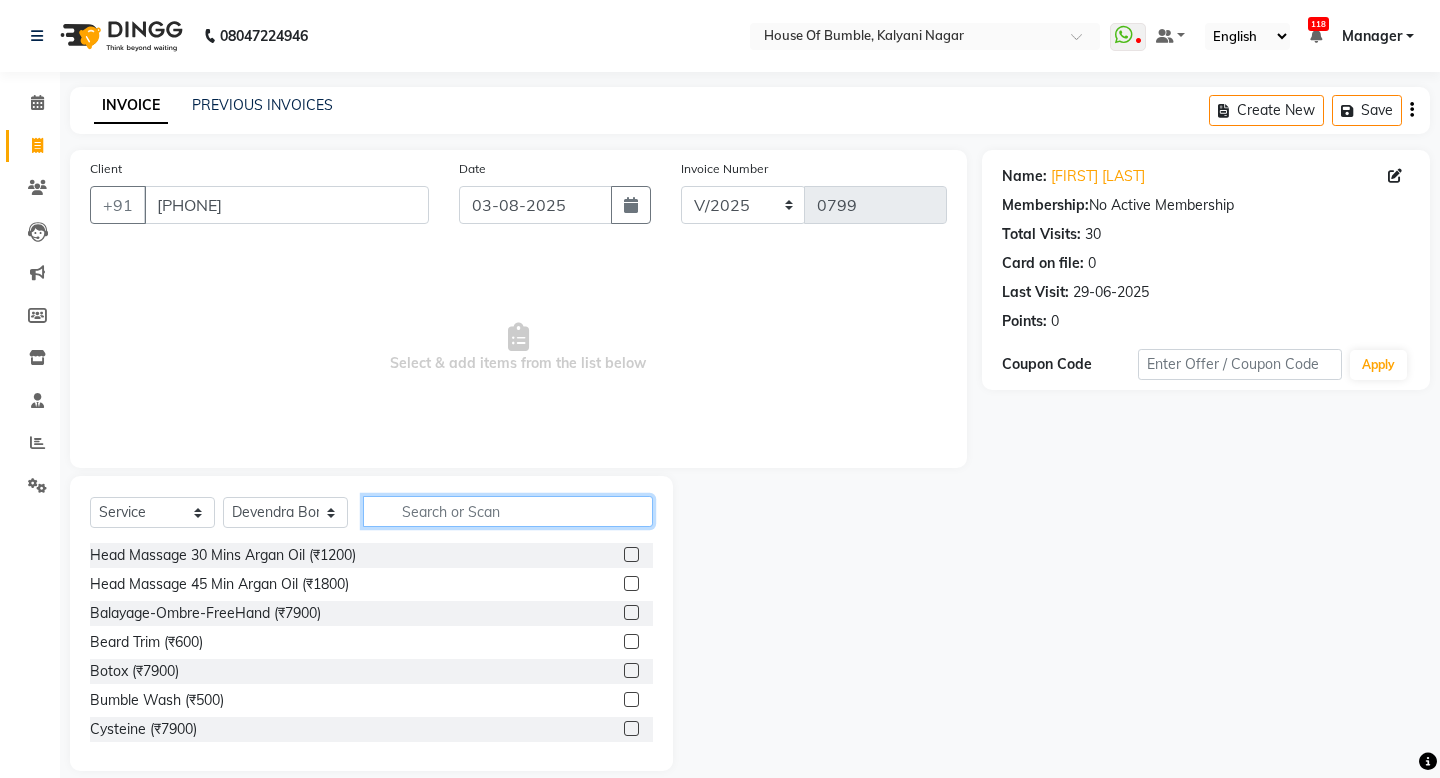 click 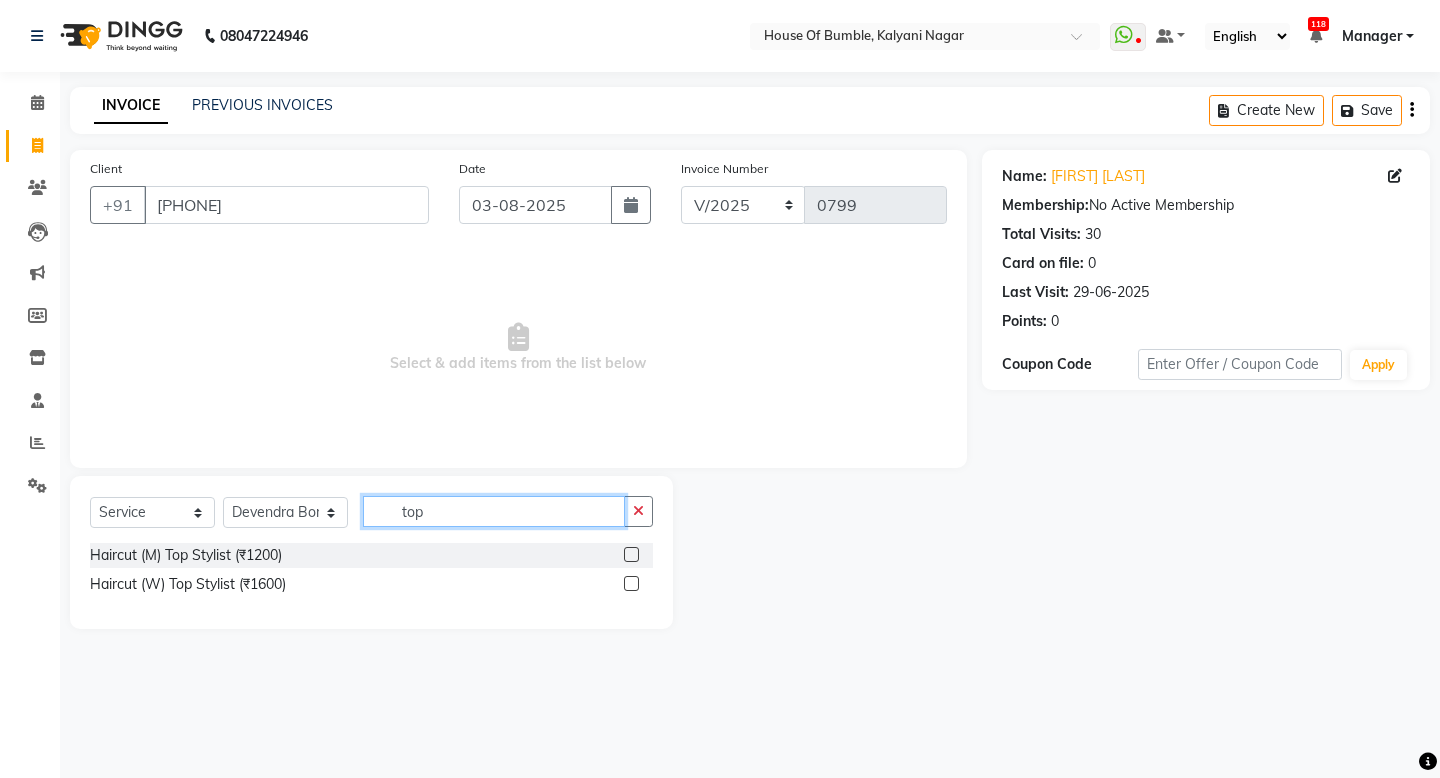 type on "top" 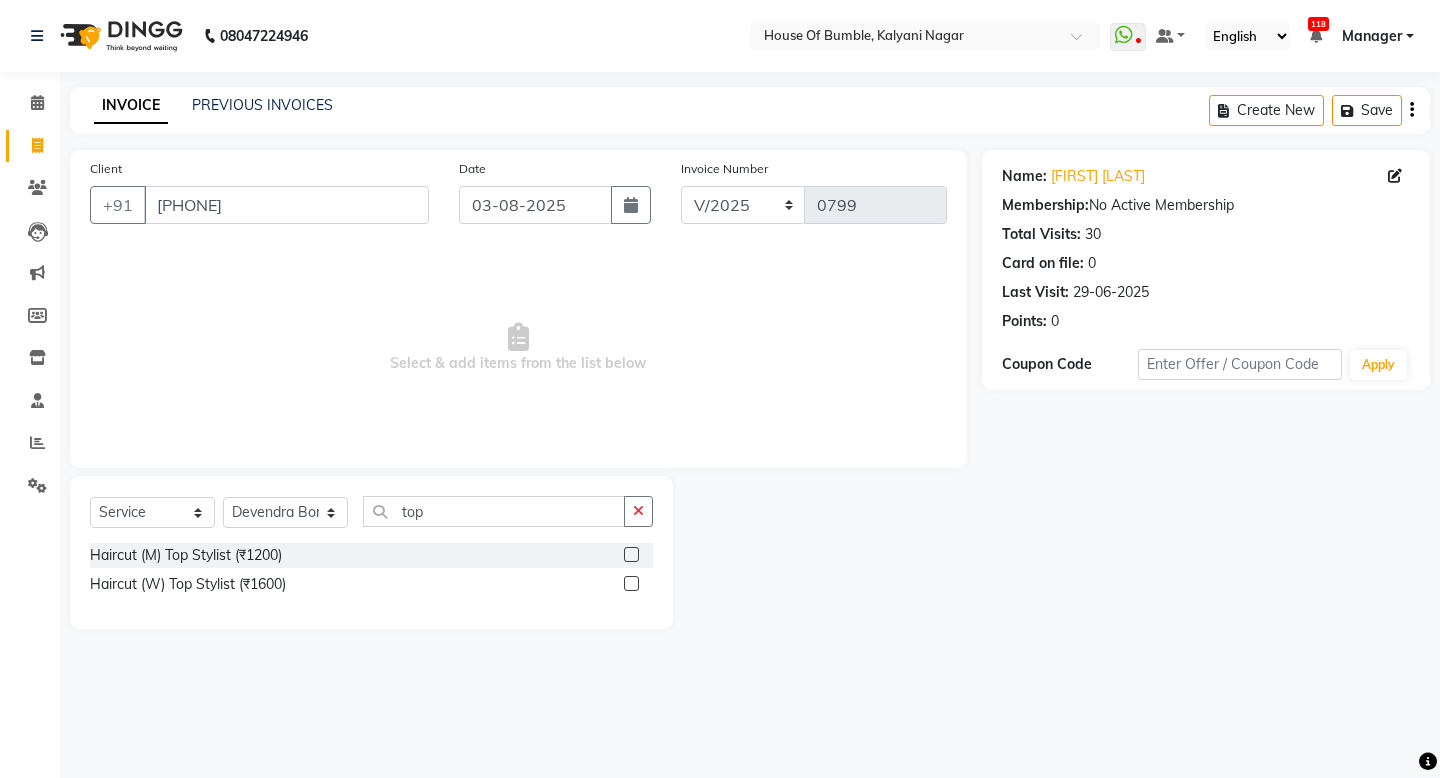 click 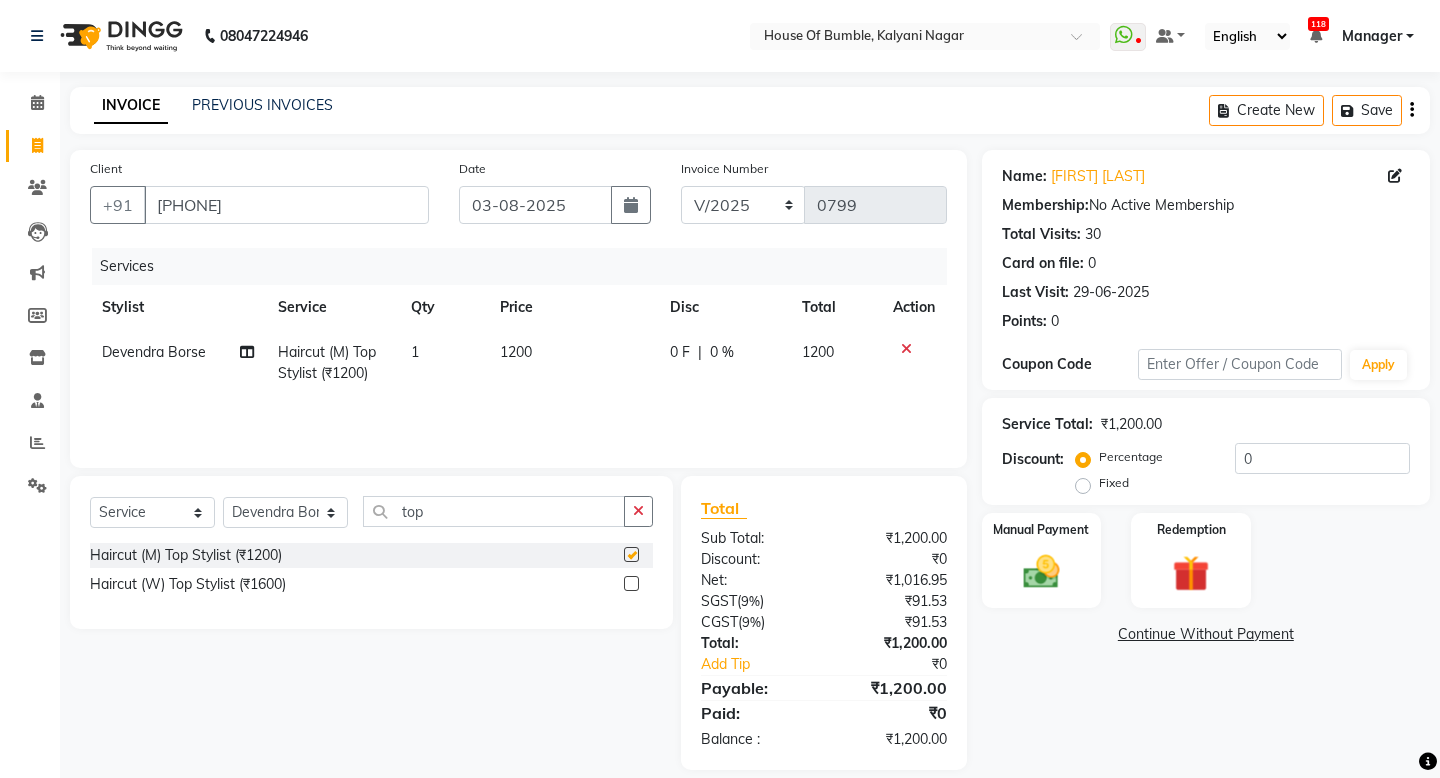 checkbox on "false" 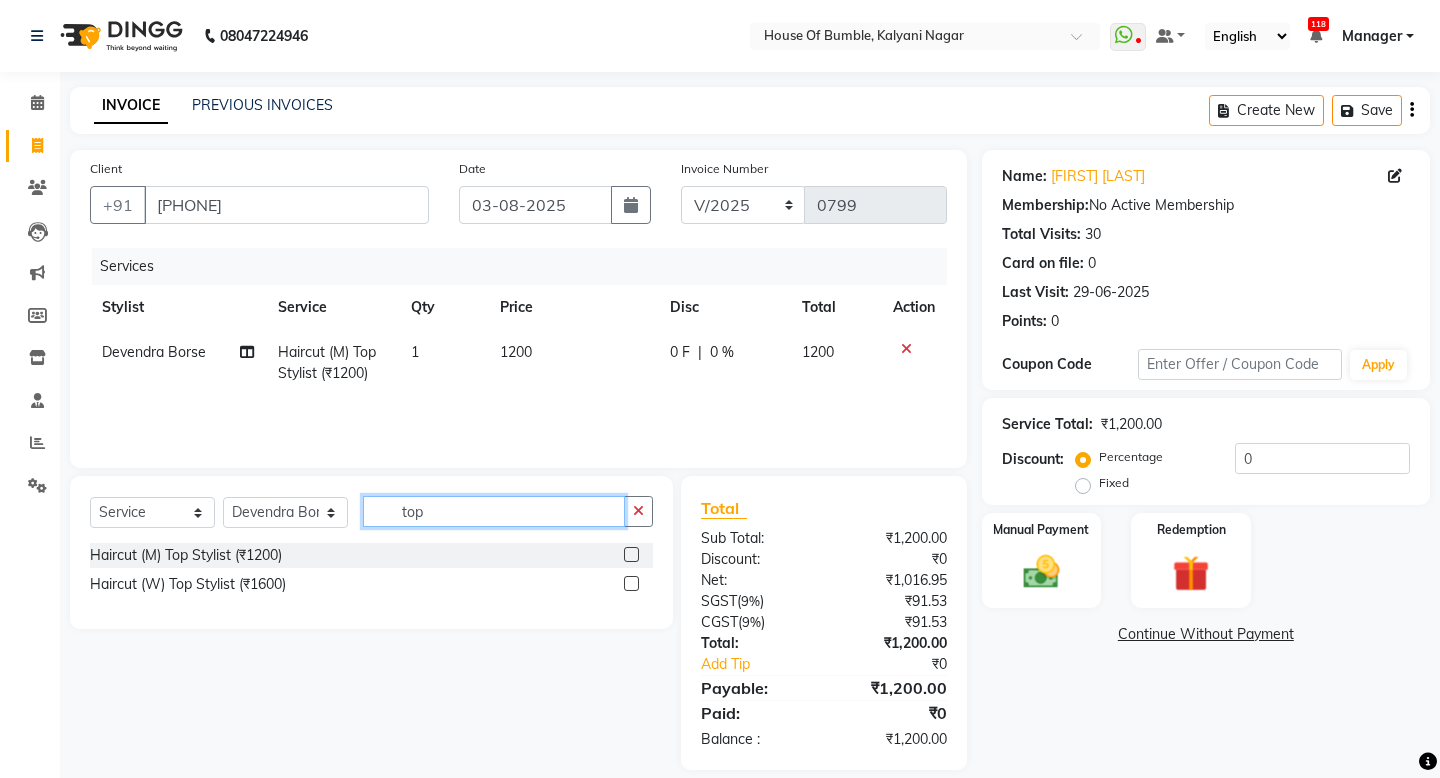 click on "top" 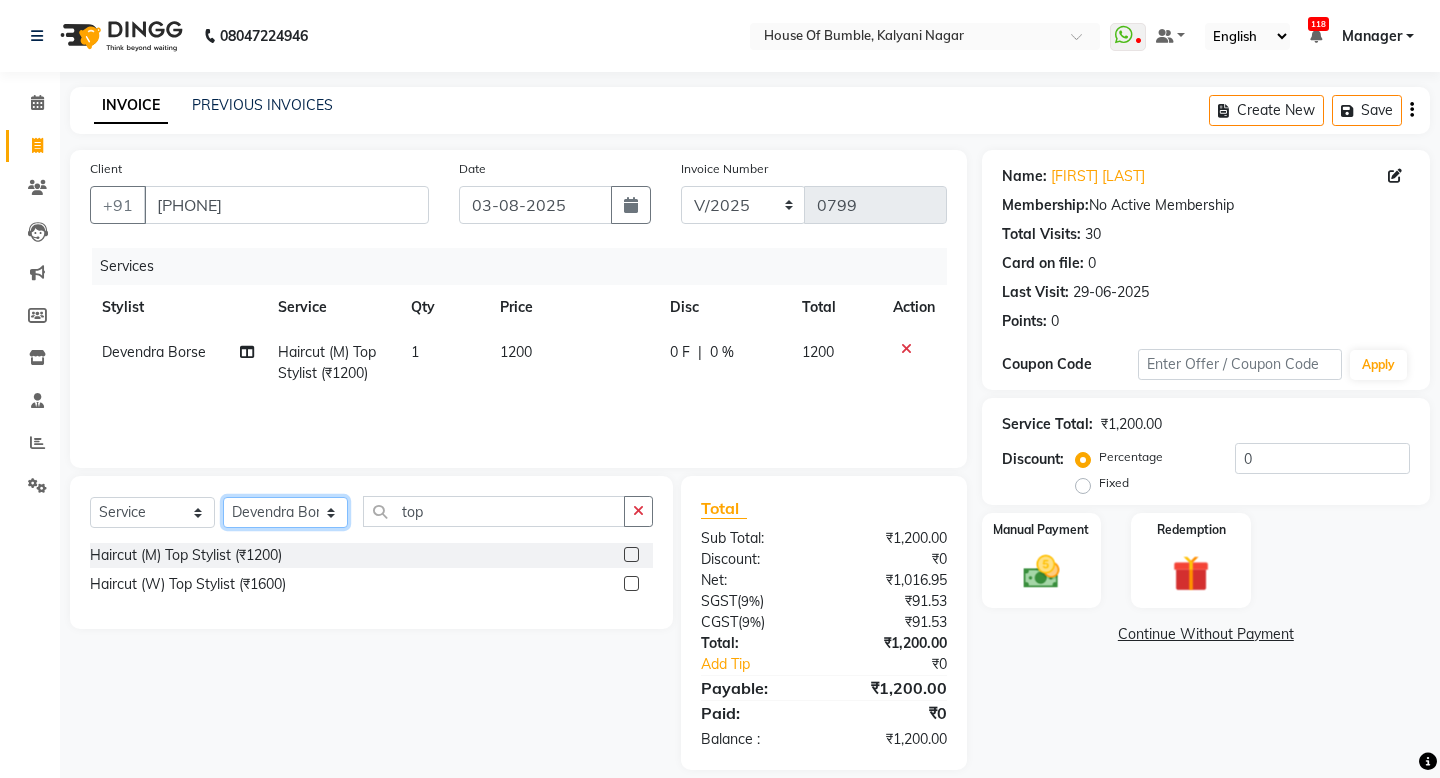 select on "8247" 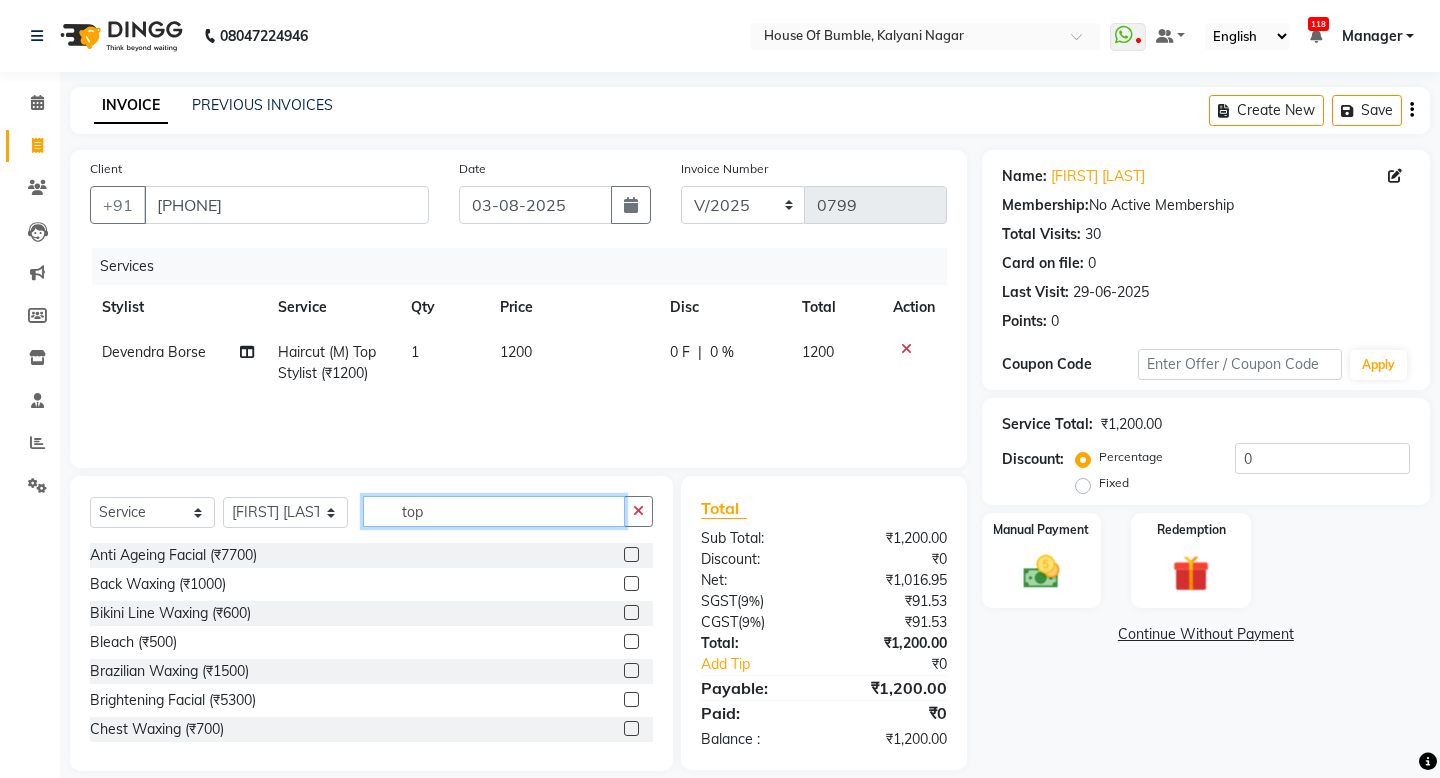 click on "top" 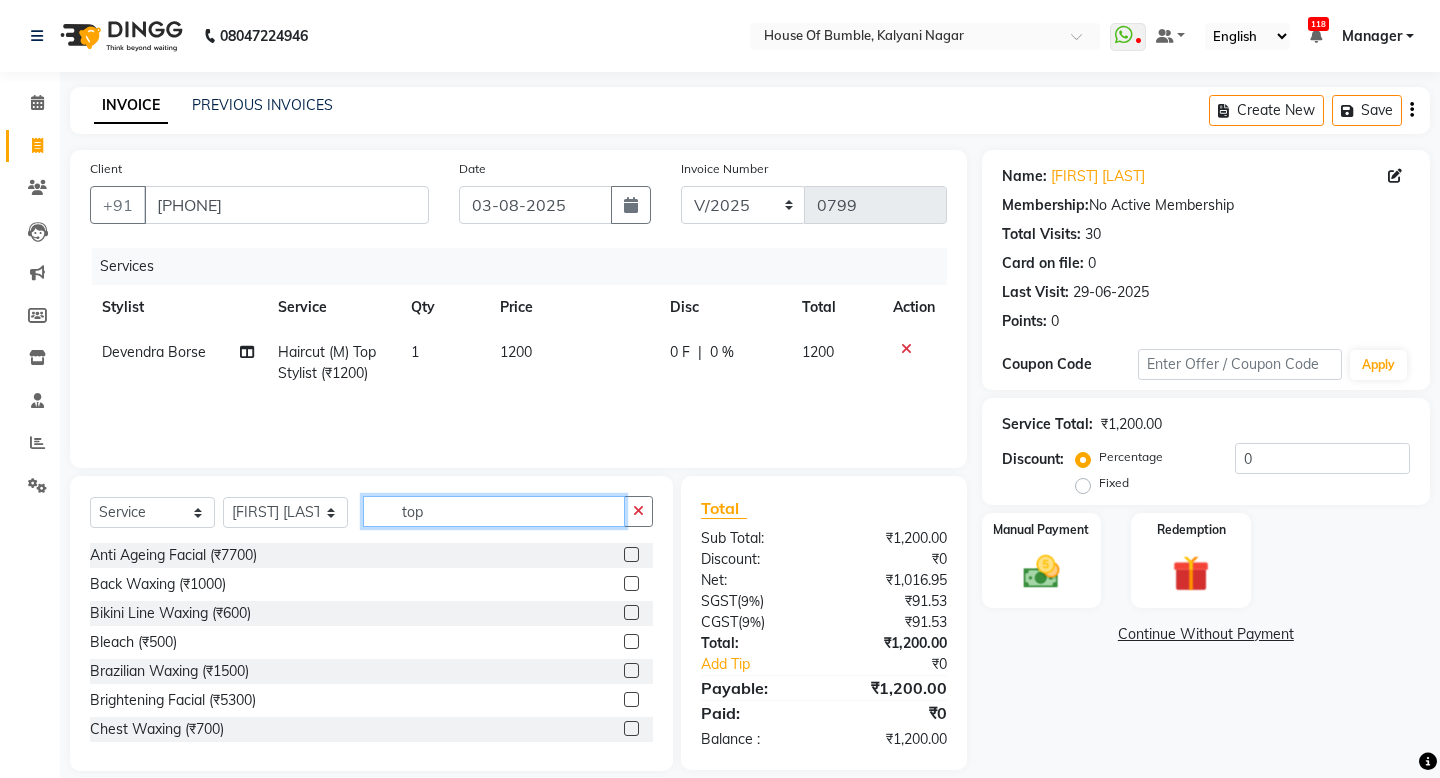 click on "top" 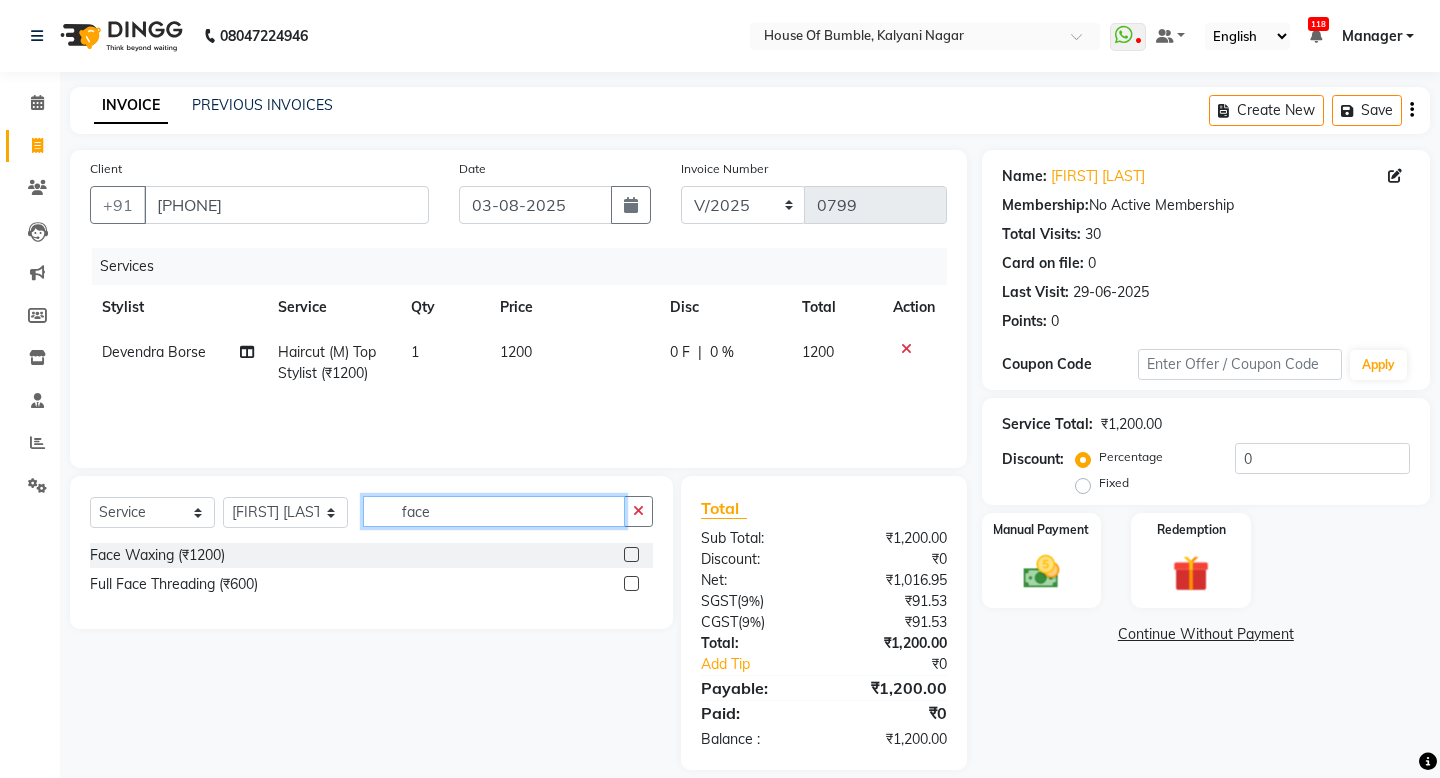 type on "face" 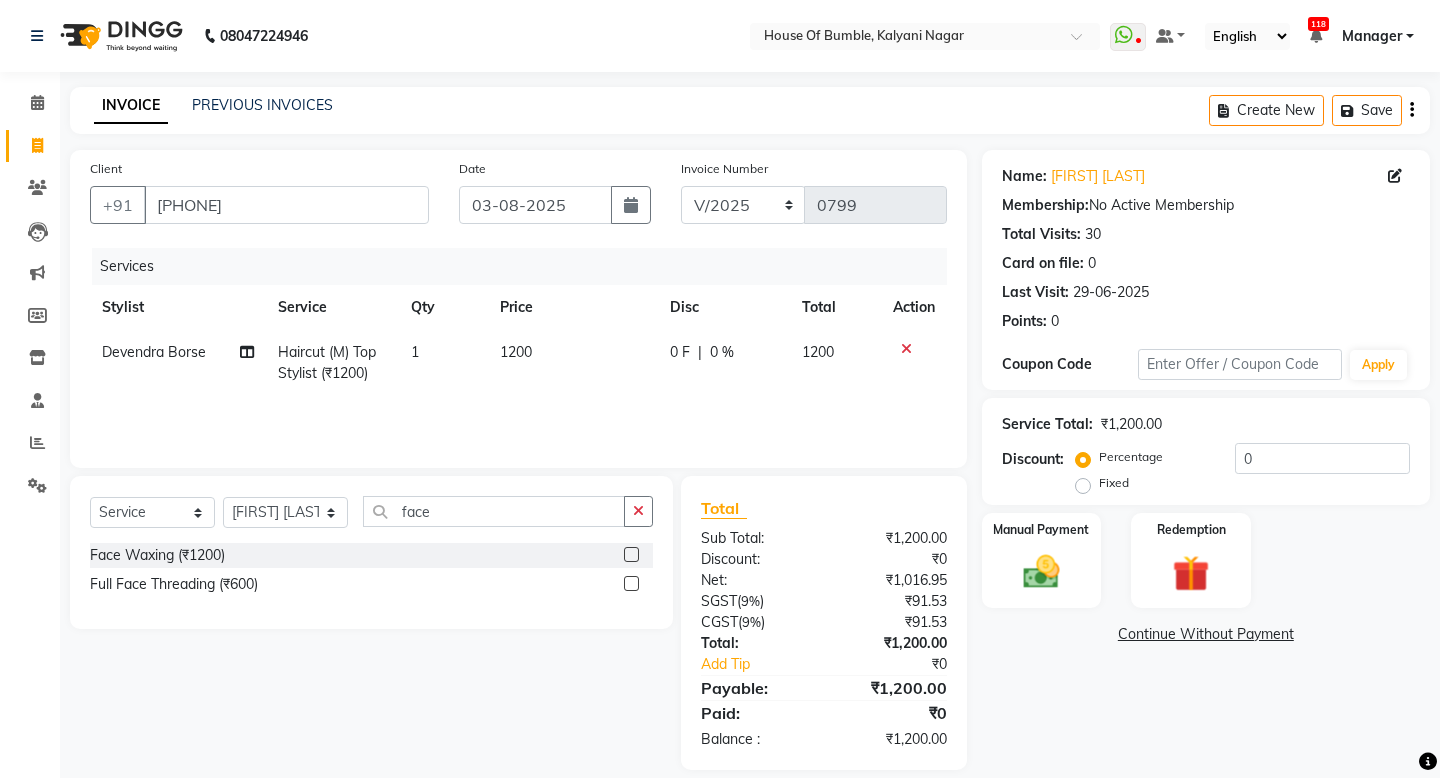 click 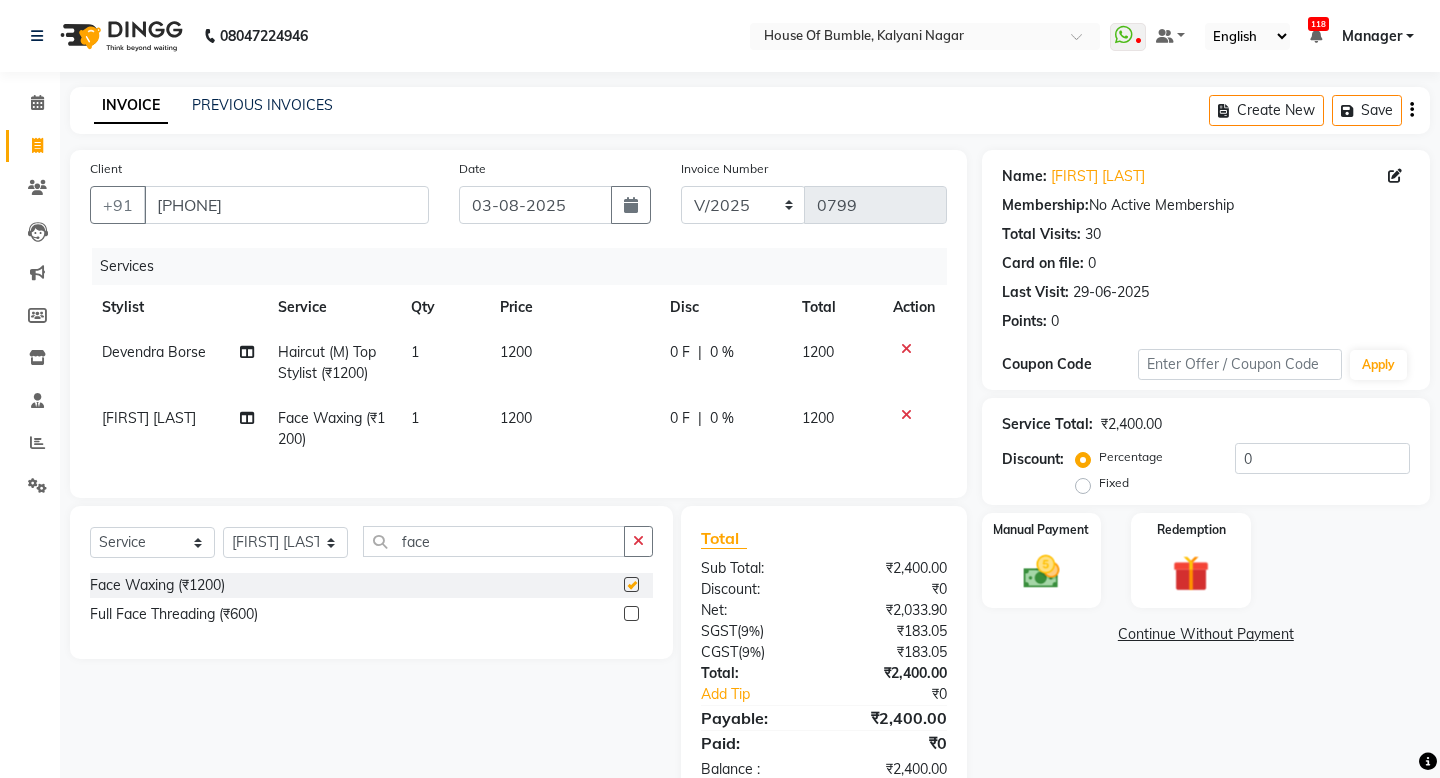 checkbox on "false" 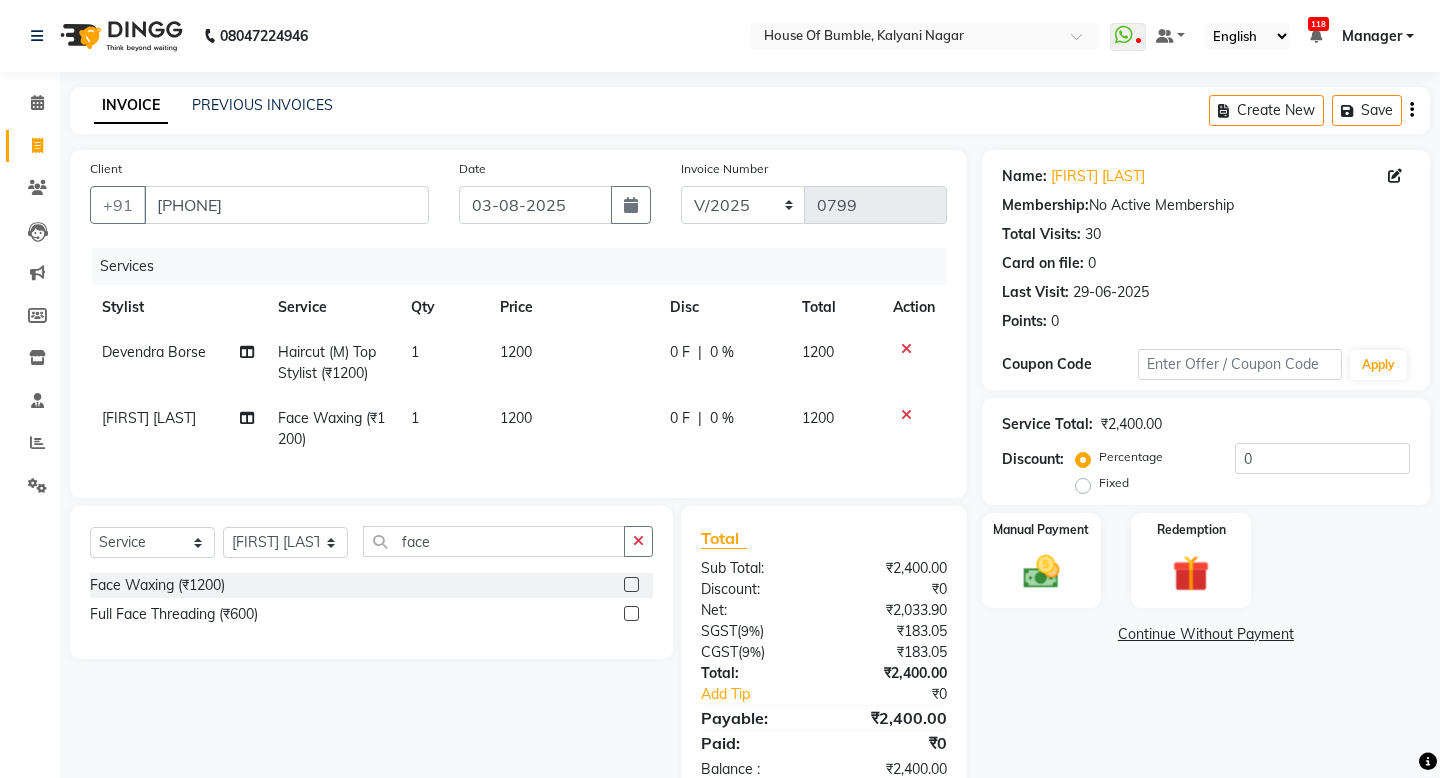 click on "1200" 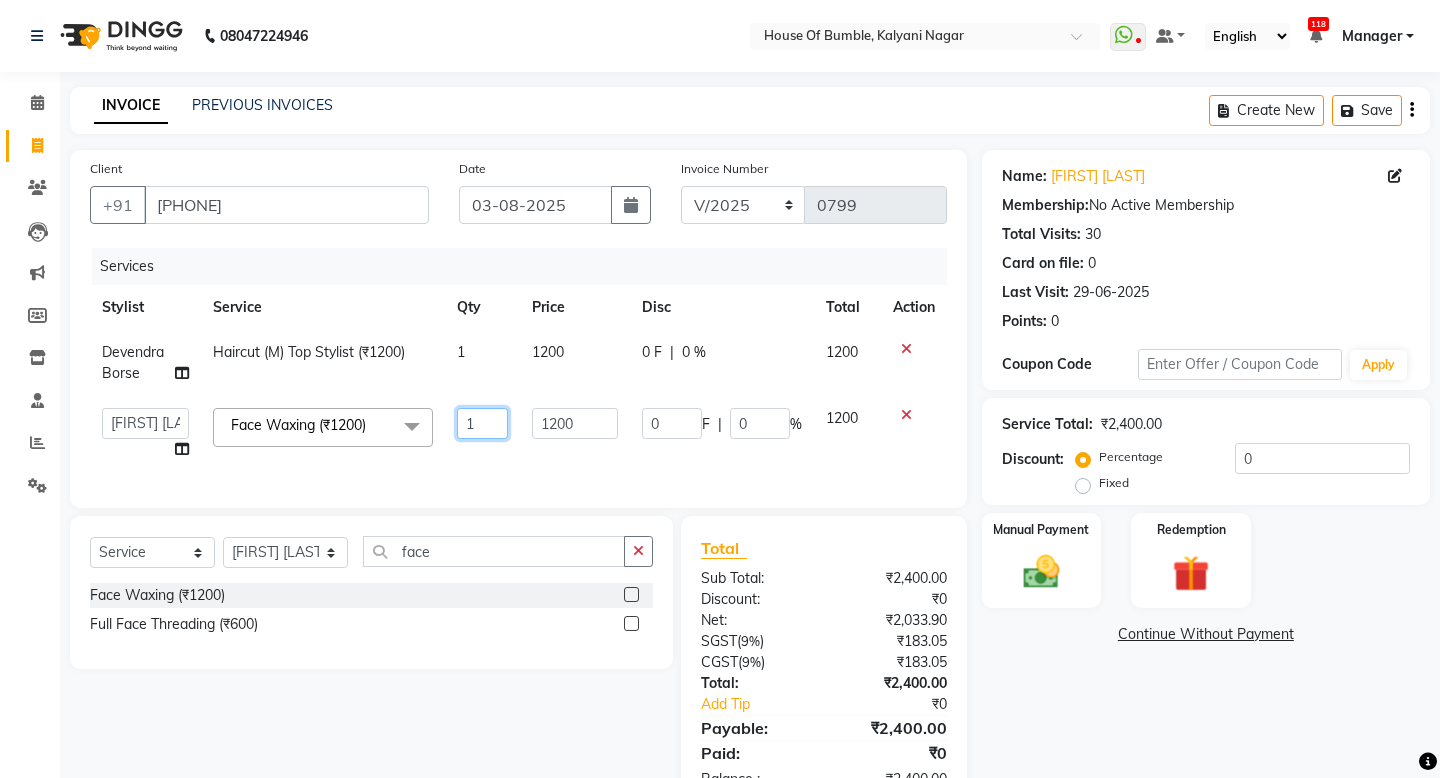 click on "1" 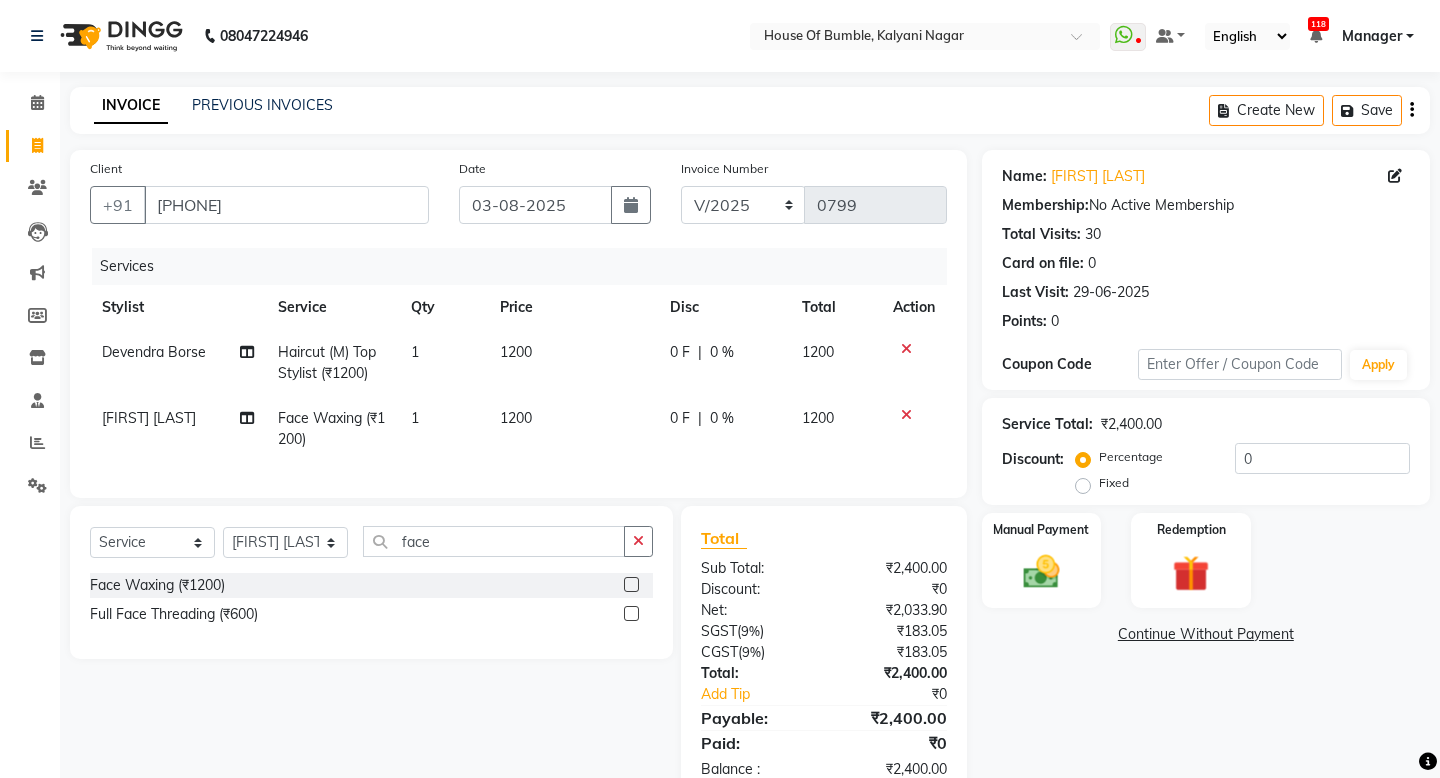 click on "1200" 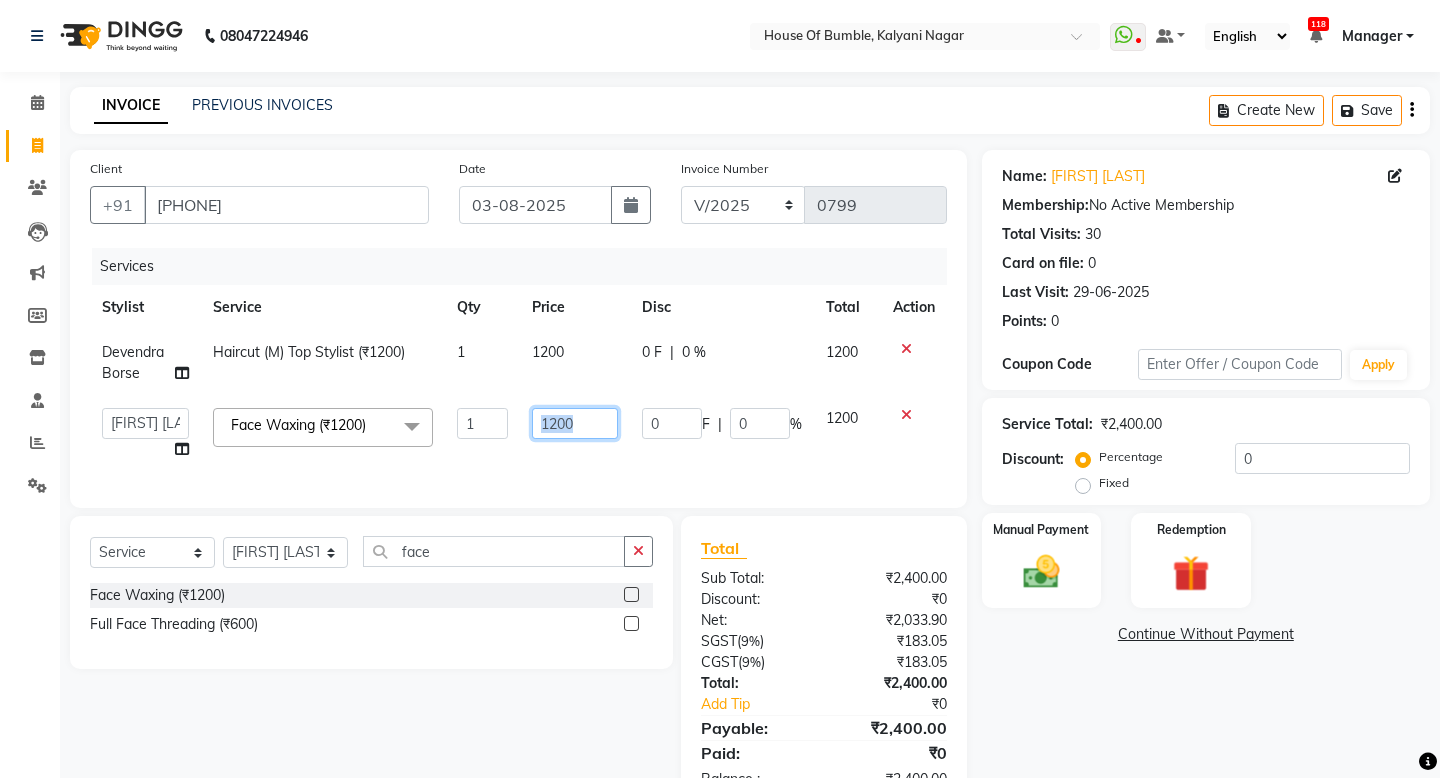 click on "1200" 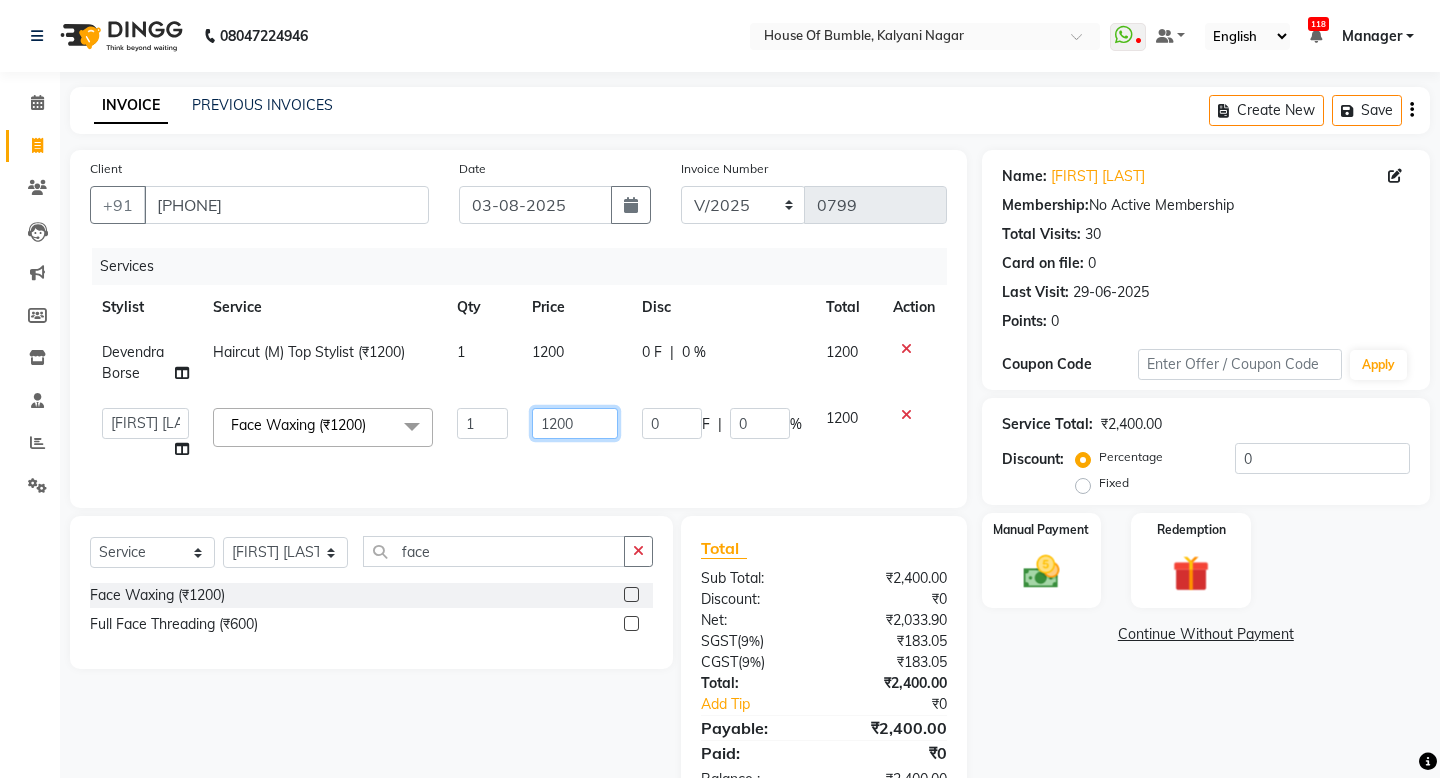 click on "1200" 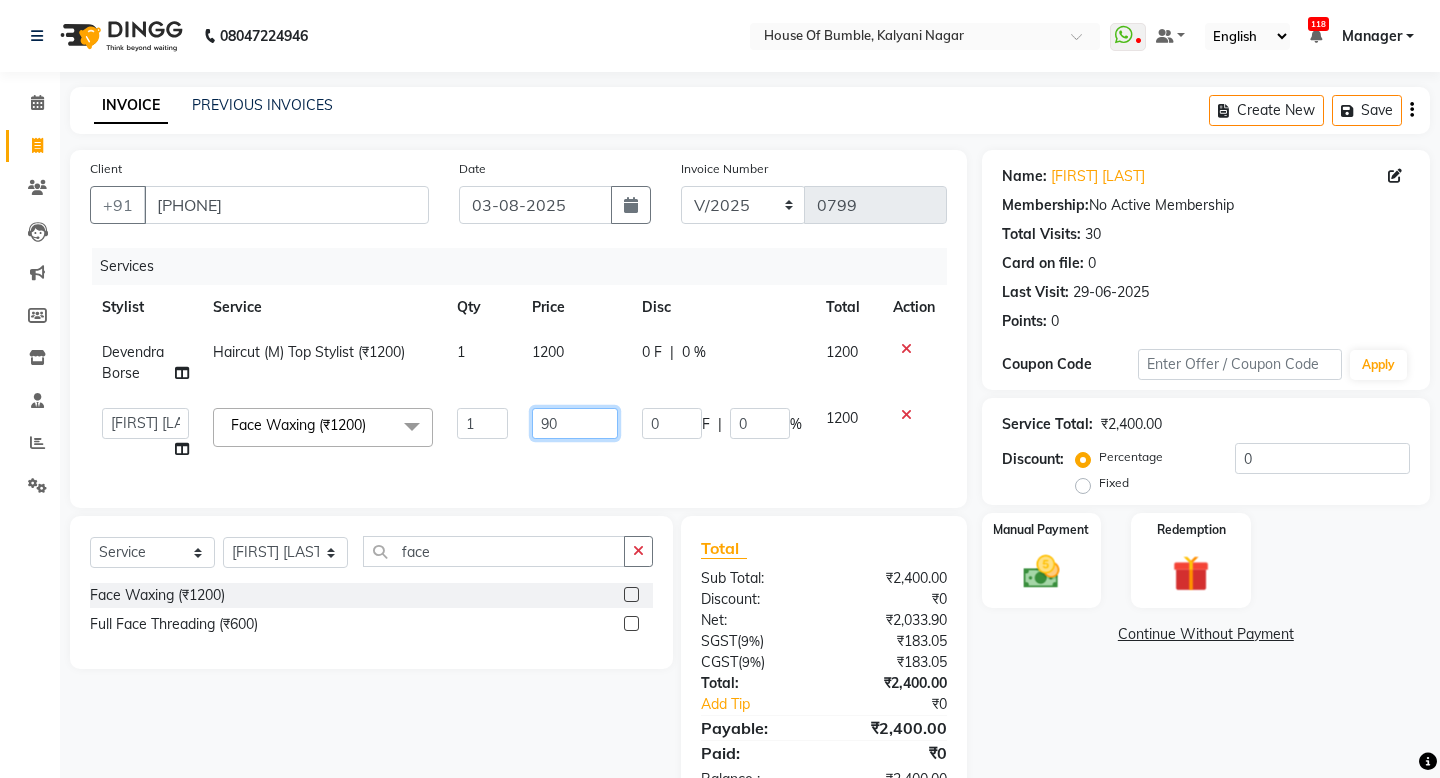 type on "900" 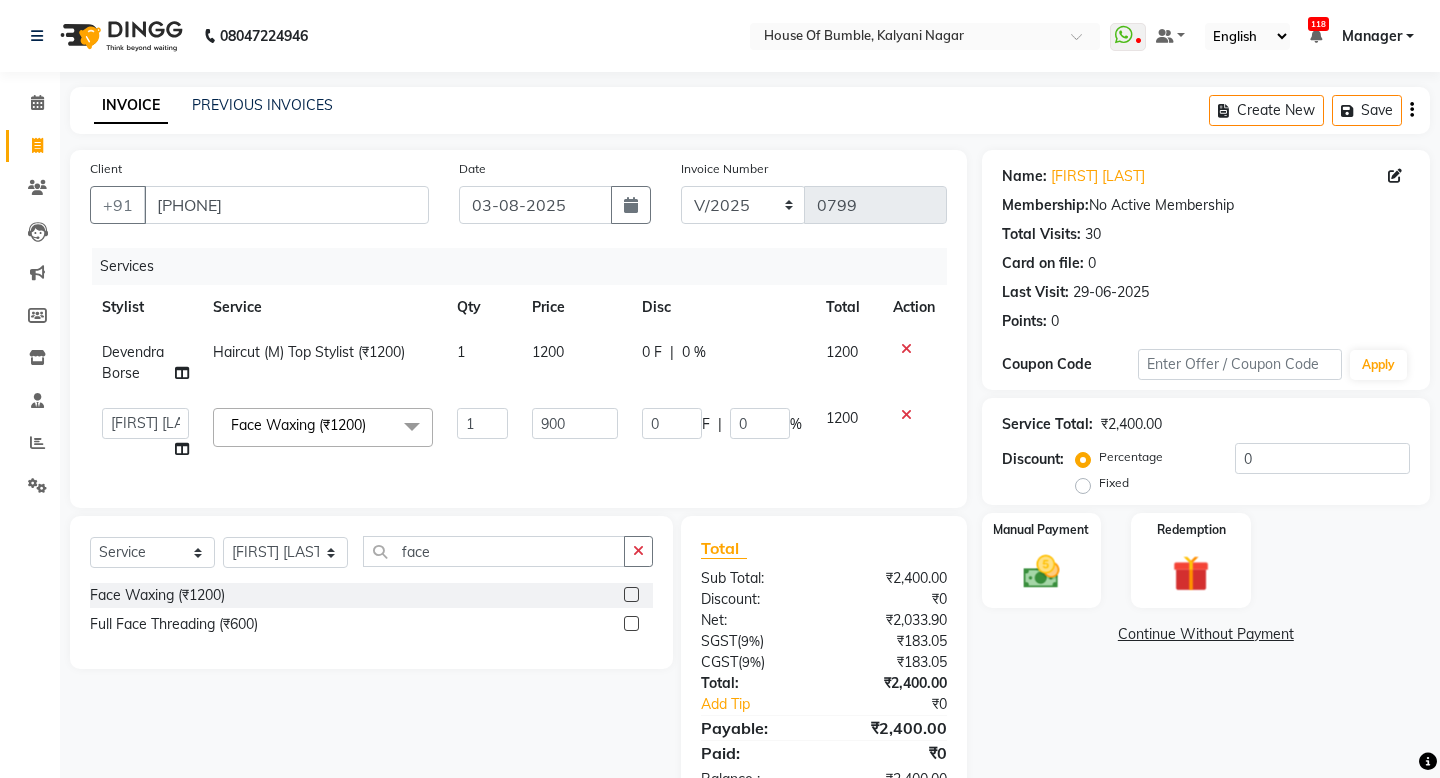 click on "Manual Payment Redemption" 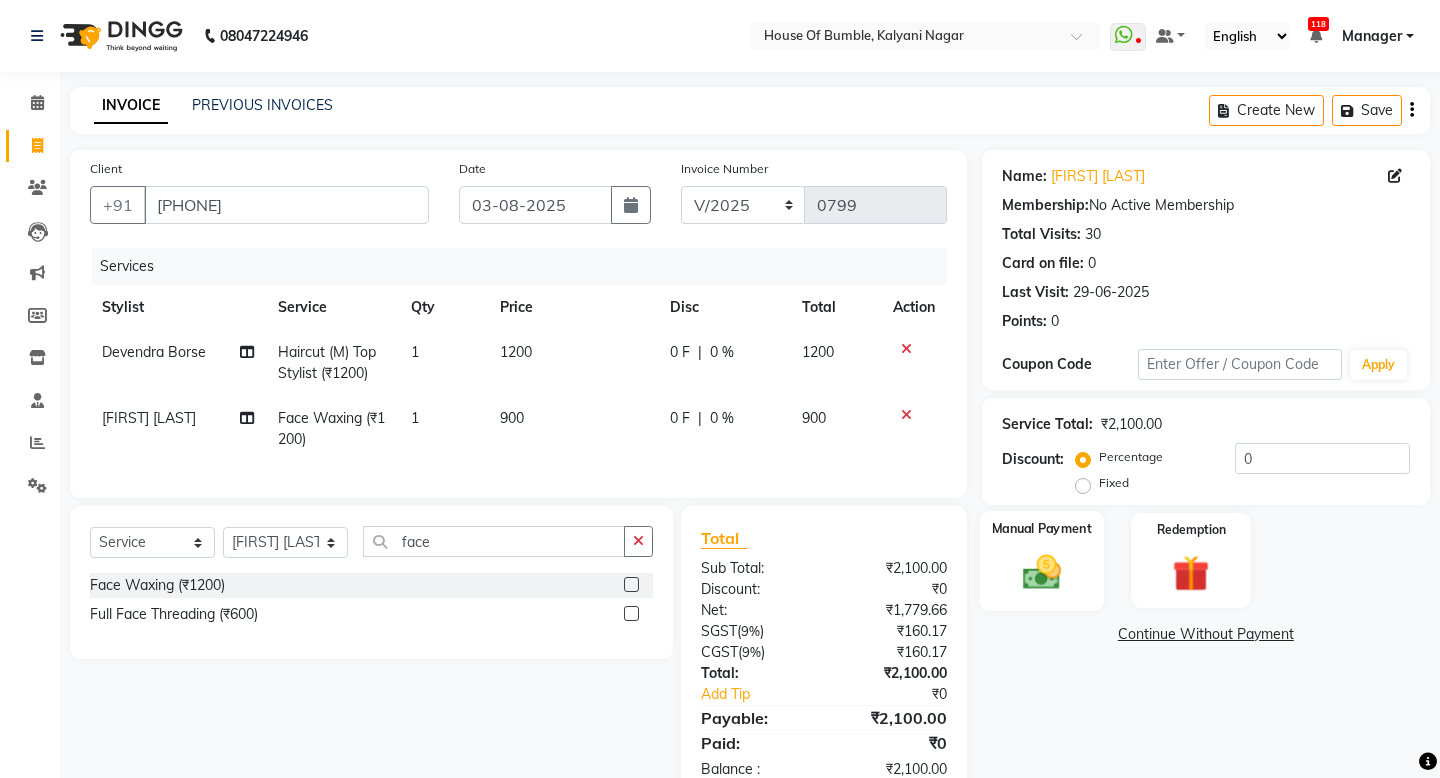 click 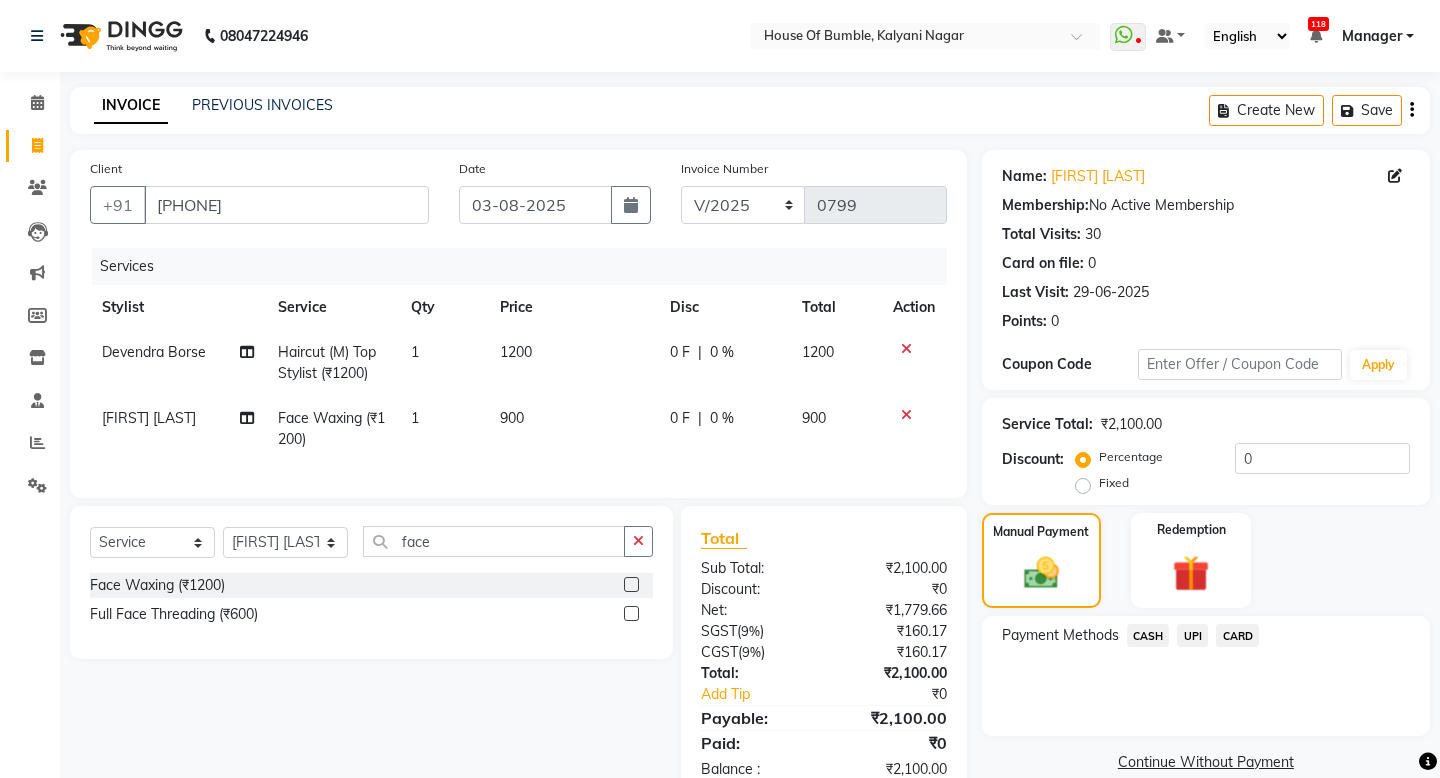click on "CARD" 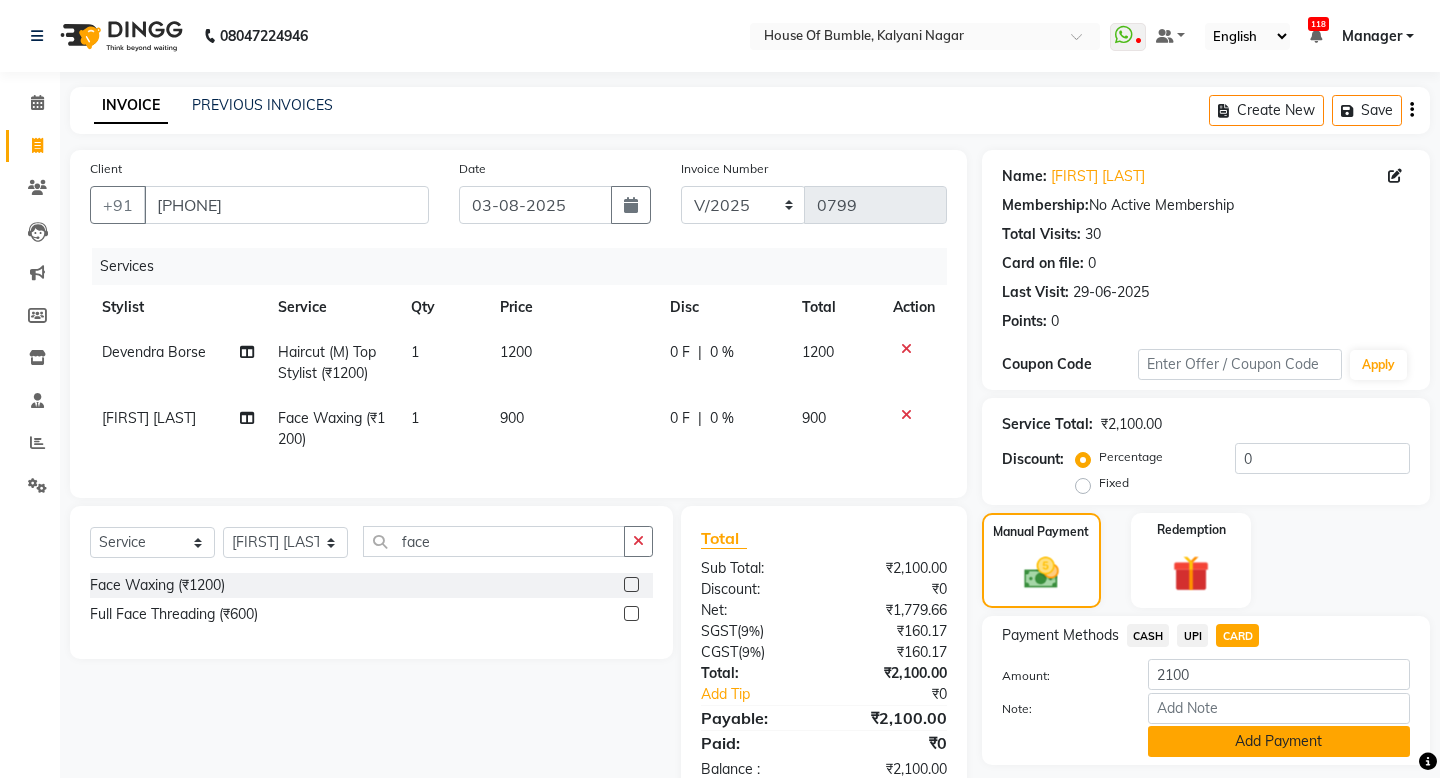 click on "Add Payment" 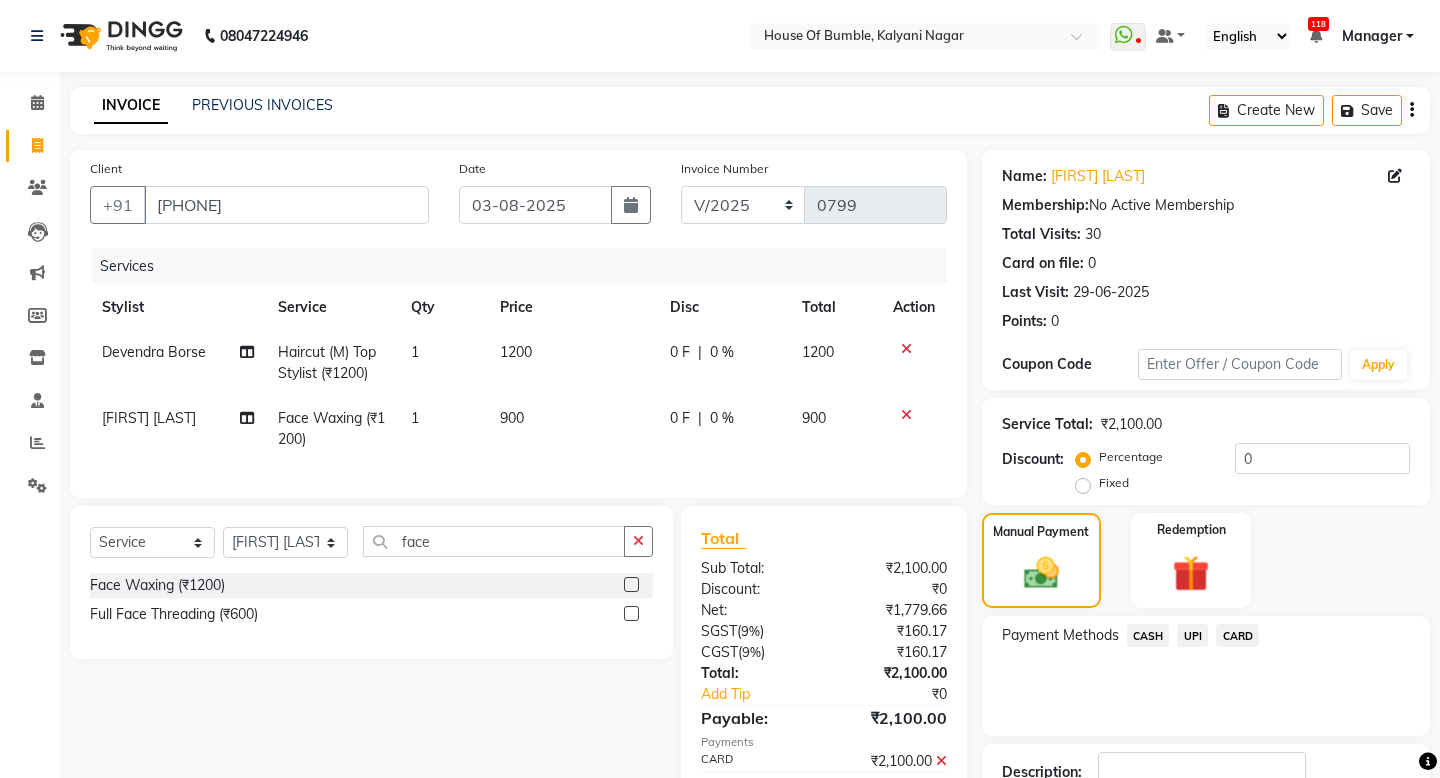 click on "Checkout" 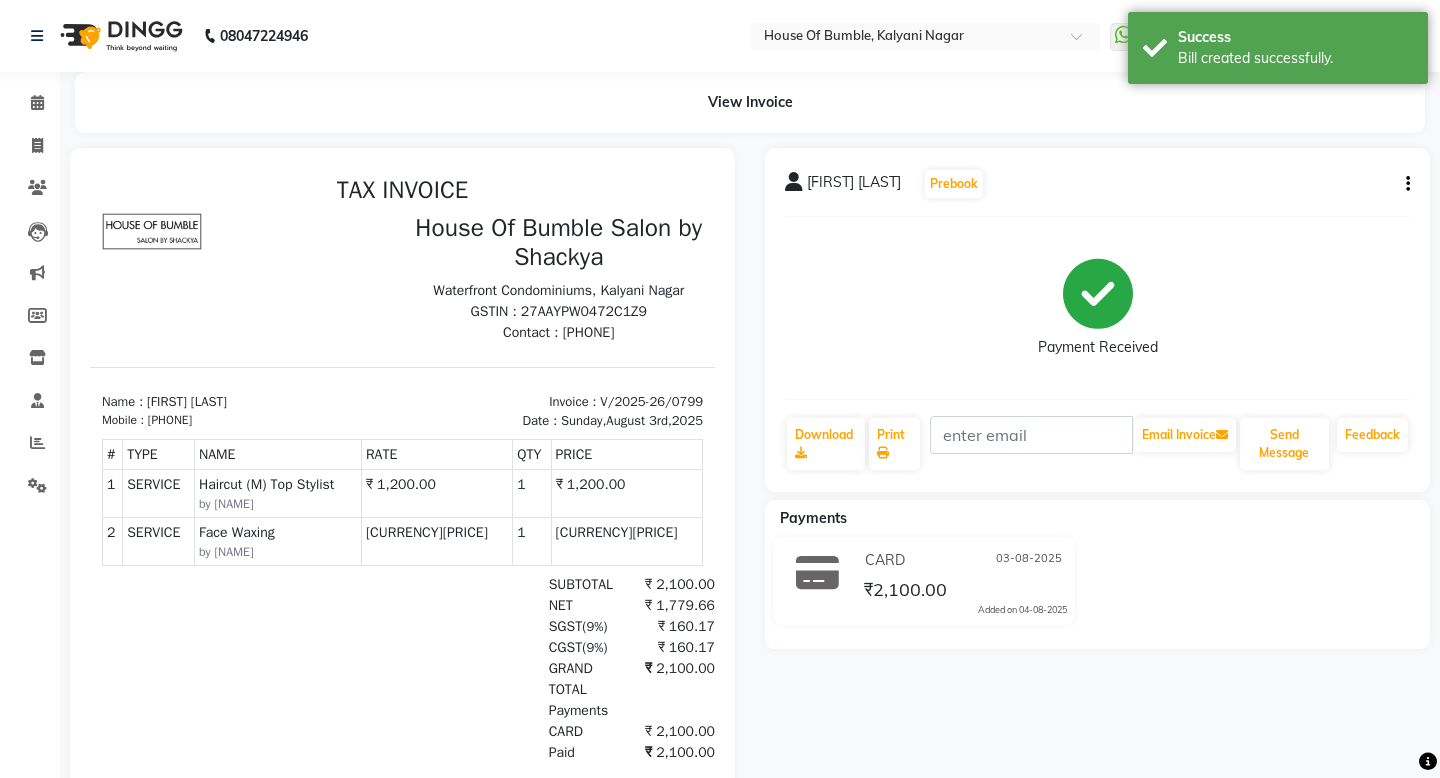 scroll, scrollTop: 0, scrollLeft: 0, axis: both 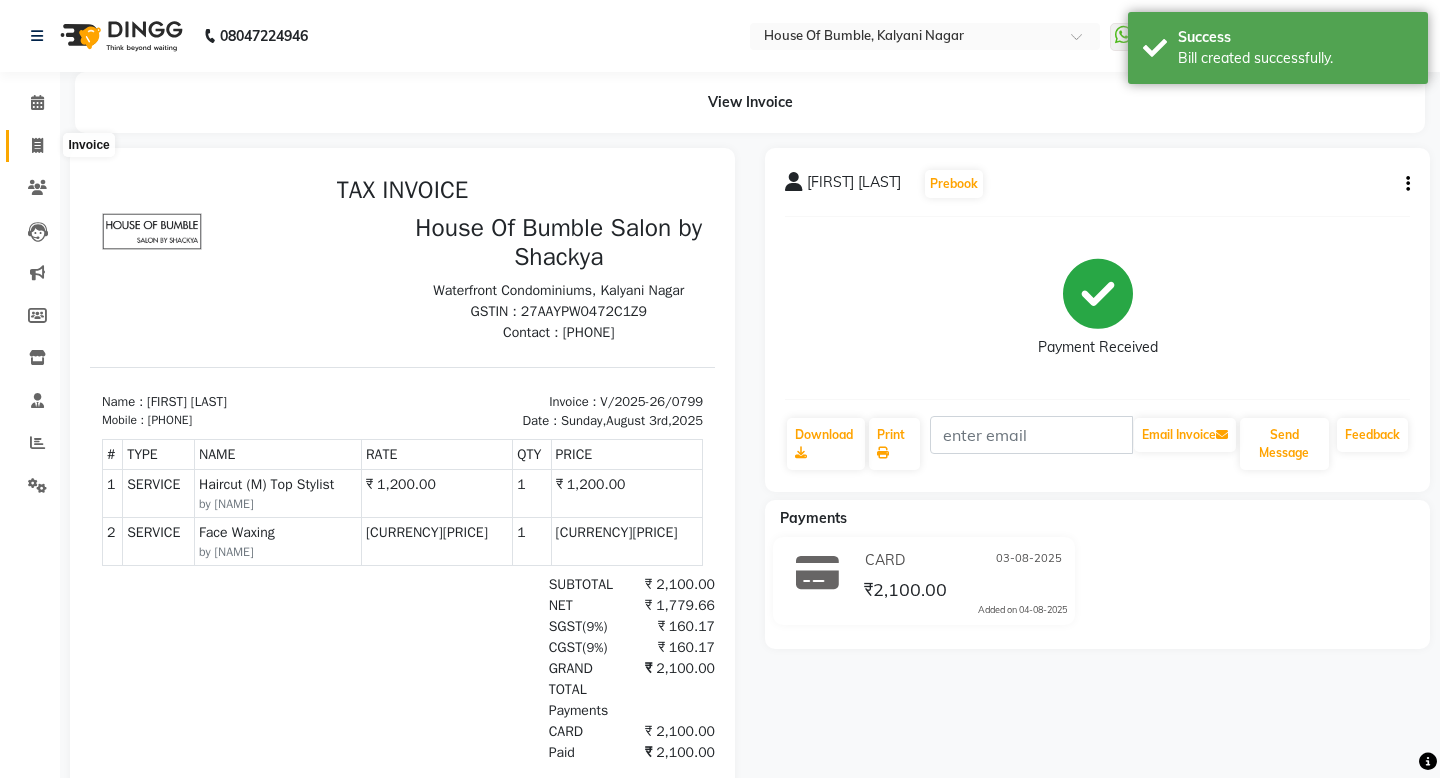 click 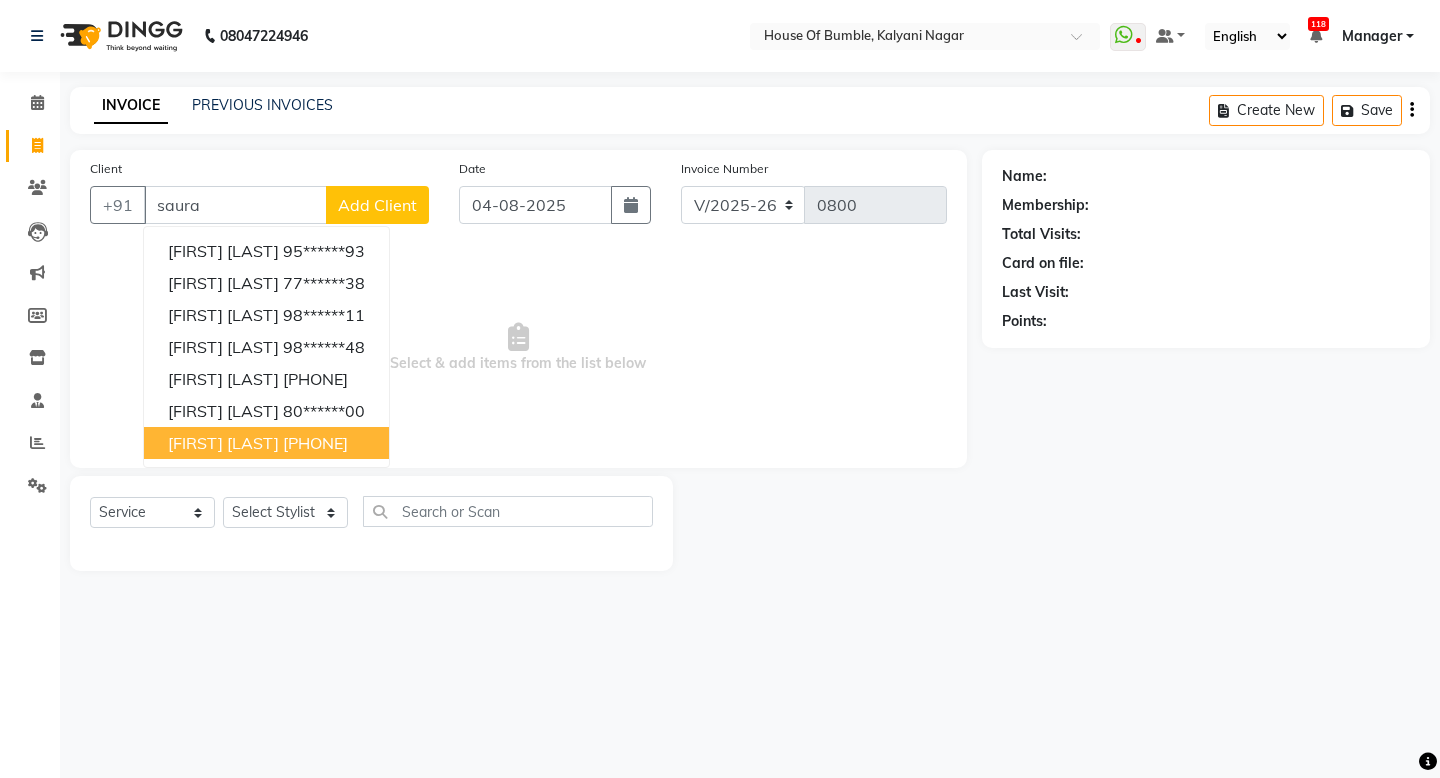 click on "[FIRST] [LAST]" at bounding box center [223, 443] 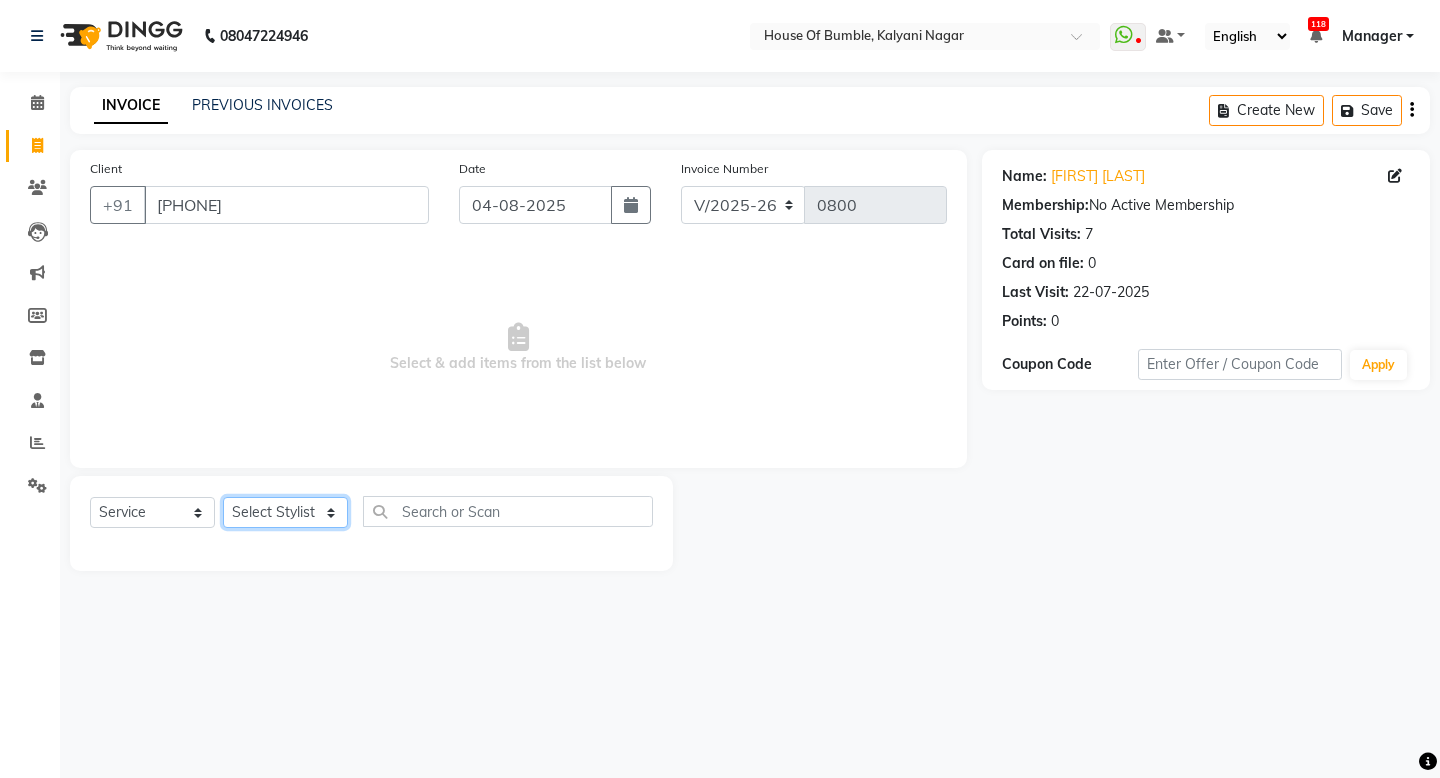 select on "76632" 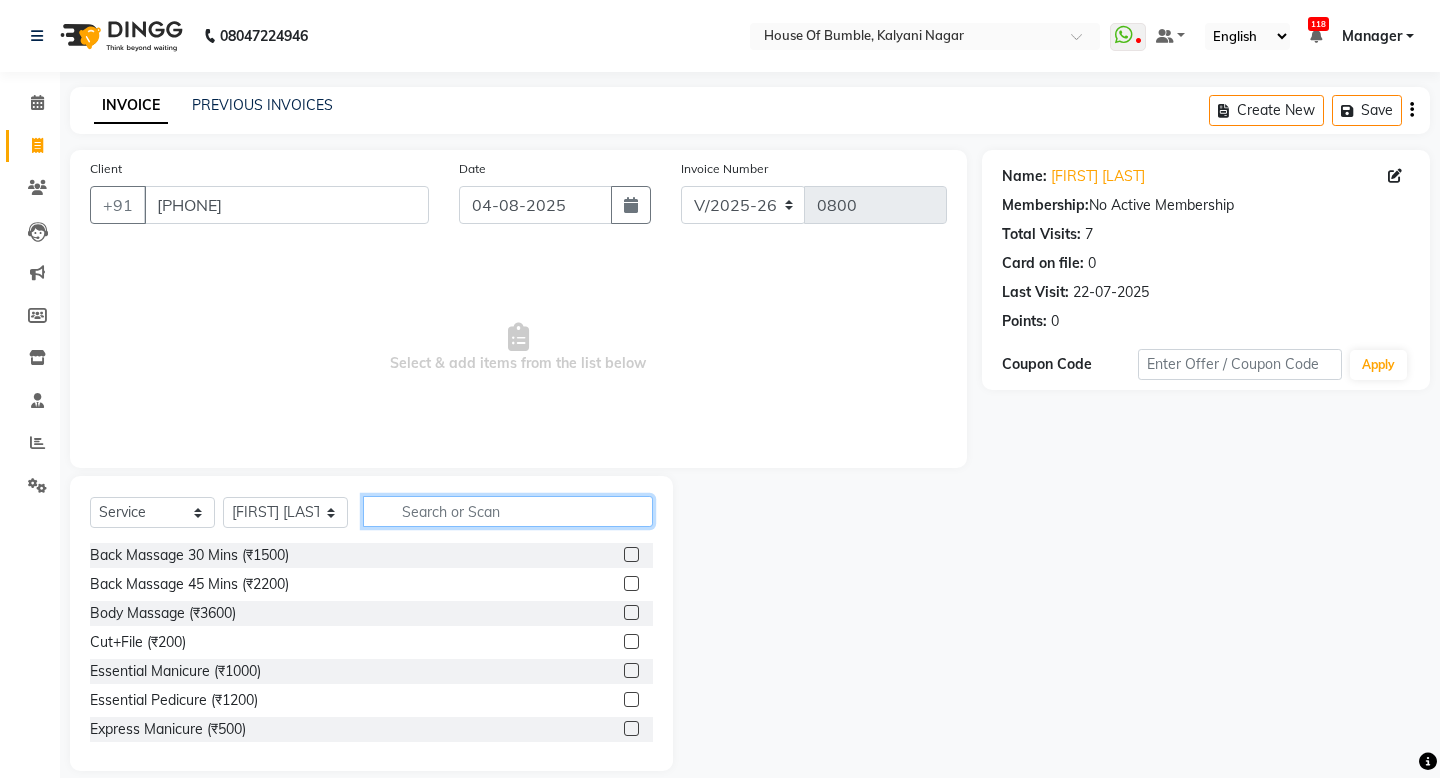 click 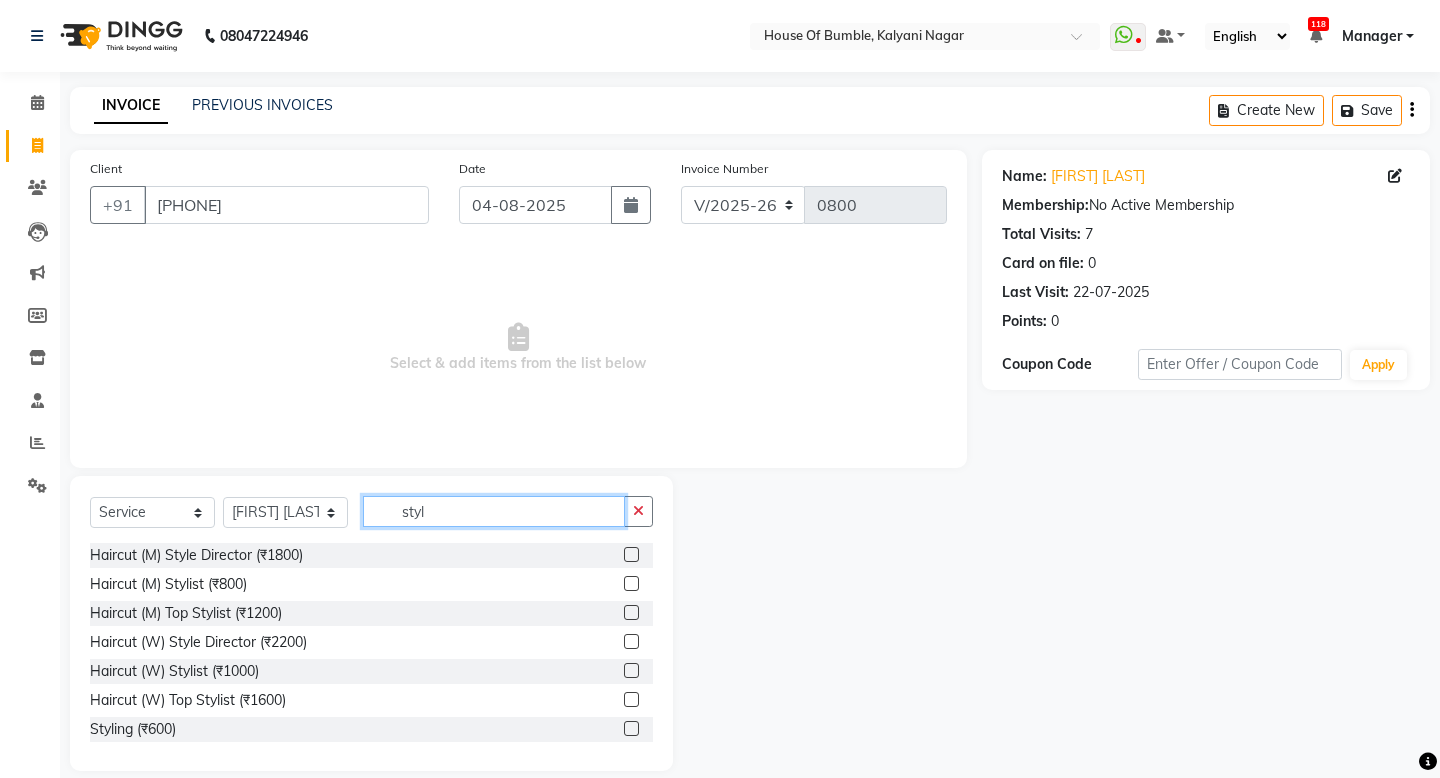 type on "styl" 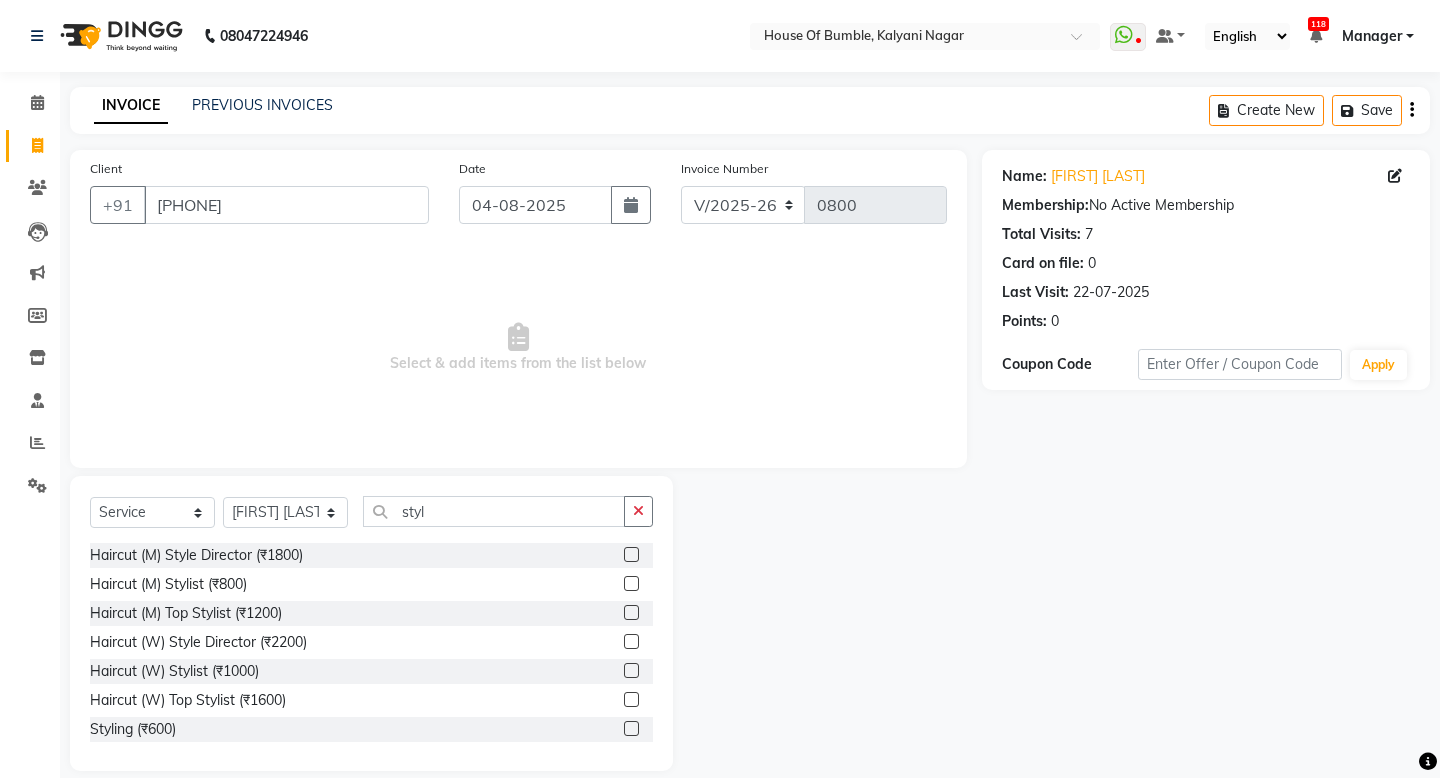 click 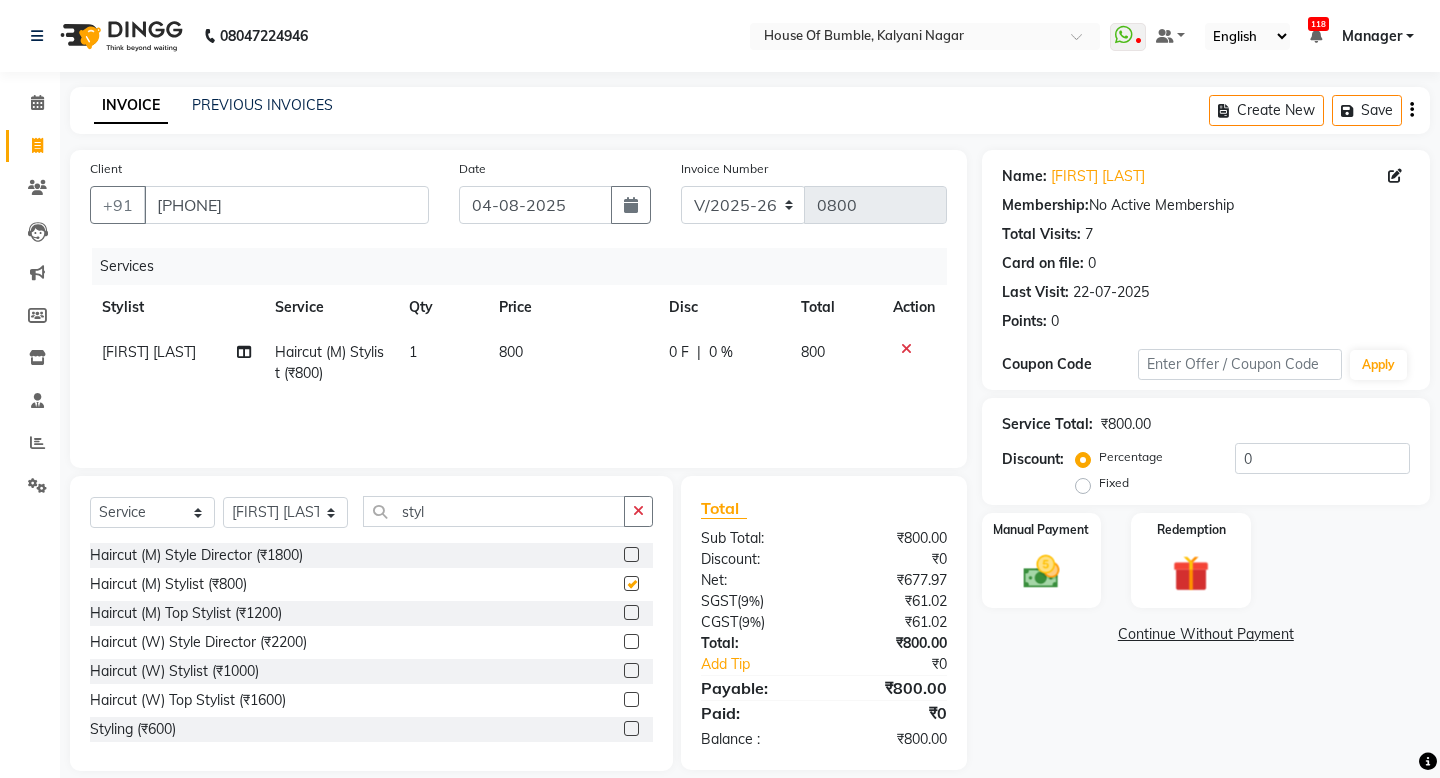 checkbox on "false" 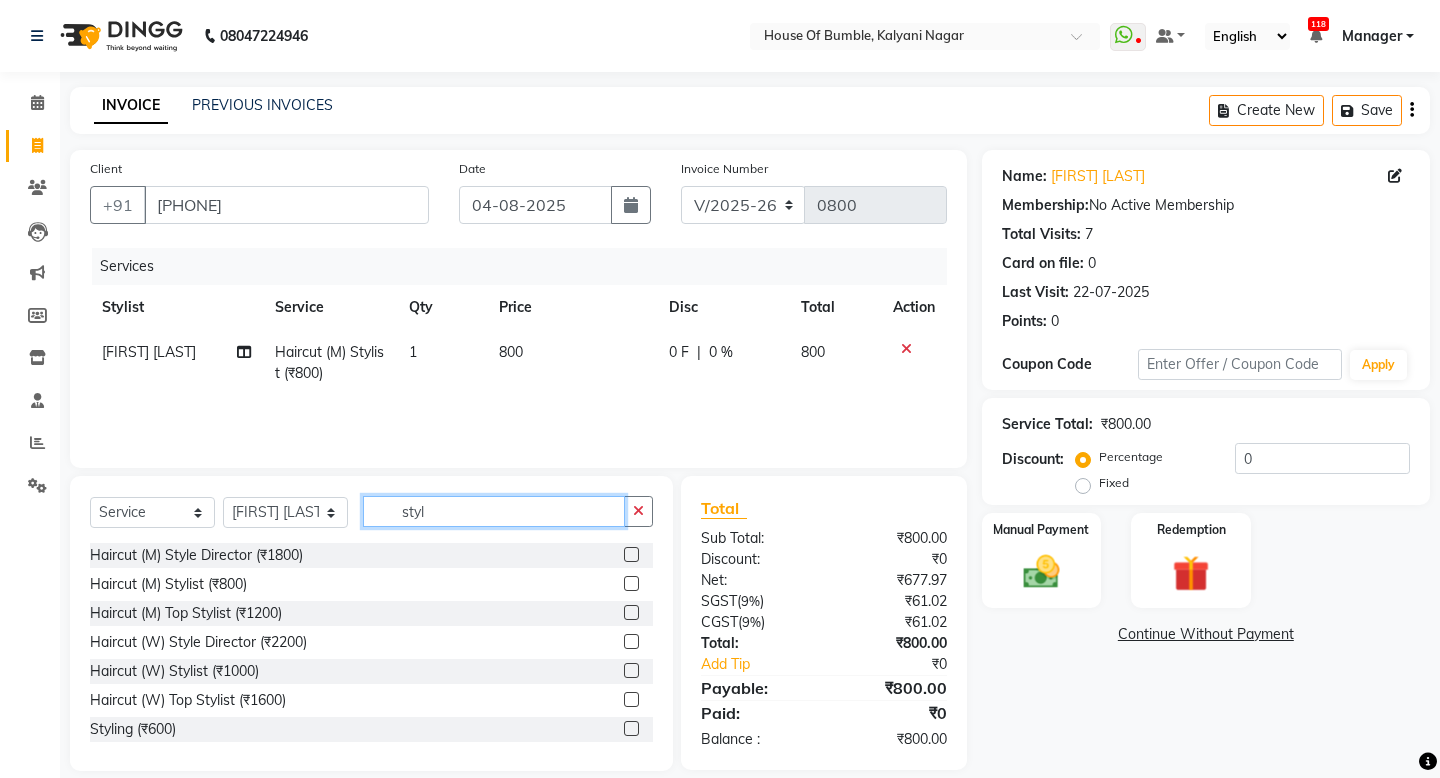 click on "styl" 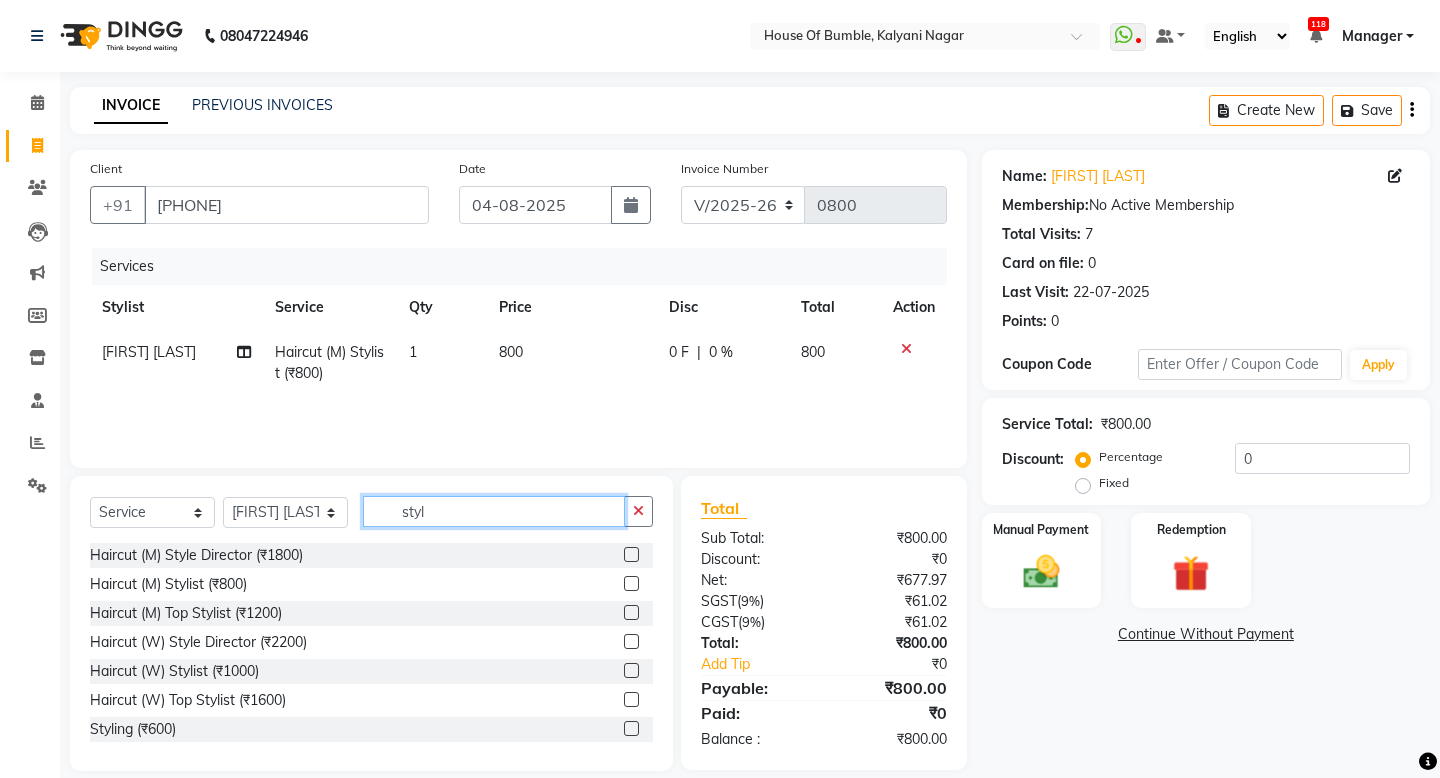 click on "styl" 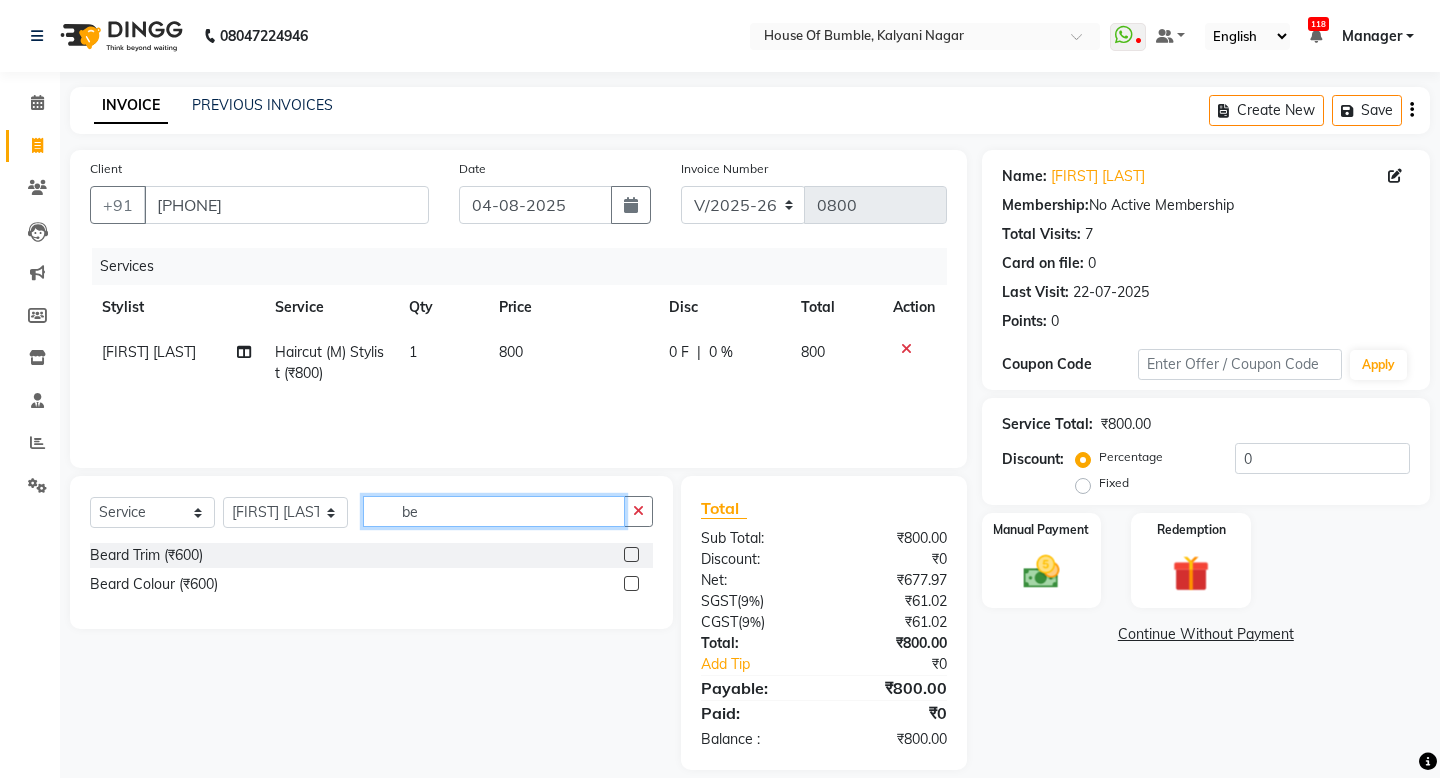 type on "be" 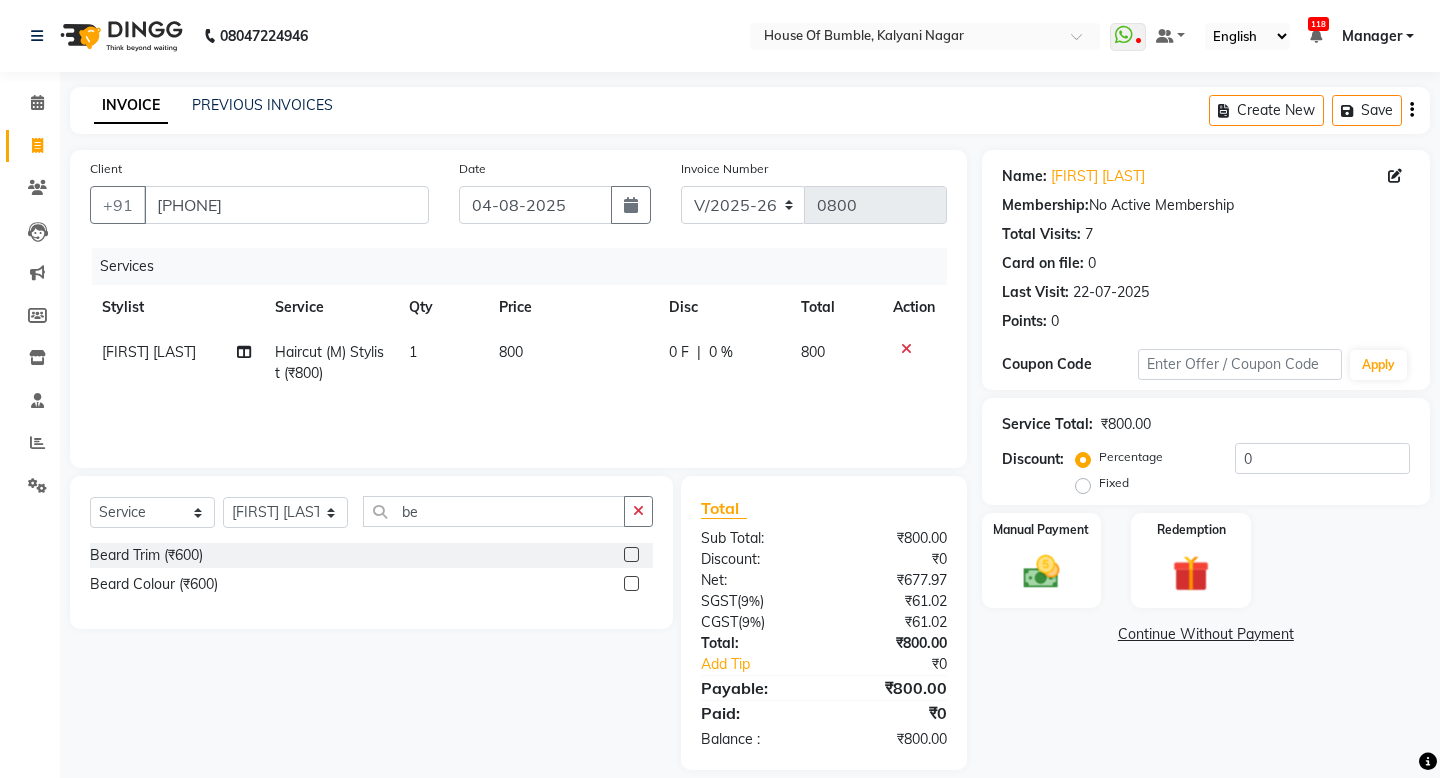 click 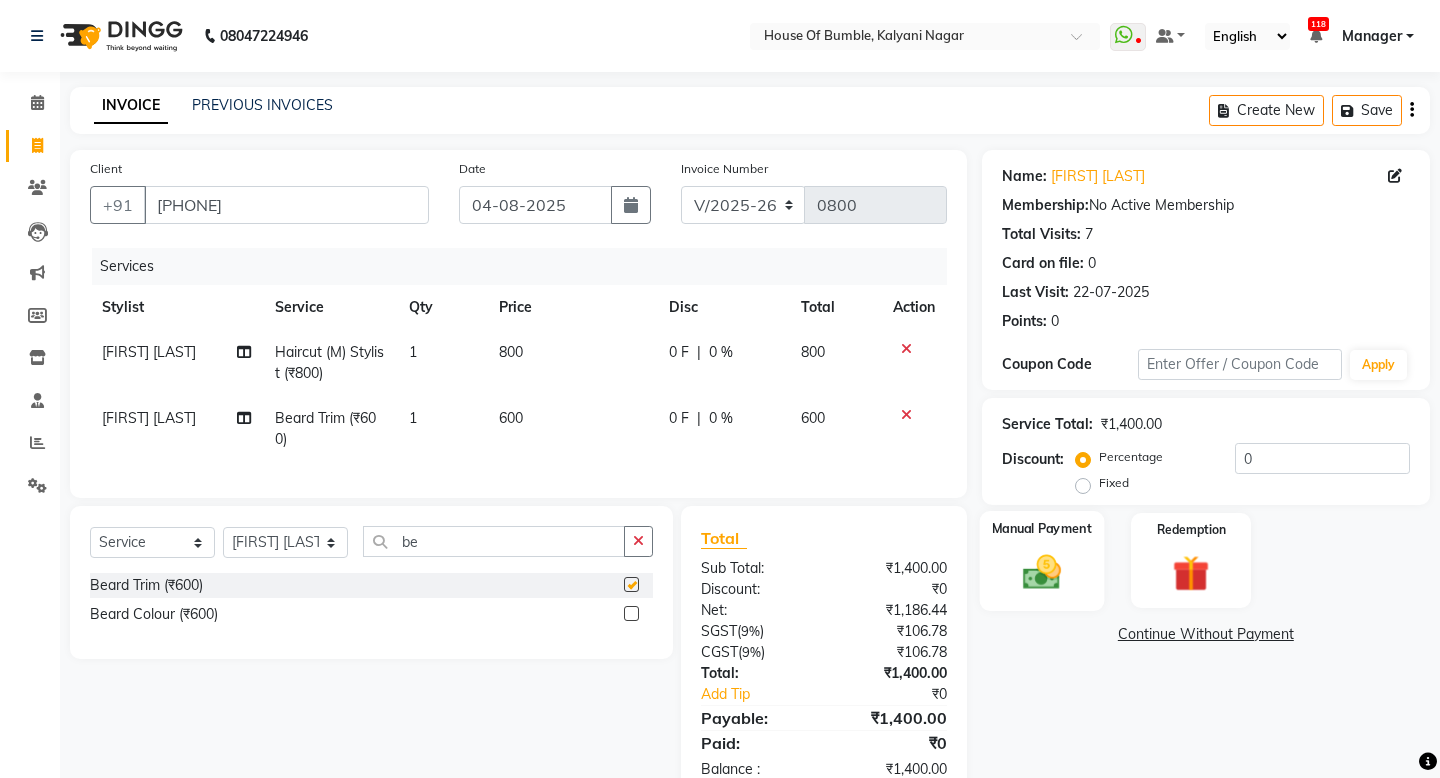 checkbox on "false" 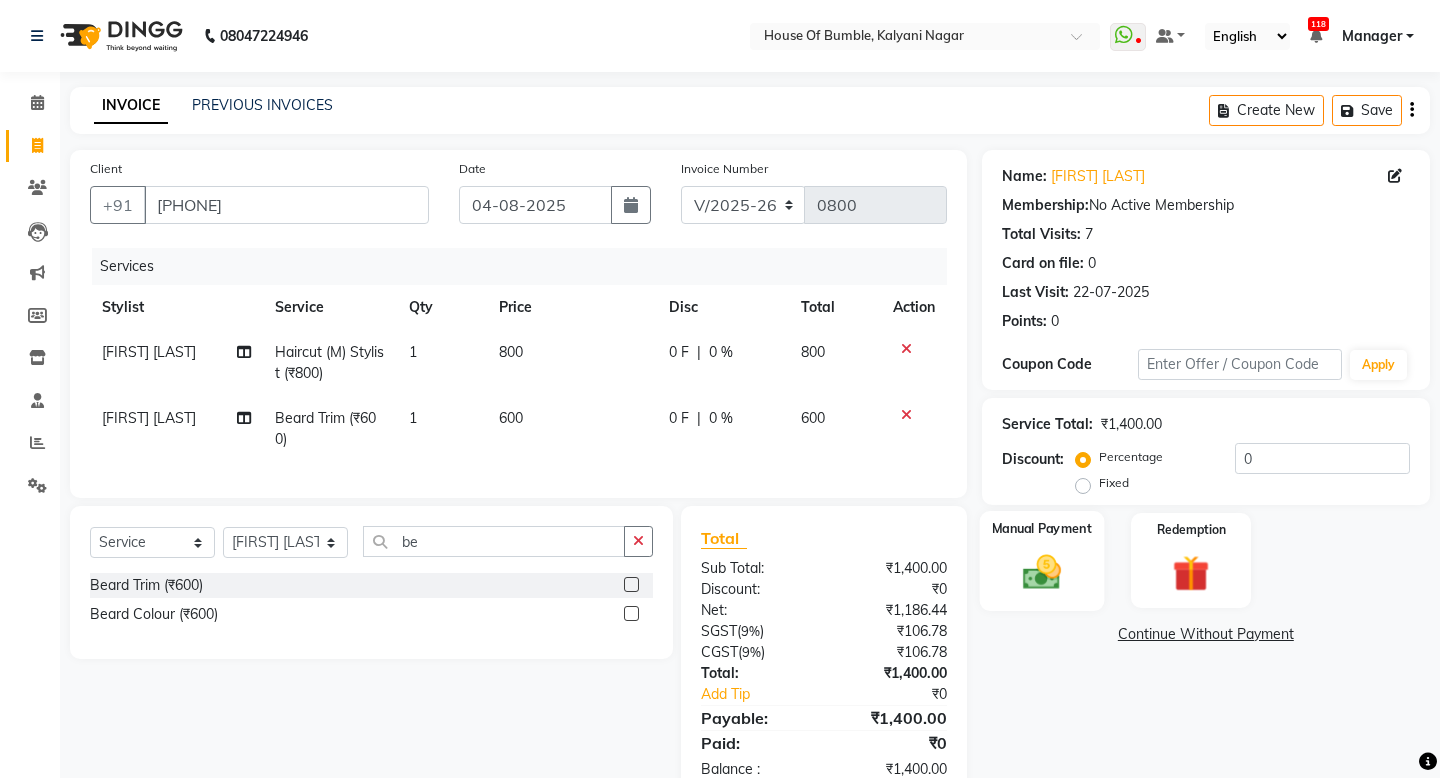 click on "Manual Payment" 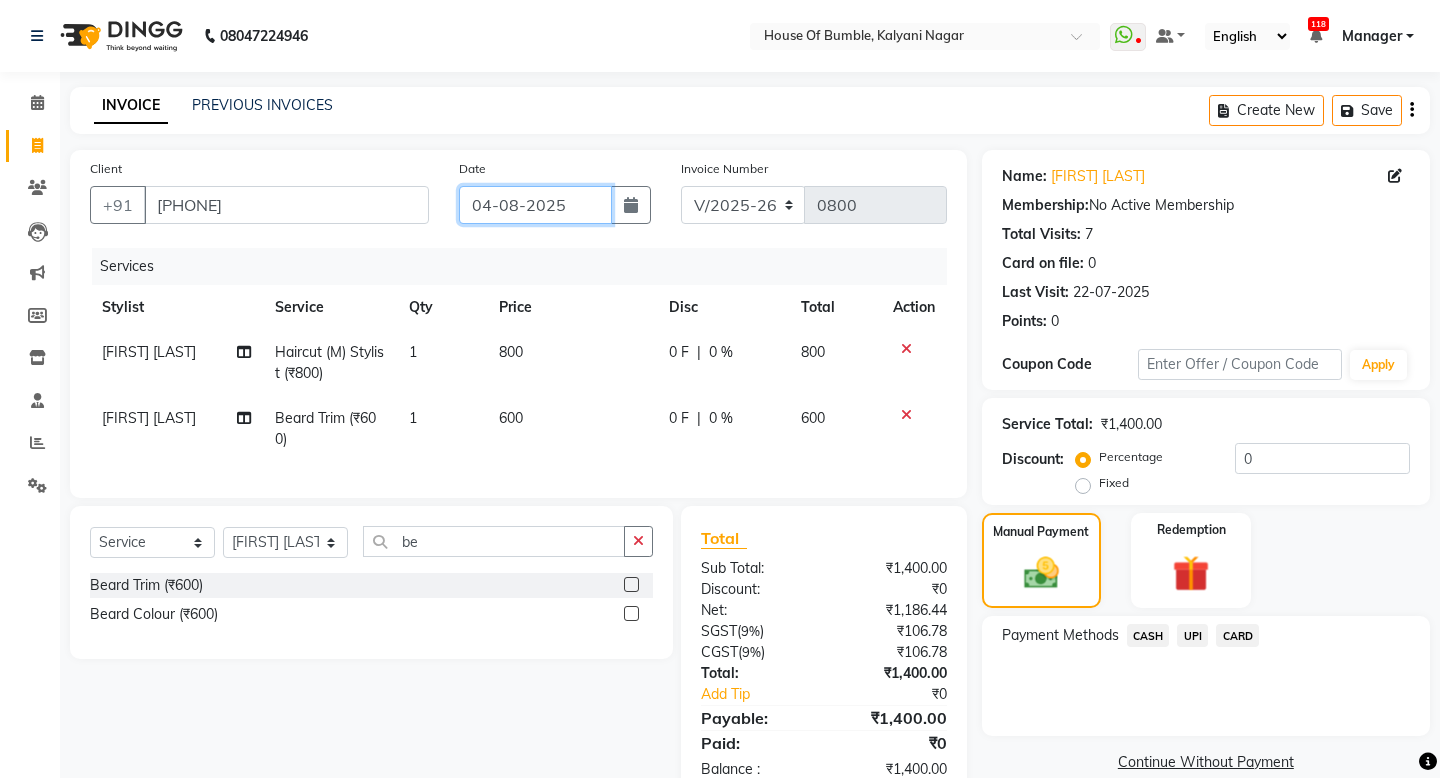 click on "04-08-2025" 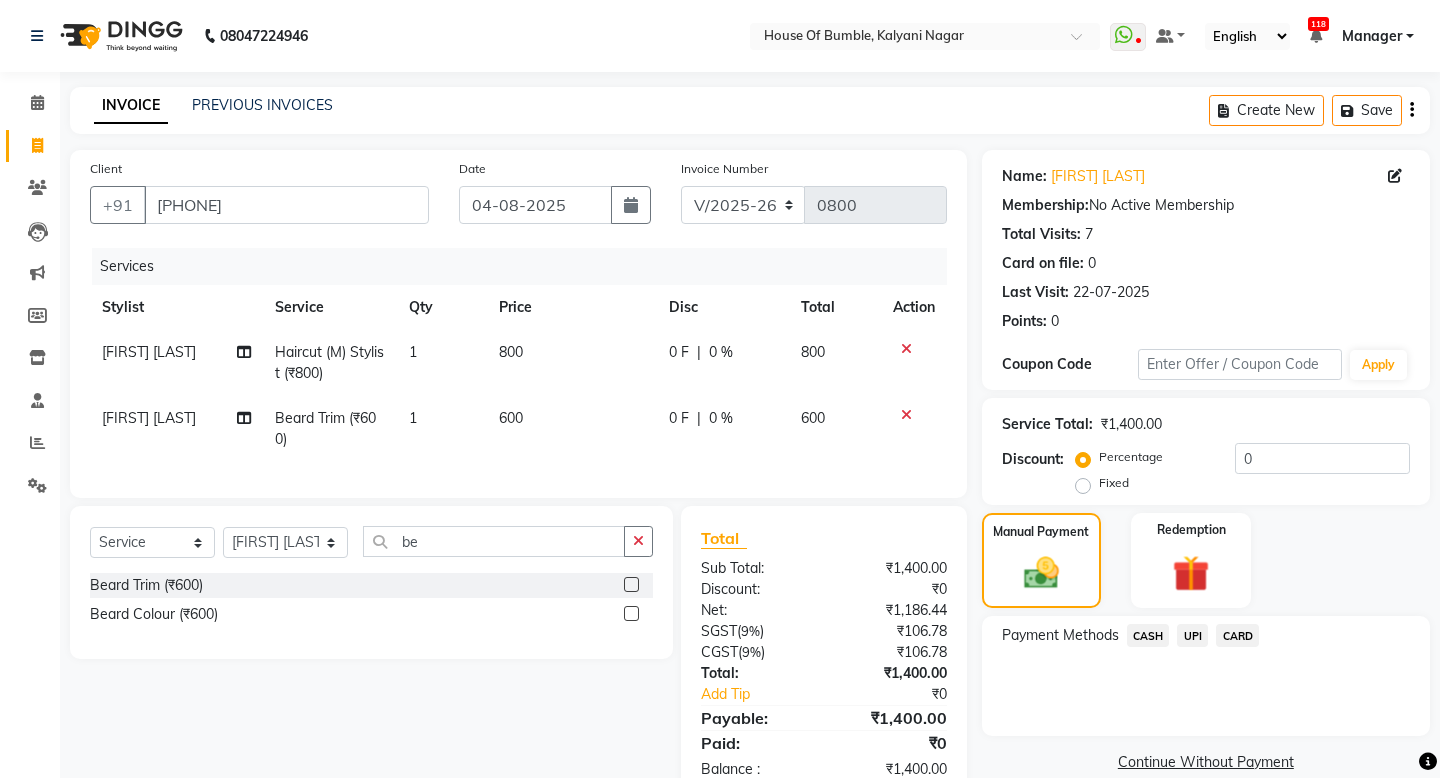 select on "8" 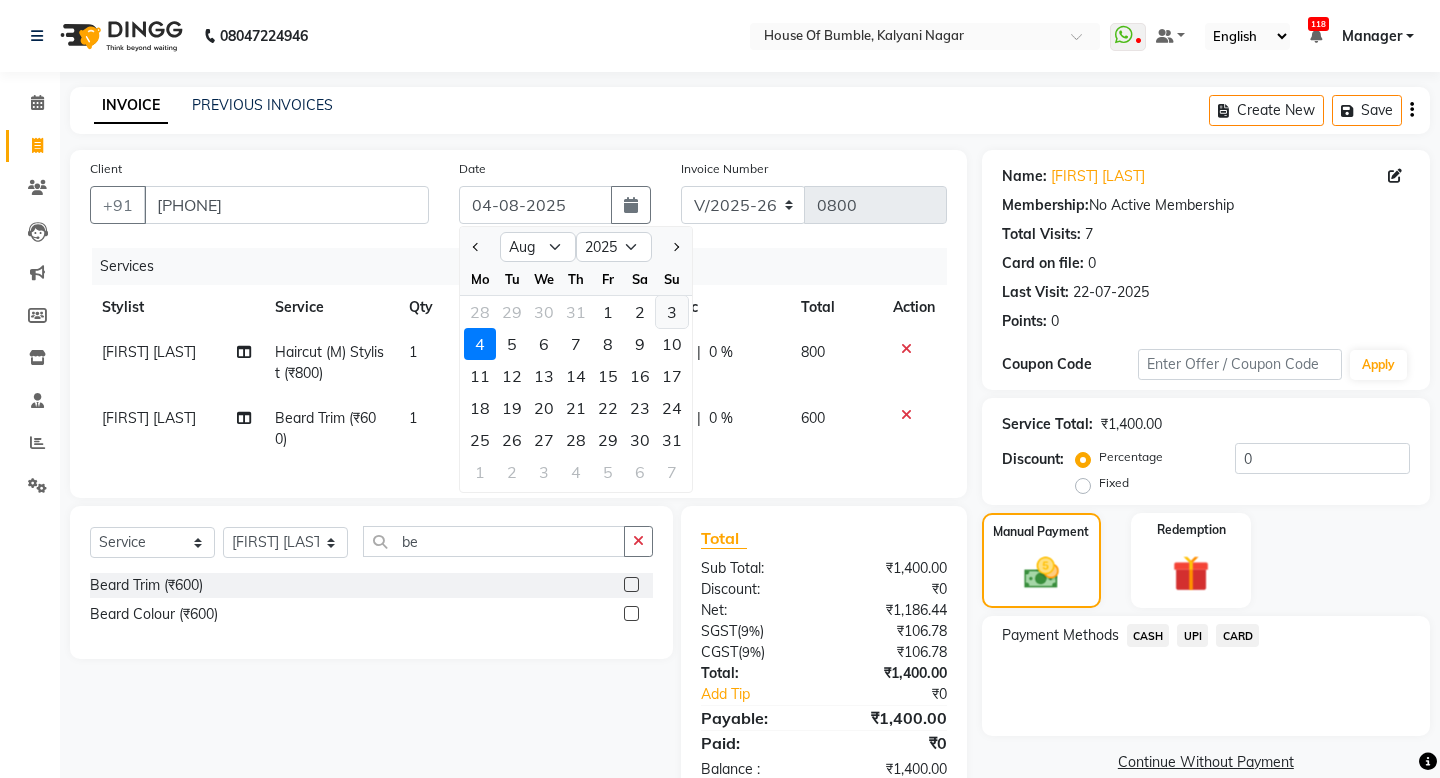click on "3" 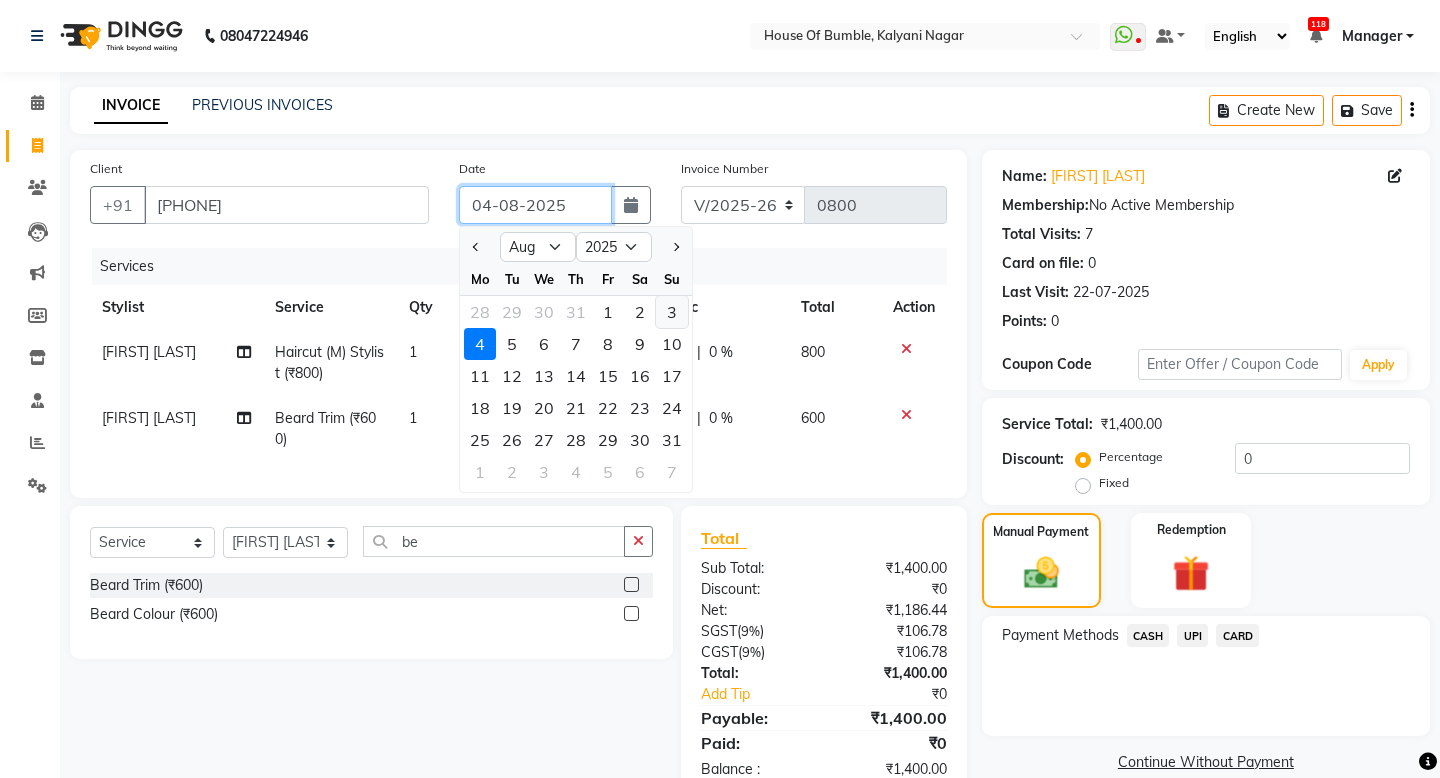 type on "03-08-2025" 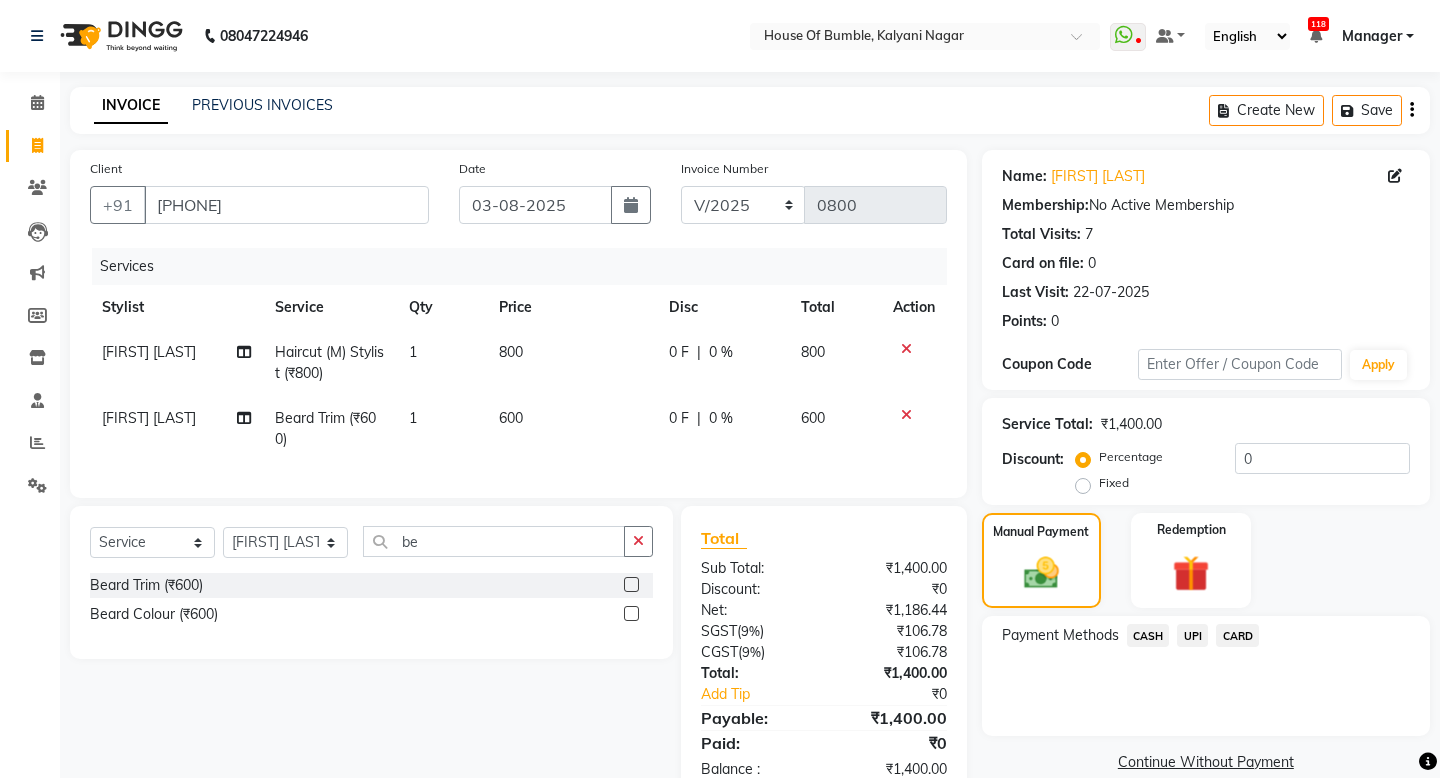 click on "UPI" 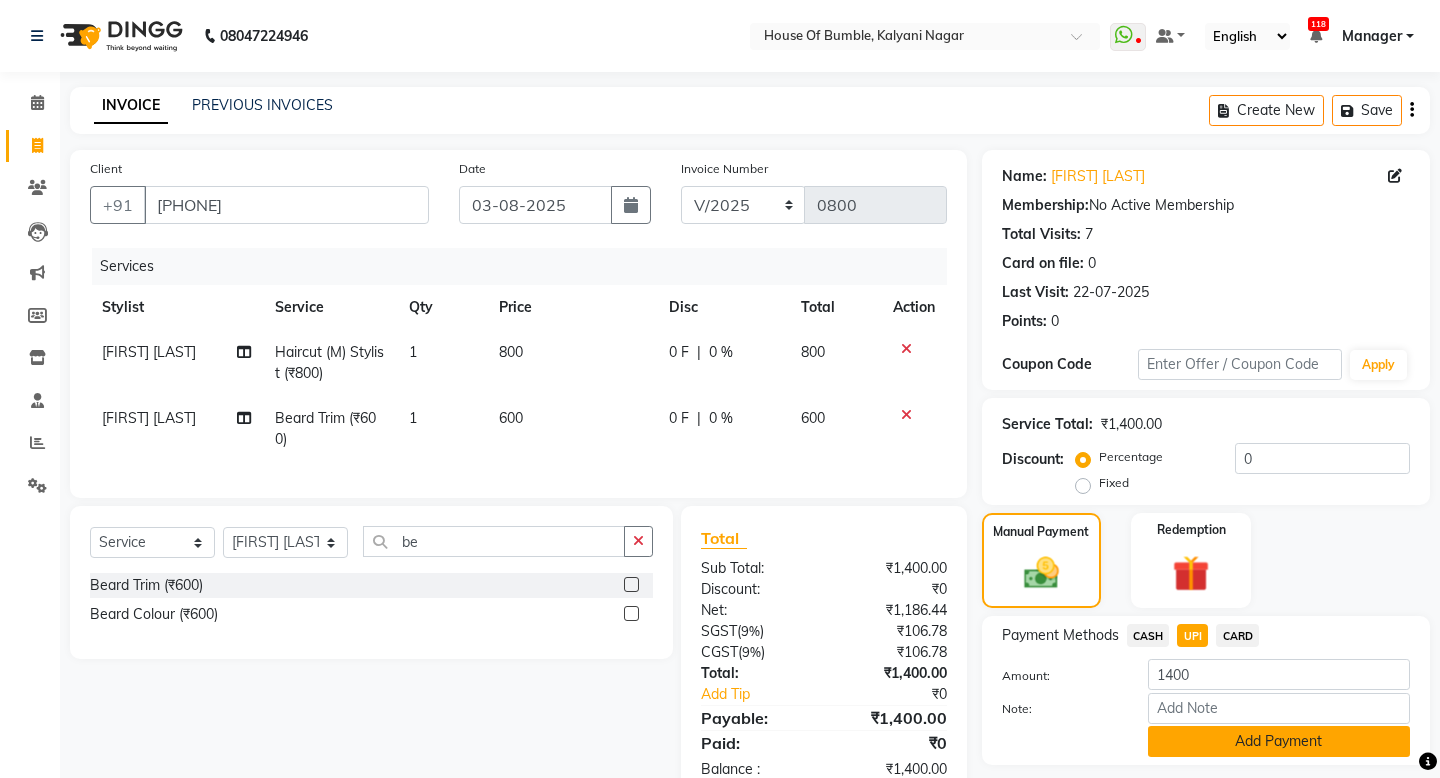 click on "Add Payment" 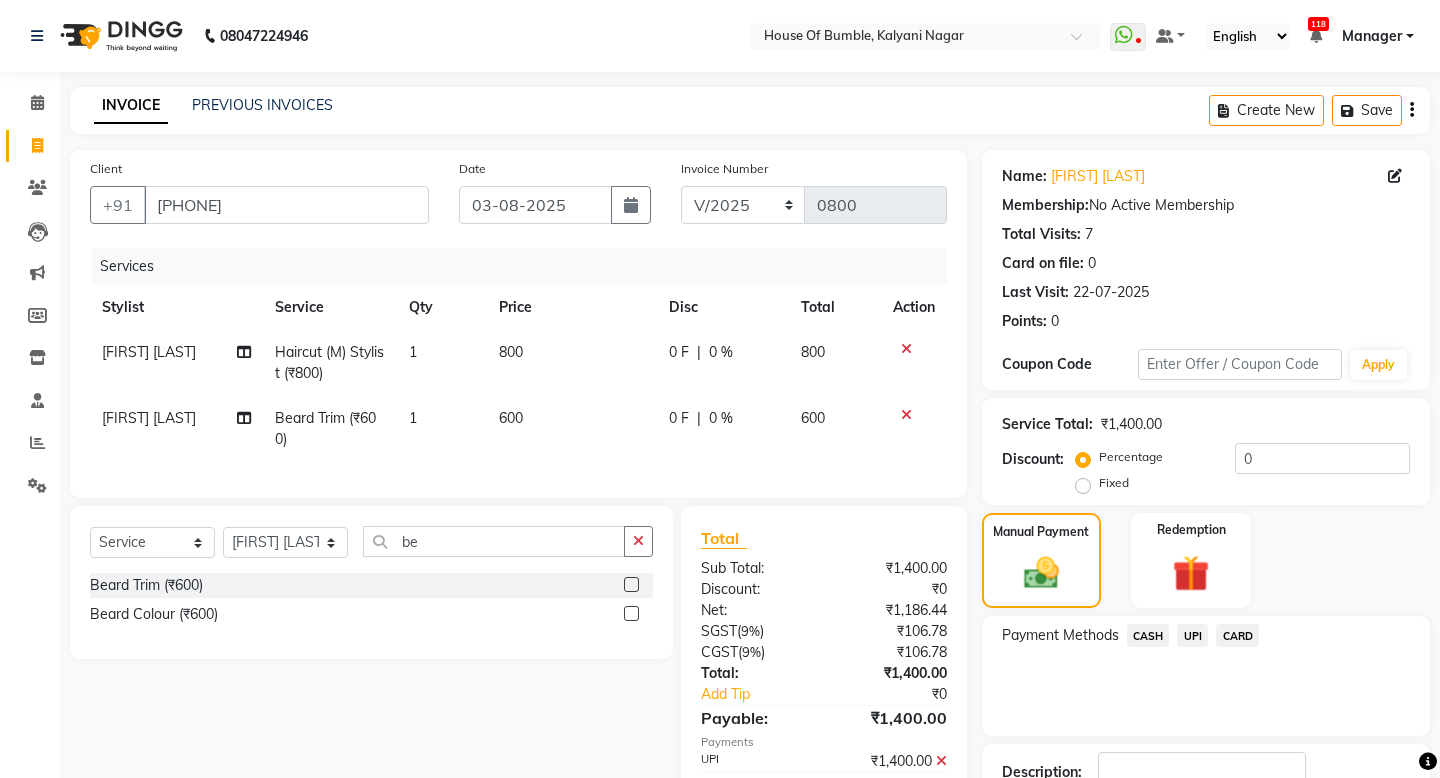 scroll, scrollTop: 57, scrollLeft: 0, axis: vertical 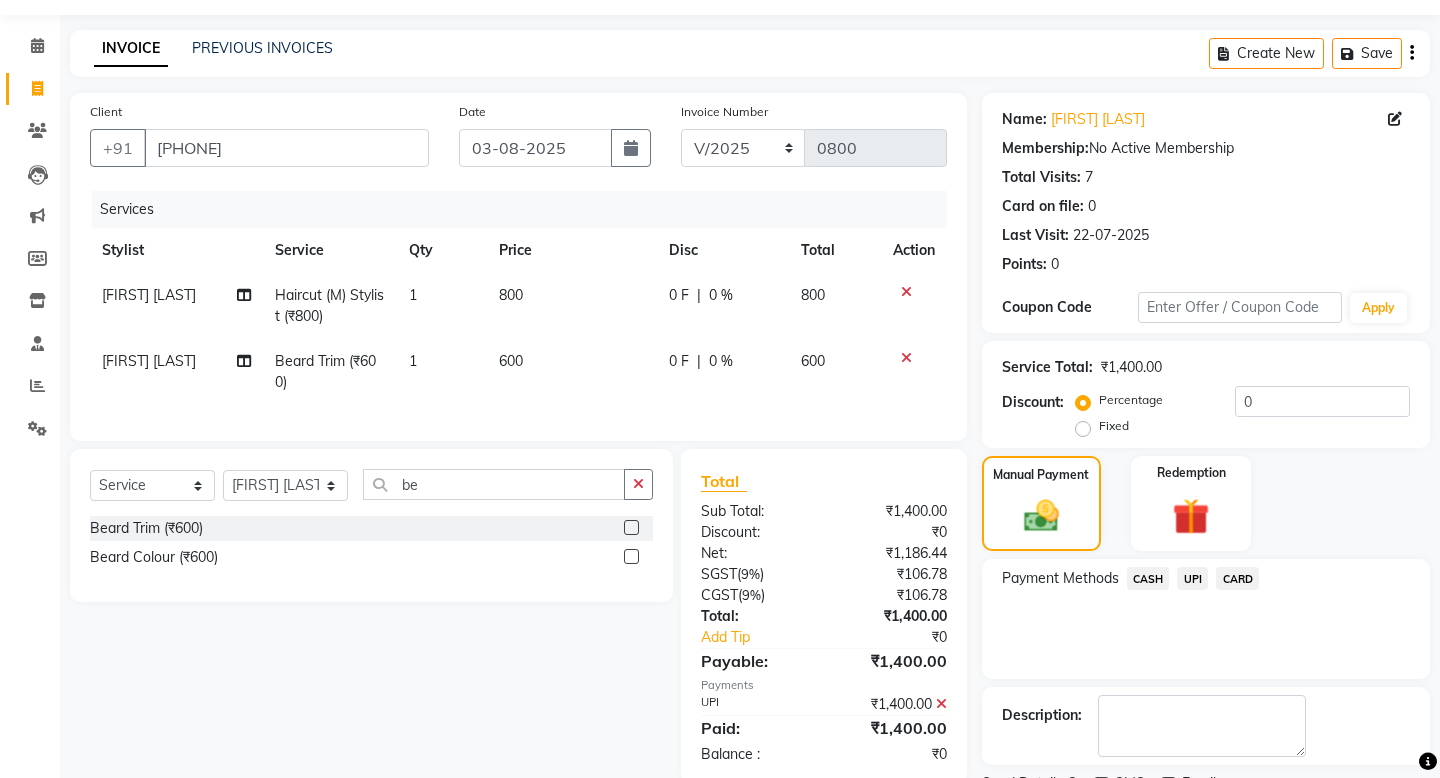 click on "Checkout" 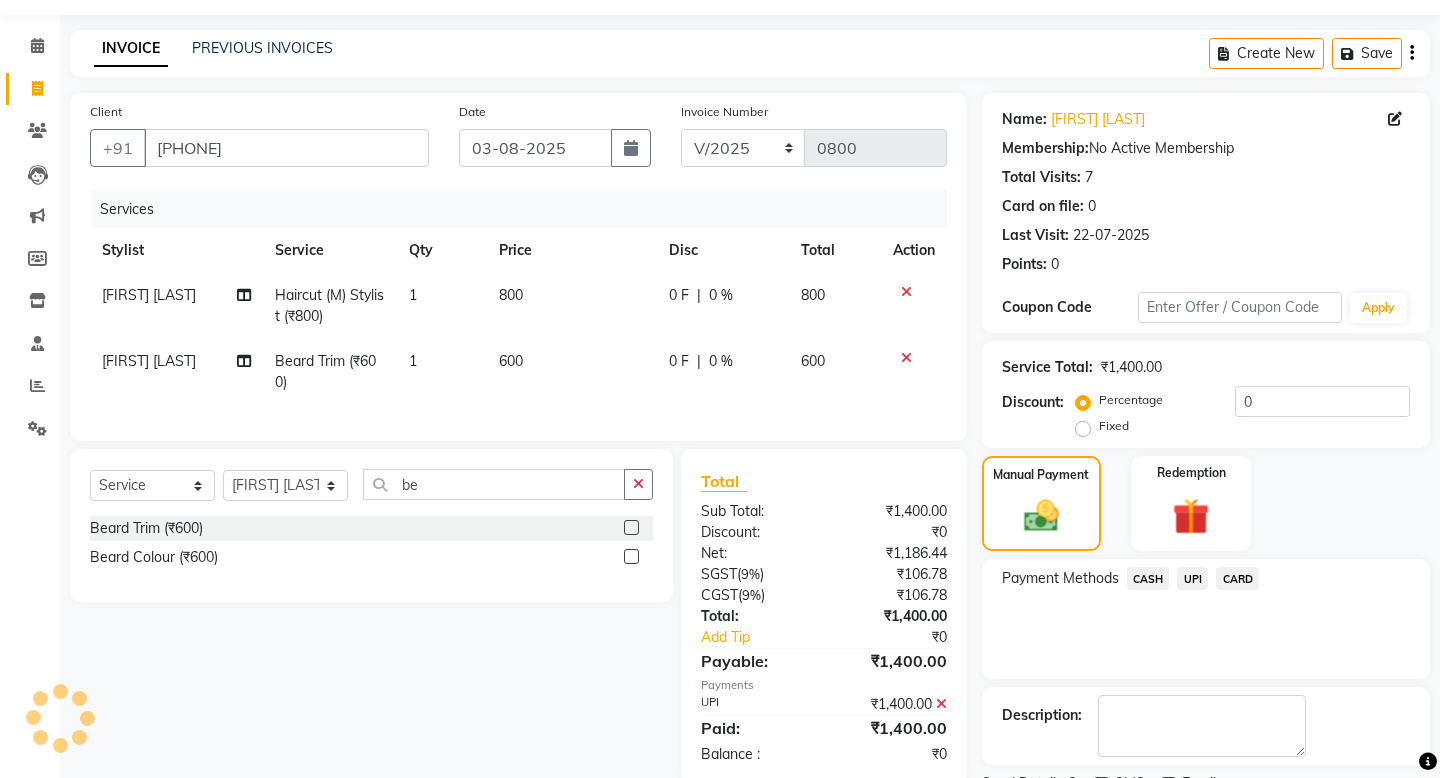 scroll, scrollTop: 142, scrollLeft: 0, axis: vertical 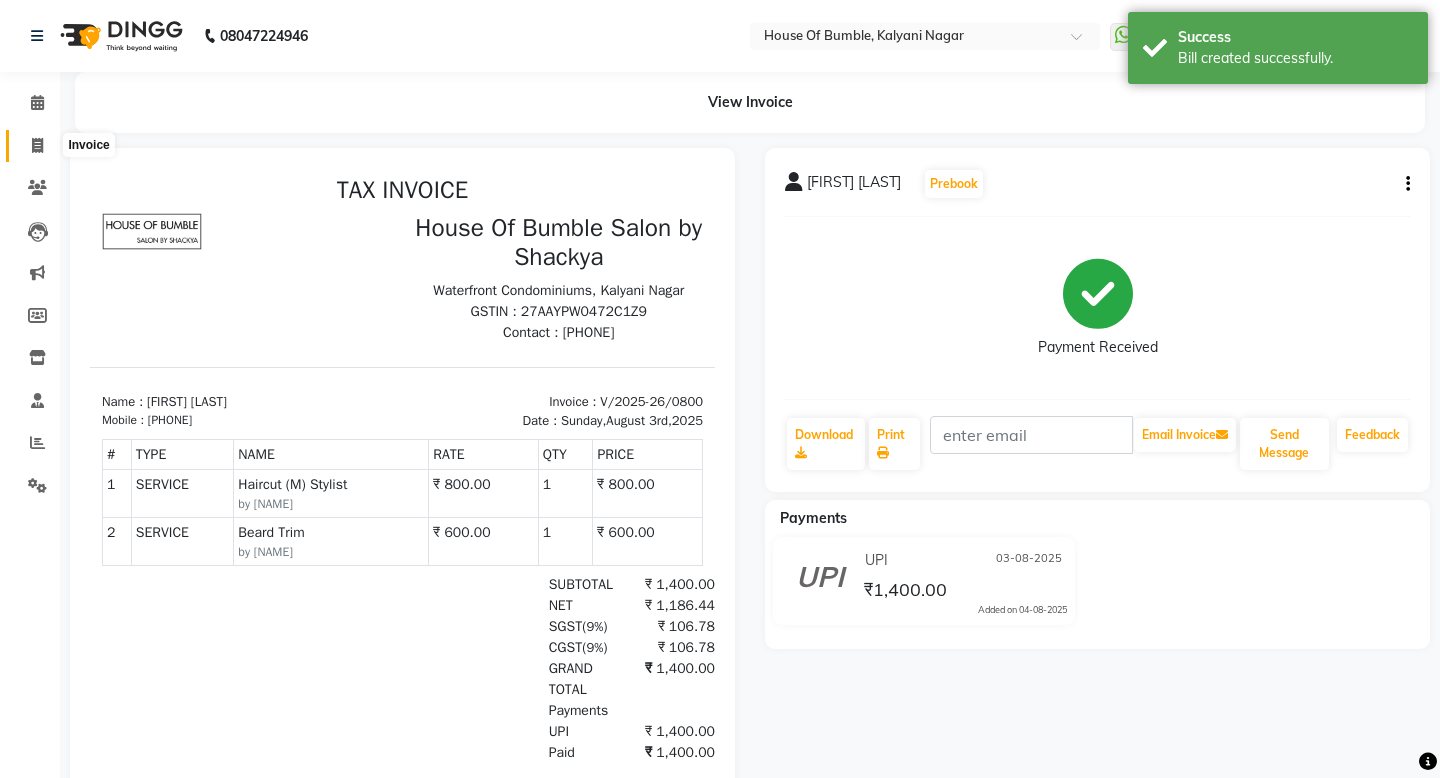 click 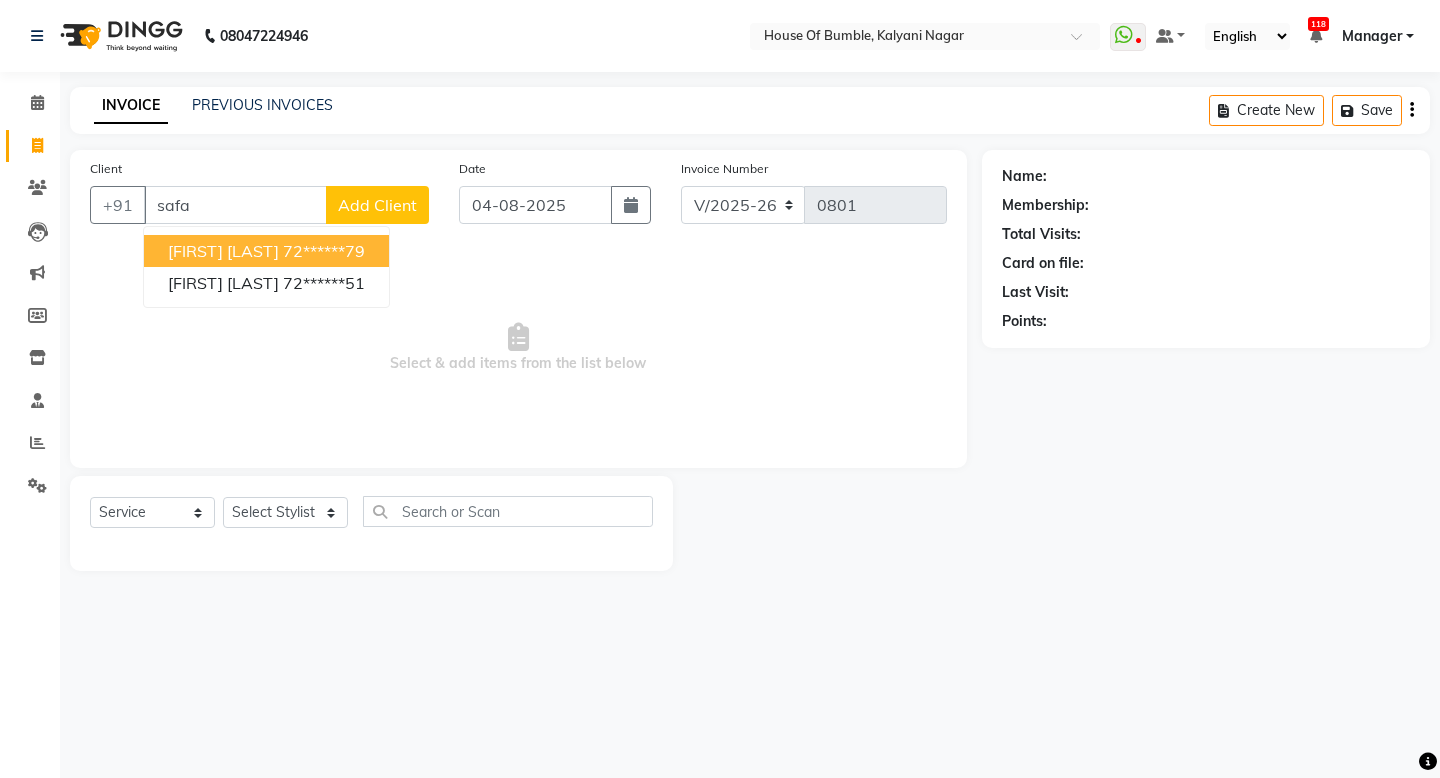 click on "[FIRST] [LAST]" at bounding box center (223, 251) 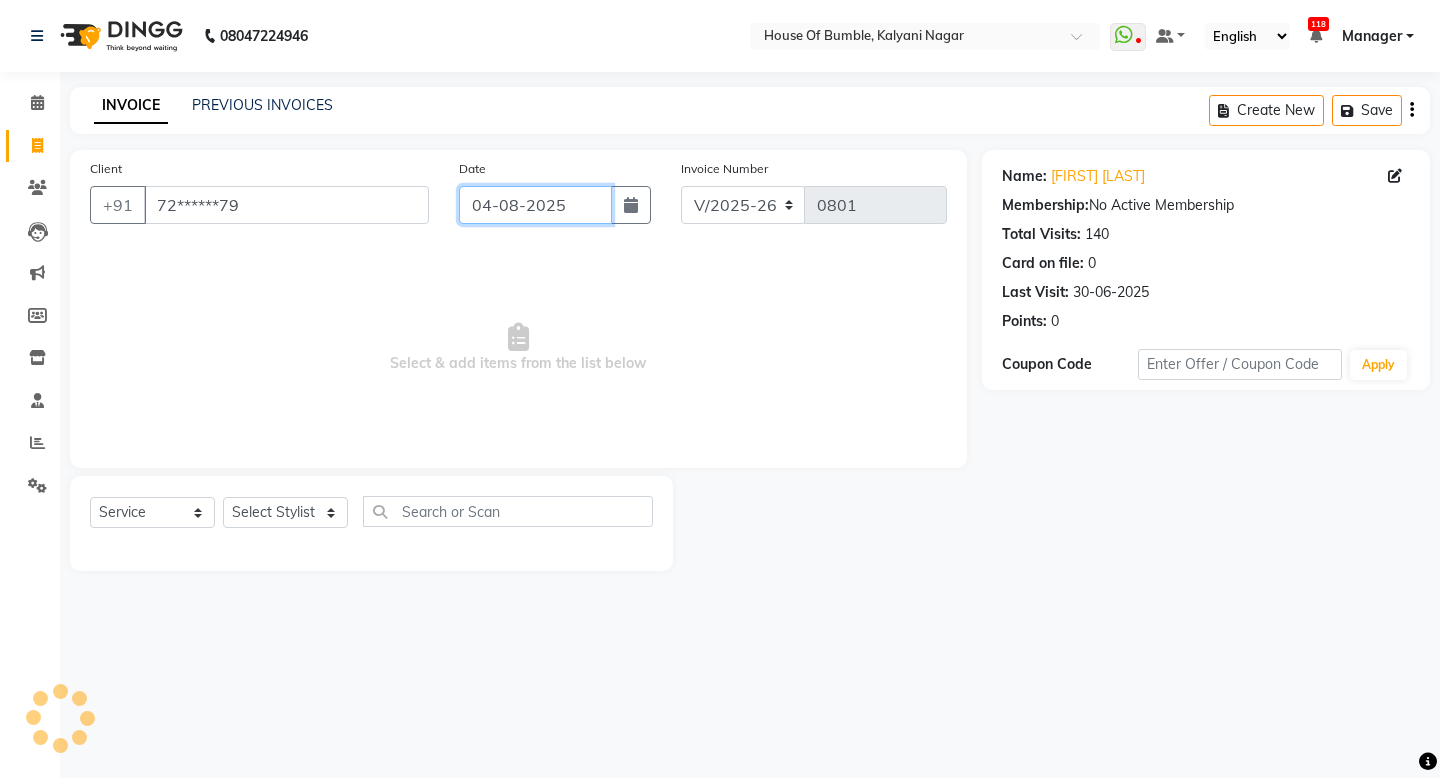 click on "04-08-2025" 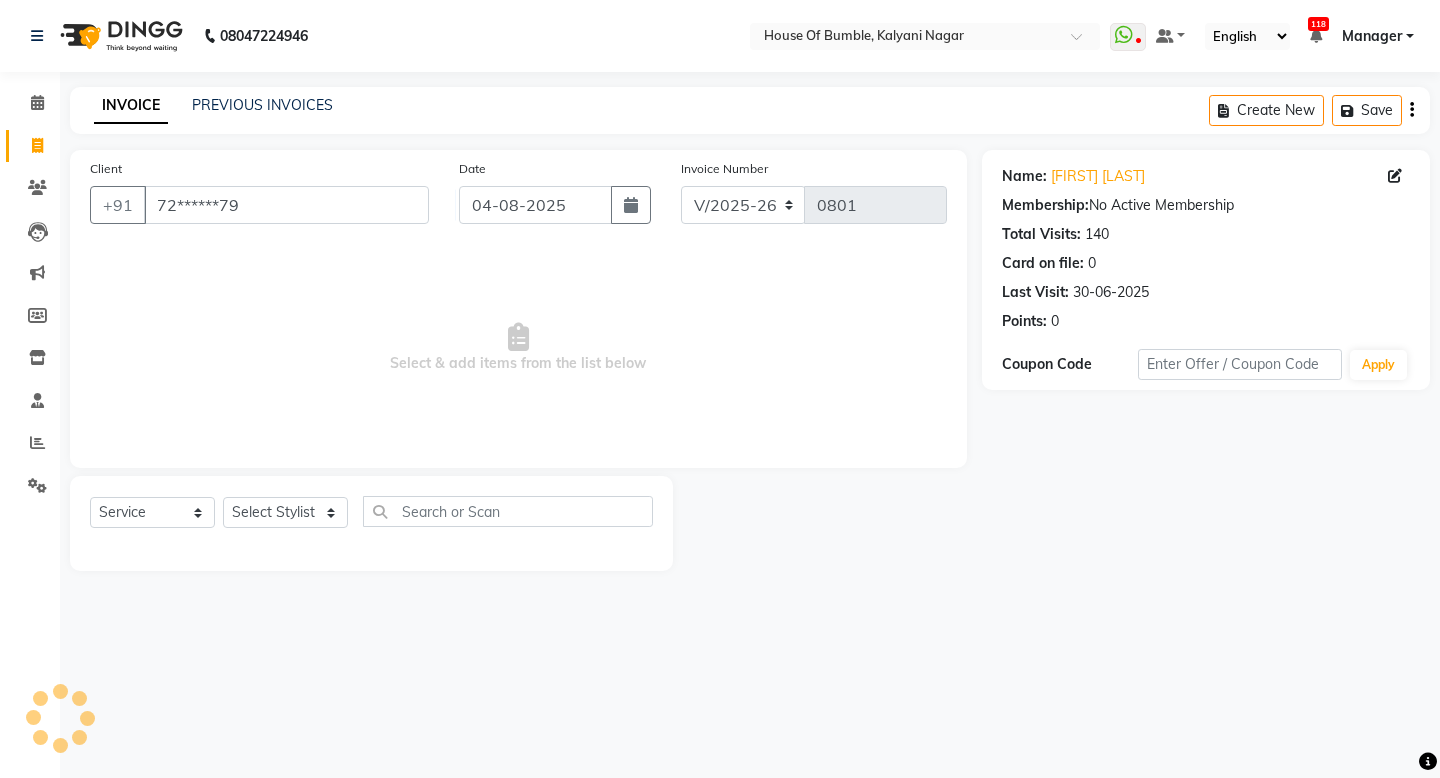 select on "8" 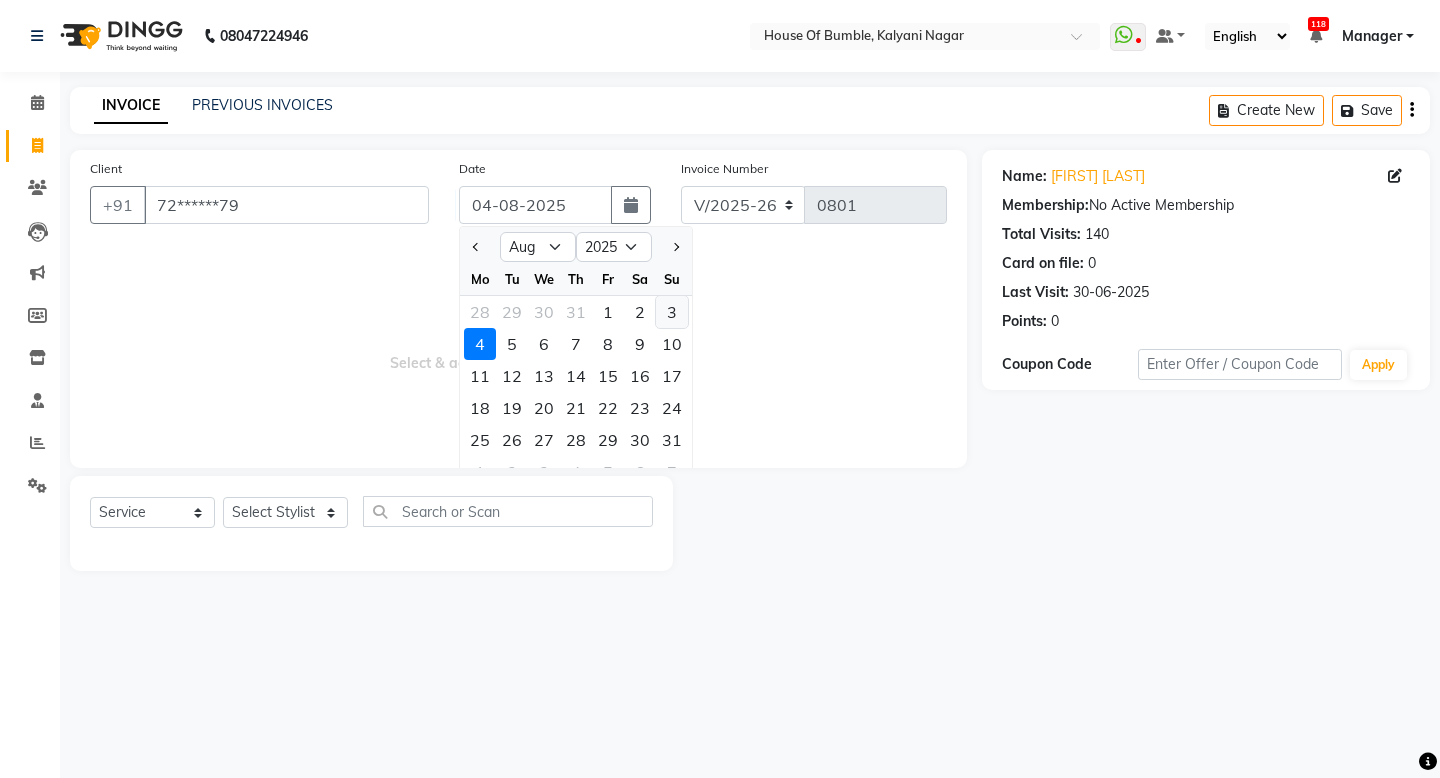 click on "3" 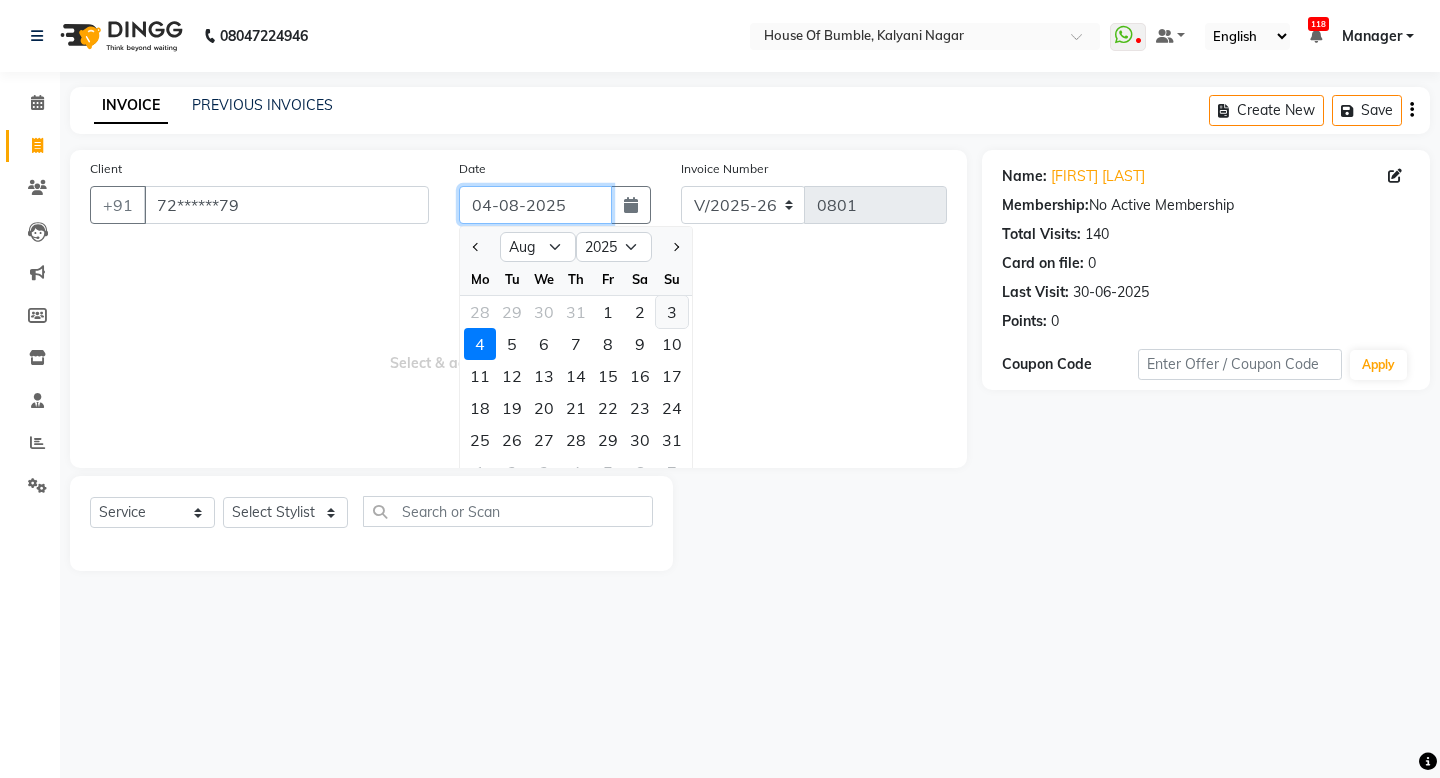 type on "03-08-2025" 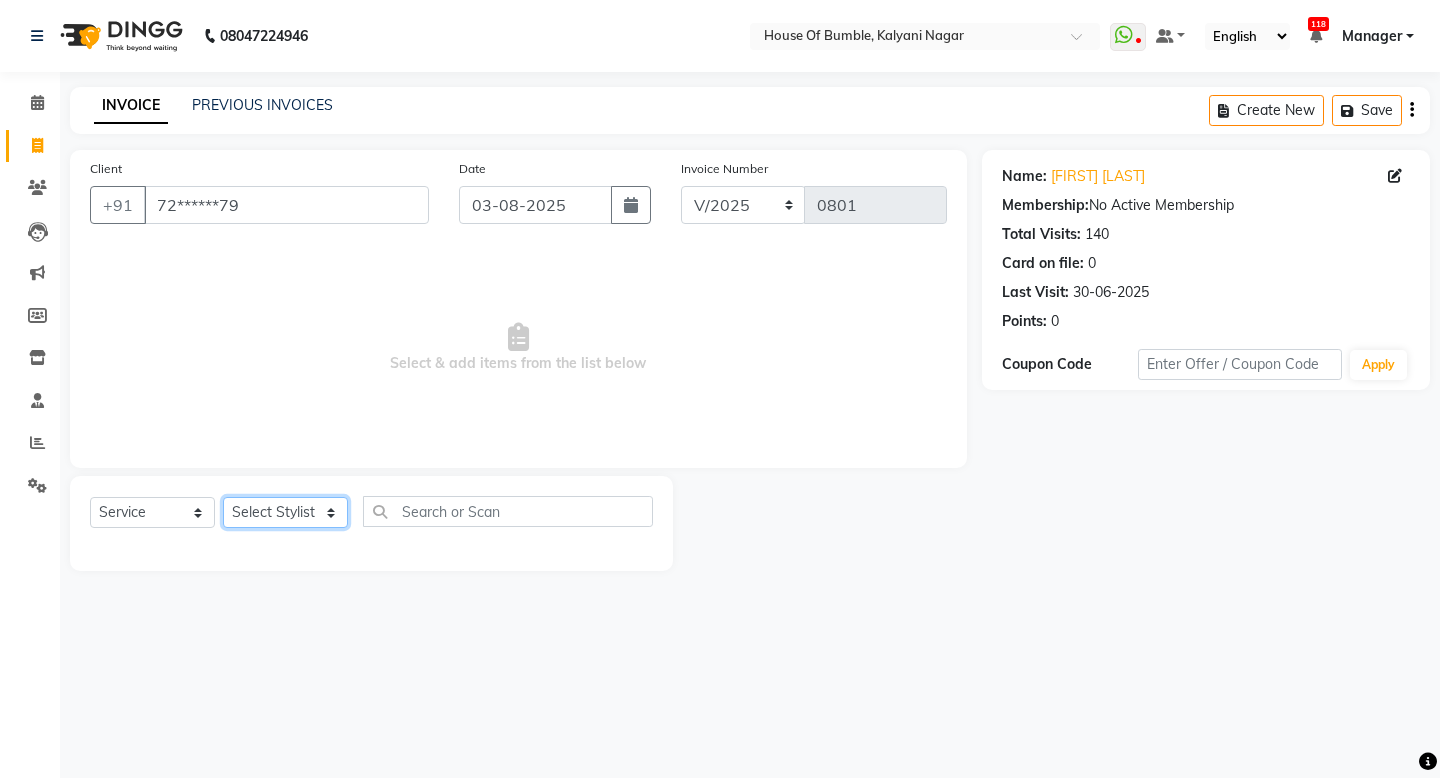 select on "9480" 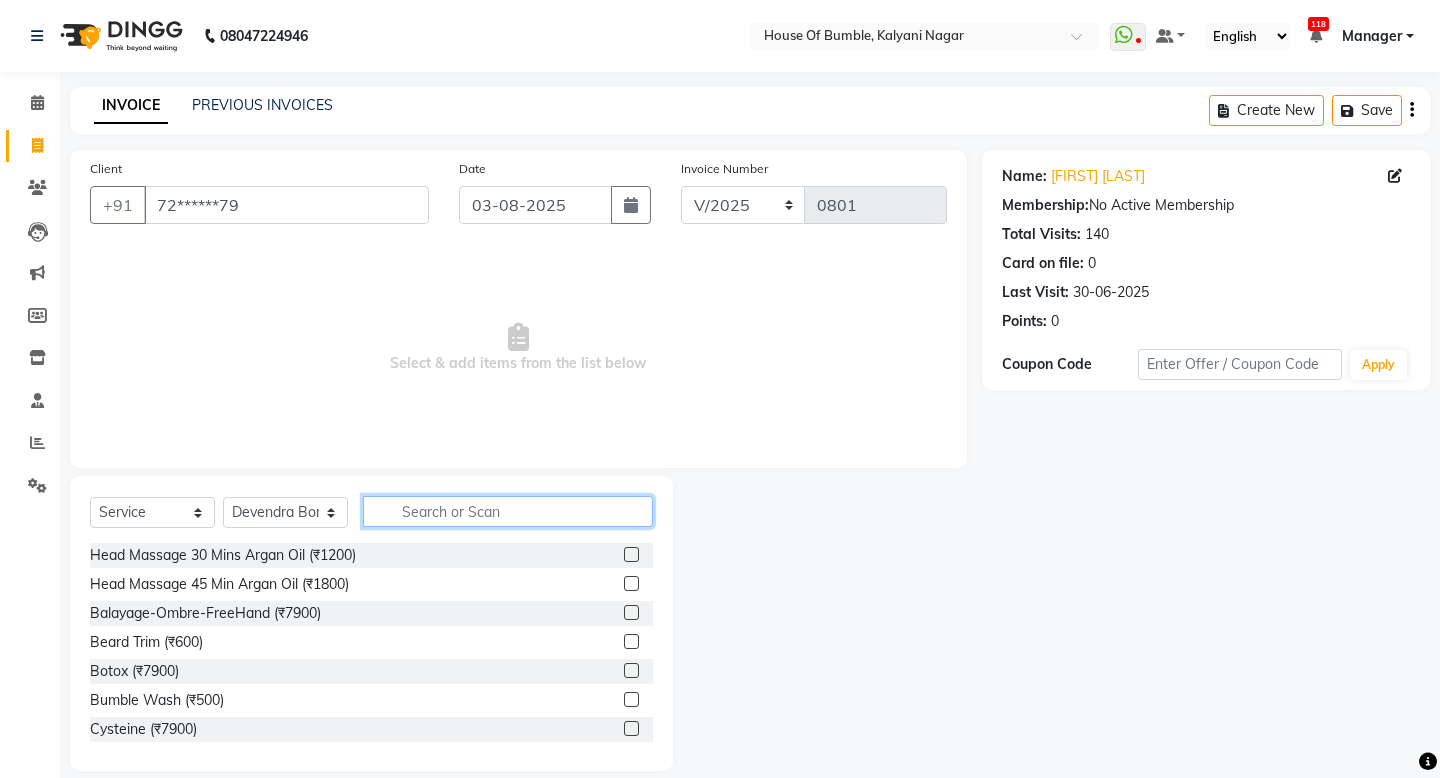 click 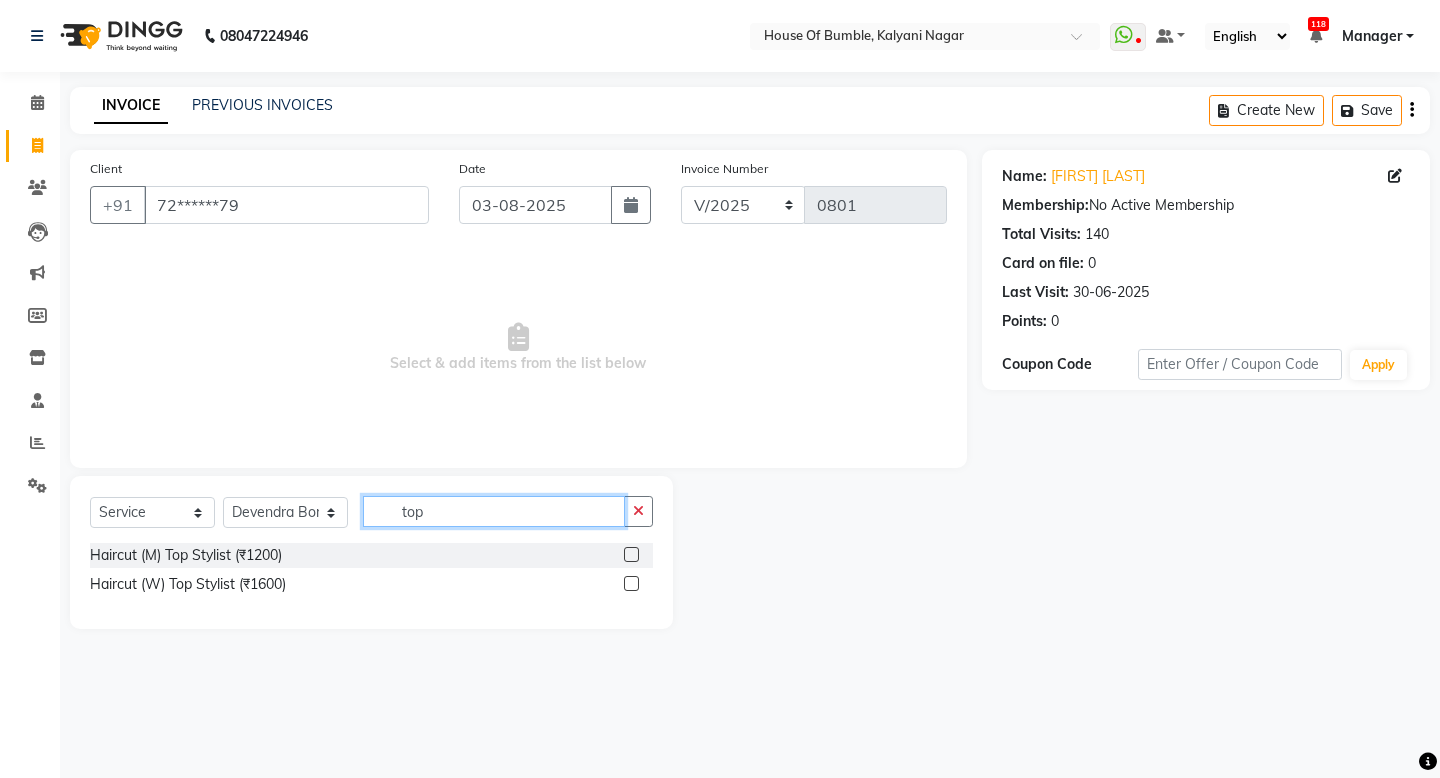 type on "top" 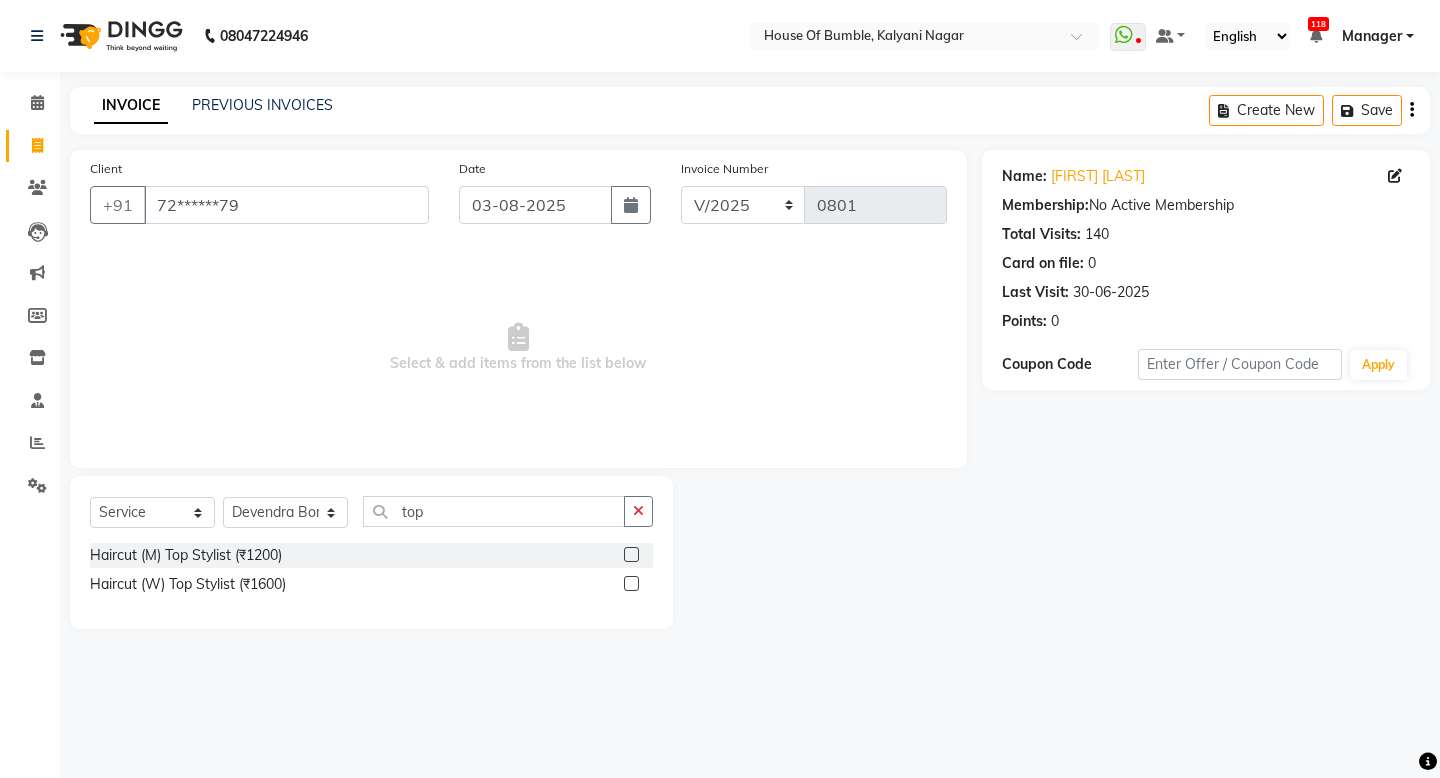 click 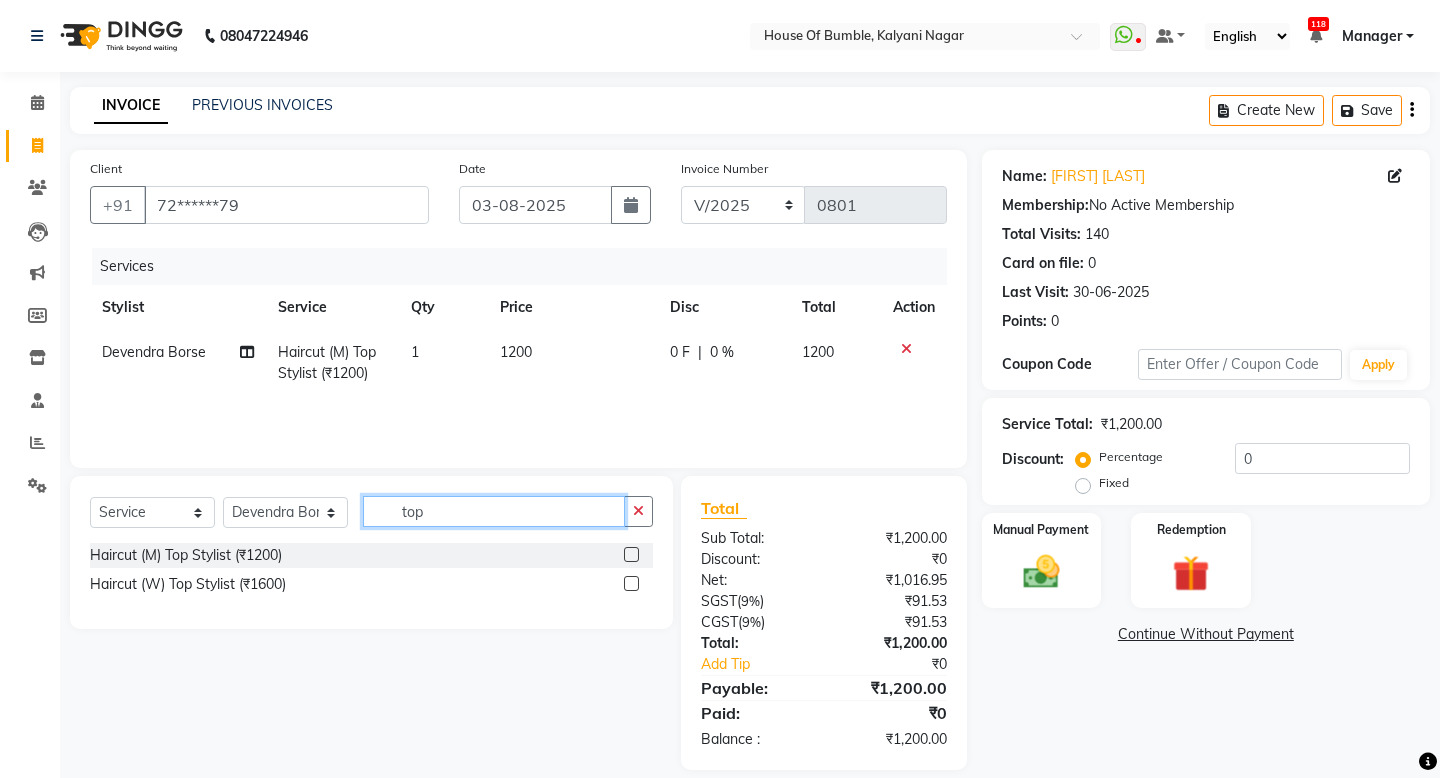 checkbox on "false" 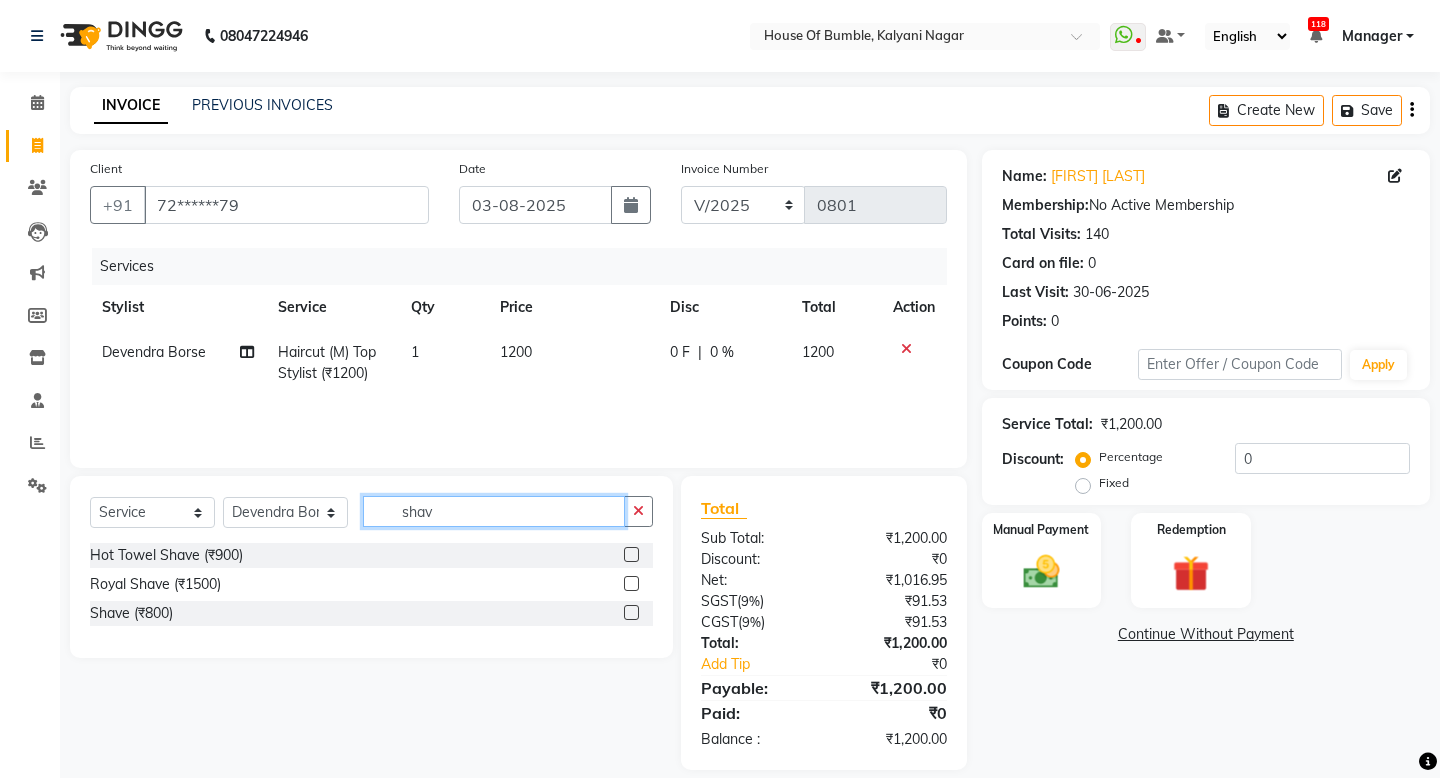 type on "shav" 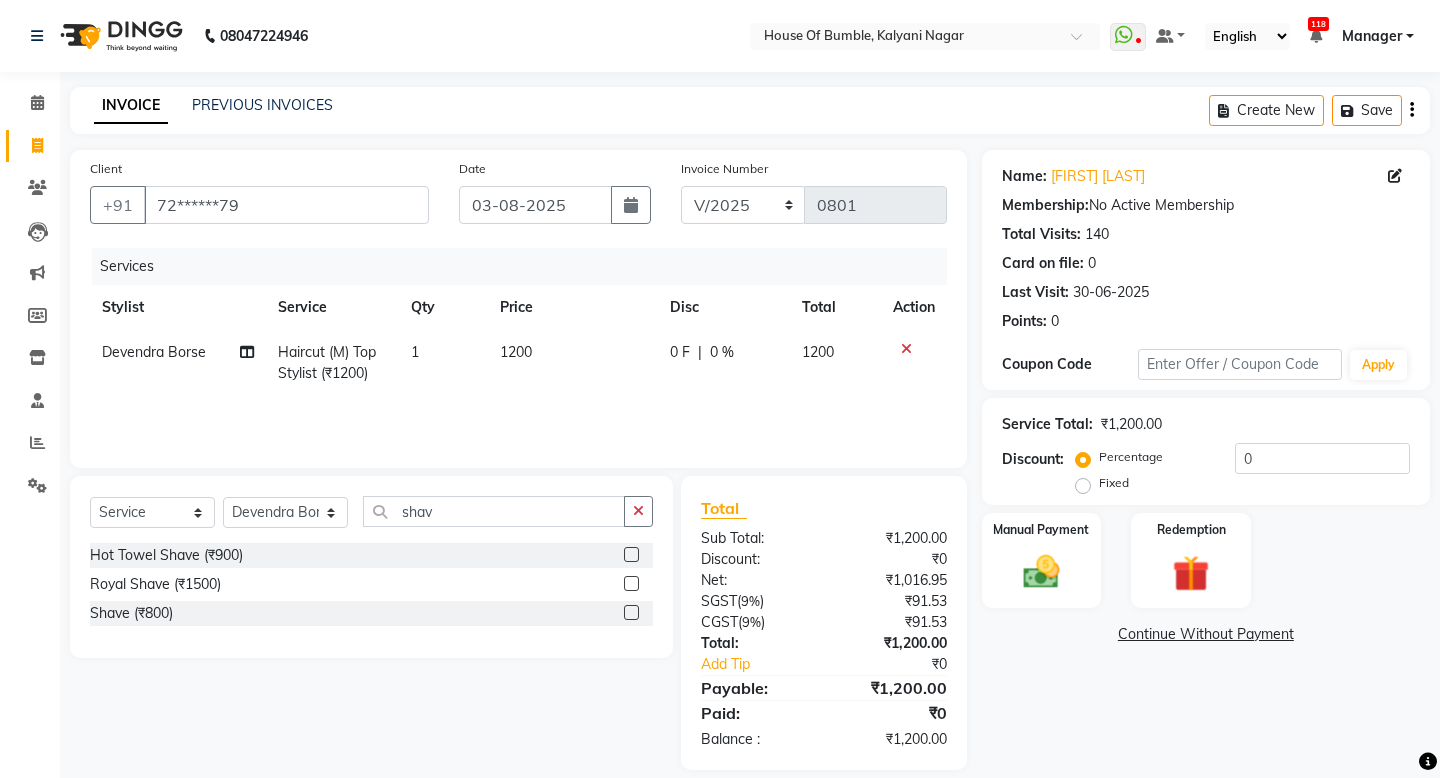 click 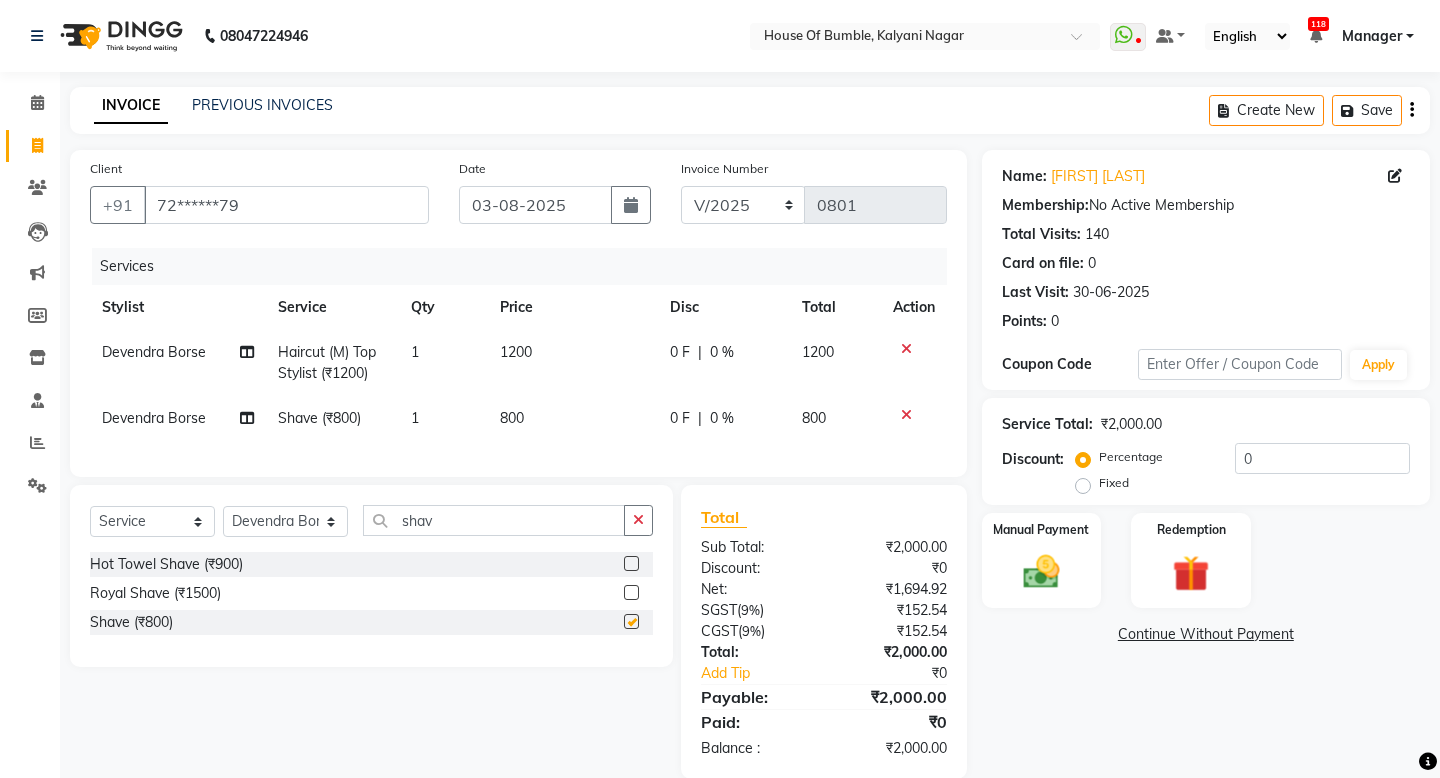 checkbox on "false" 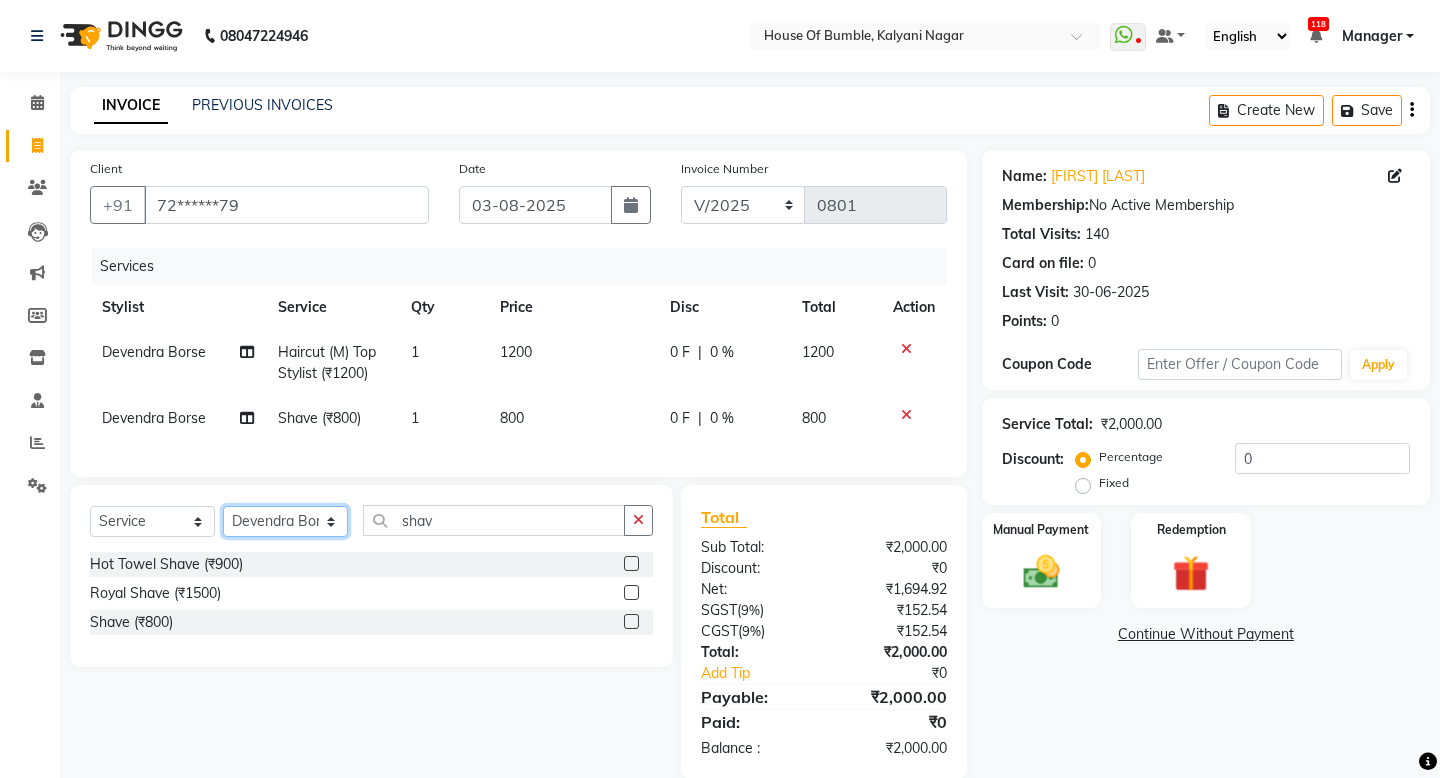select on "76653" 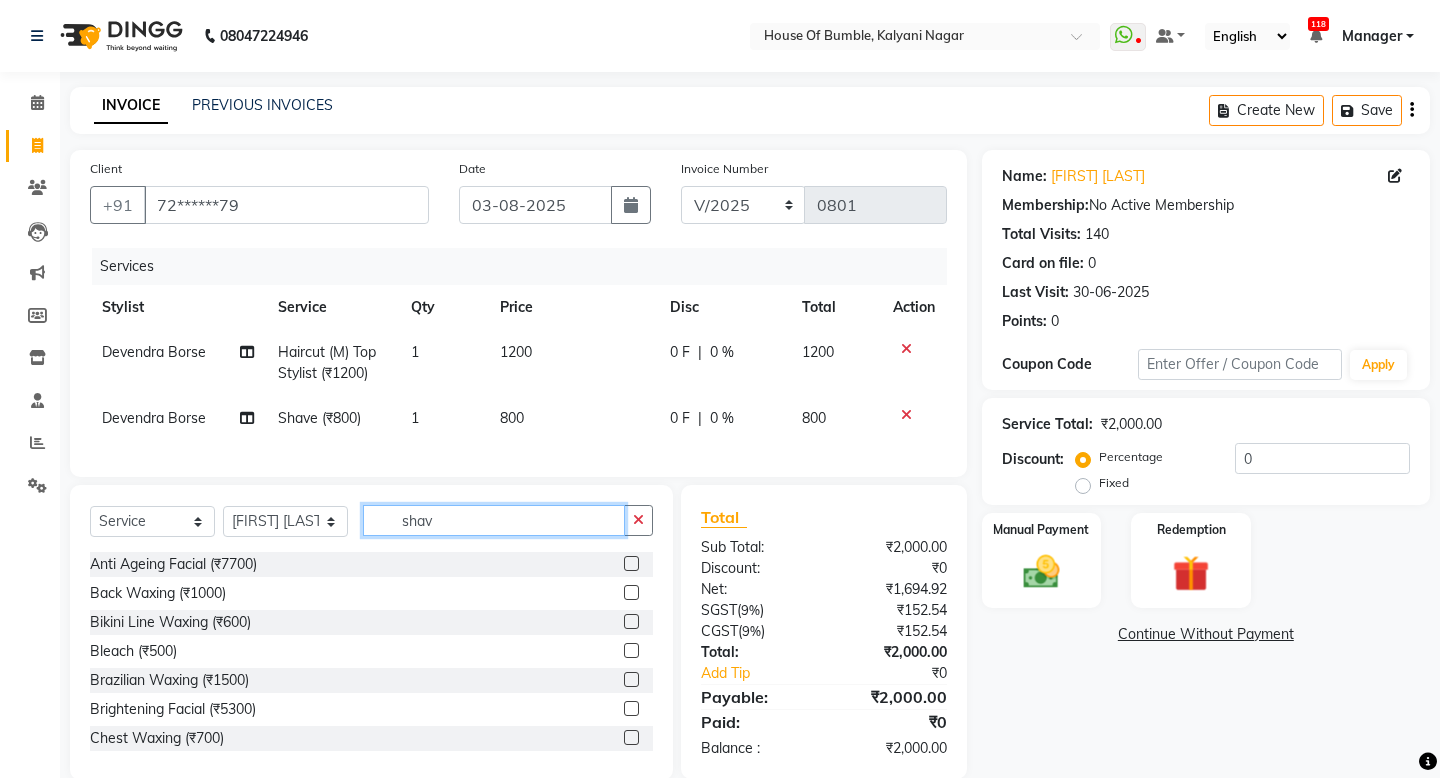 click on "shav" 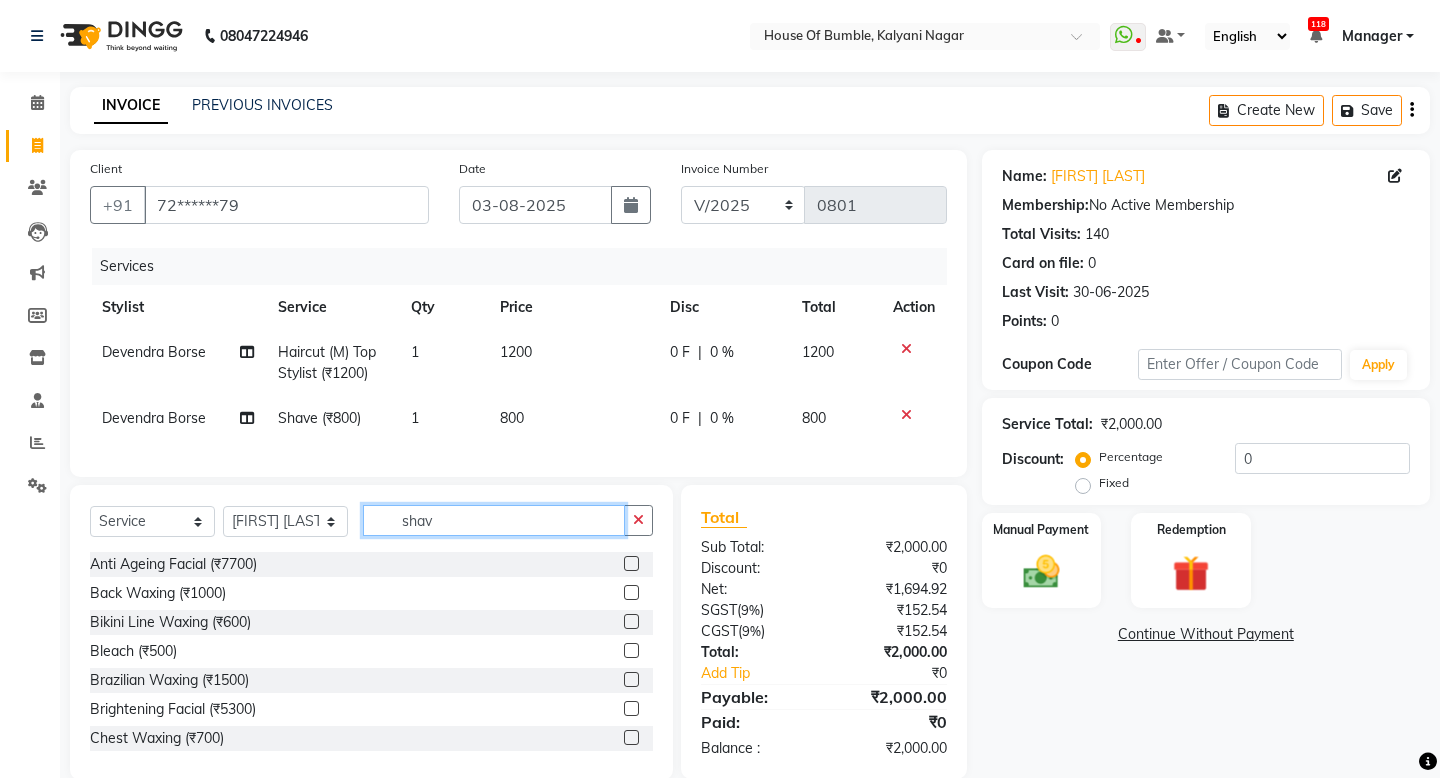 click on "shav" 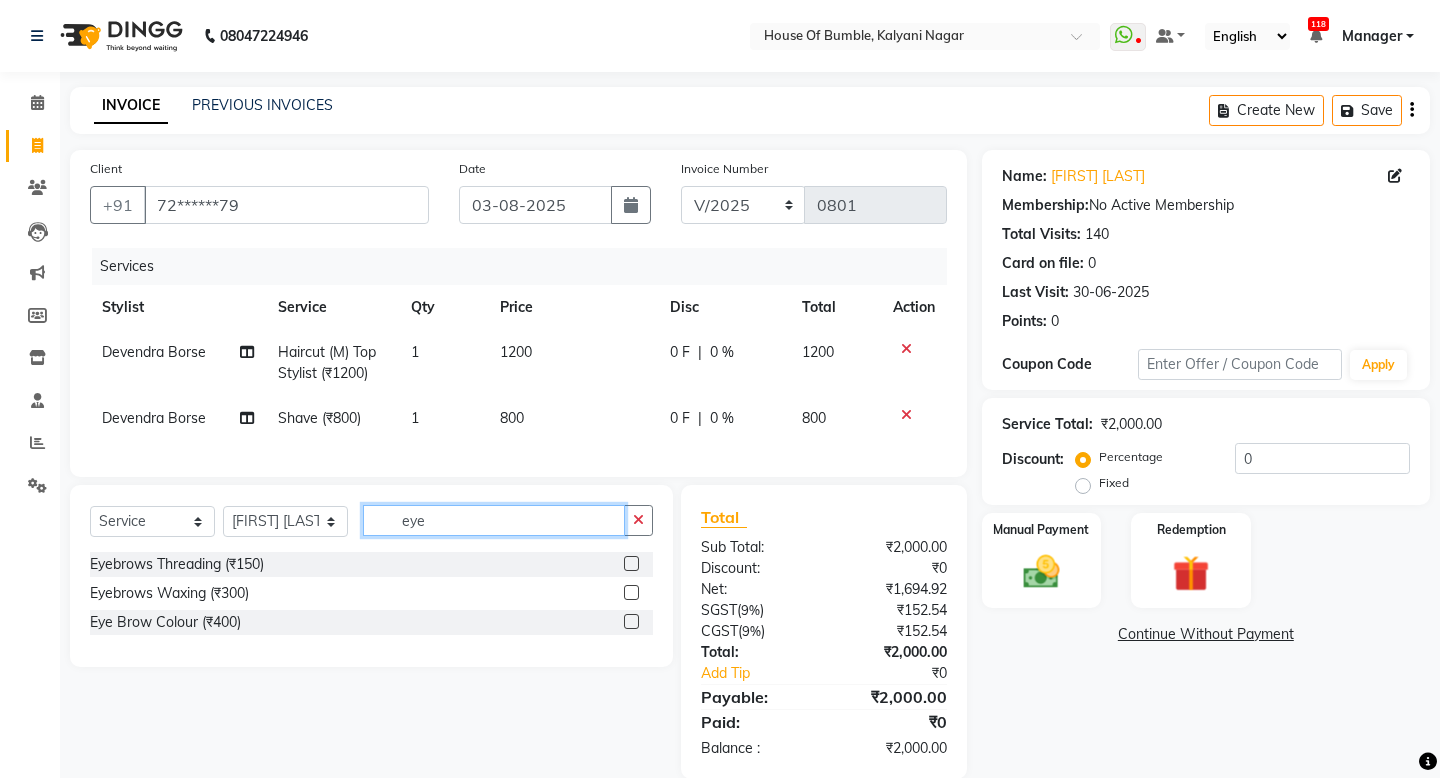 type on "eye" 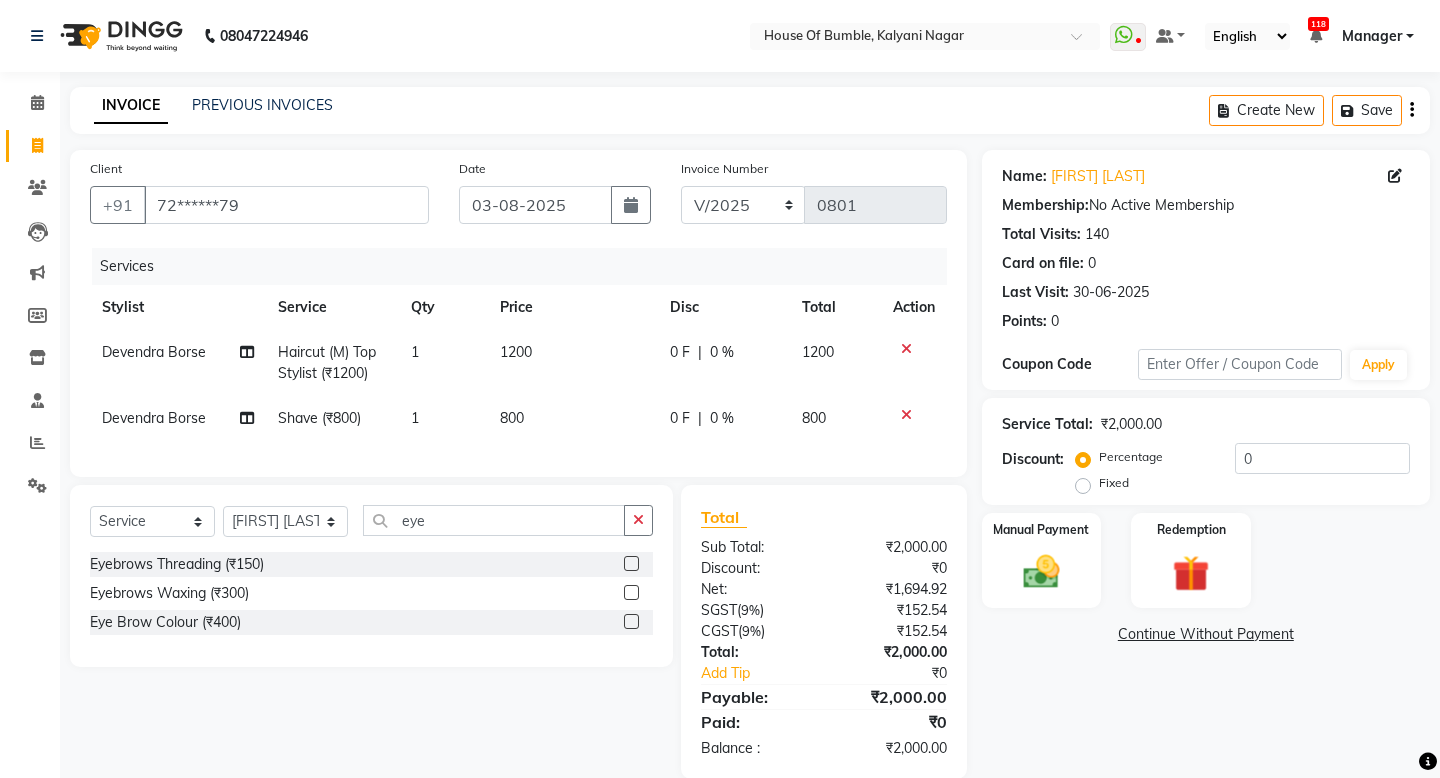 click 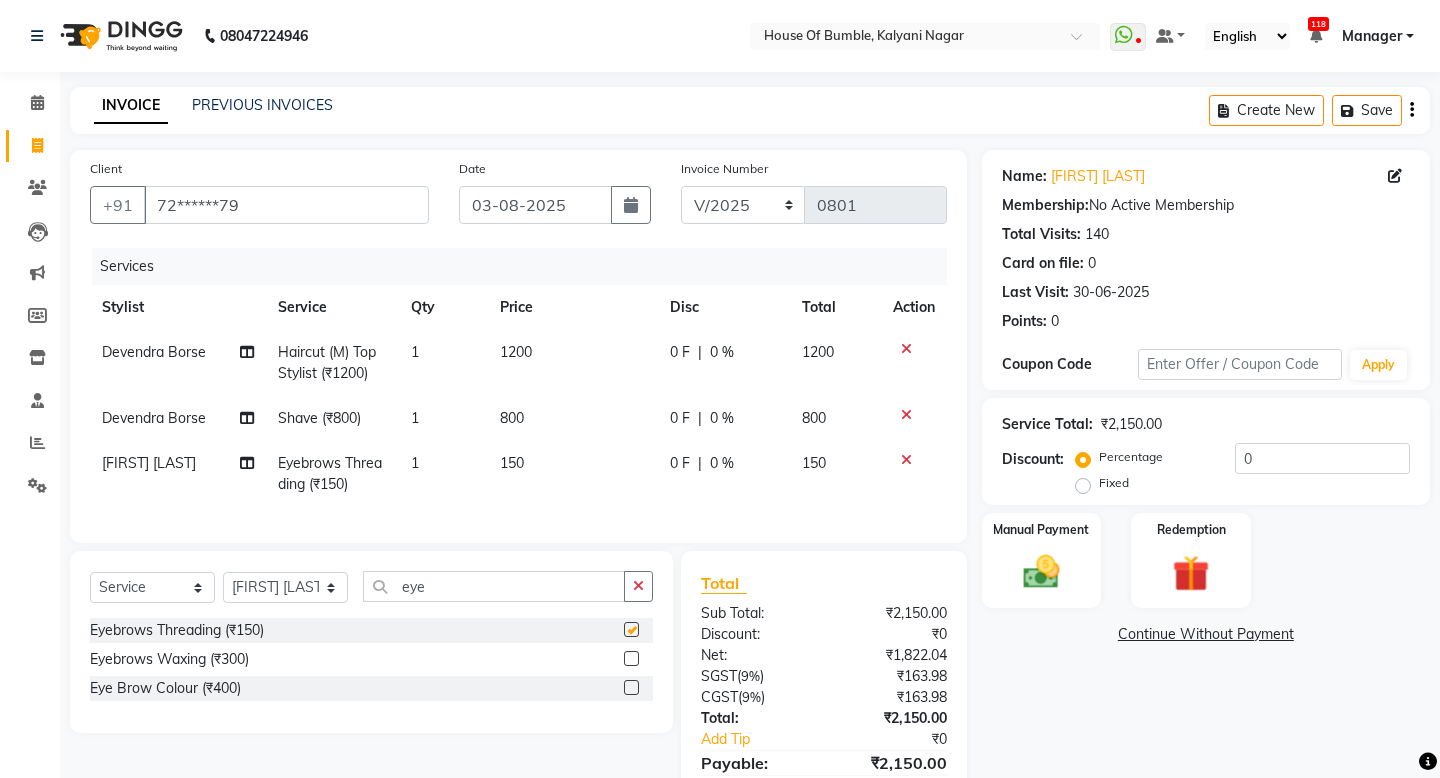 checkbox on "false" 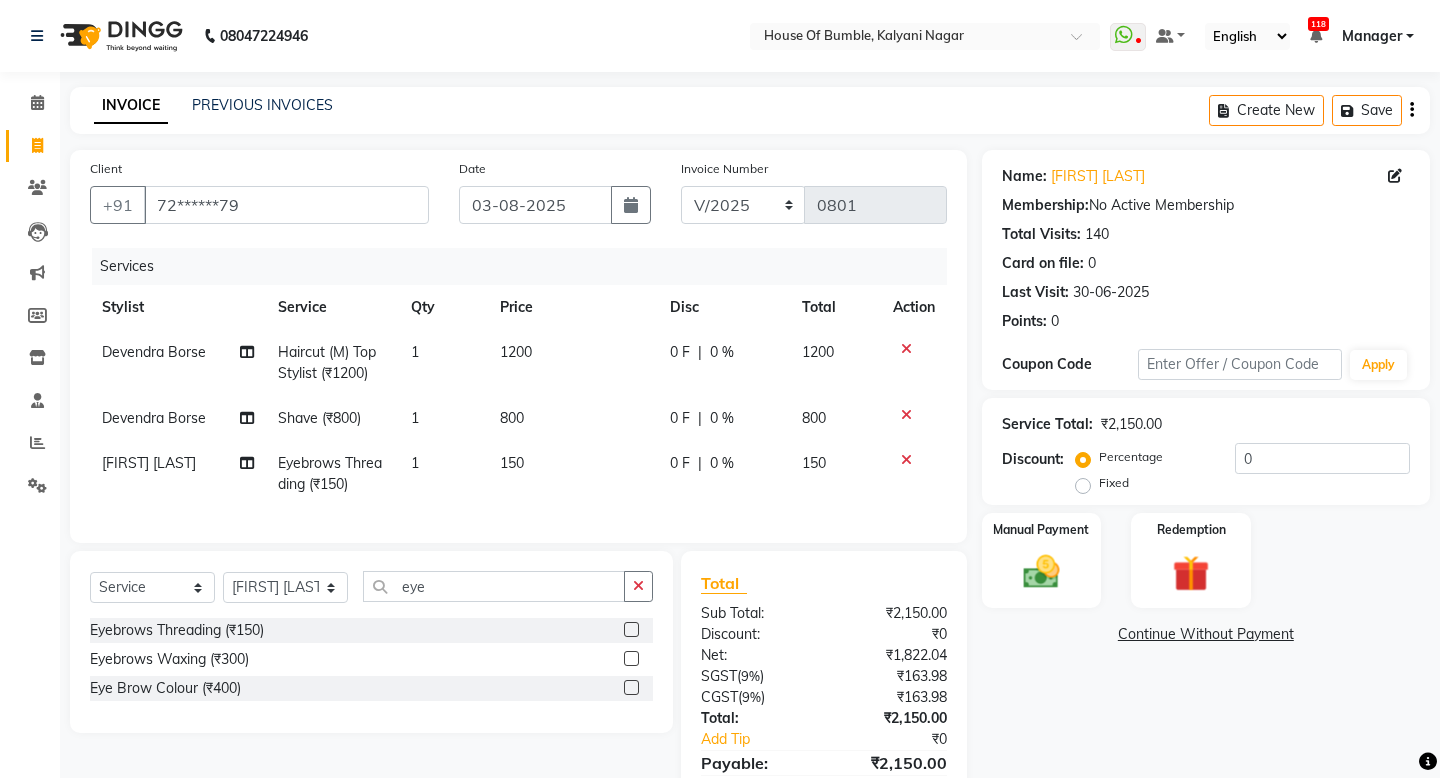click on "150" 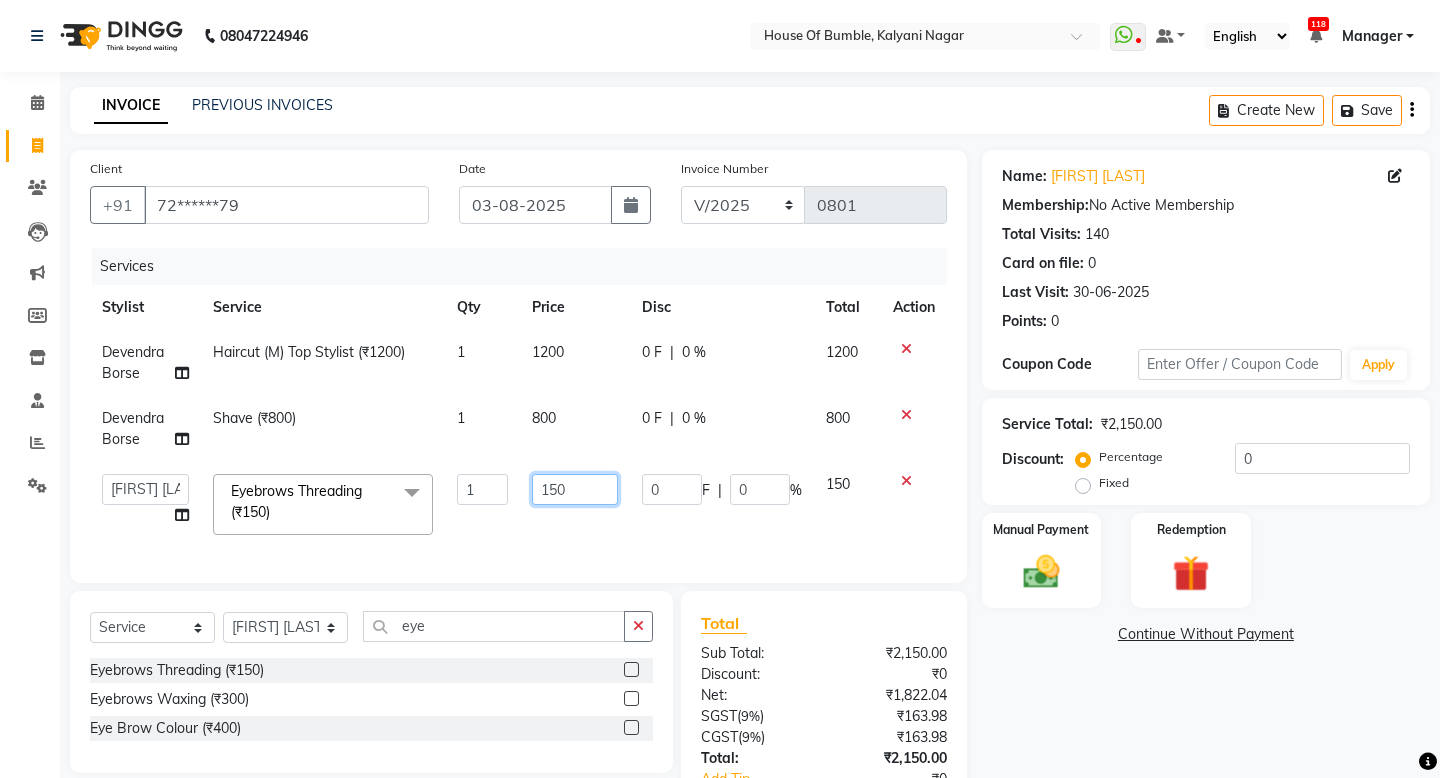 click on "150" 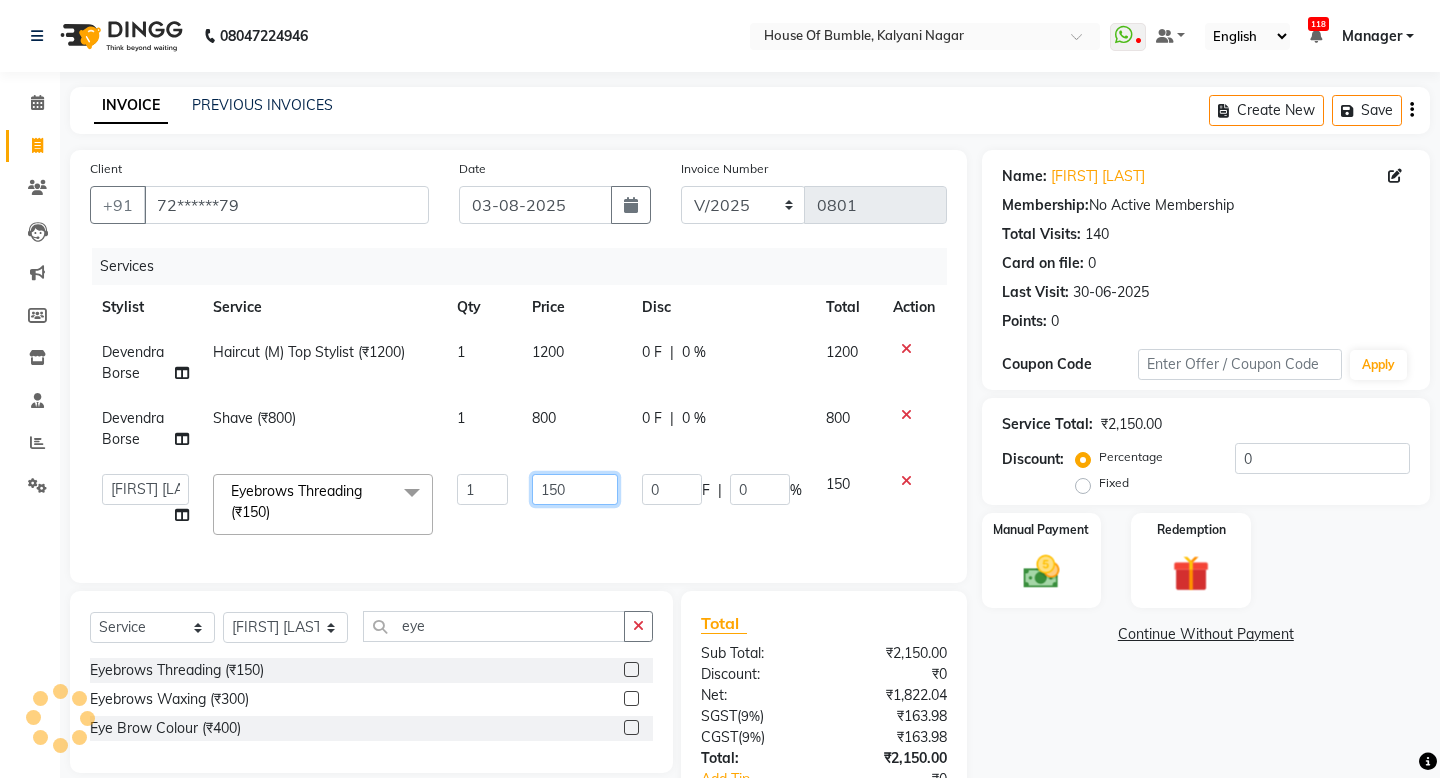 click on "150" 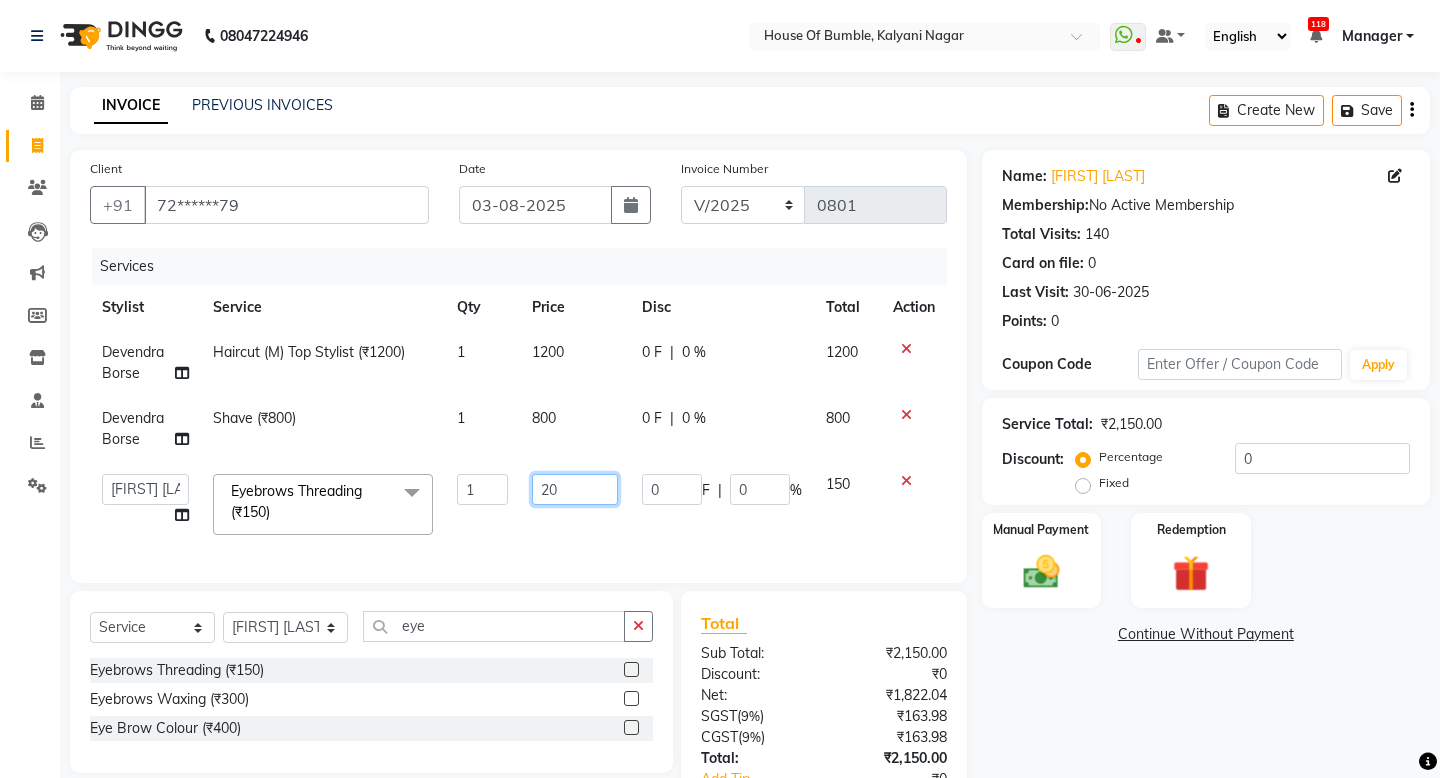 type on "200" 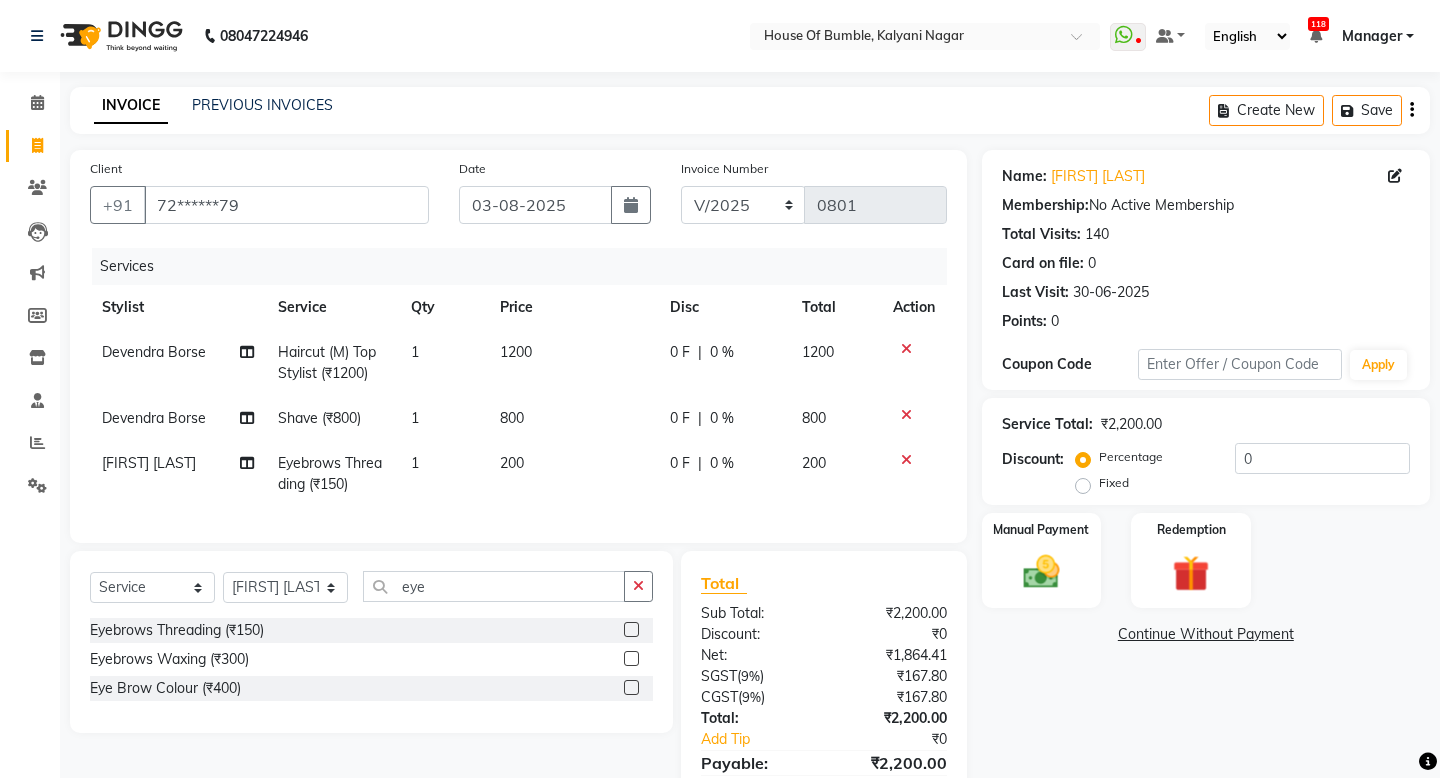 click on "Client +[COUNTRY_CODE] [PHONE] [DATE] [INVOICE_NUMBER] Services Stylist Service Qty Price Disc Total Action [NAME]  [SERVICE] ([CURRENCY][PRICE]) [NUMBER] [PRICE] [PRICE] [PRICE] [NAME] [SERVICE] ([CURRENCY][PRICE]) [NUMBER] [PRICE] [PRICE] [PRICE] [NAME] [SERVICE] ([CURRENCY][PRICE]) [NUMBER] [PRICE] [PRICE] [PRICE]" 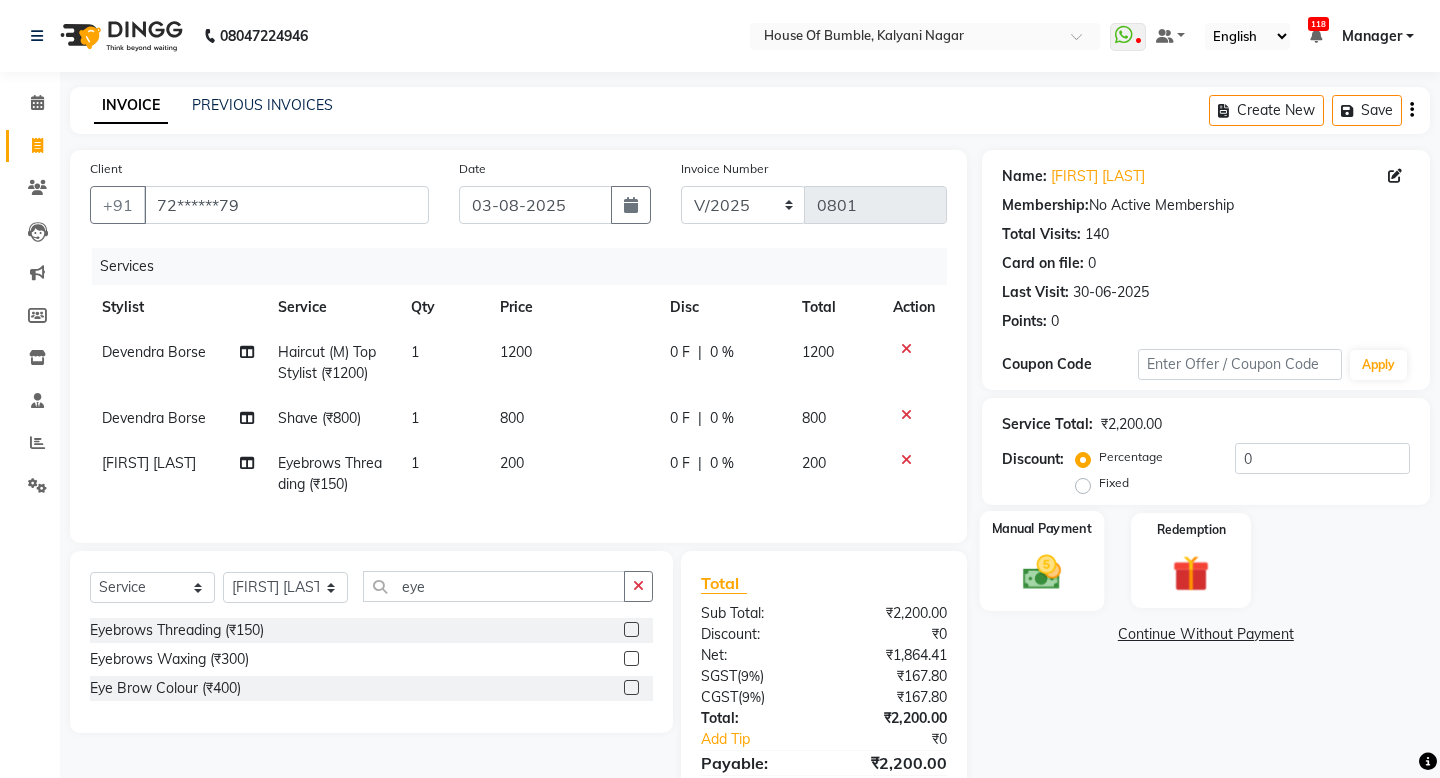 click on "Manual Payment" 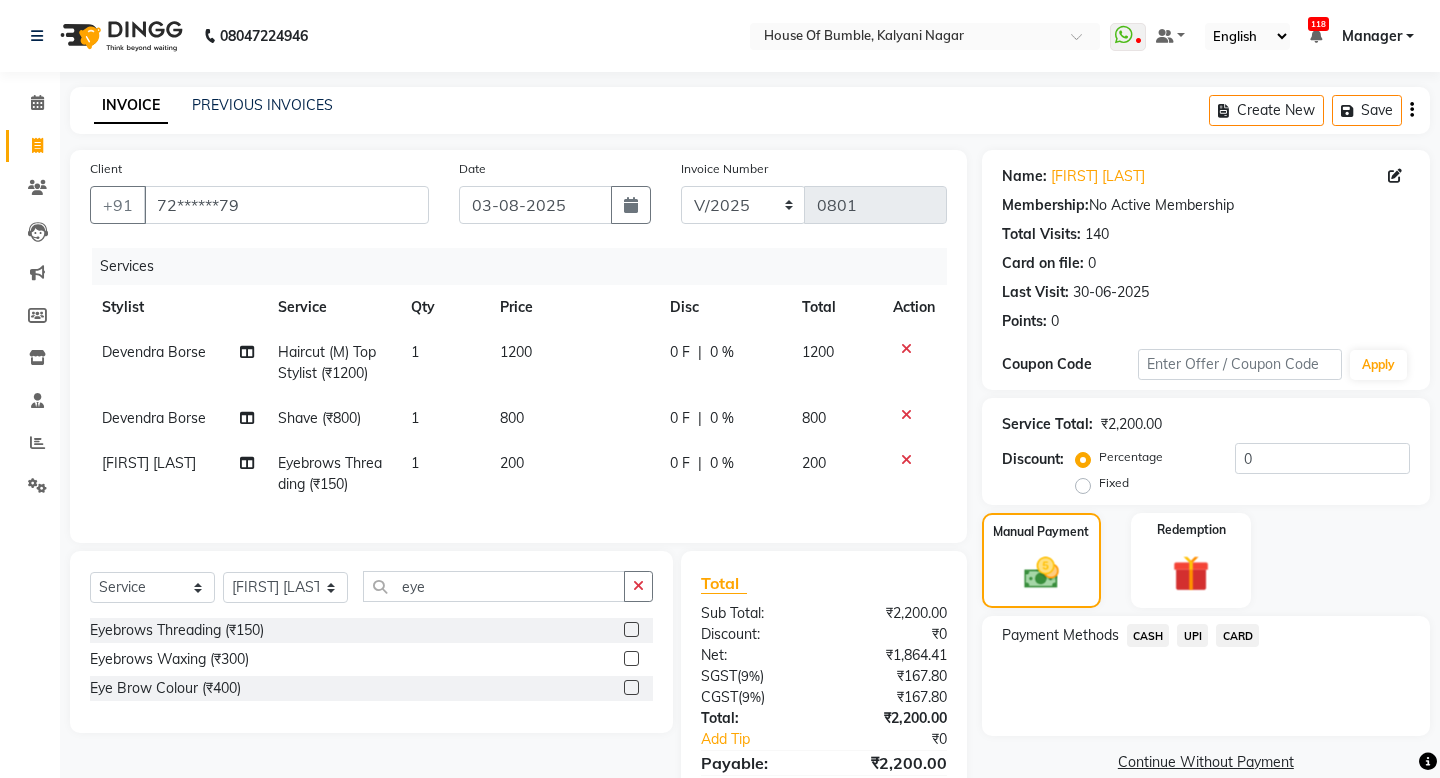 click on "CARD" 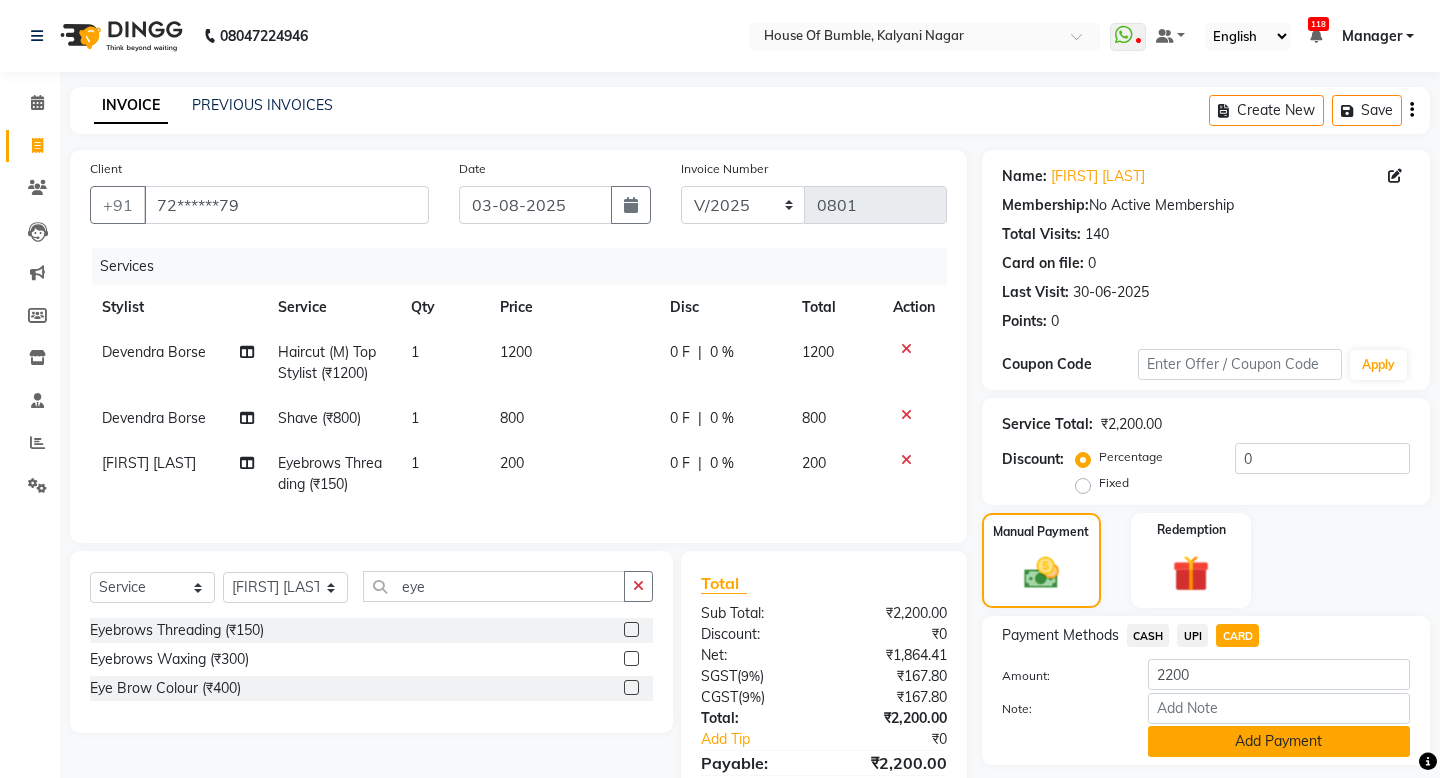 click on "Add Payment" 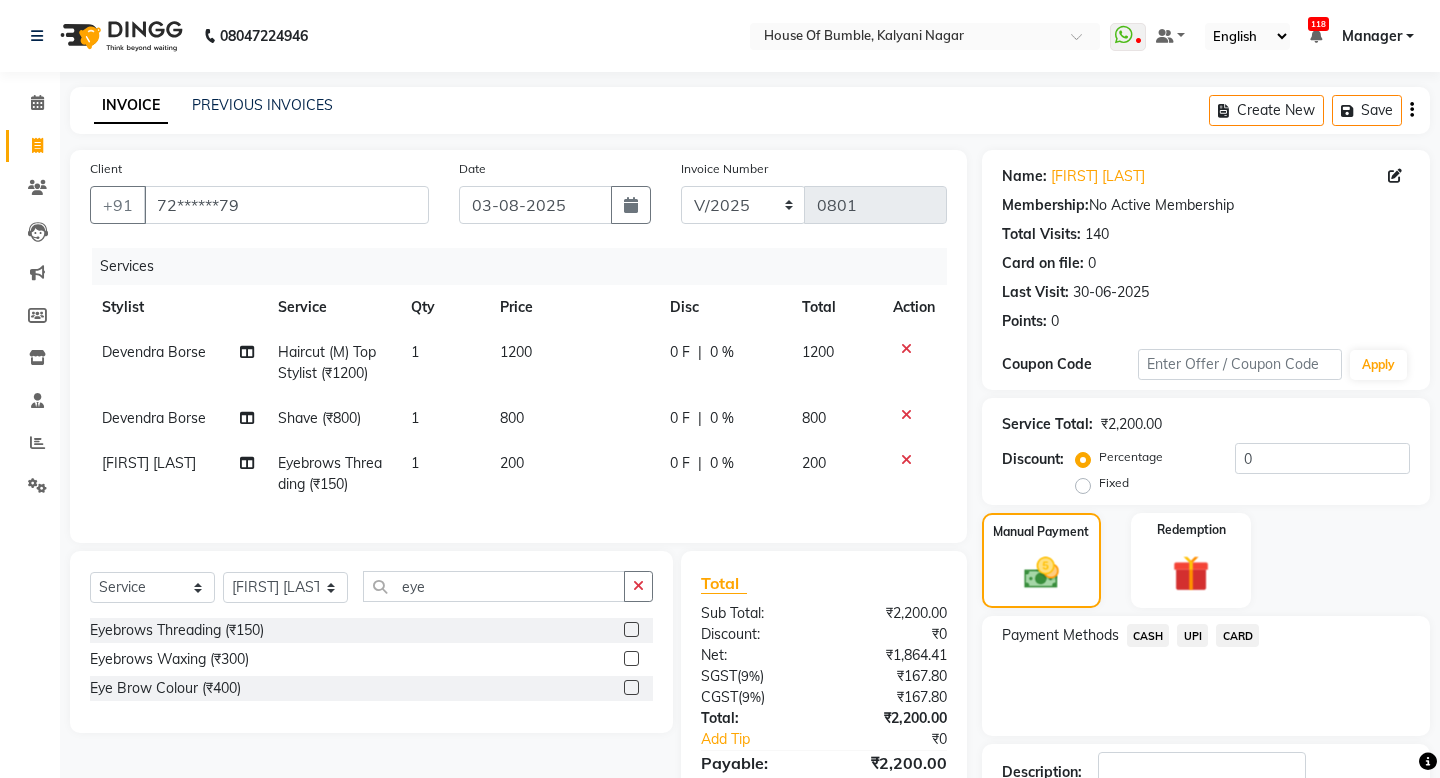 click on "Send Details On SMS Email  Checkout" 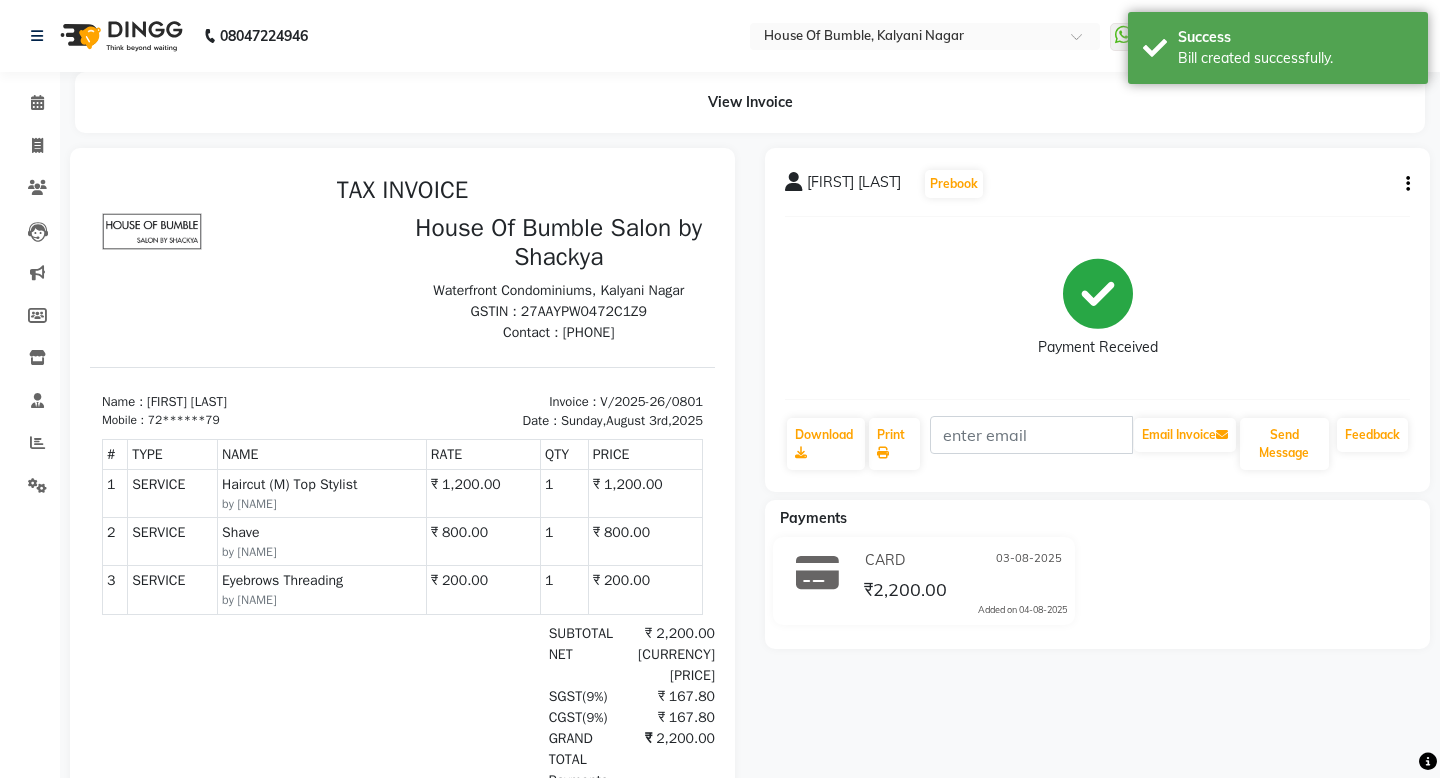 scroll, scrollTop: 0, scrollLeft: 0, axis: both 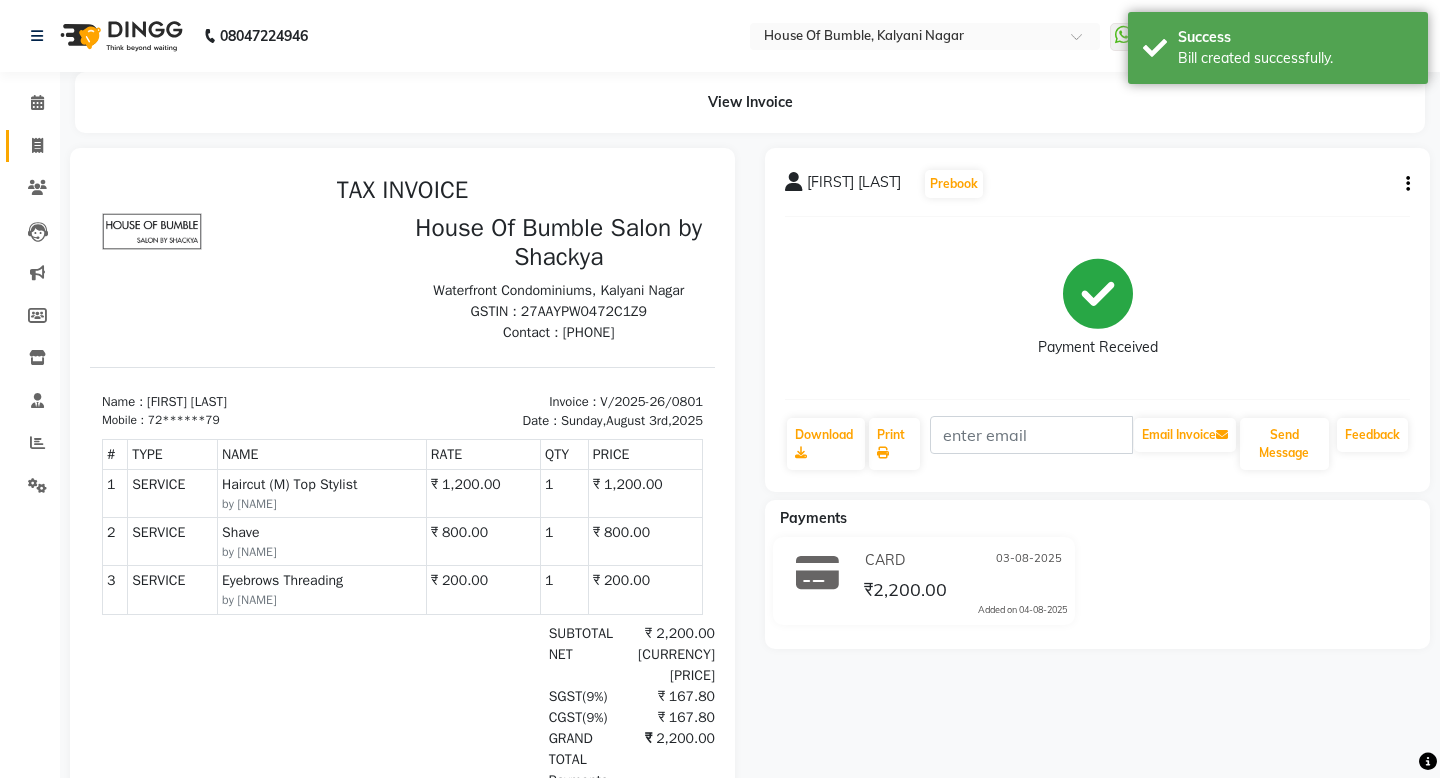 click on "Invoice" 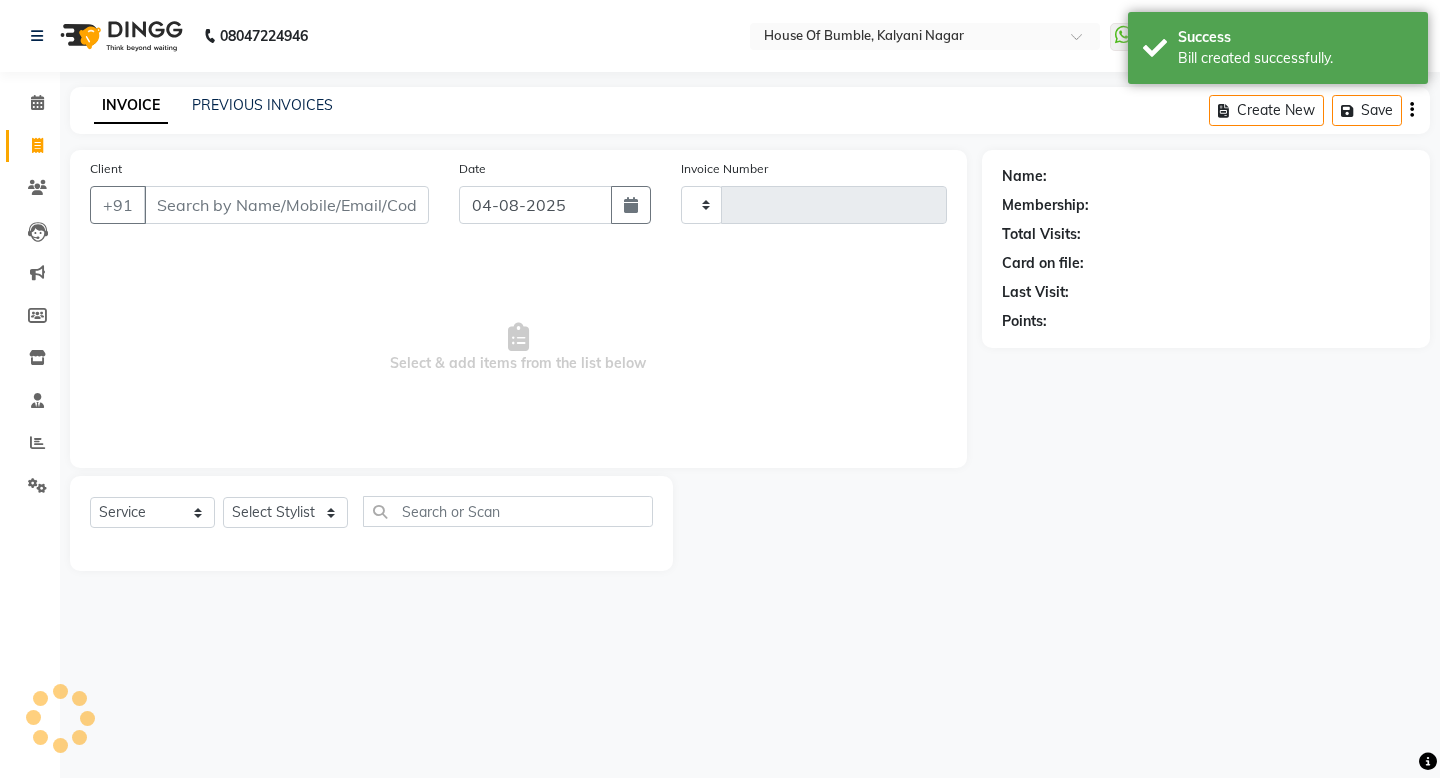 type on "0802" 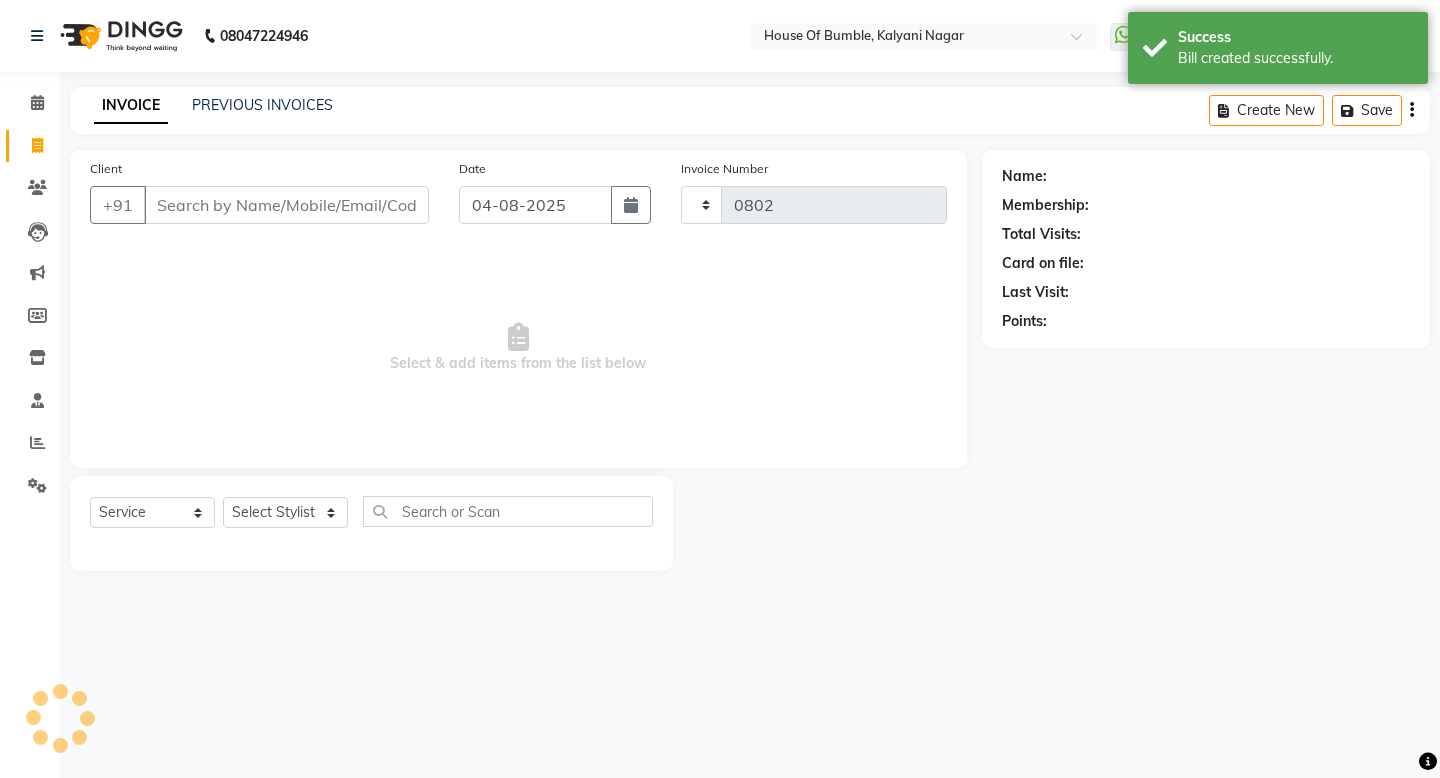 select on "579" 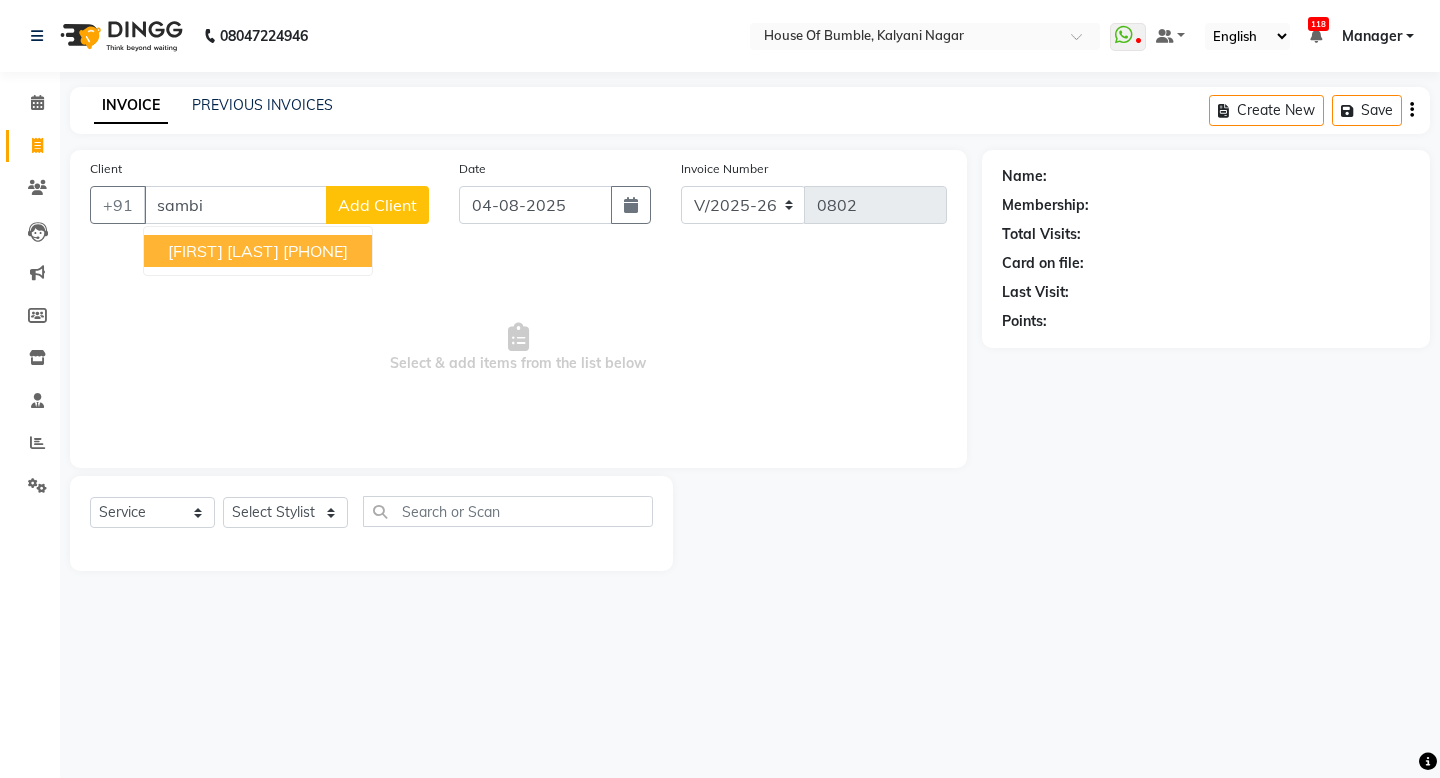 click on "[FIRST] [LAST]" at bounding box center [223, 251] 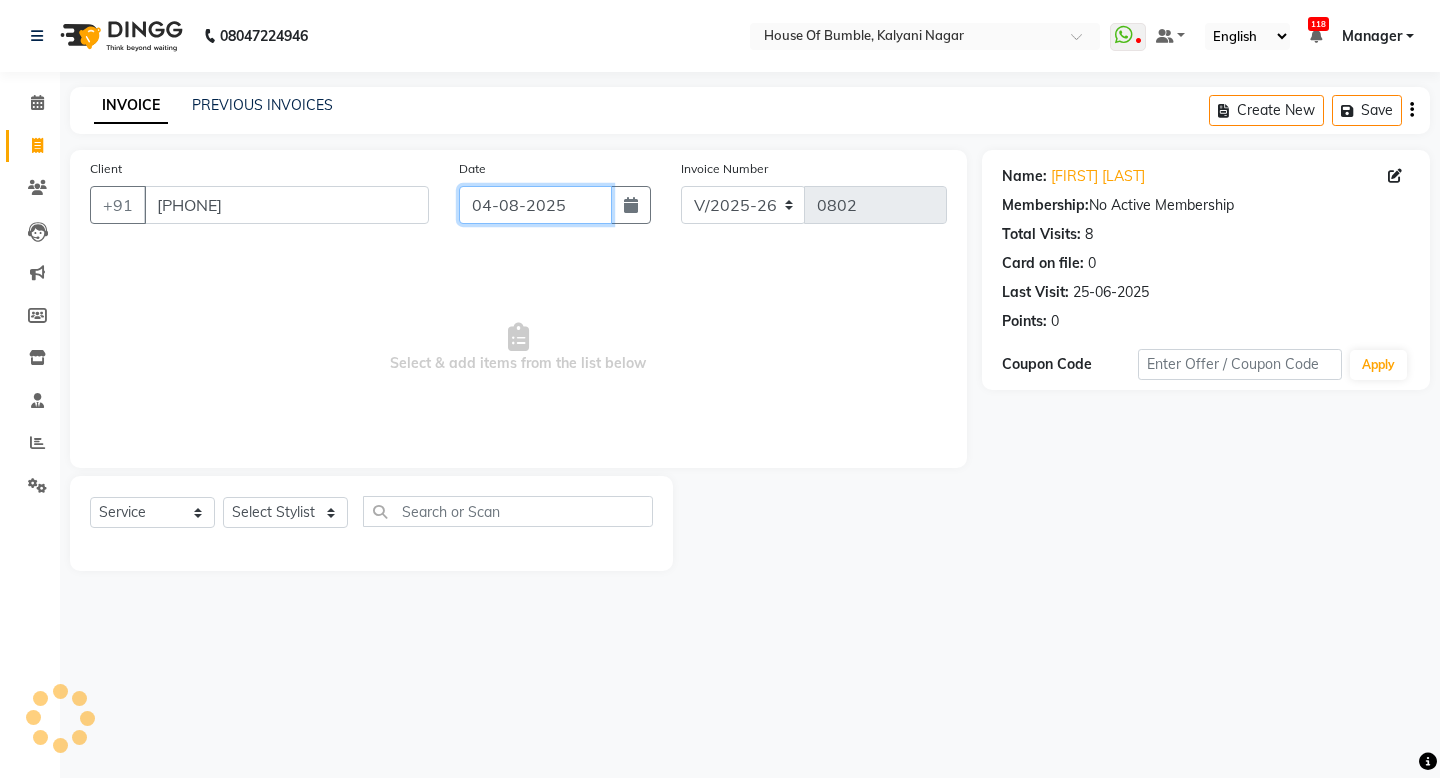click on "04-08-2025" 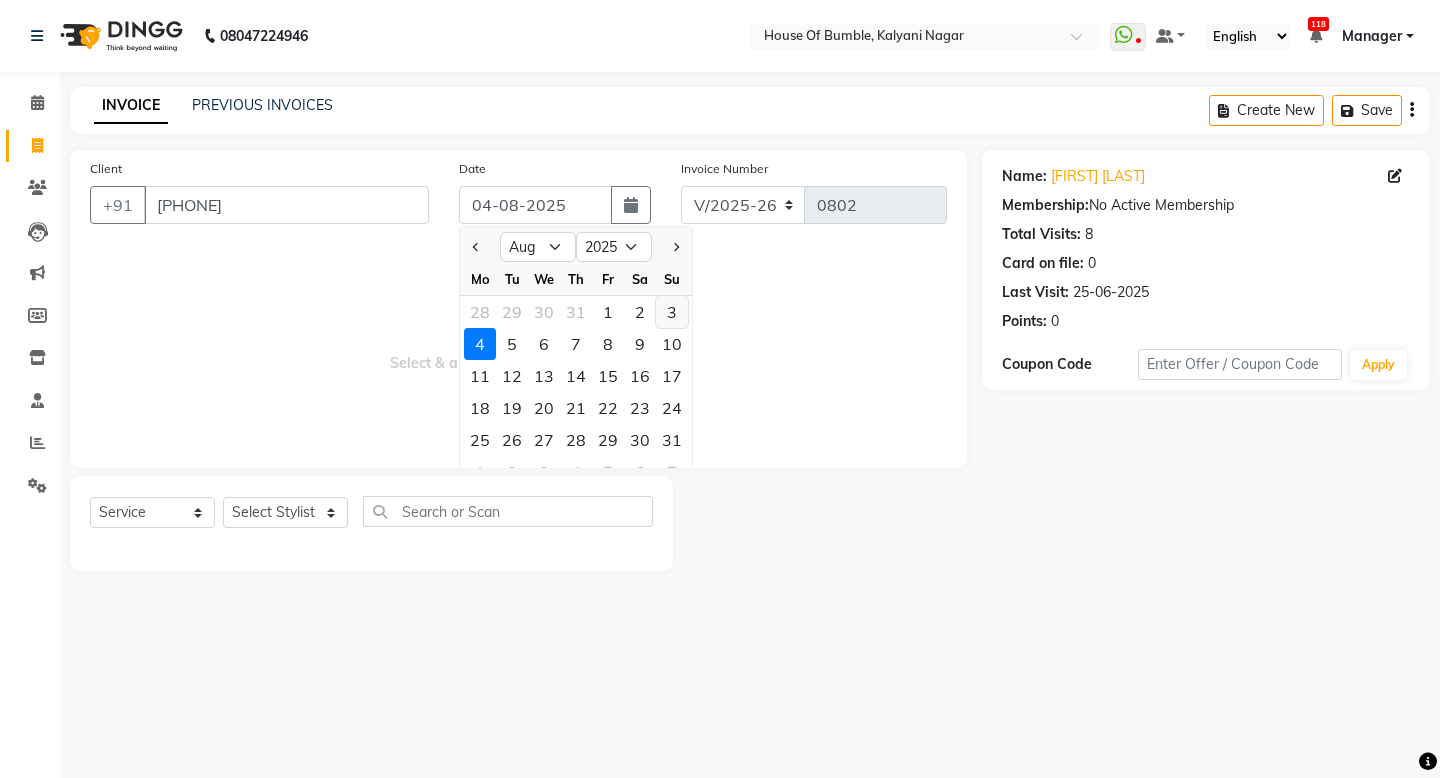 click on "3" 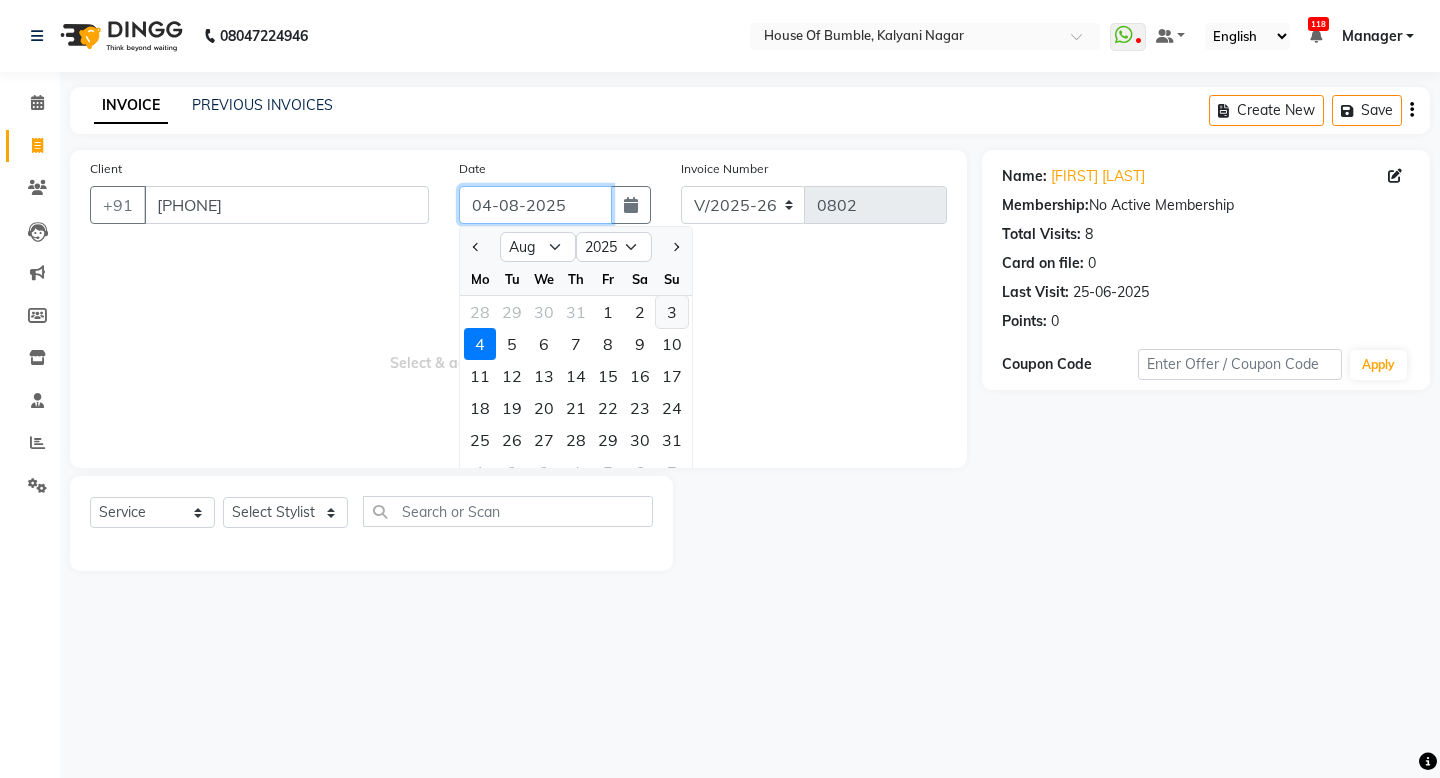 type on "03-08-2025" 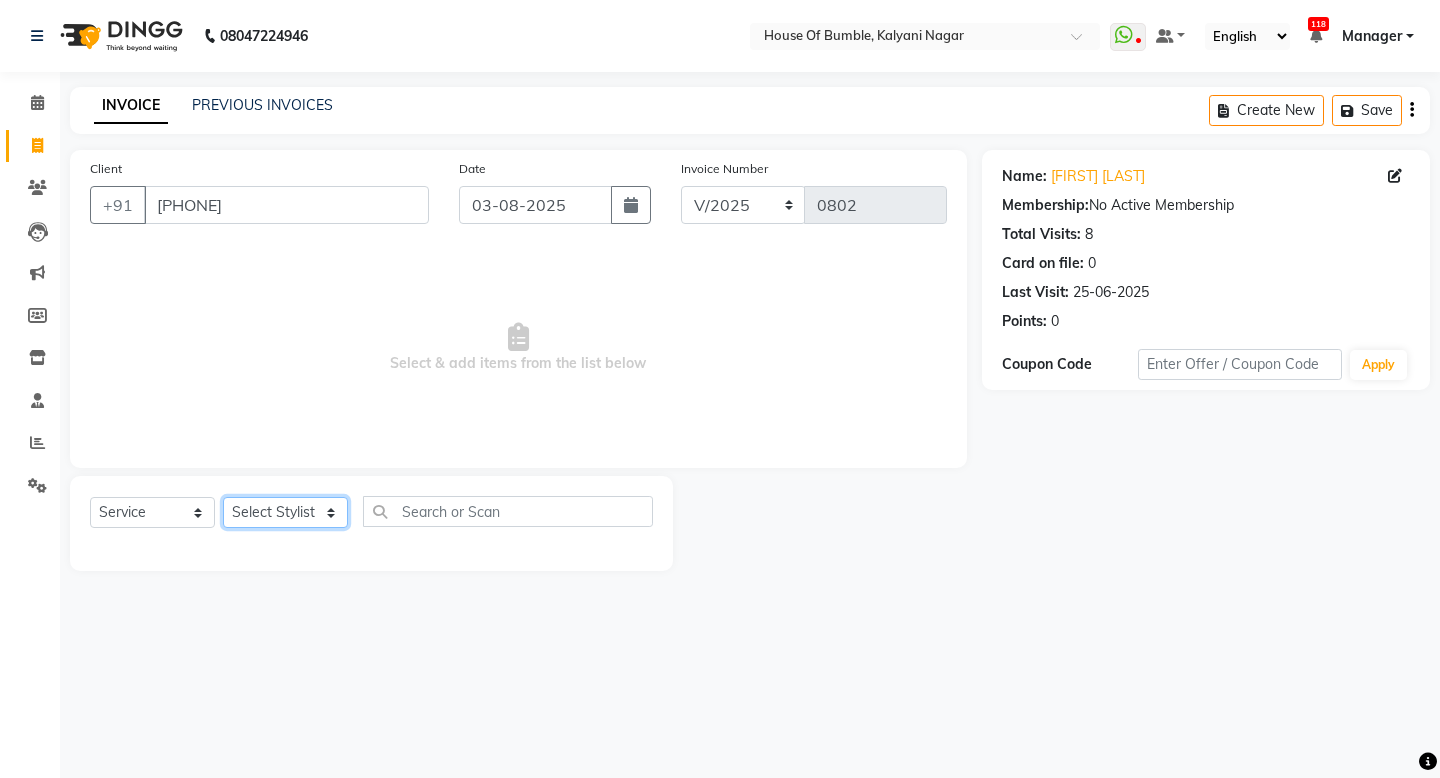 select on "76632" 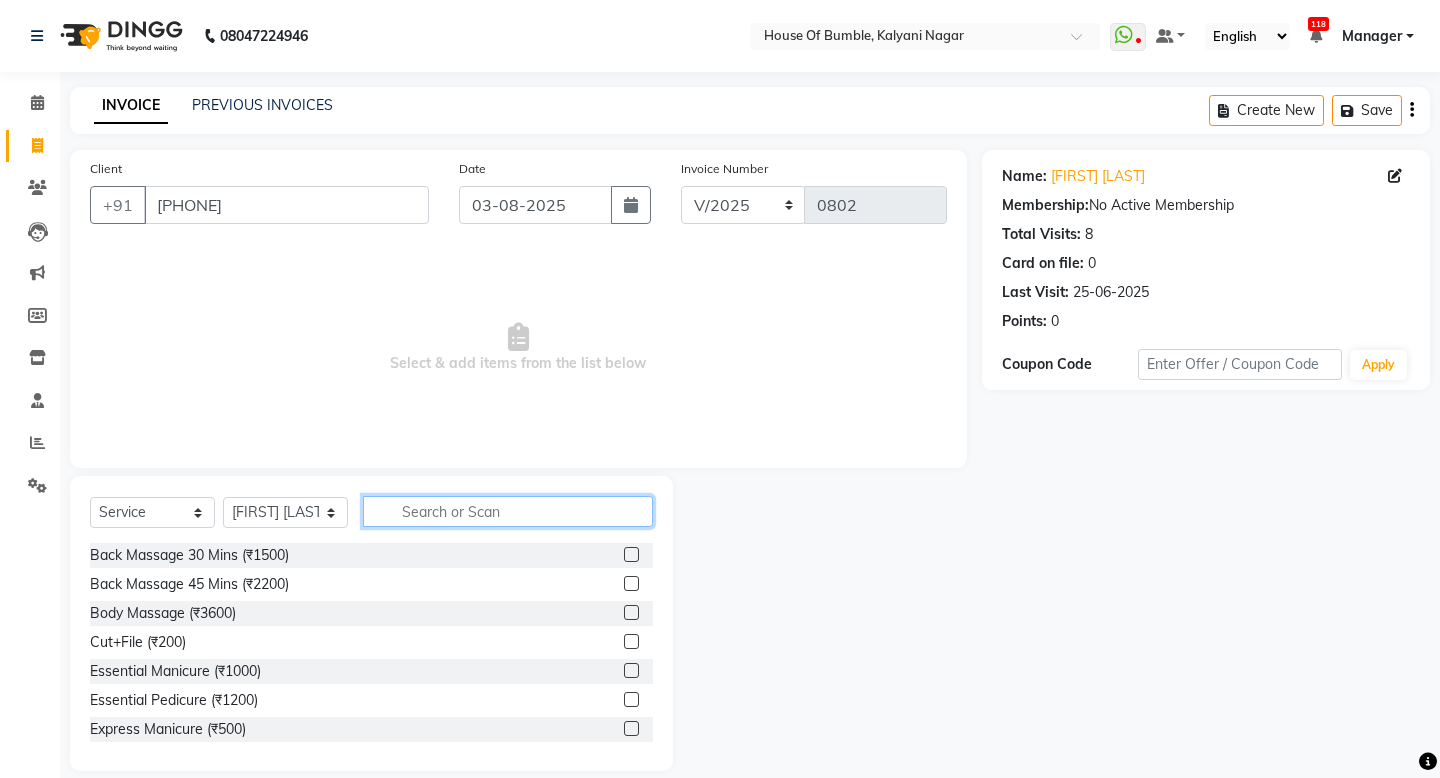 click 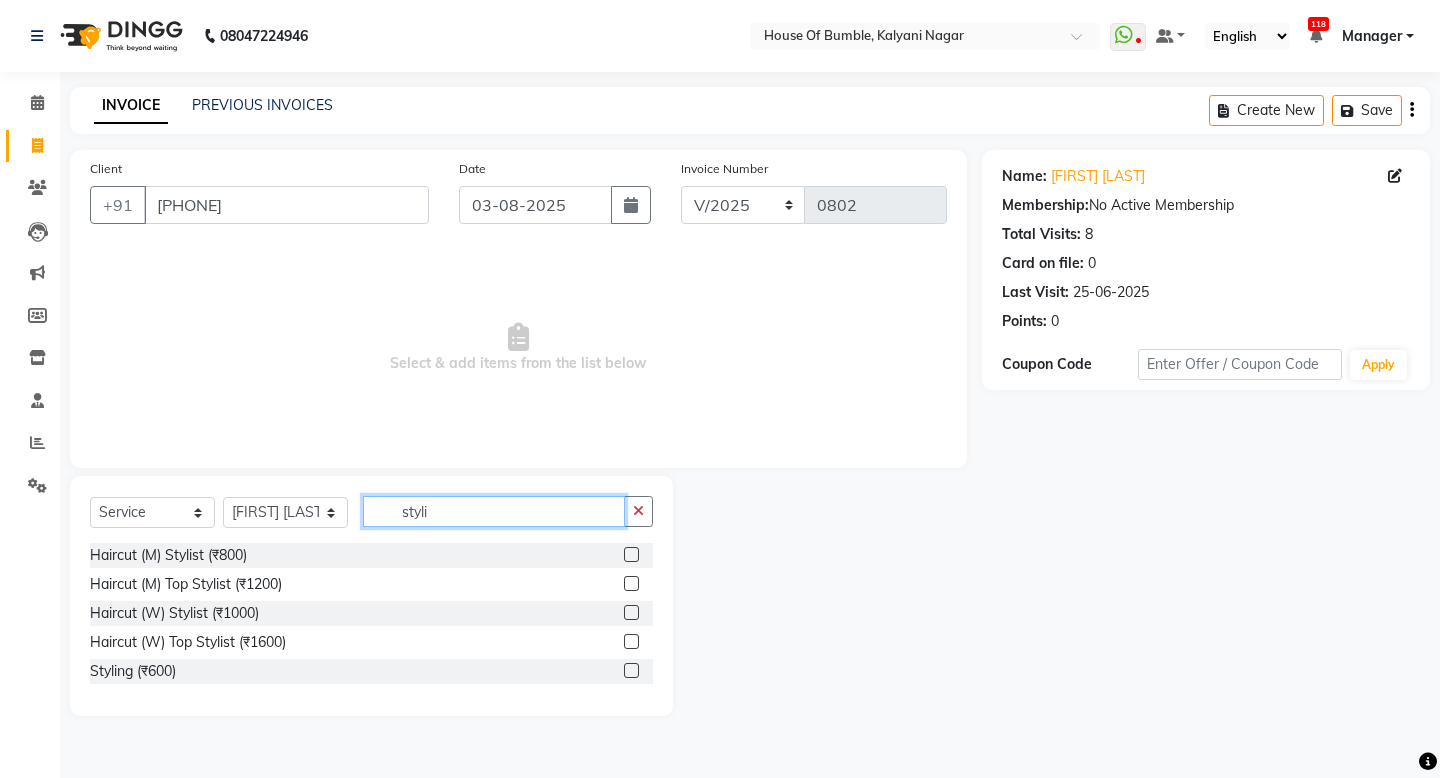 type on "styli" 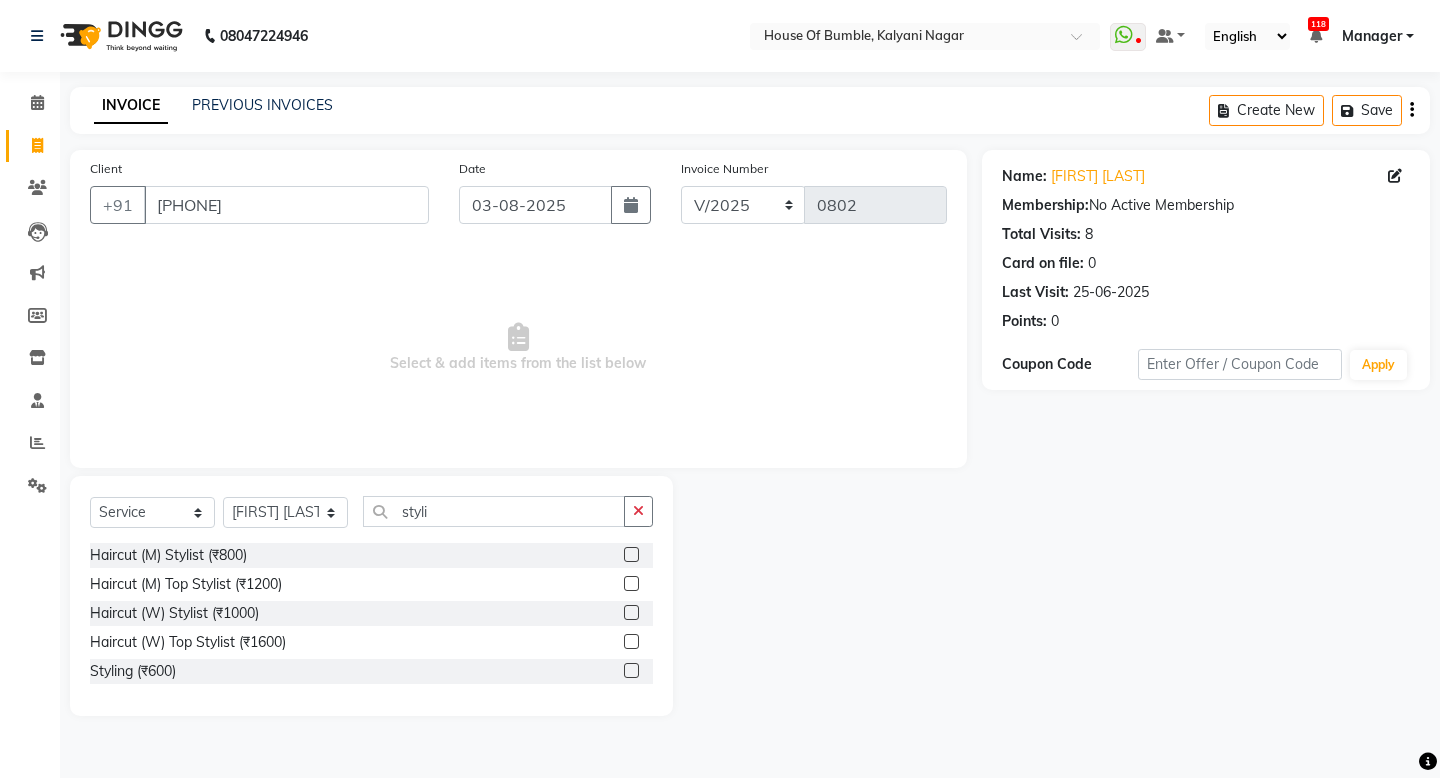 click 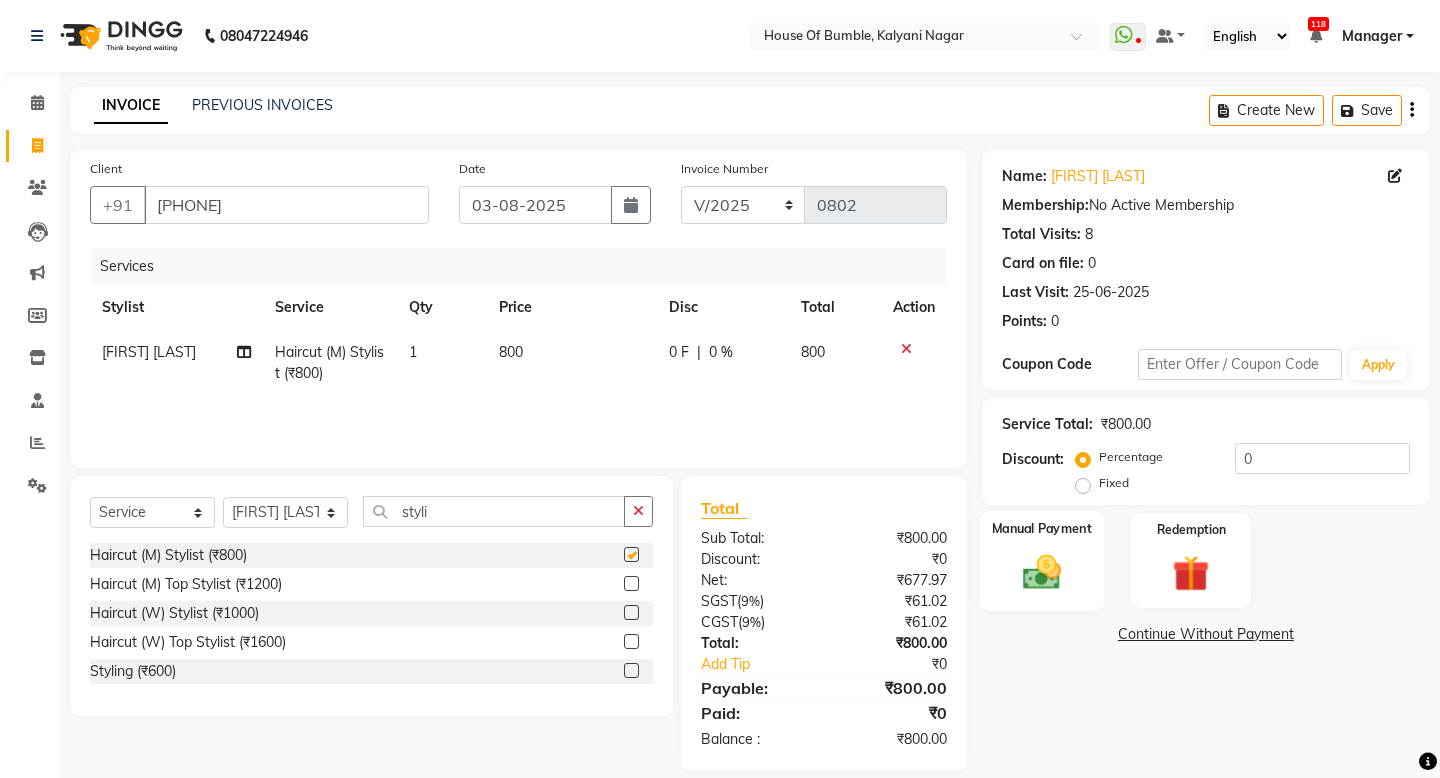 checkbox on "false" 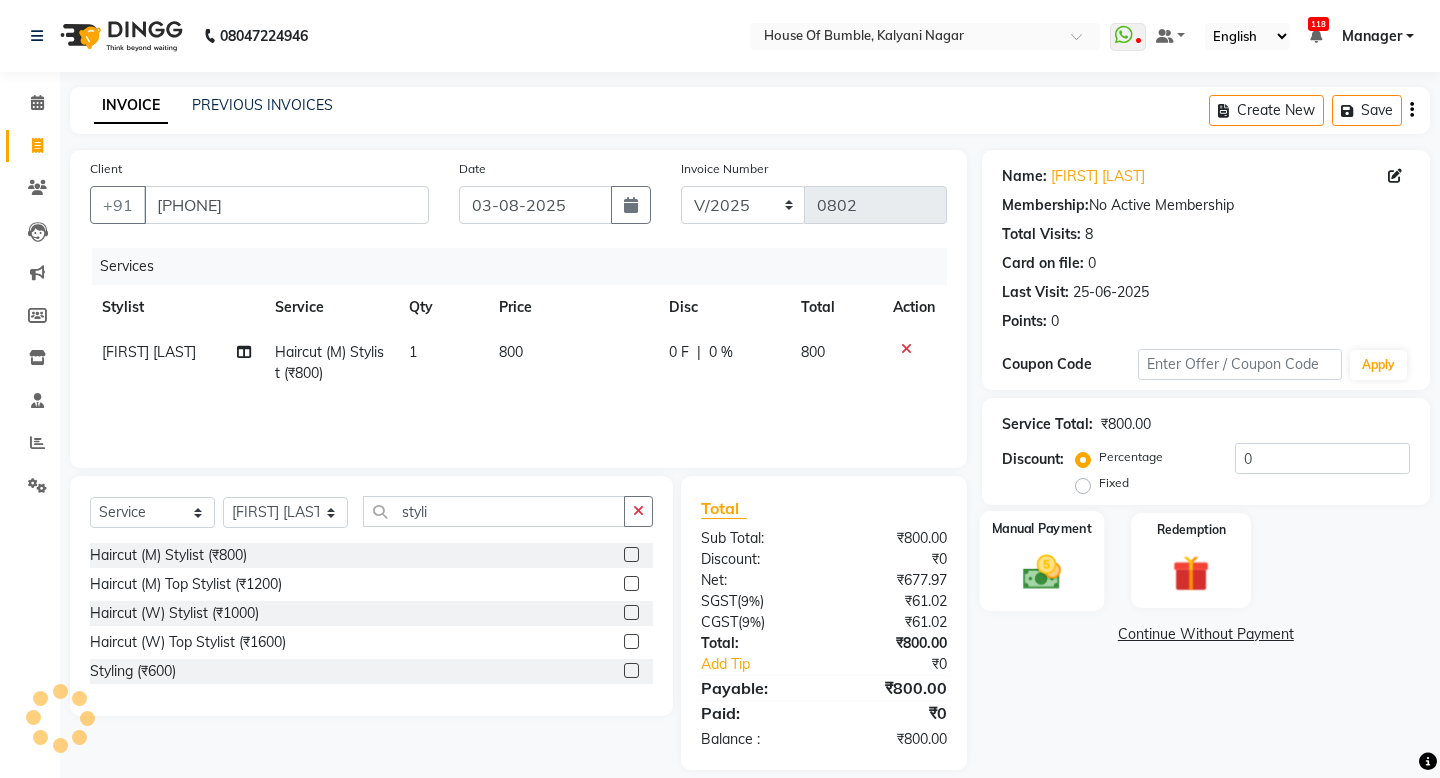 click on "Manual Payment" 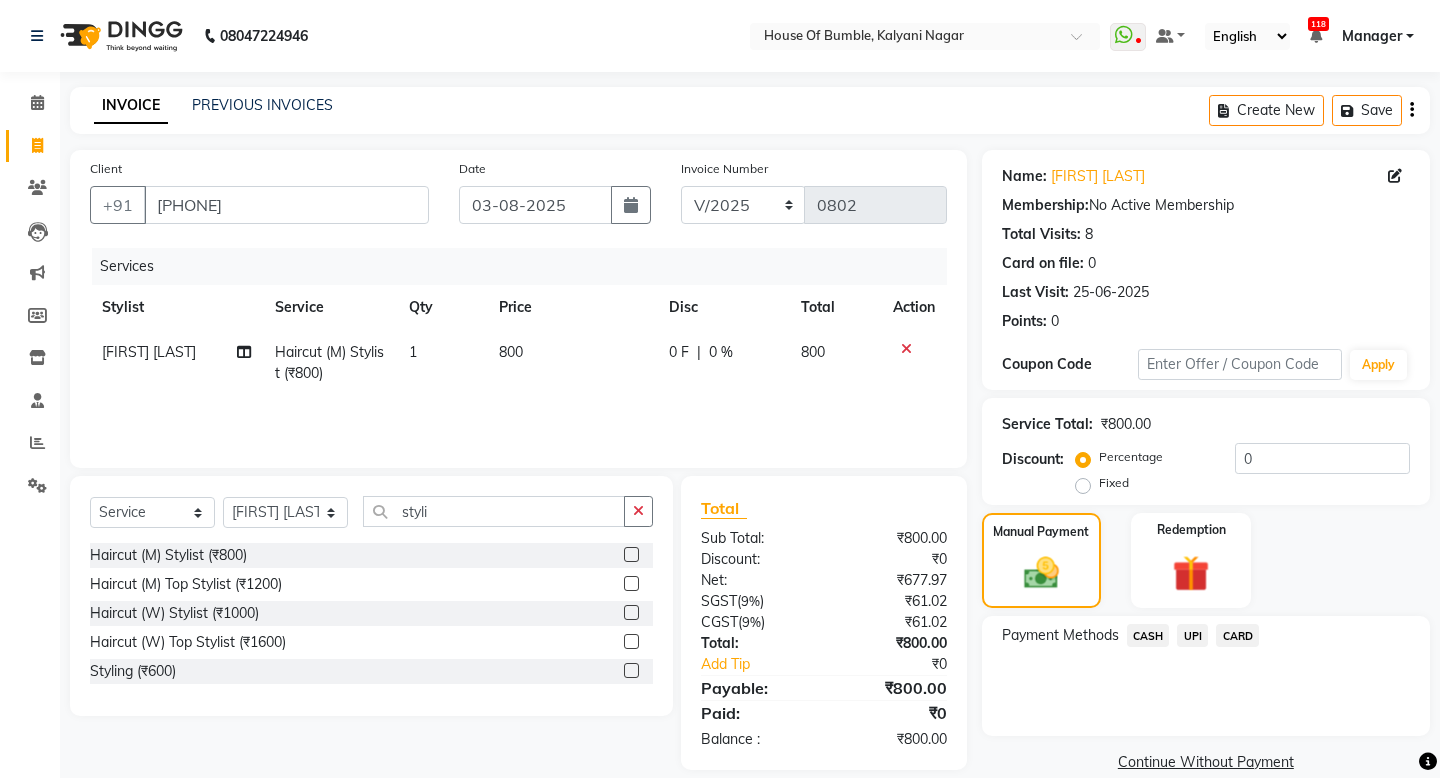 click on "UPI" 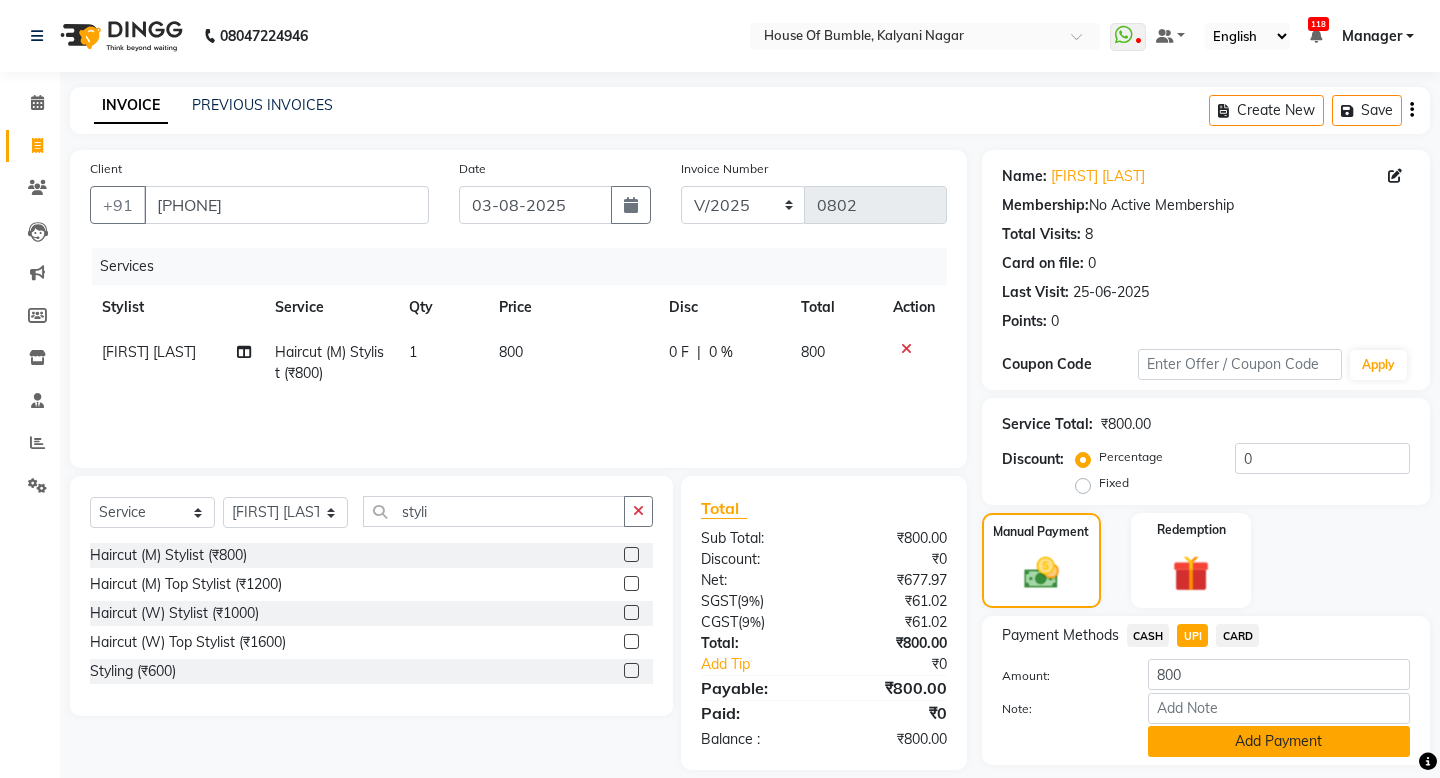 click on "Add Payment" 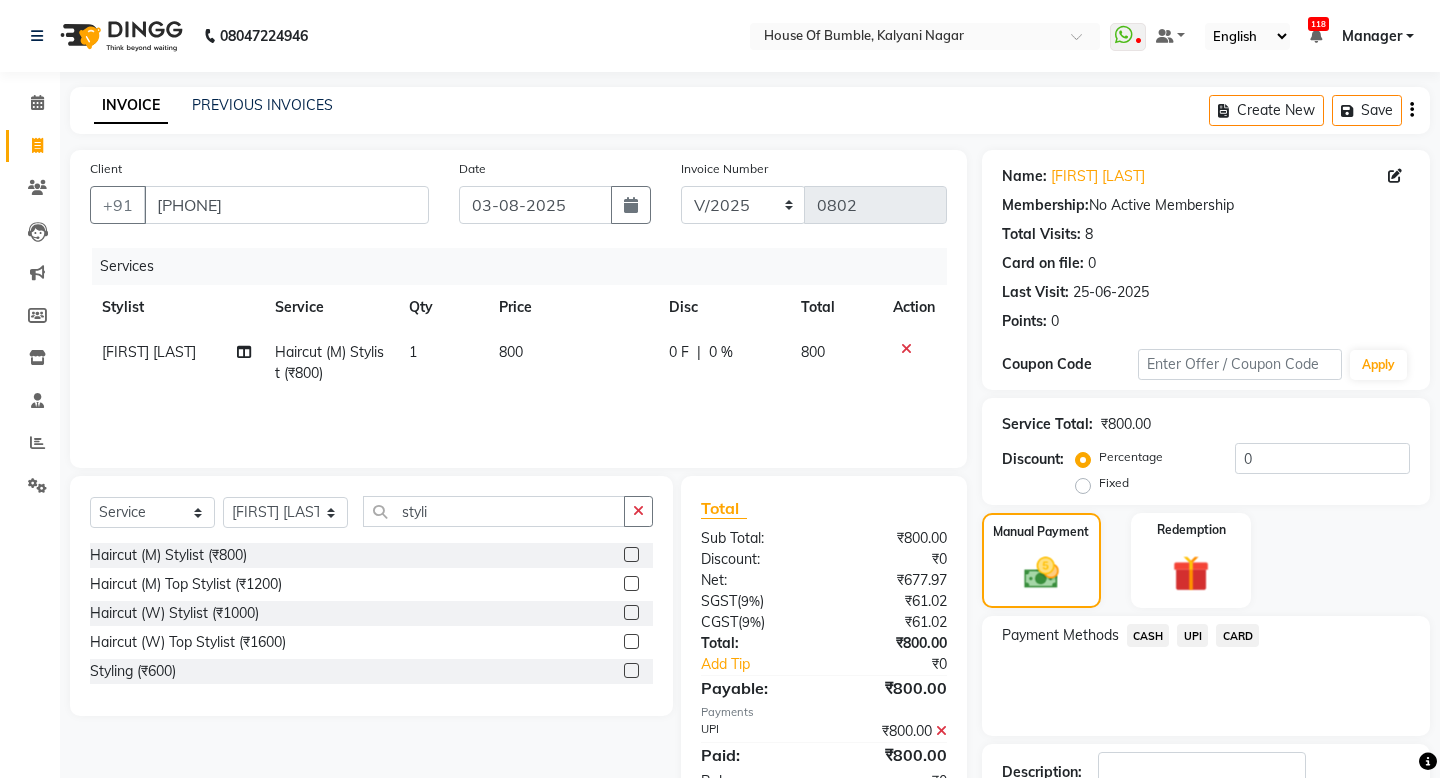 click on "Name: [FIRST] [LAST] Membership:  No Active Membership  Total Visits:  [NUMBER] Card on file:  [NUMBER] Last Visit:   [DATE] Points:   [NUMBER]  Coupon Code Apply Service Total:  [CURRENCY][PRICE]  Discount:  Percentage   Fixed  [NUMBER] Manual Payment Redemption Payment Methods  CASH   UPI   CARD  Description:                  Send Details On SMS Email  Checkout" 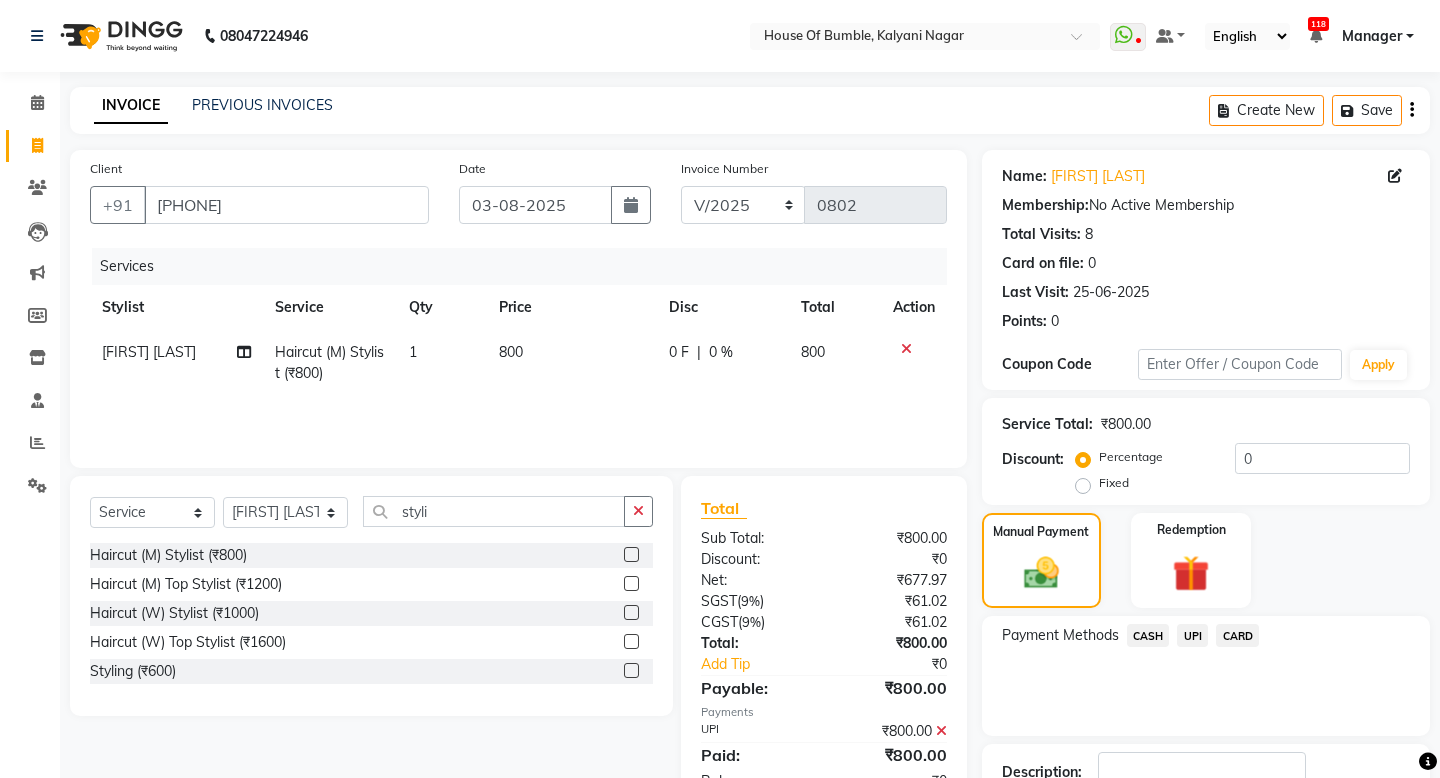 scroll, scrollTop: 57, scrollLeft: 0, axis: vertical 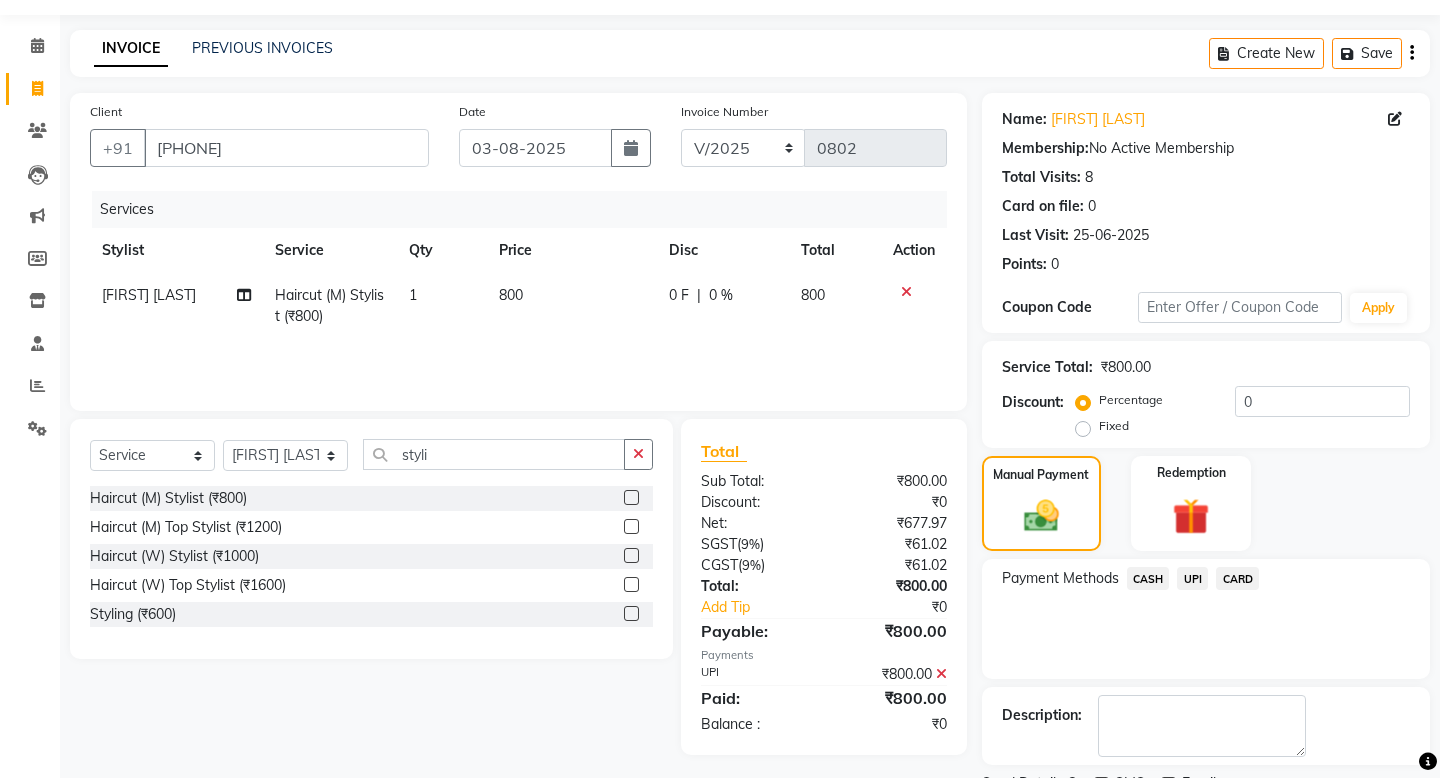 click on "Checkout" 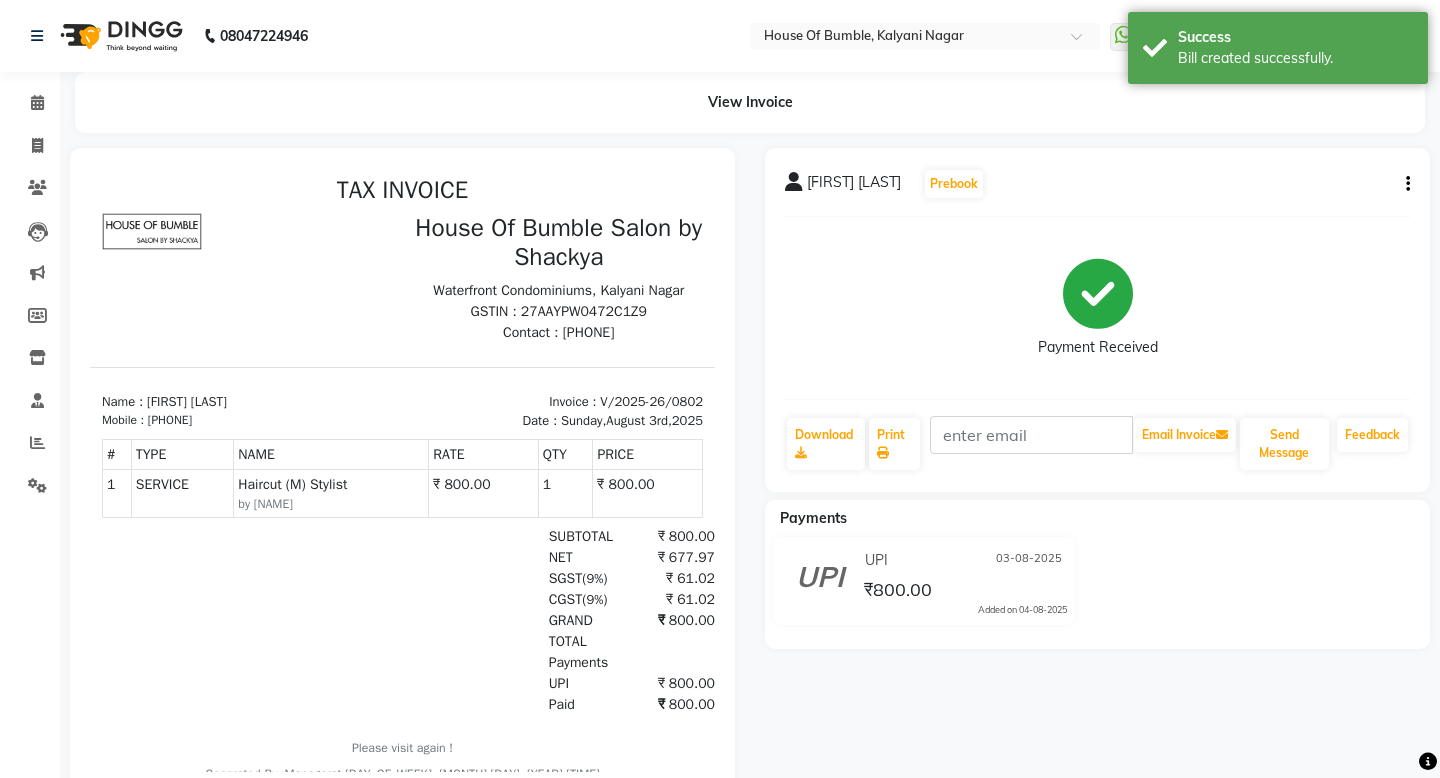 scroll, scrollTop: 0, scrollLeft: 0, axis: both 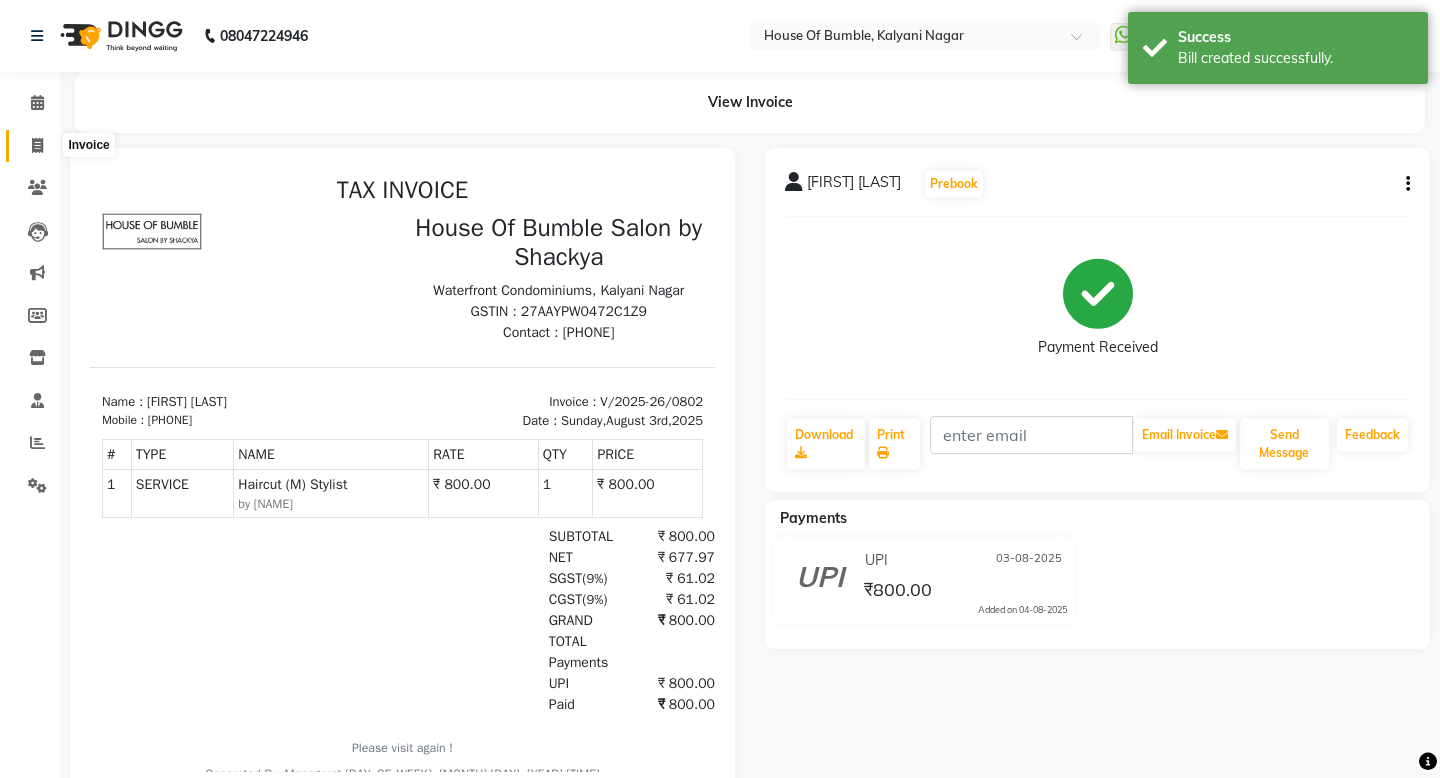 click 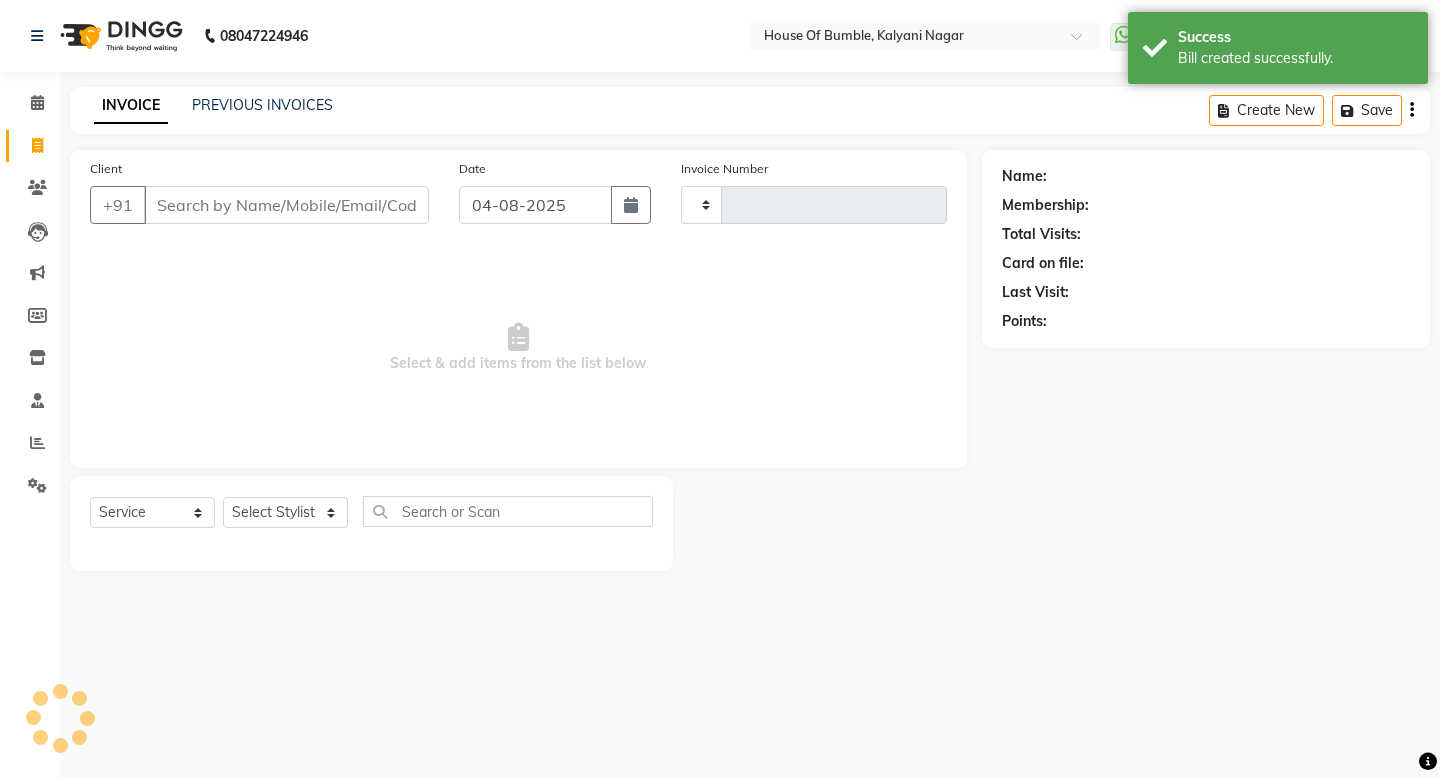 type on "0803" 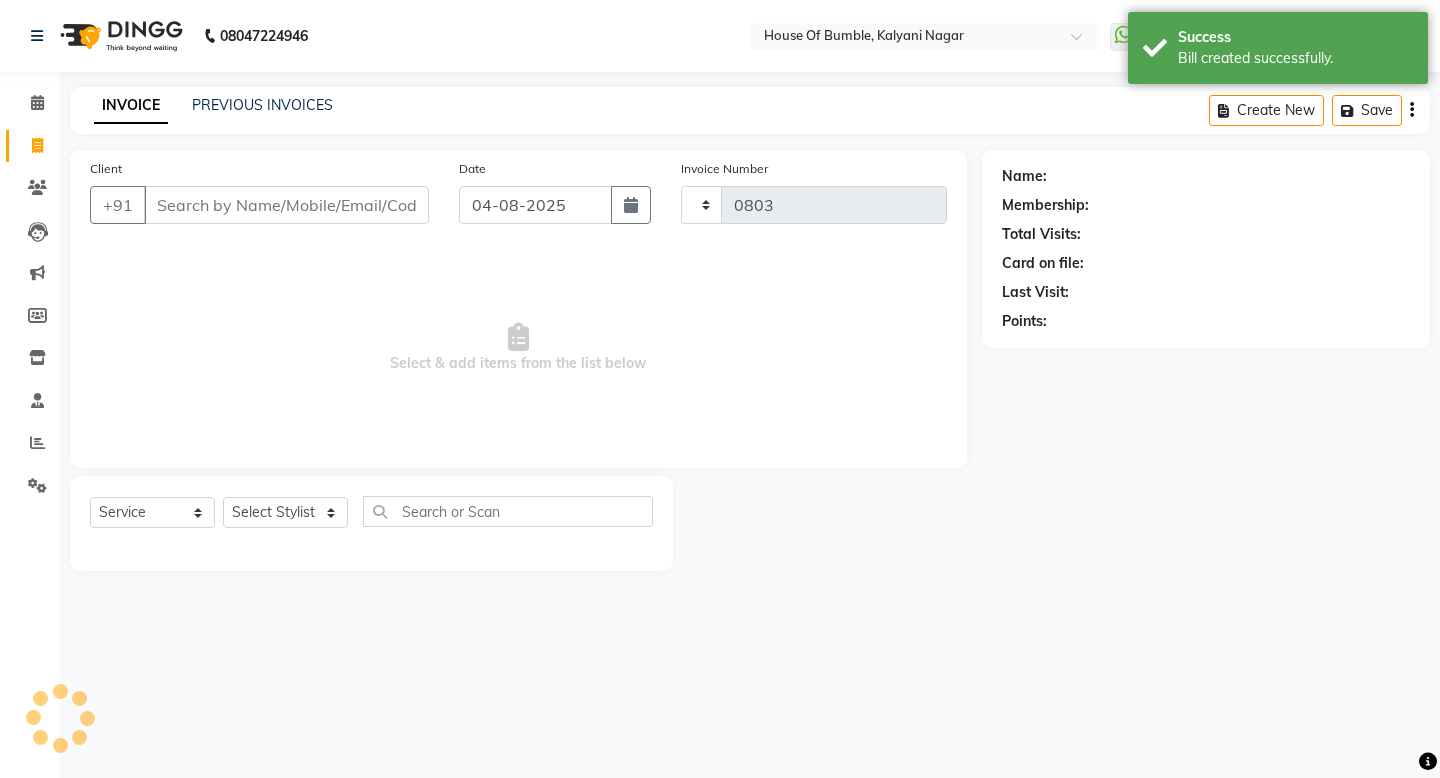 select on "579" 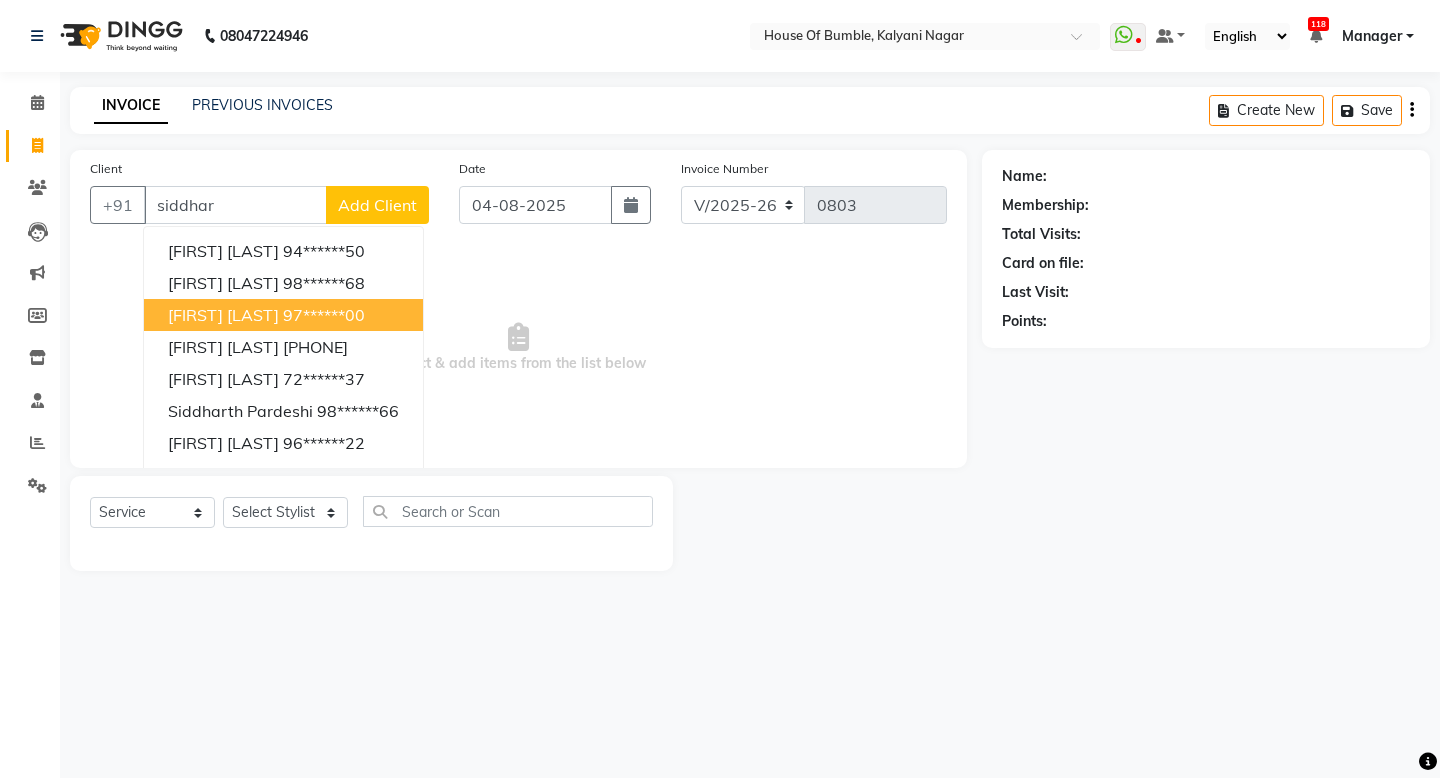 click on "[FIRST] [LAST] [PHONE]" at bounding box center [283, 315] 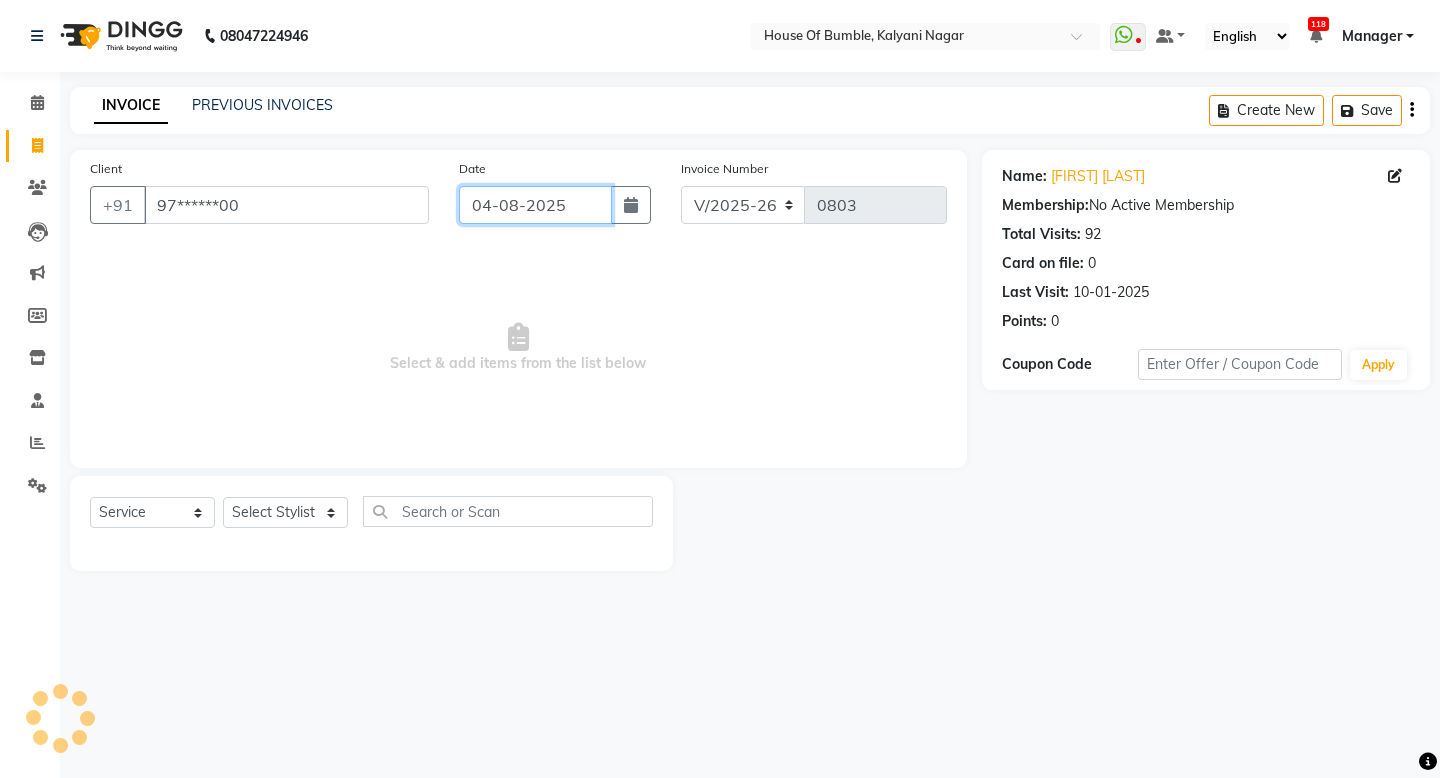 click on "04-08-2025" 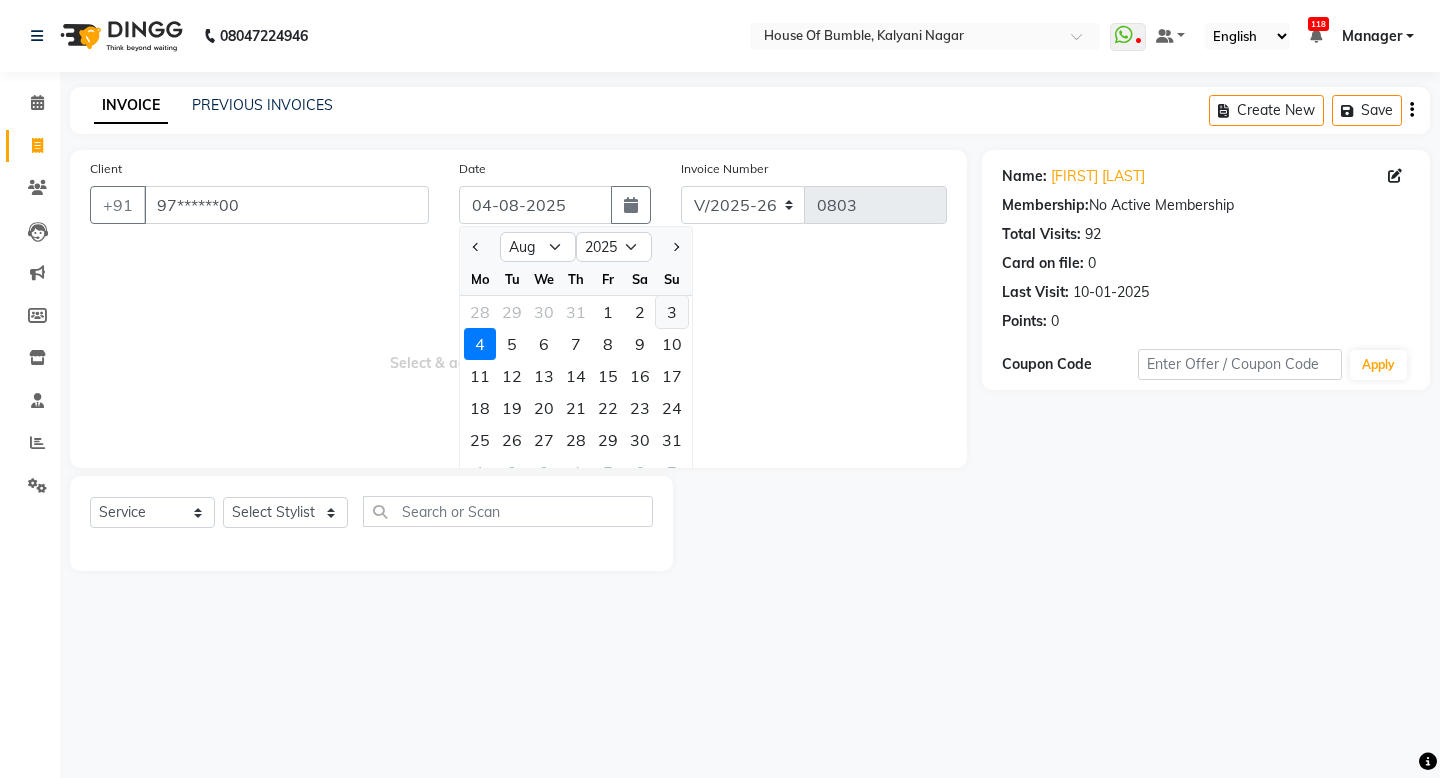 click on "3" 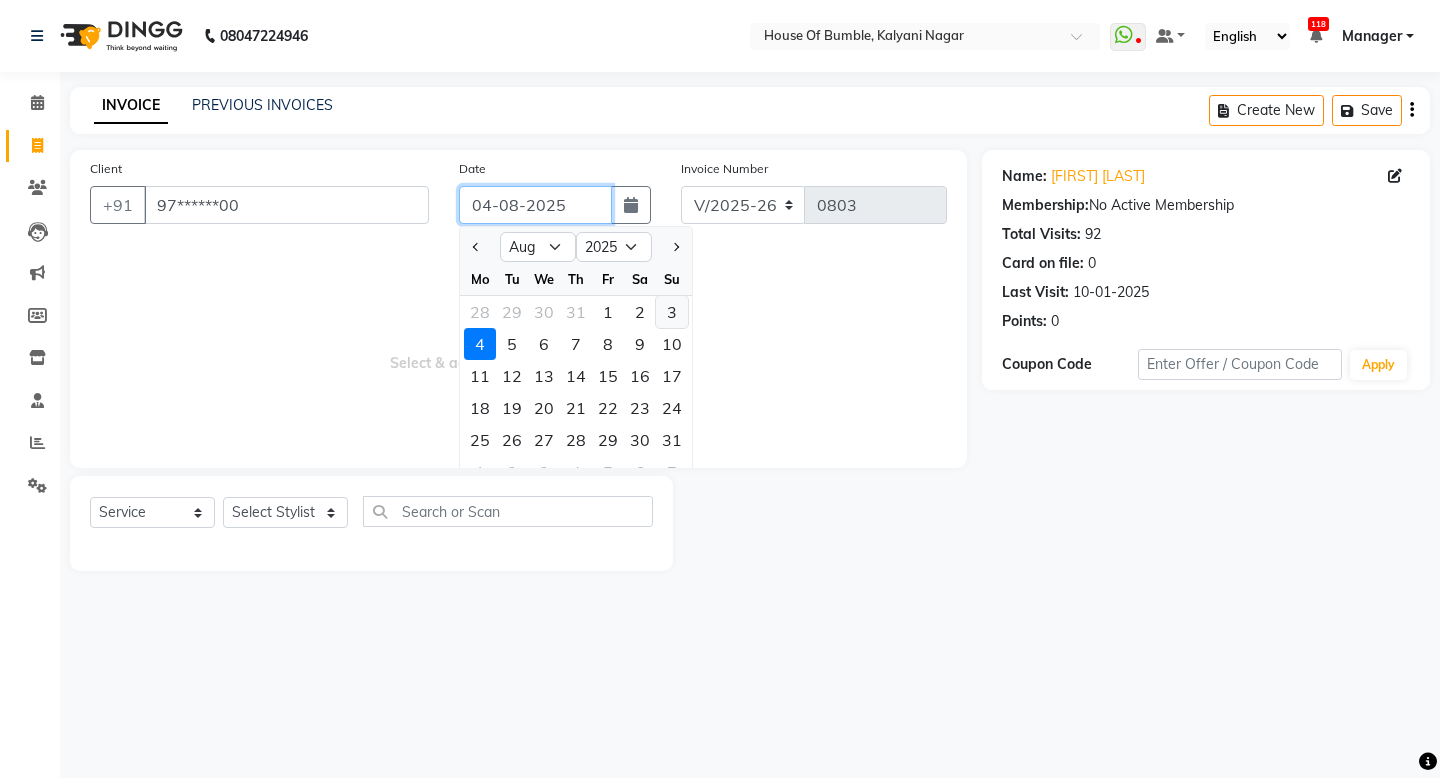 type on "03-08-2025" 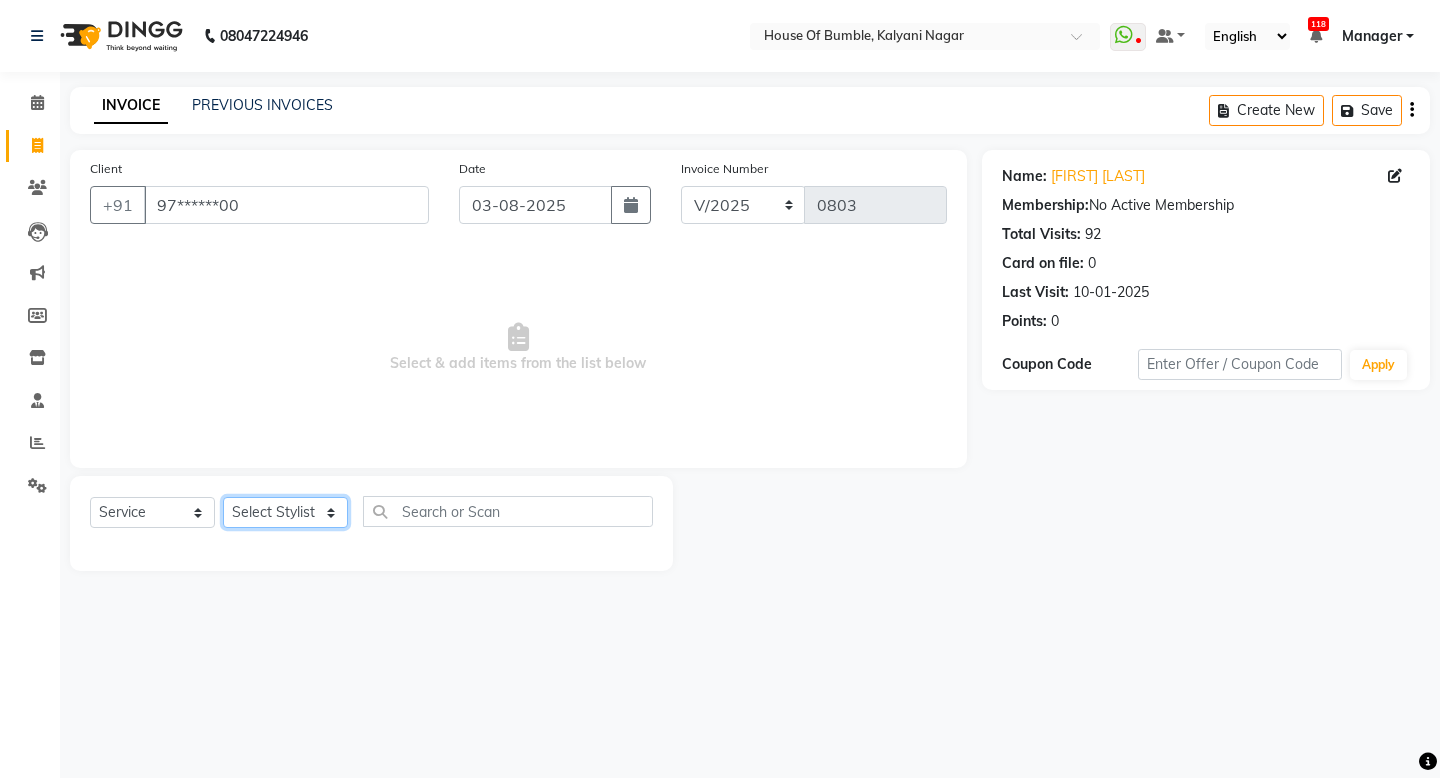 select on "9480" 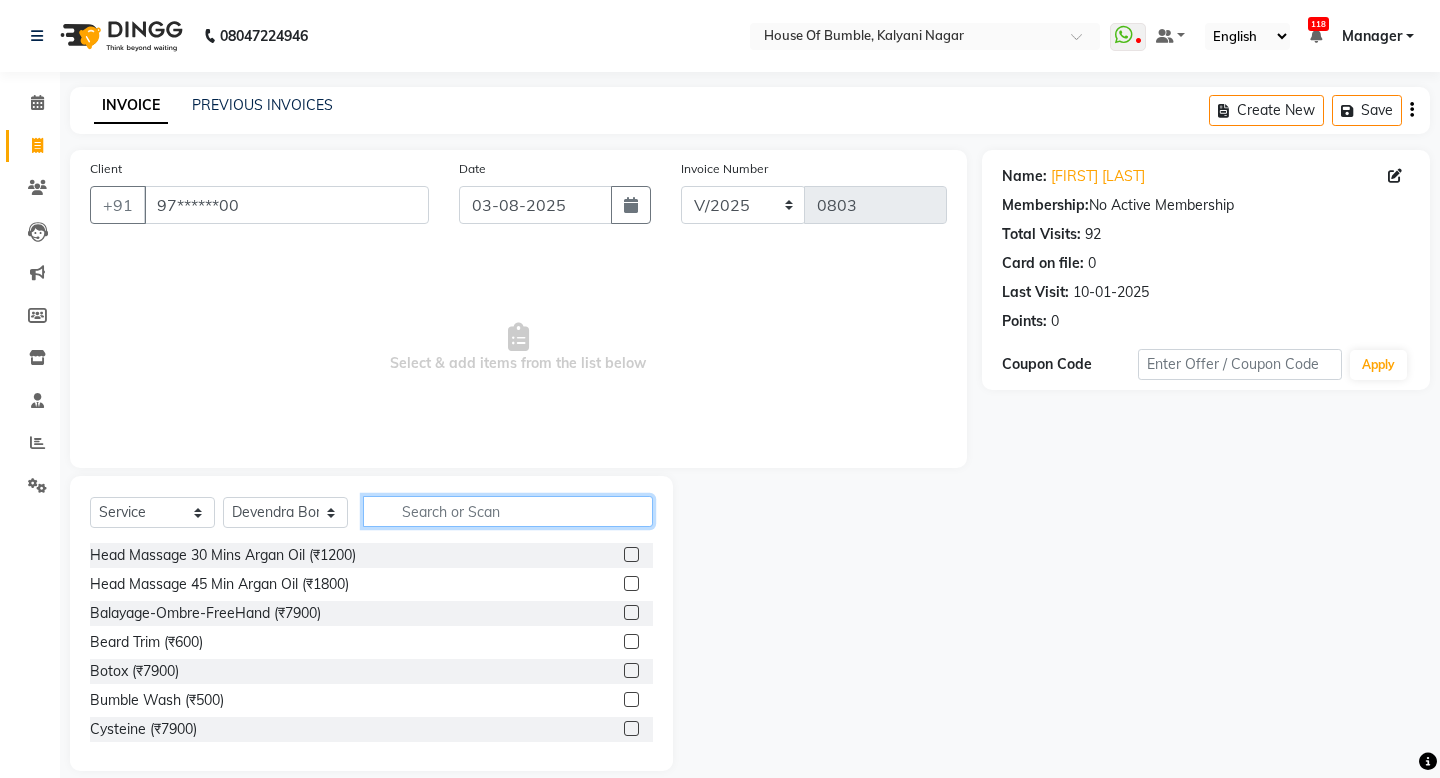 click 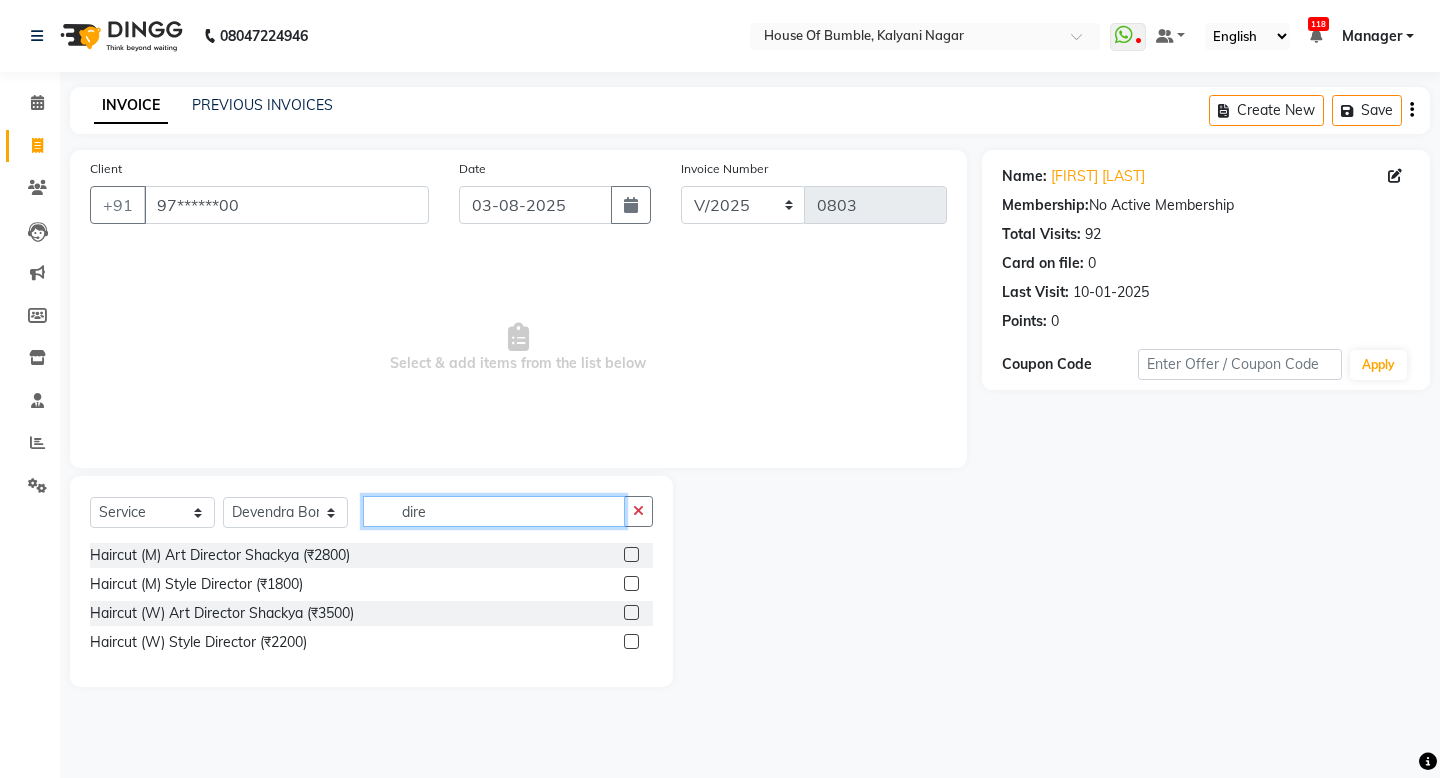 type on "dire" 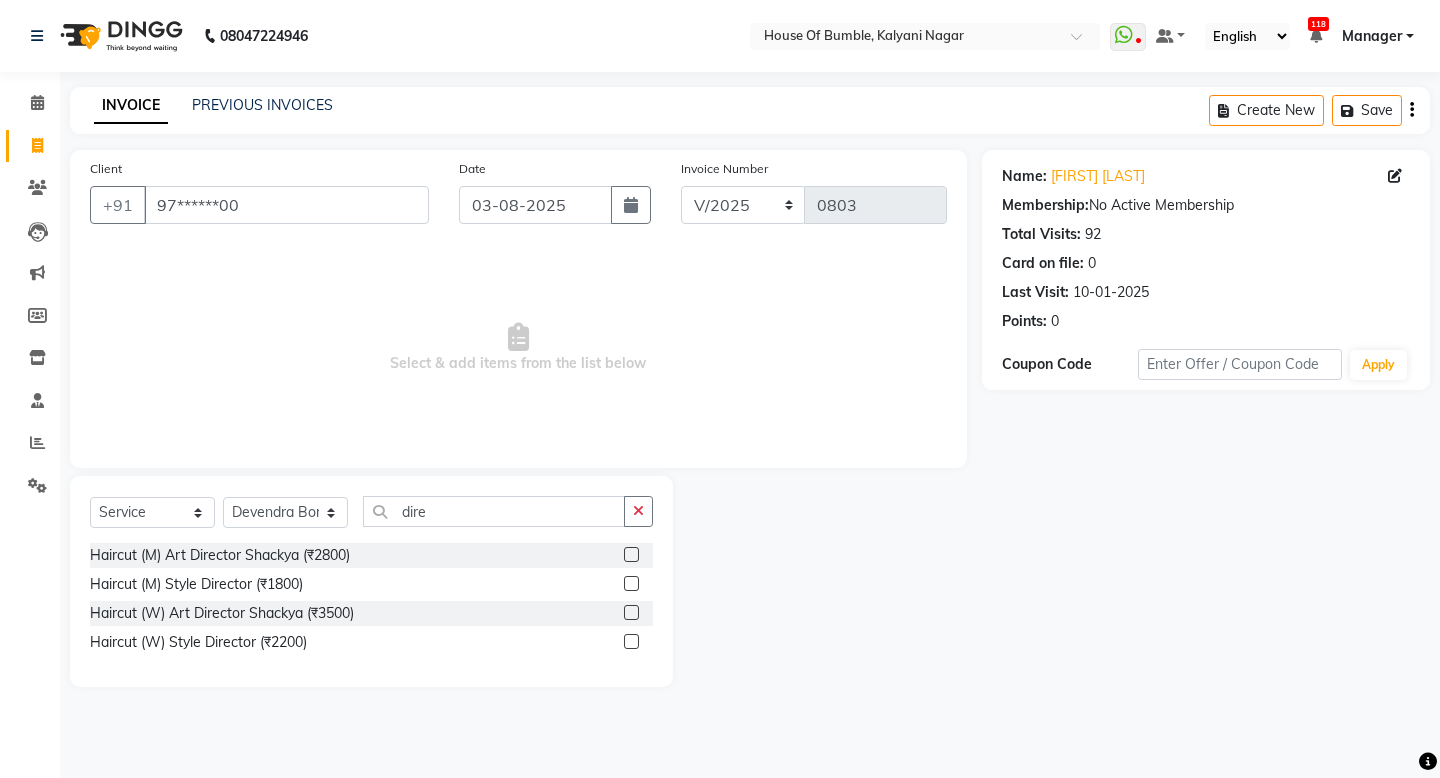 click 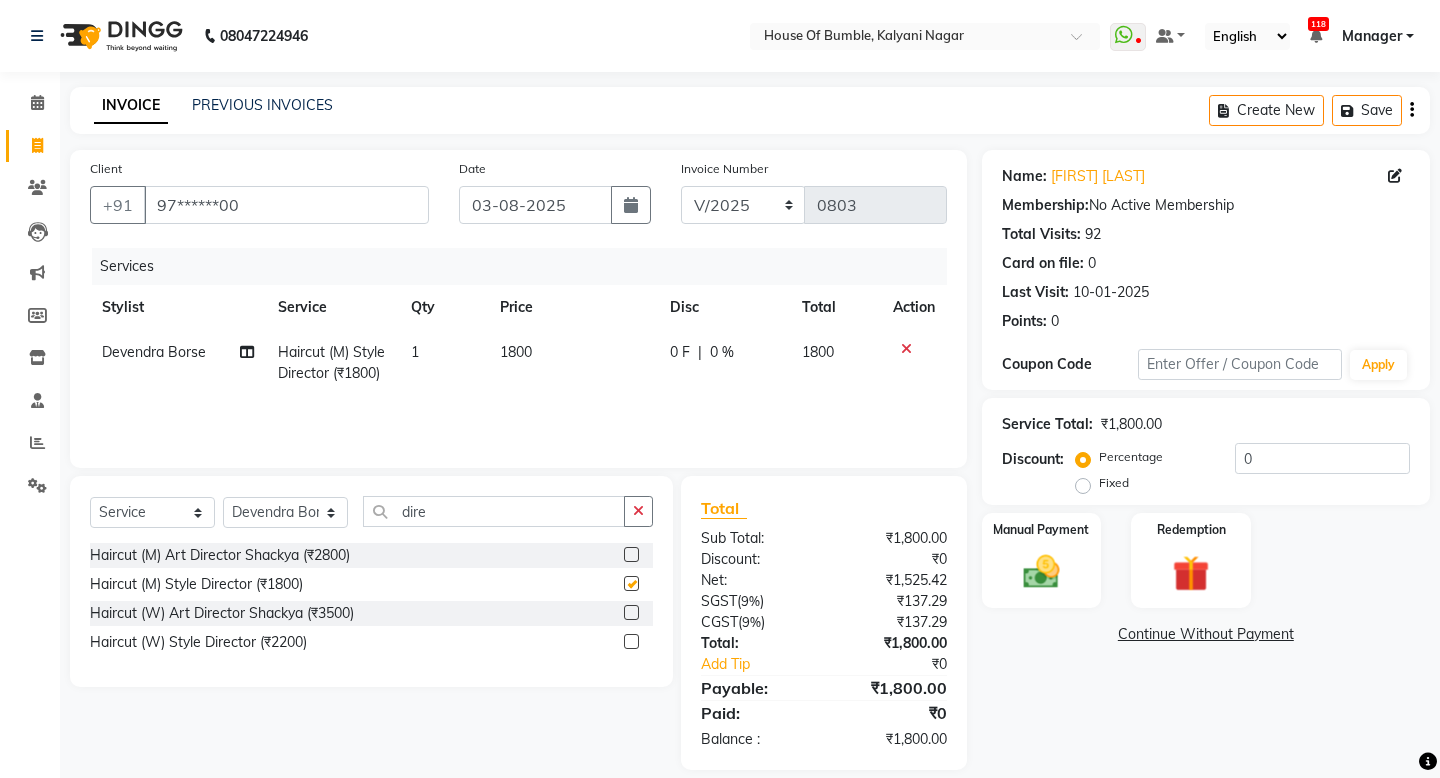 checkbox on "false" 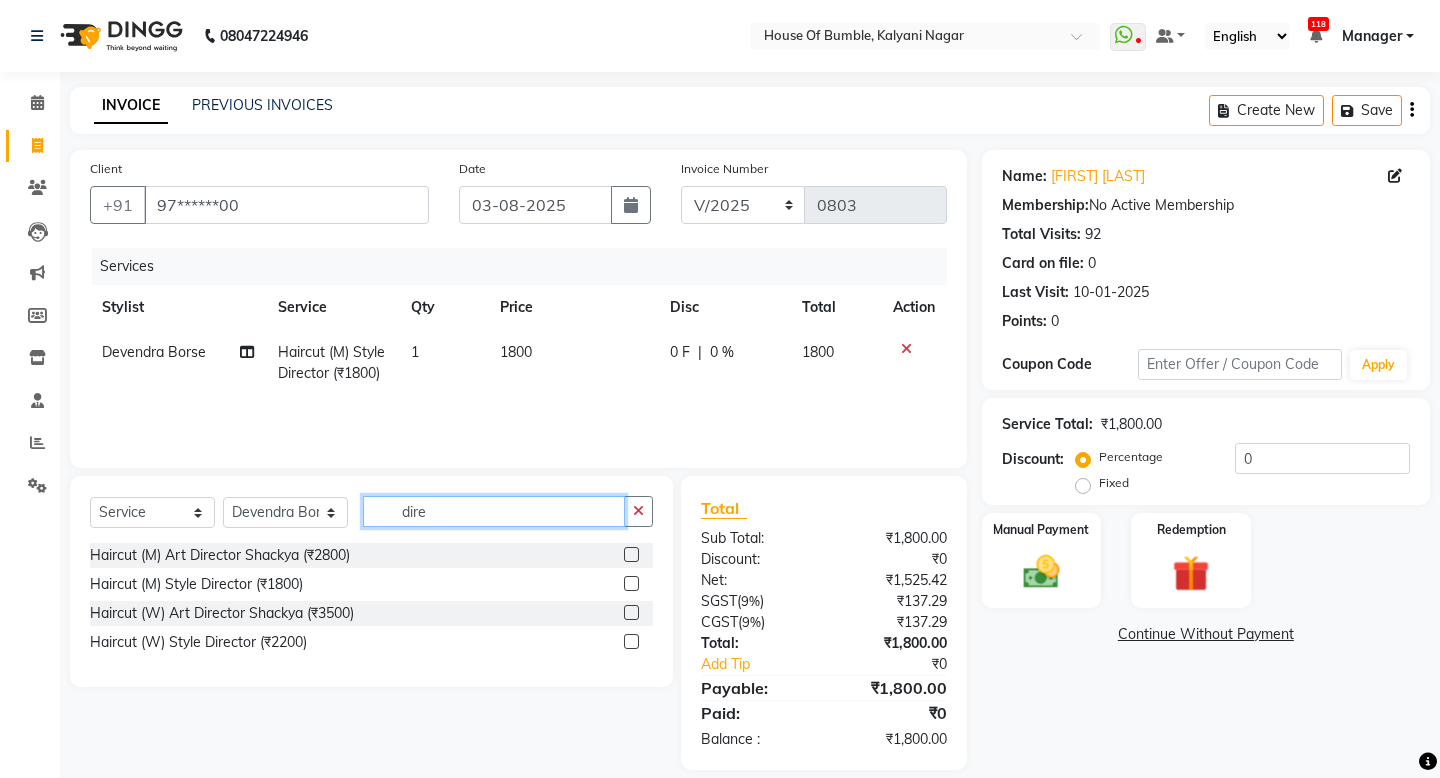 click on "dire" 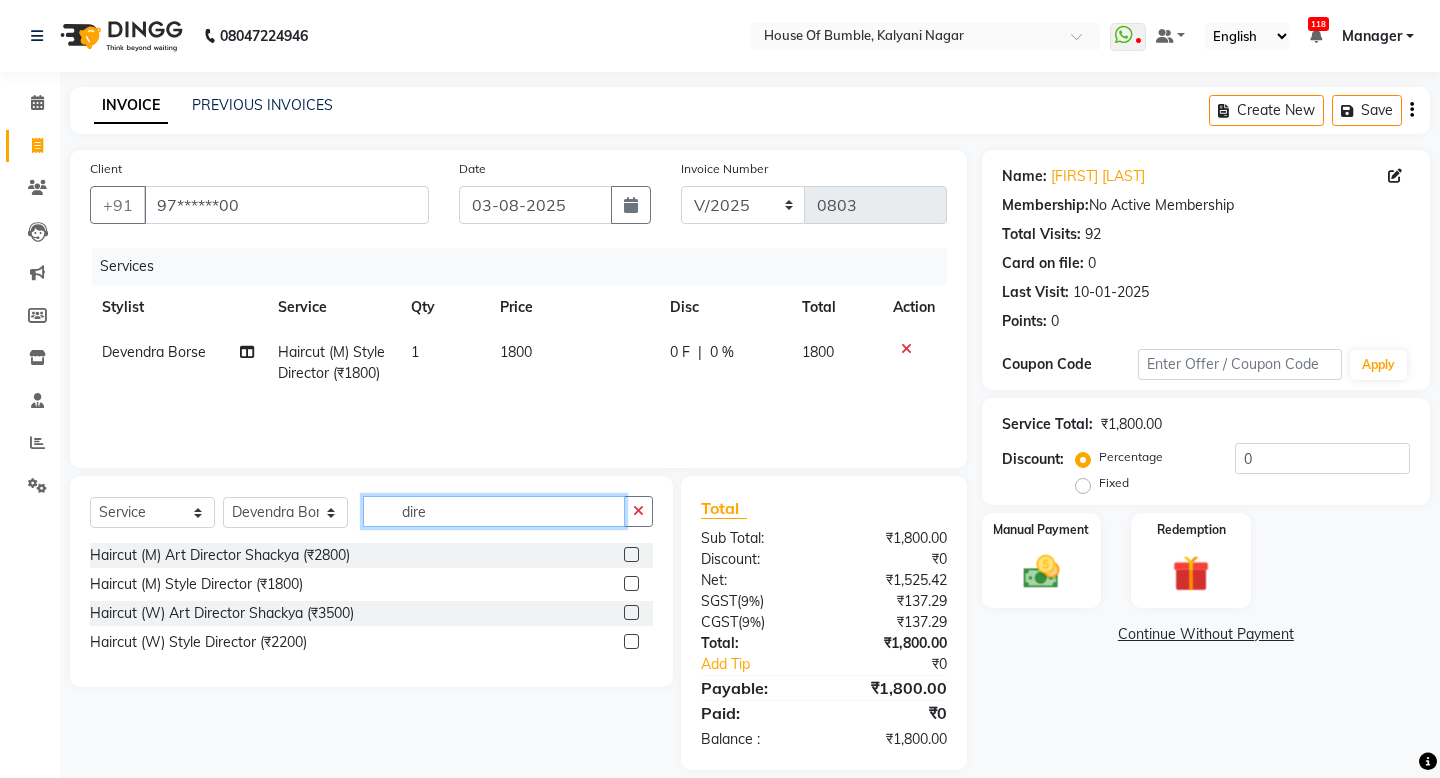 click on "dire" 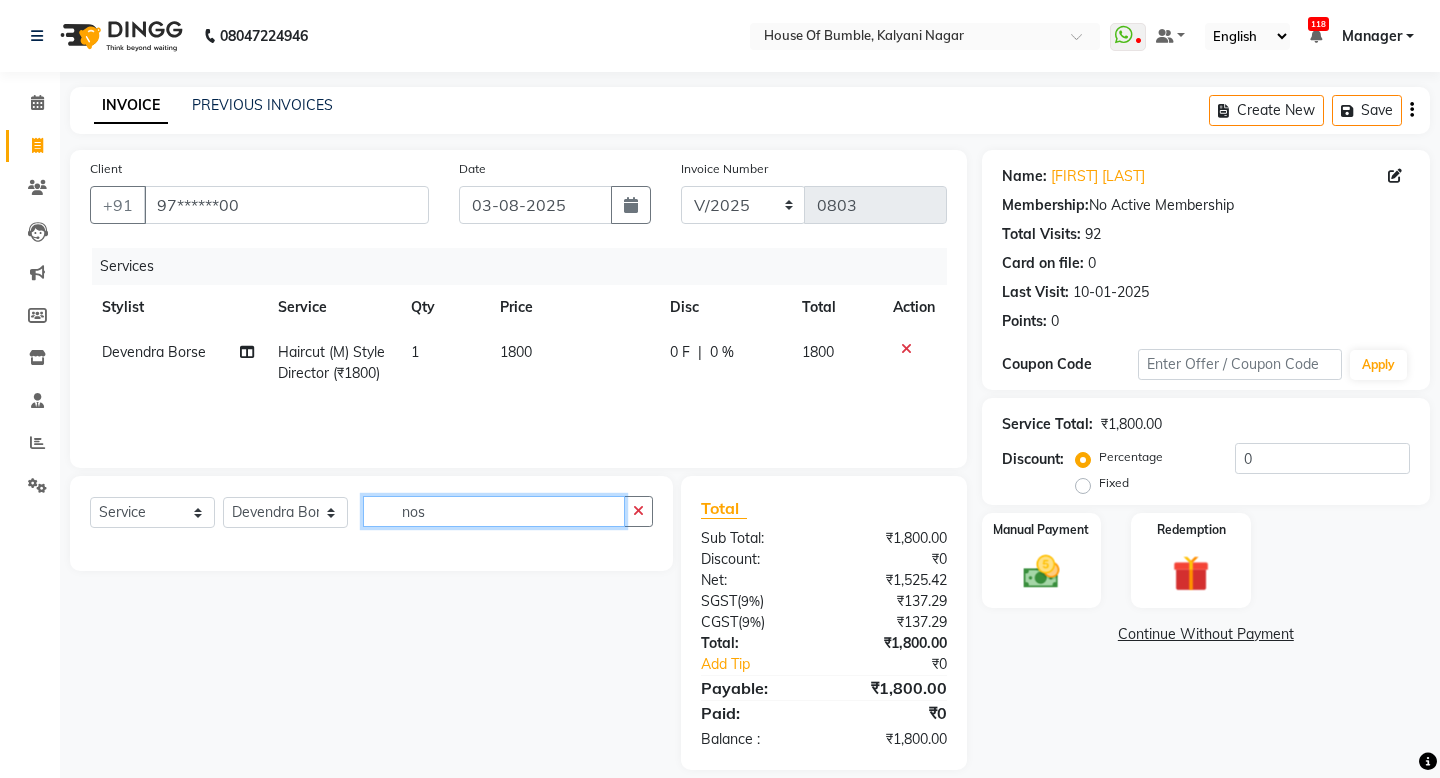 type on "nos" 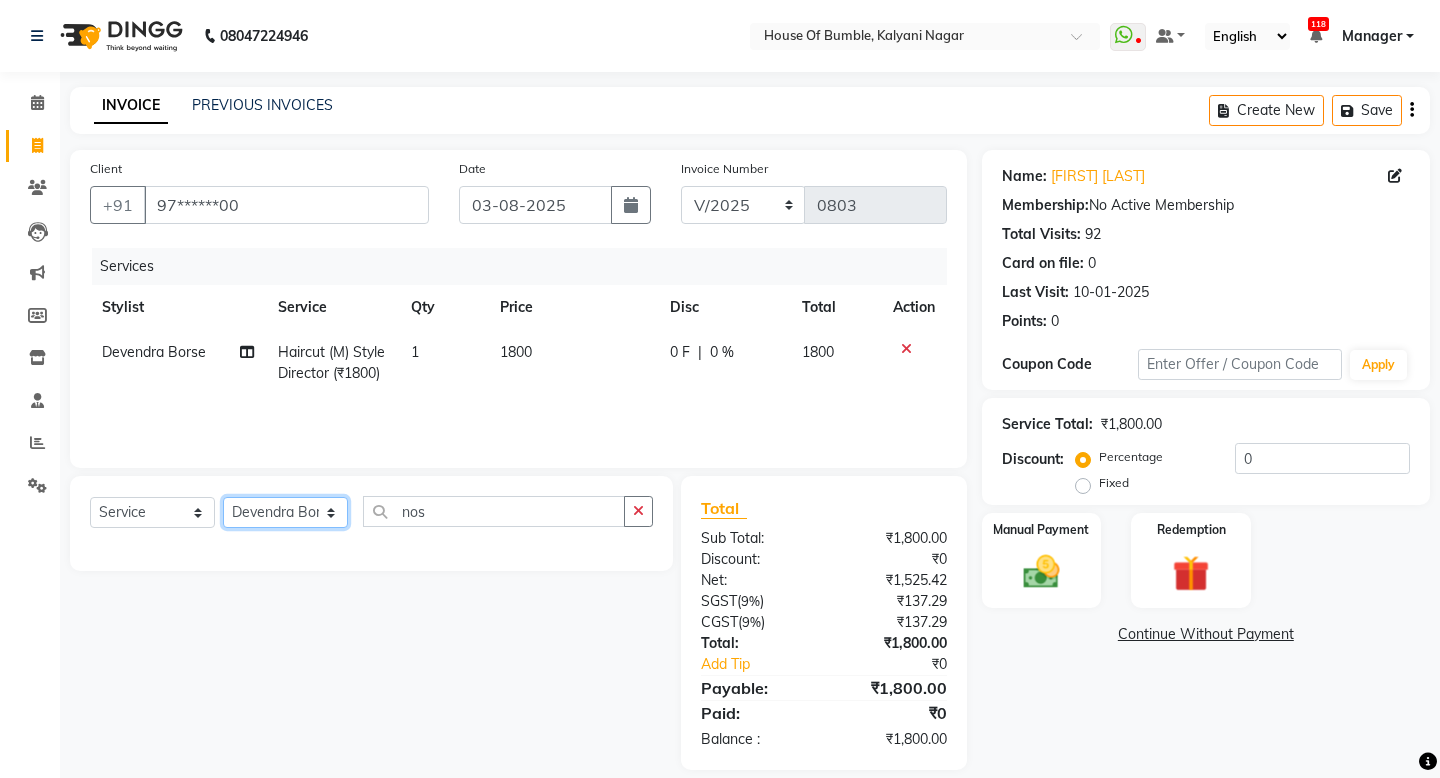 select on "8247" 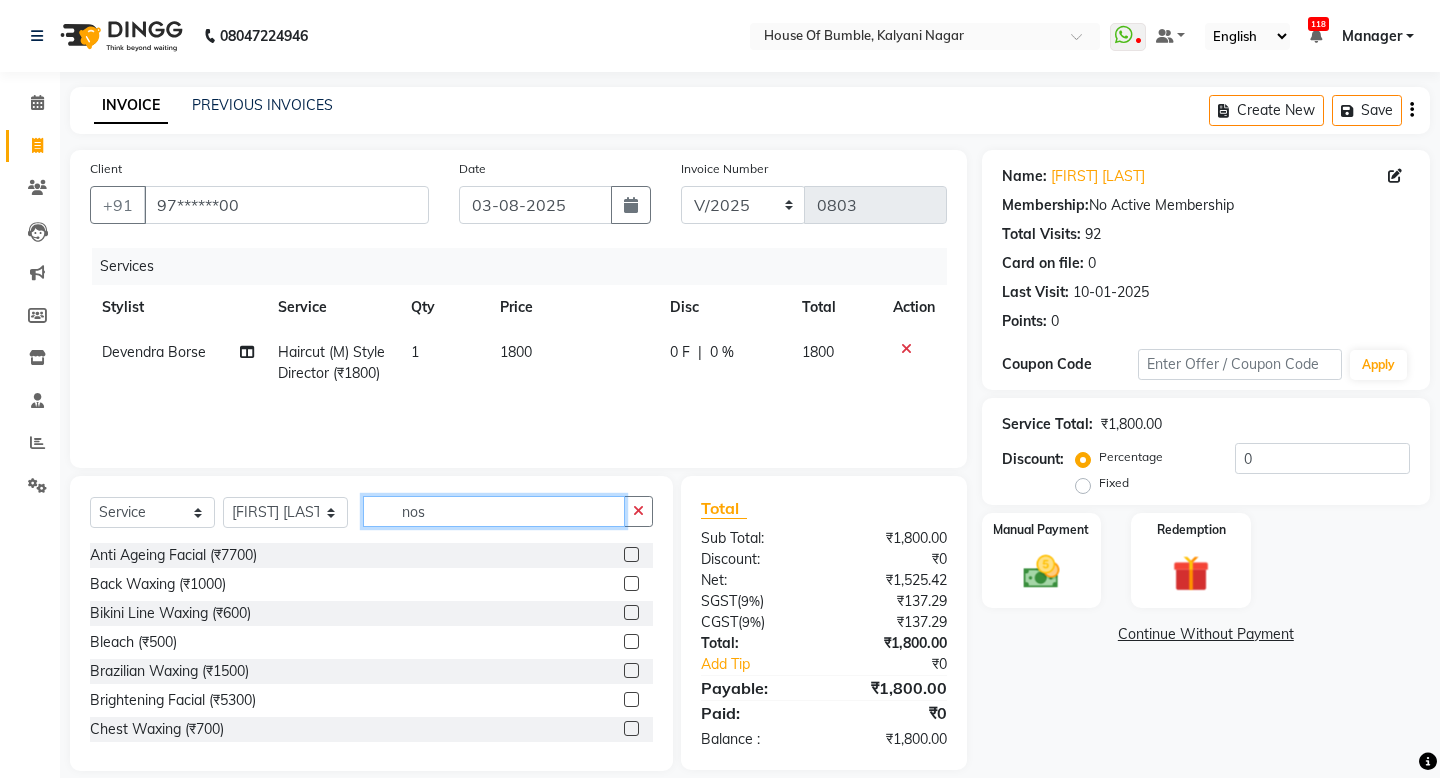 click on "nos" 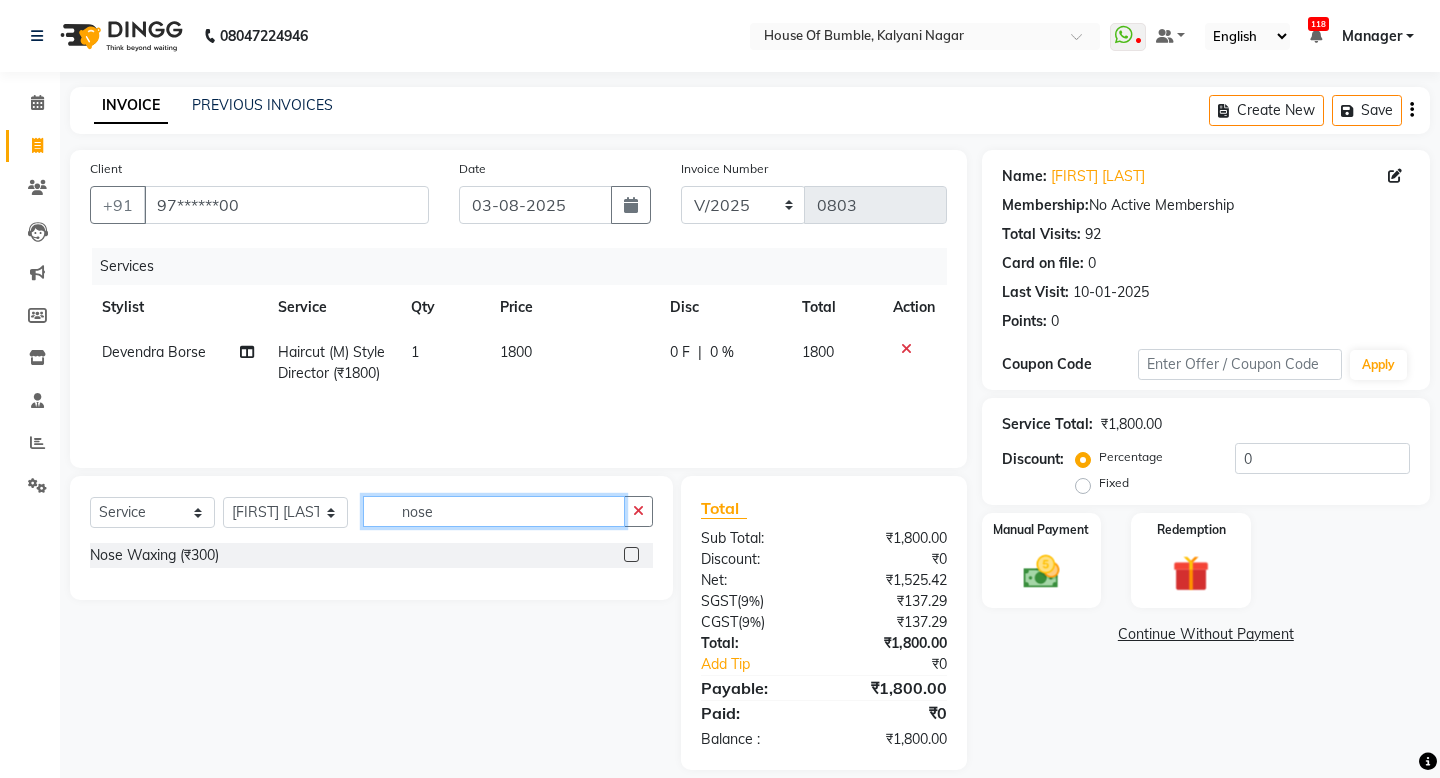 type on "nose" 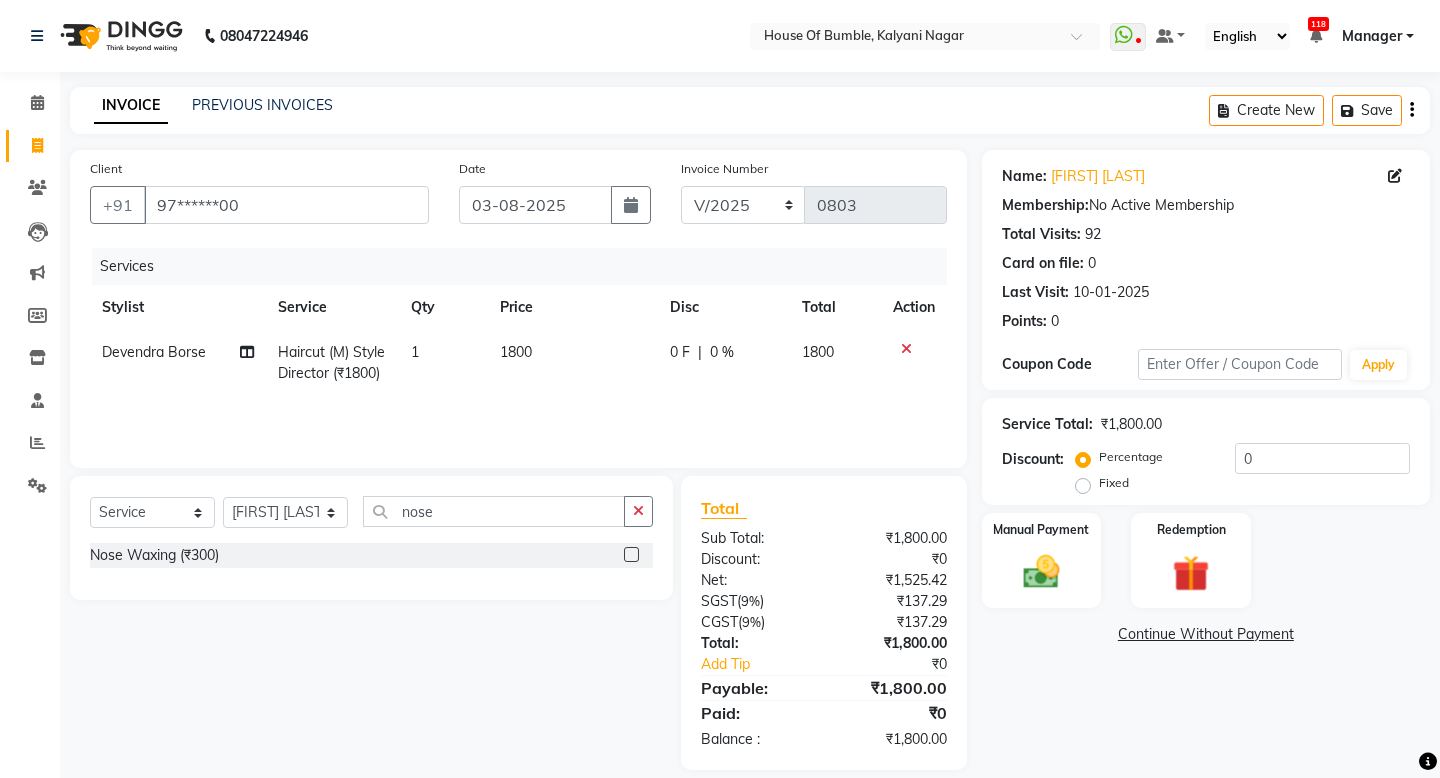 click 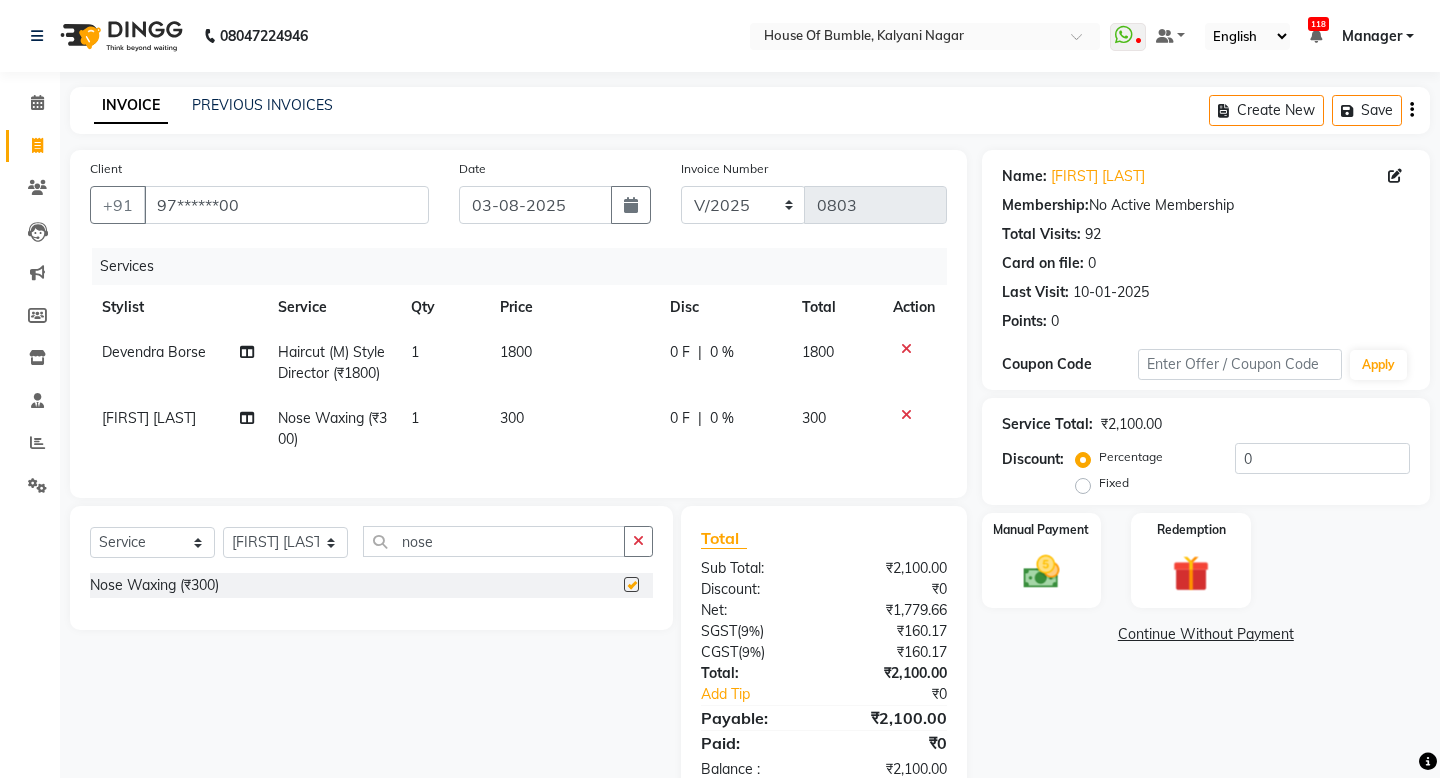 checkbox on "false" 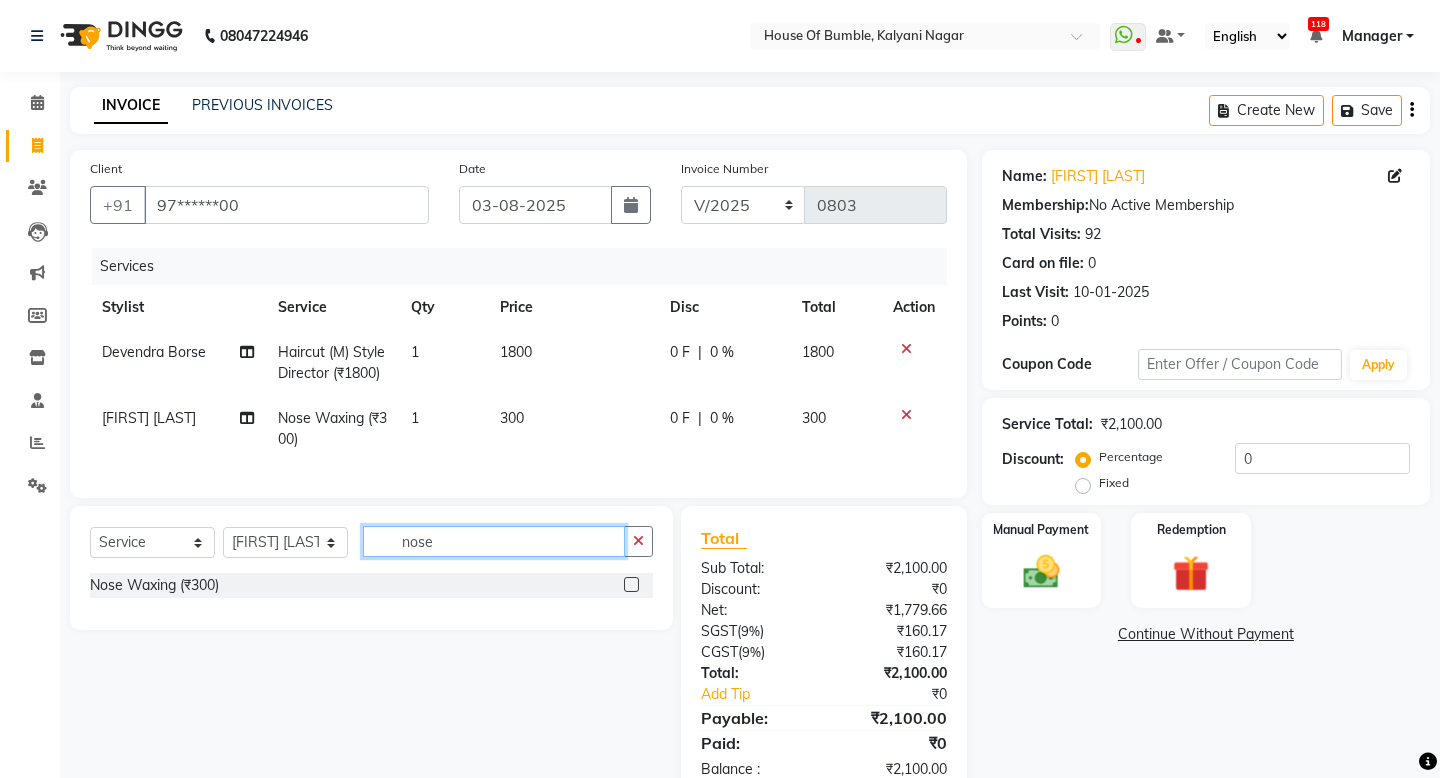 click on "nose" 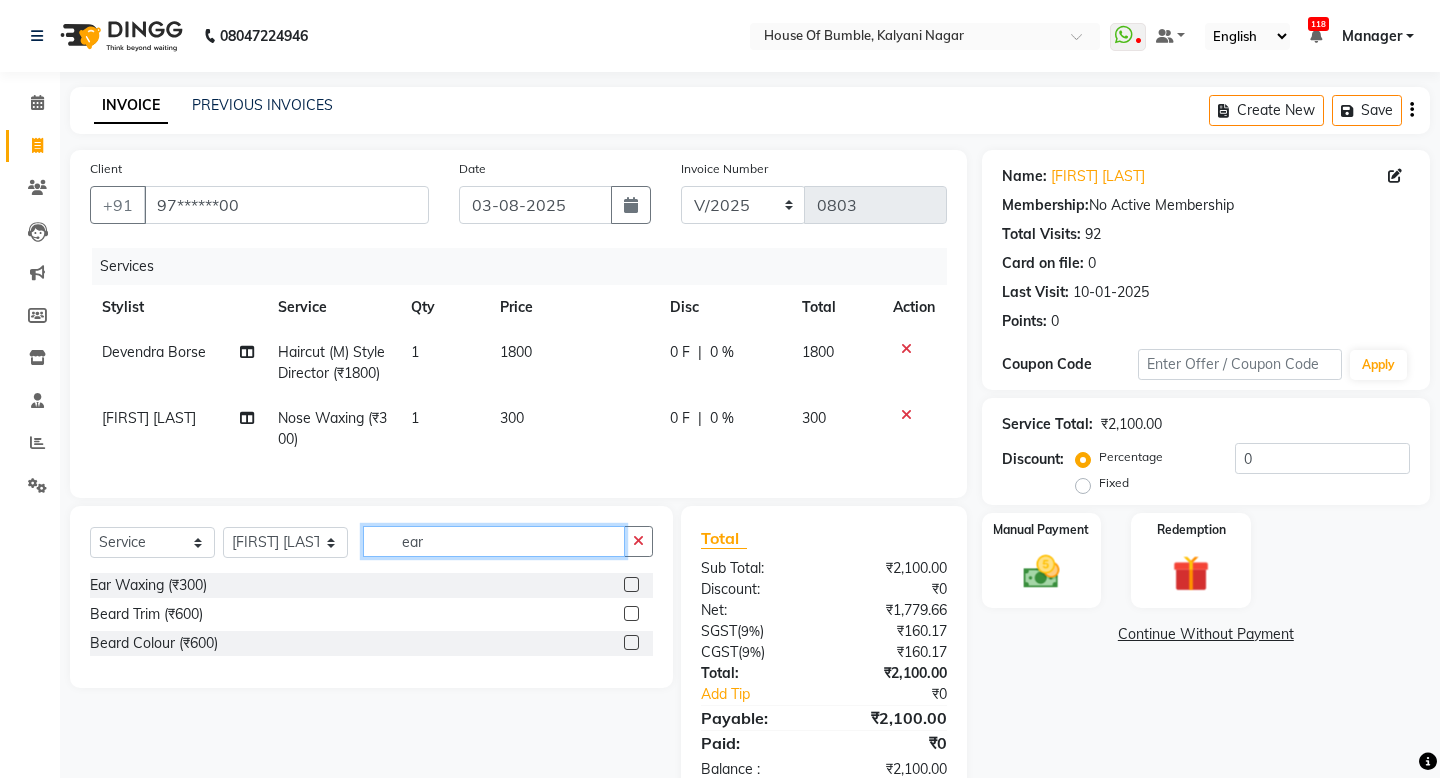 type on "ear" 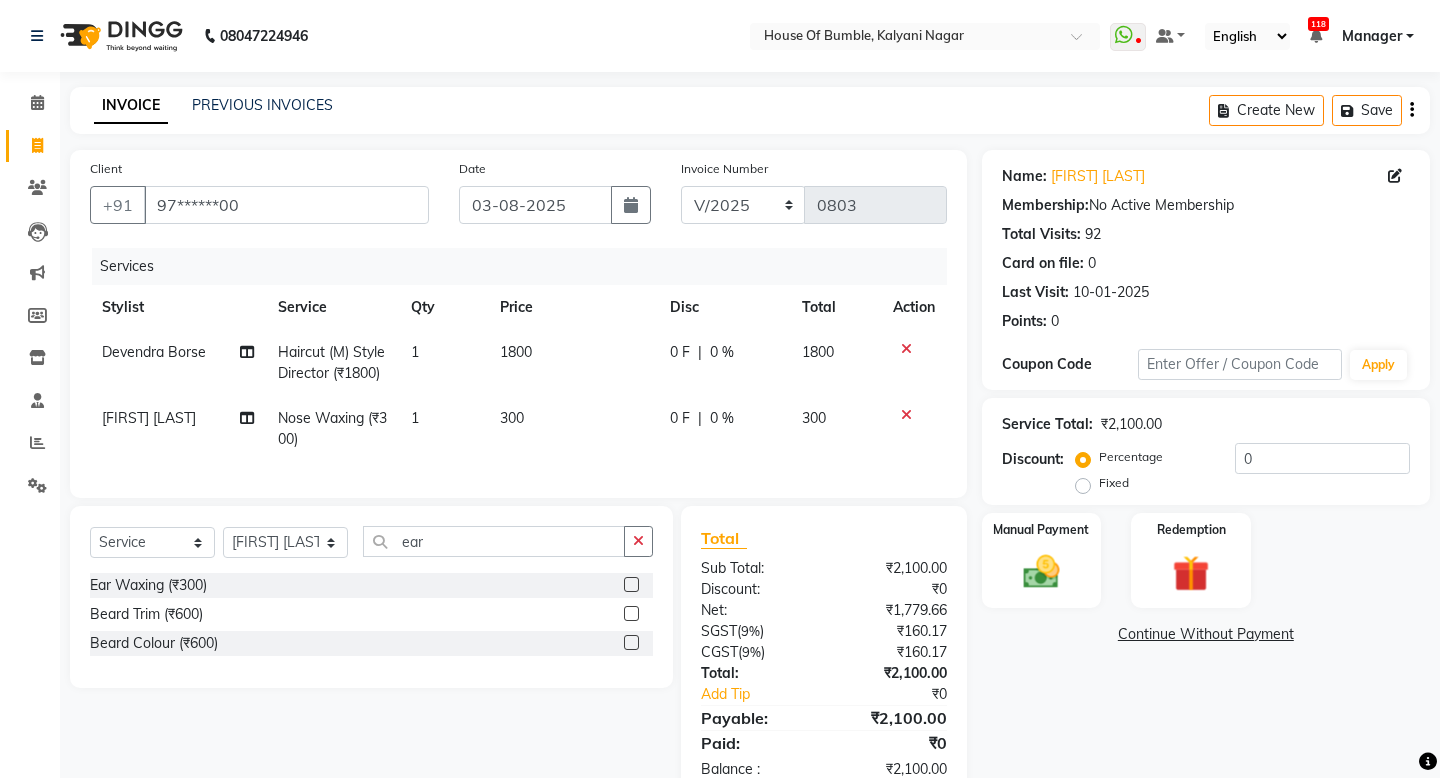 click 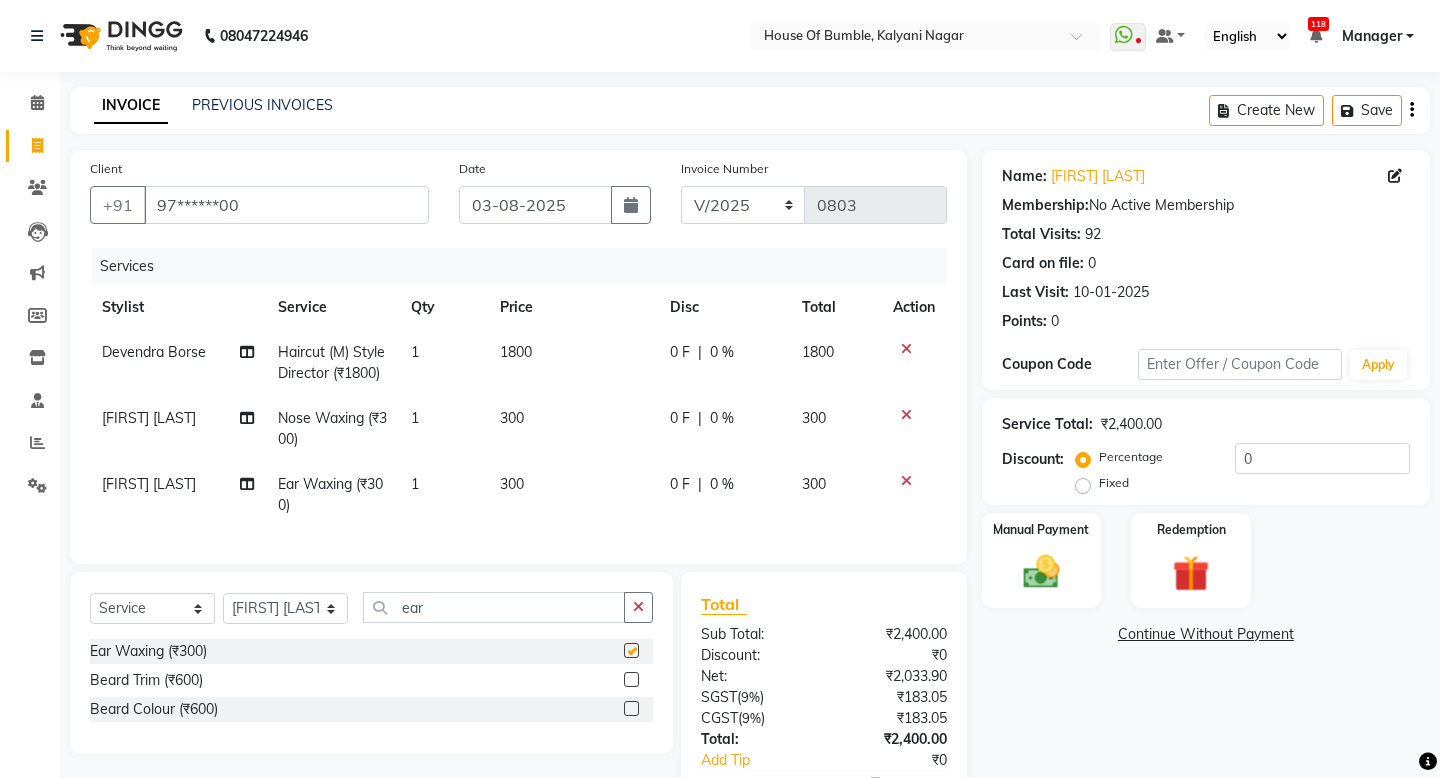 checkbox on "false" 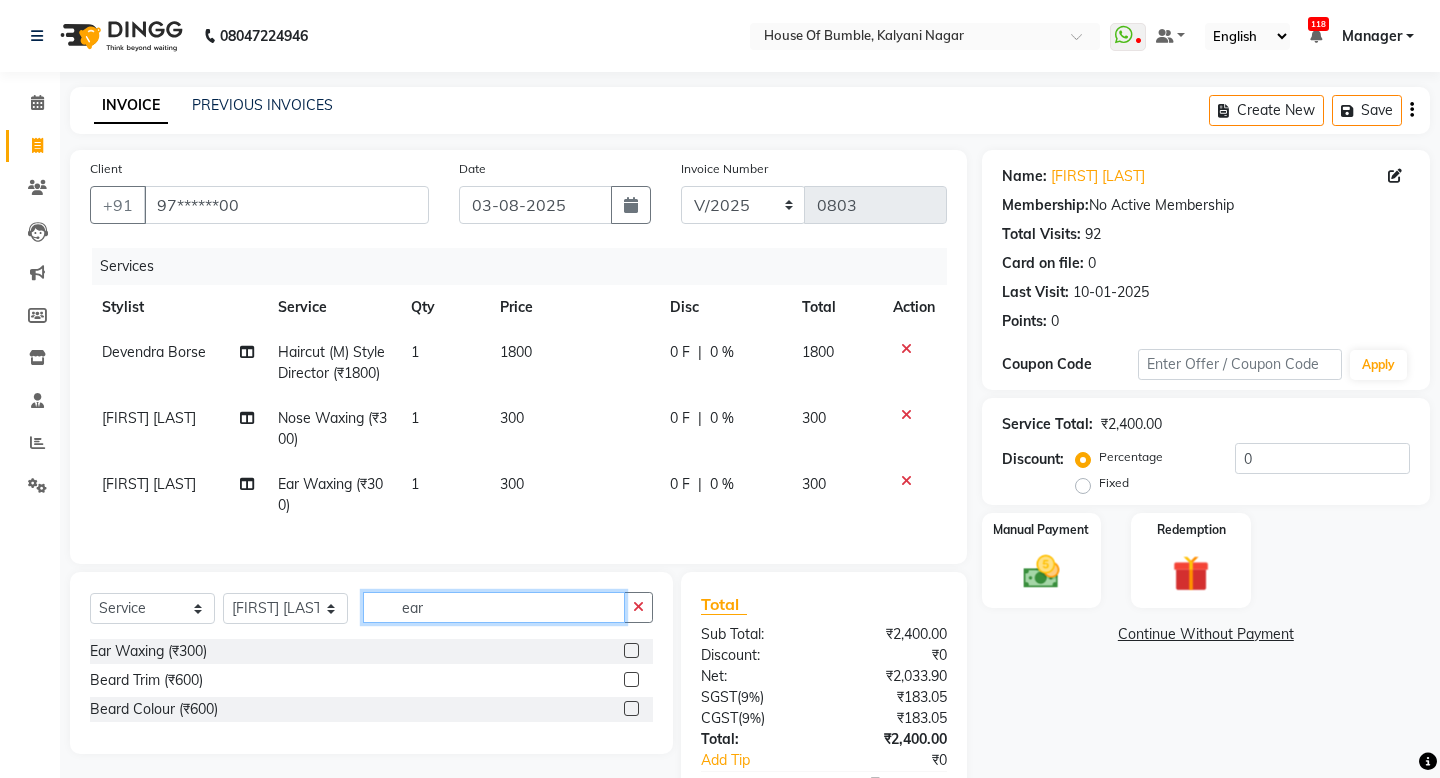 click on "ear" 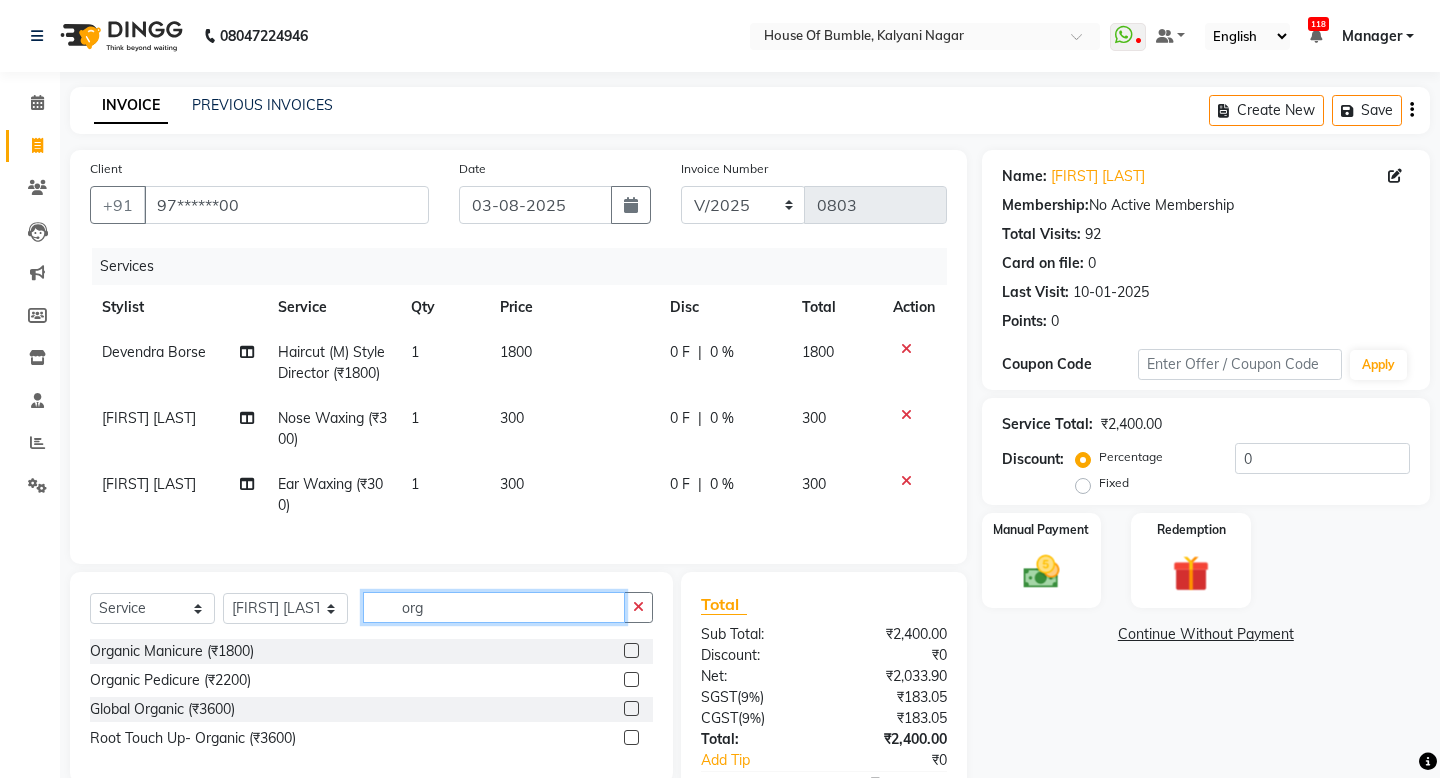 type on "org" 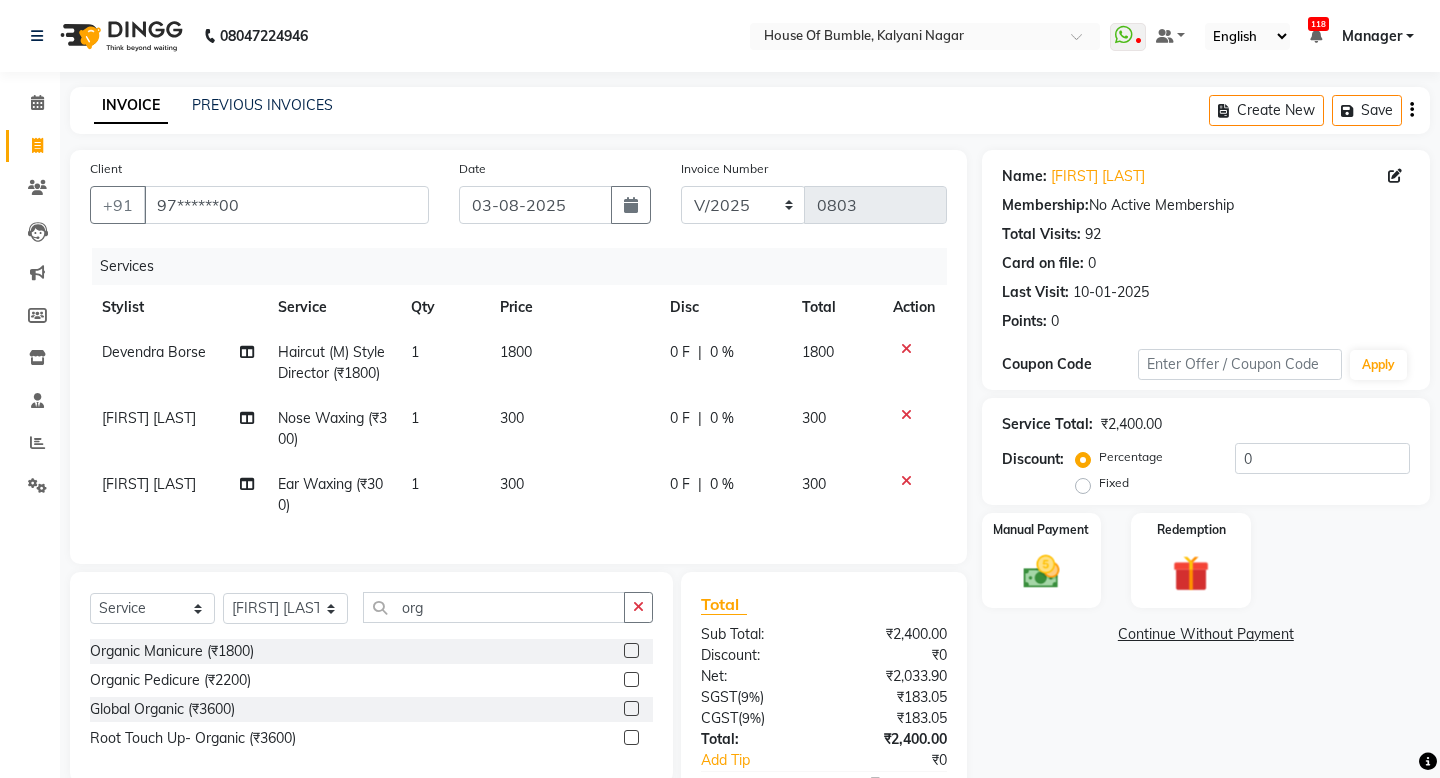 click 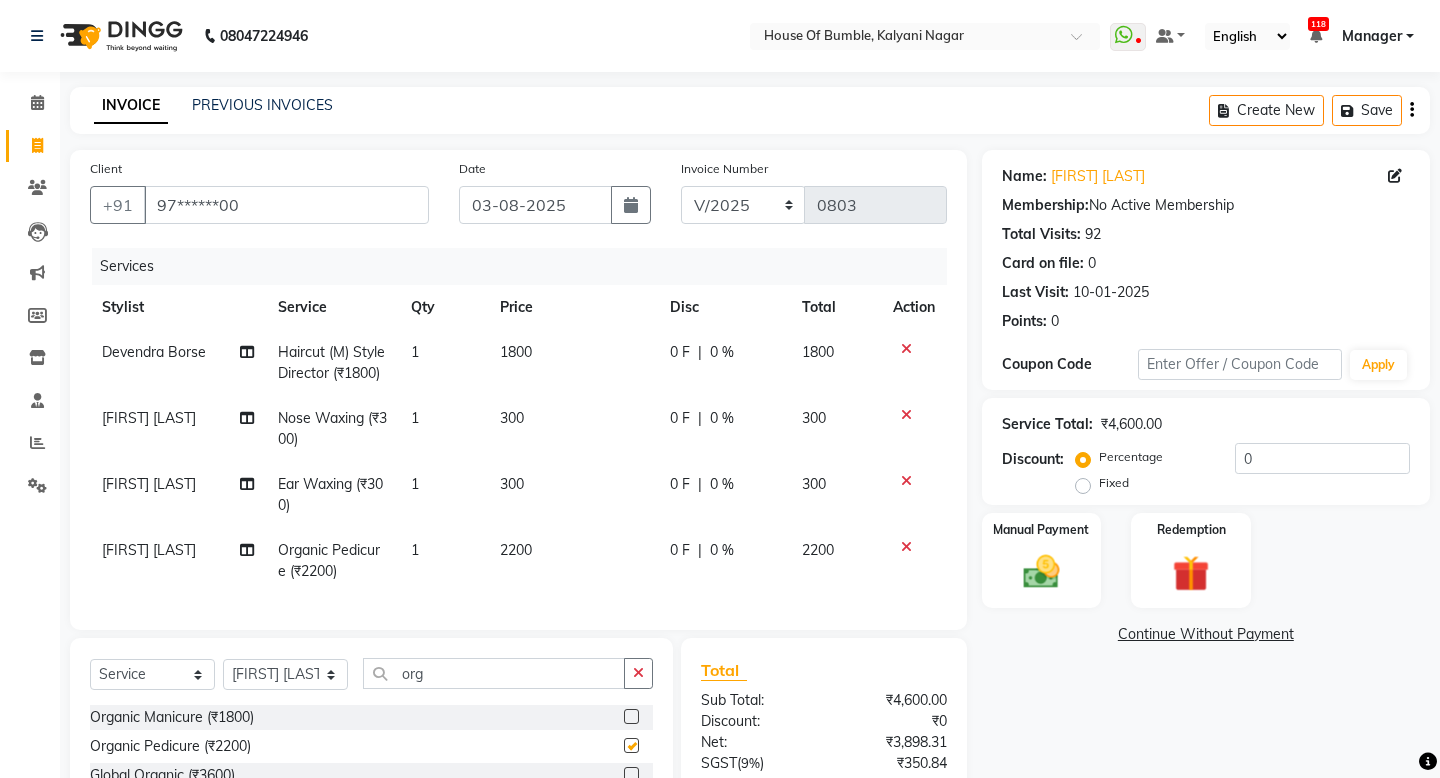 checkbox on "false" 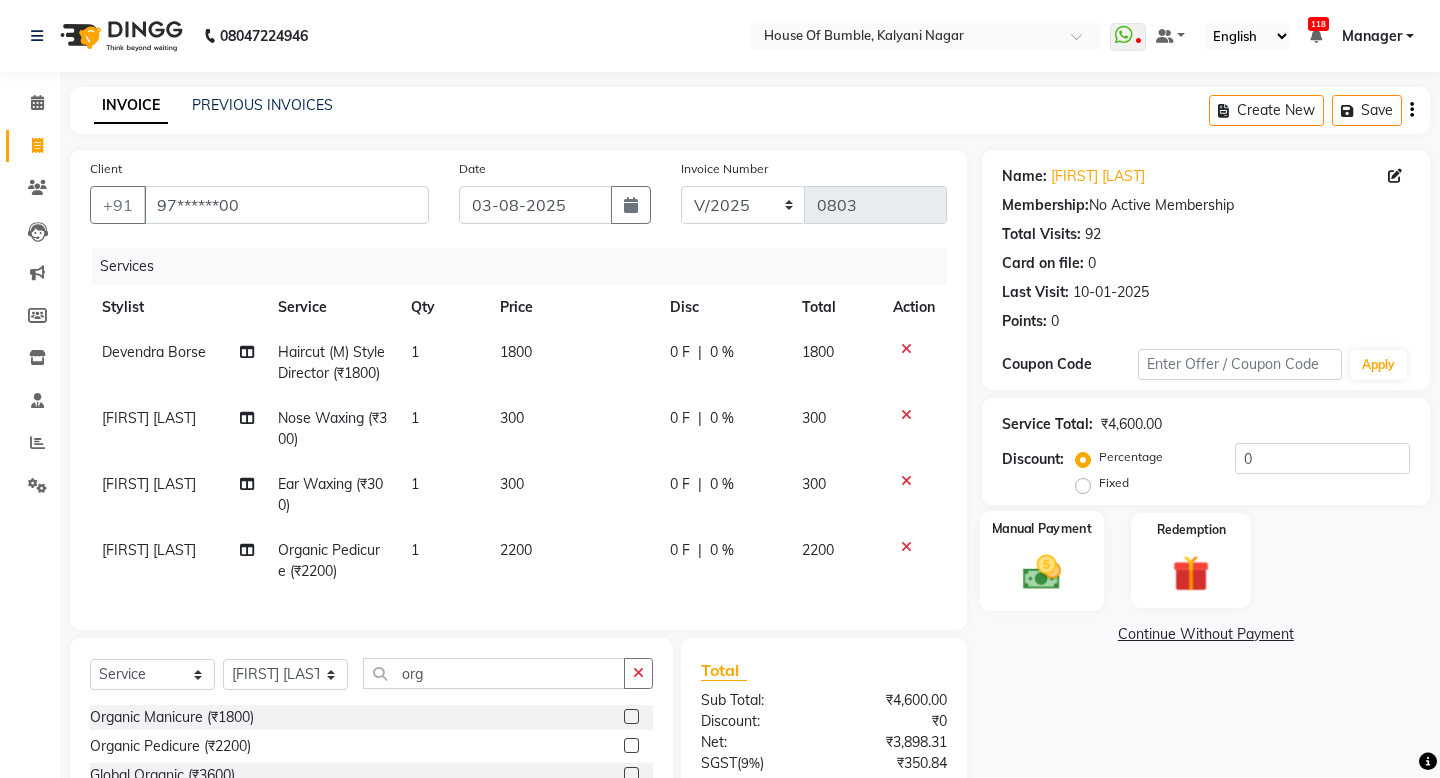 click 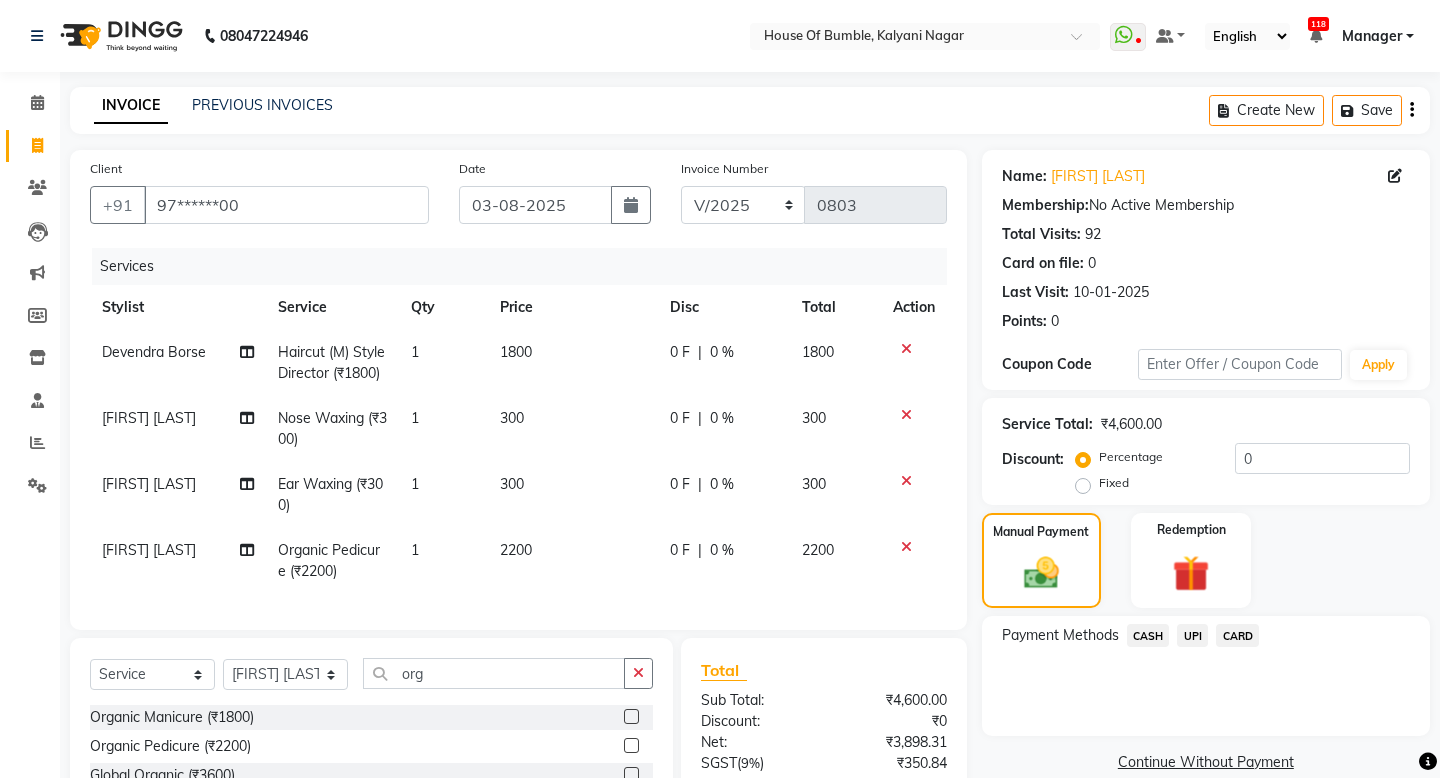 scroll, scrollTop: 184, scrollLeft: 0, axis: vertical 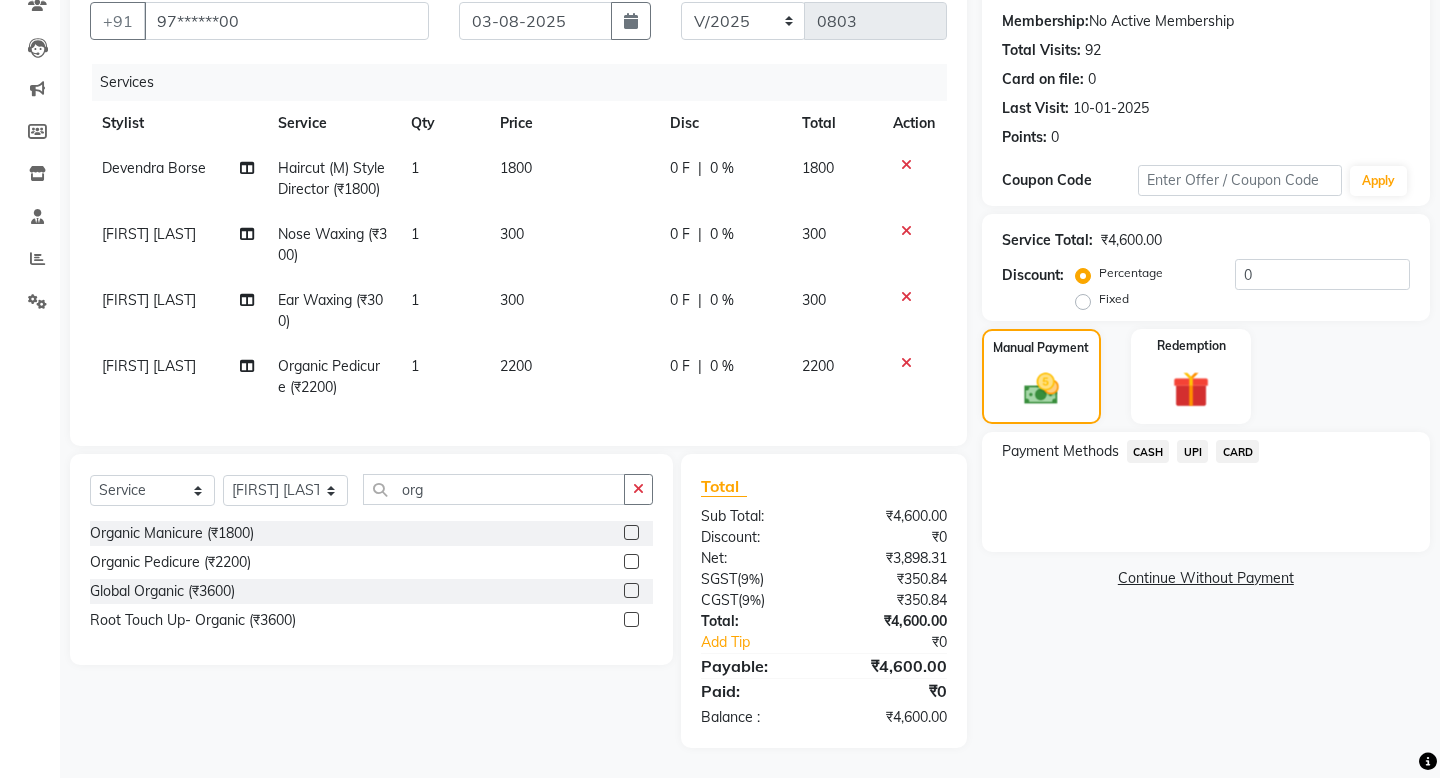 click on "CARD" 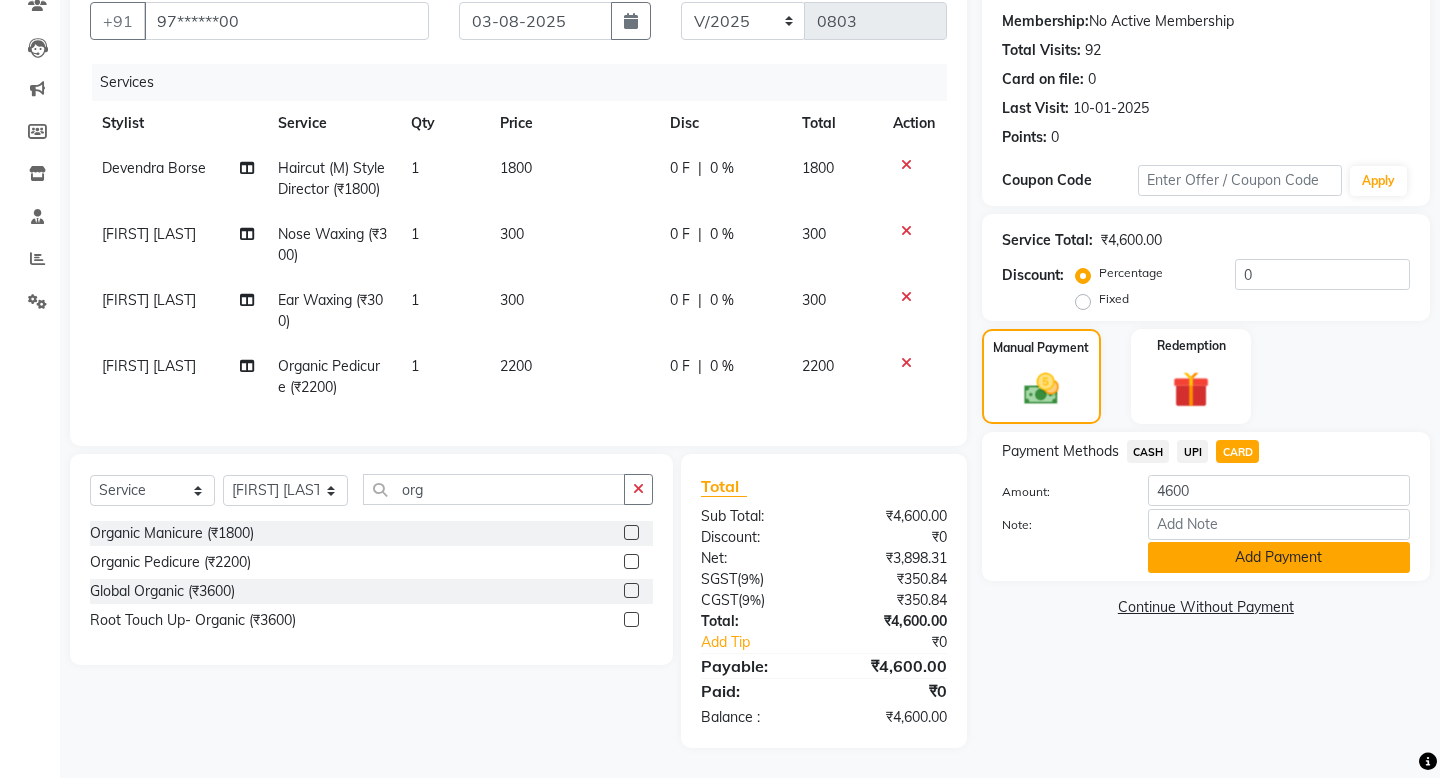 click on "Add Payment" 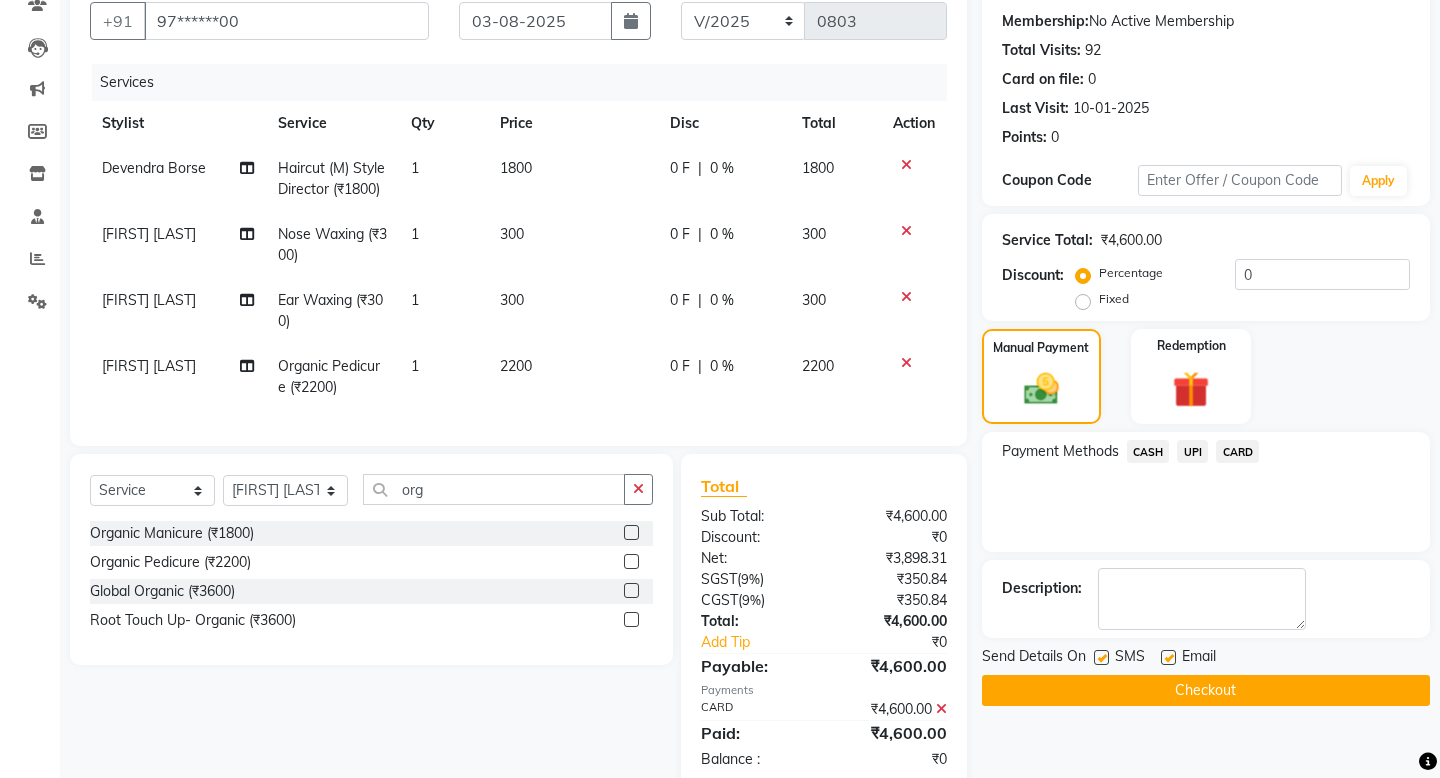 click on "Checkout" 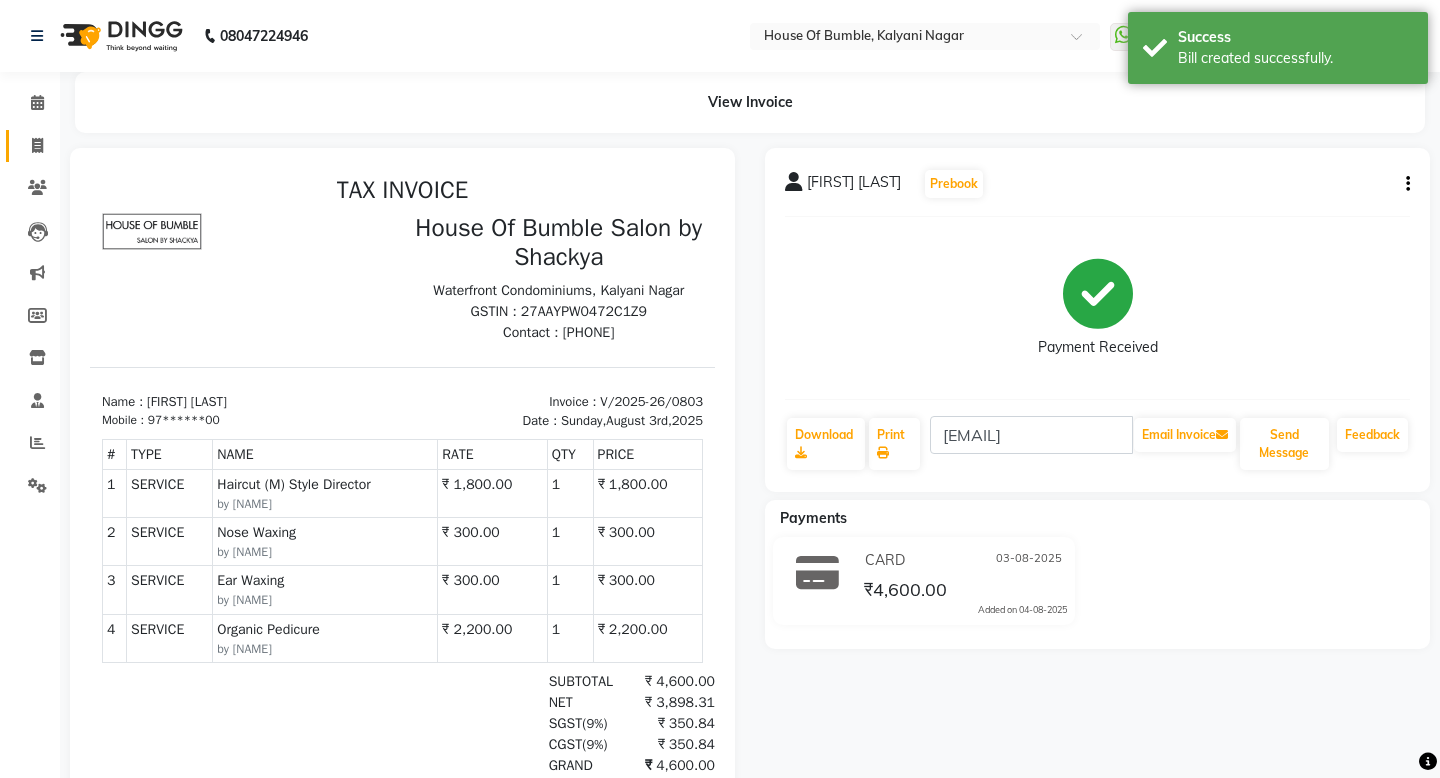 scroll, scrollTop: 0, scrollLeft: 0, axis: both 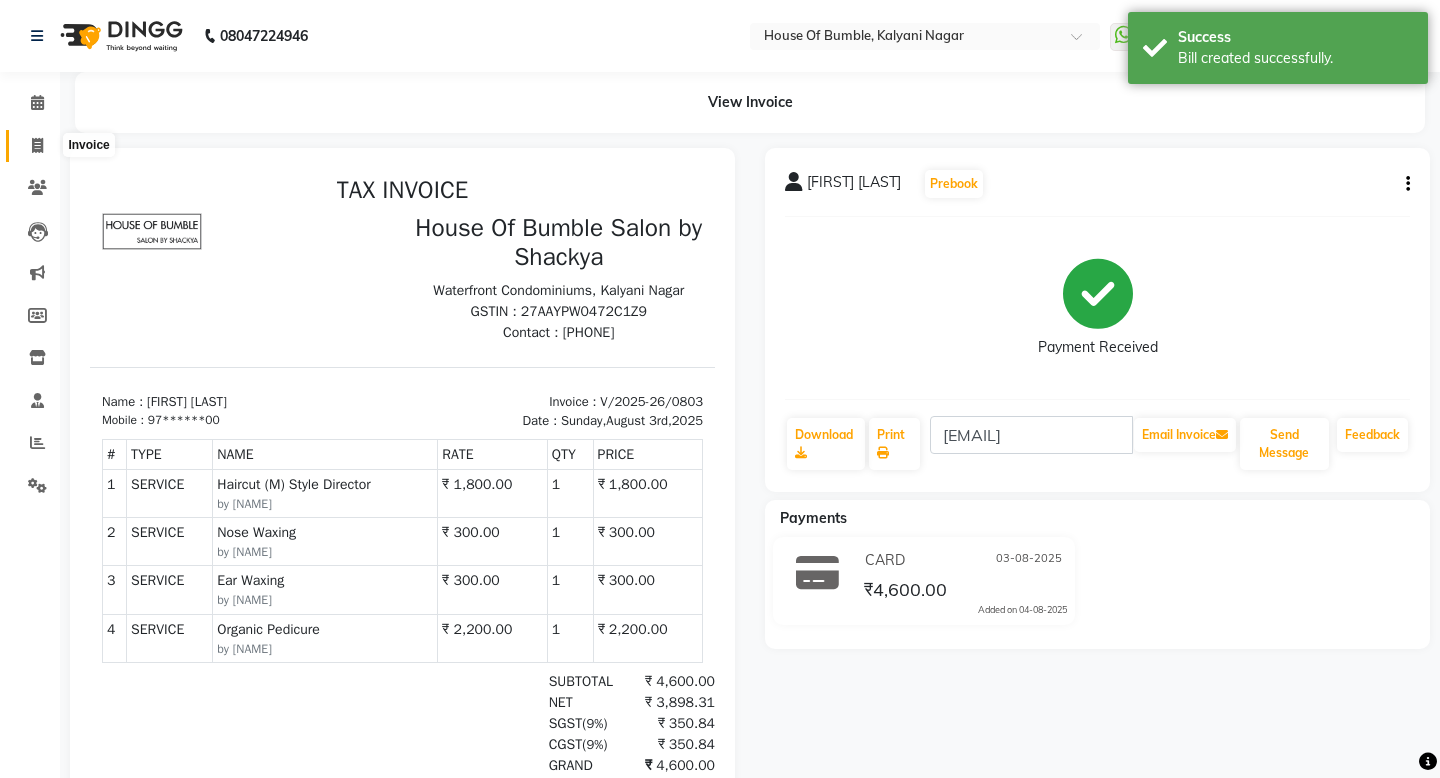 click 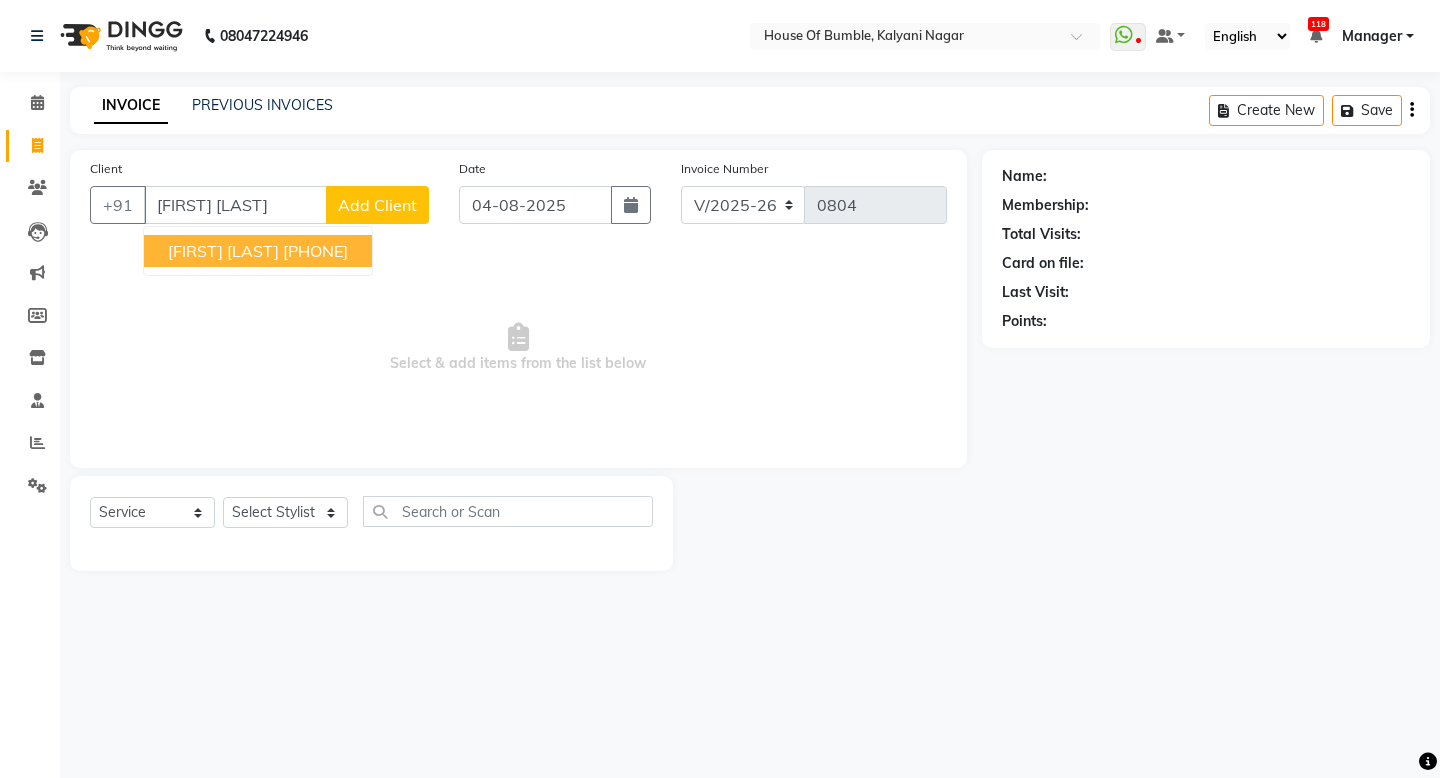 click on "[FIRST] [LAST]" at bounding box center (223, 251) 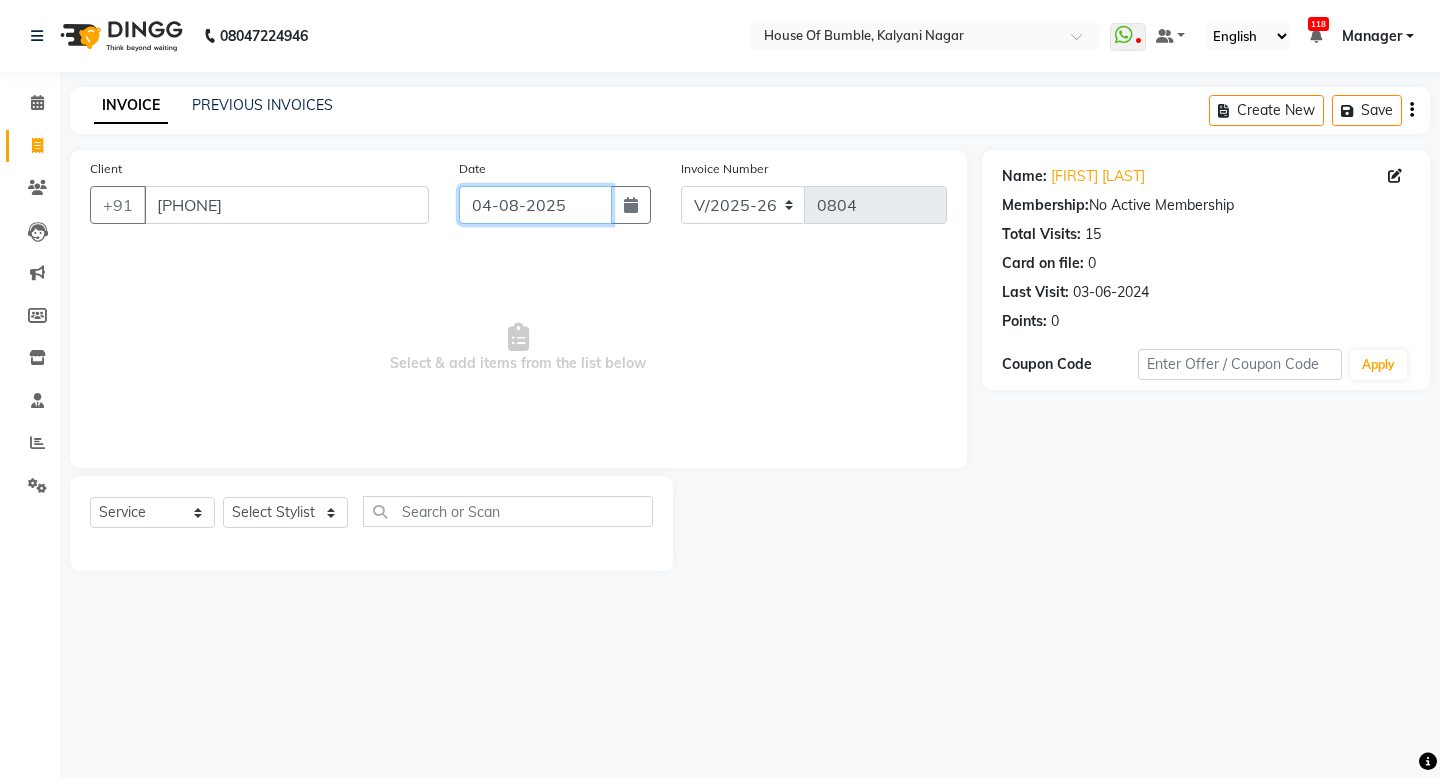 click on "04-08-2025" 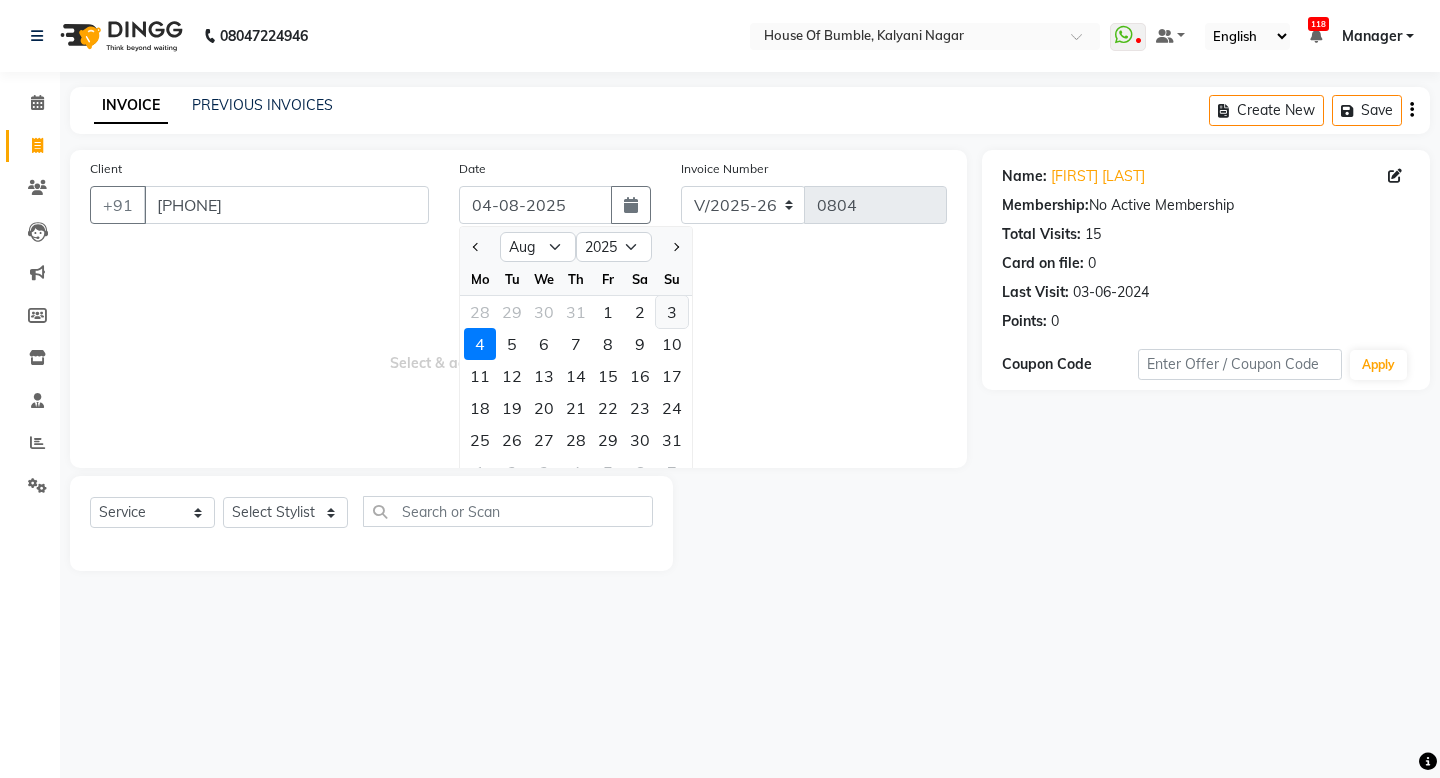 click on "3" 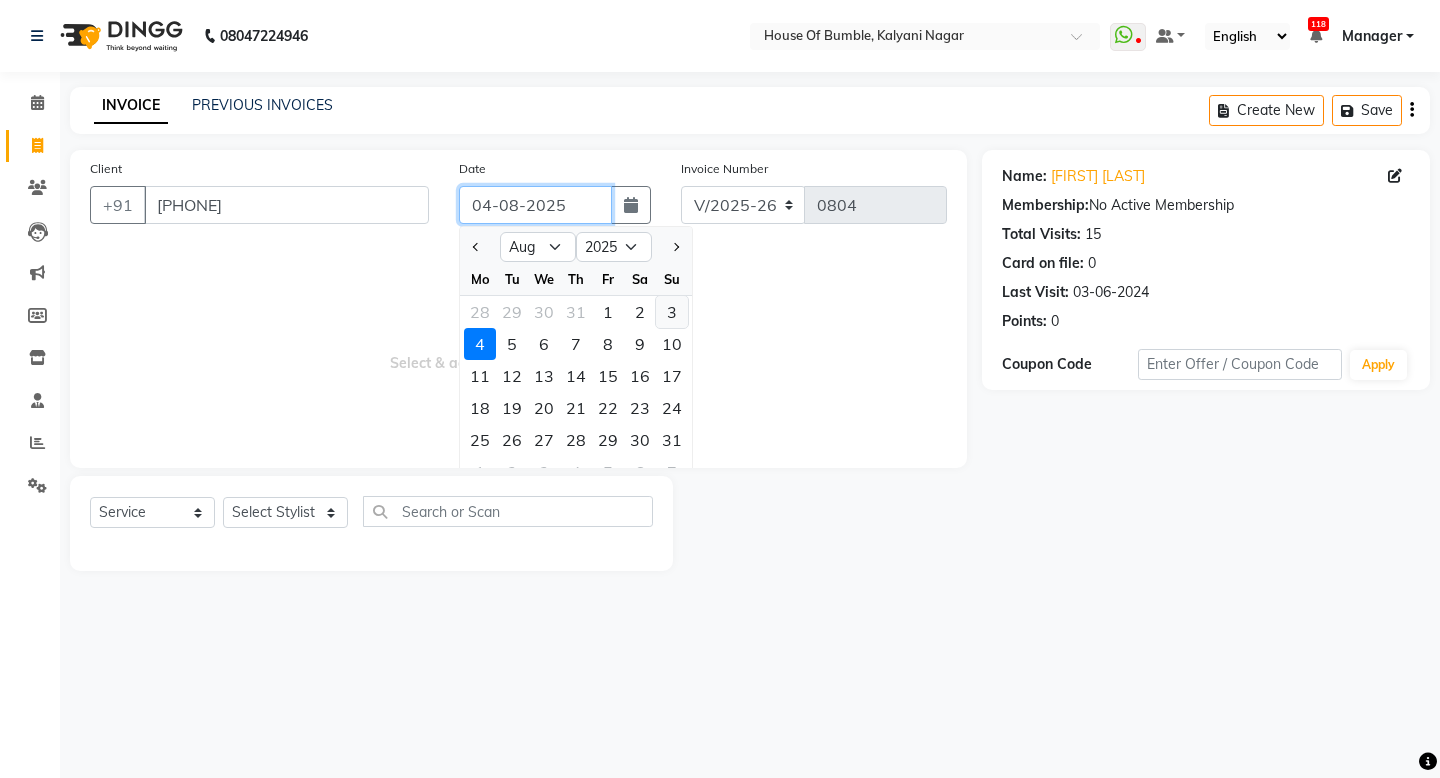 type on "03-08-2025" 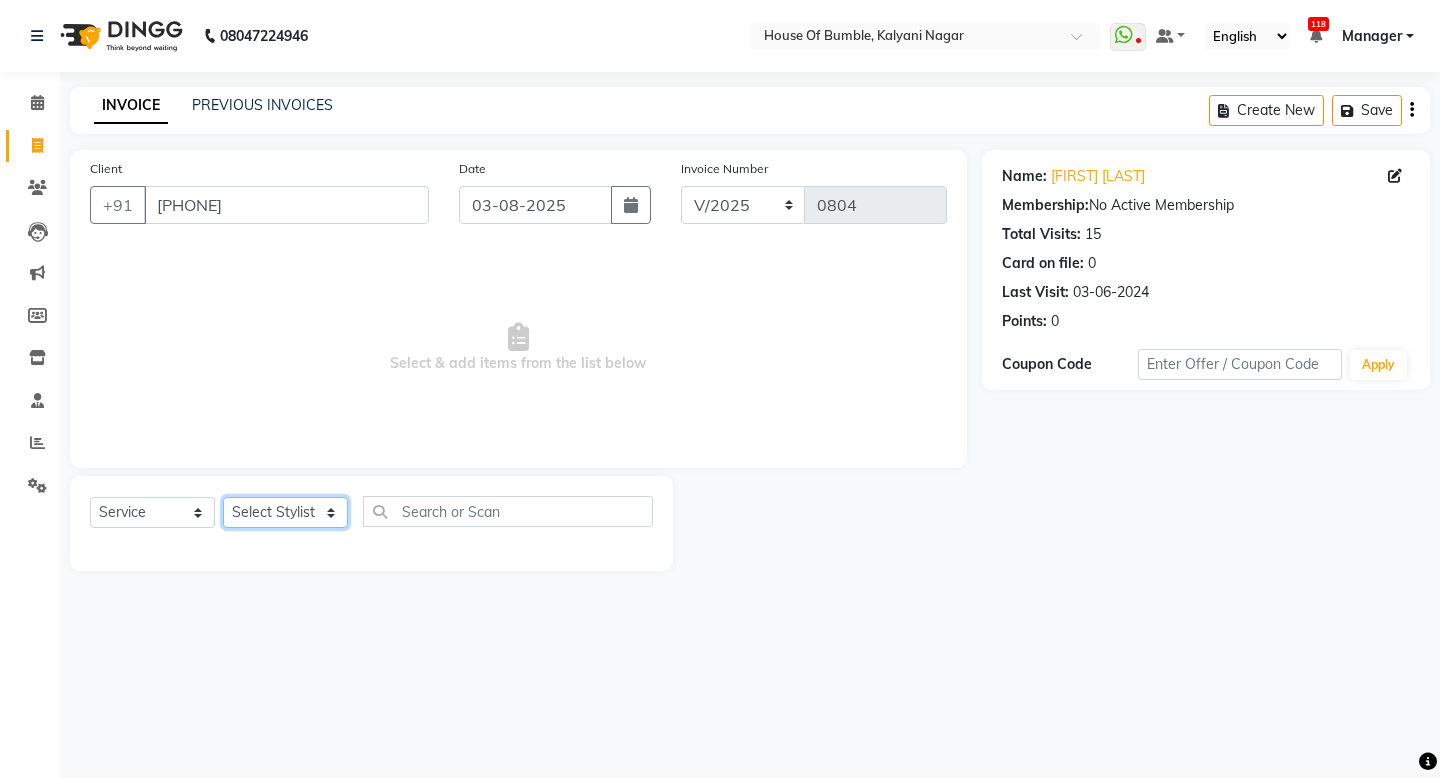 select on "8247" 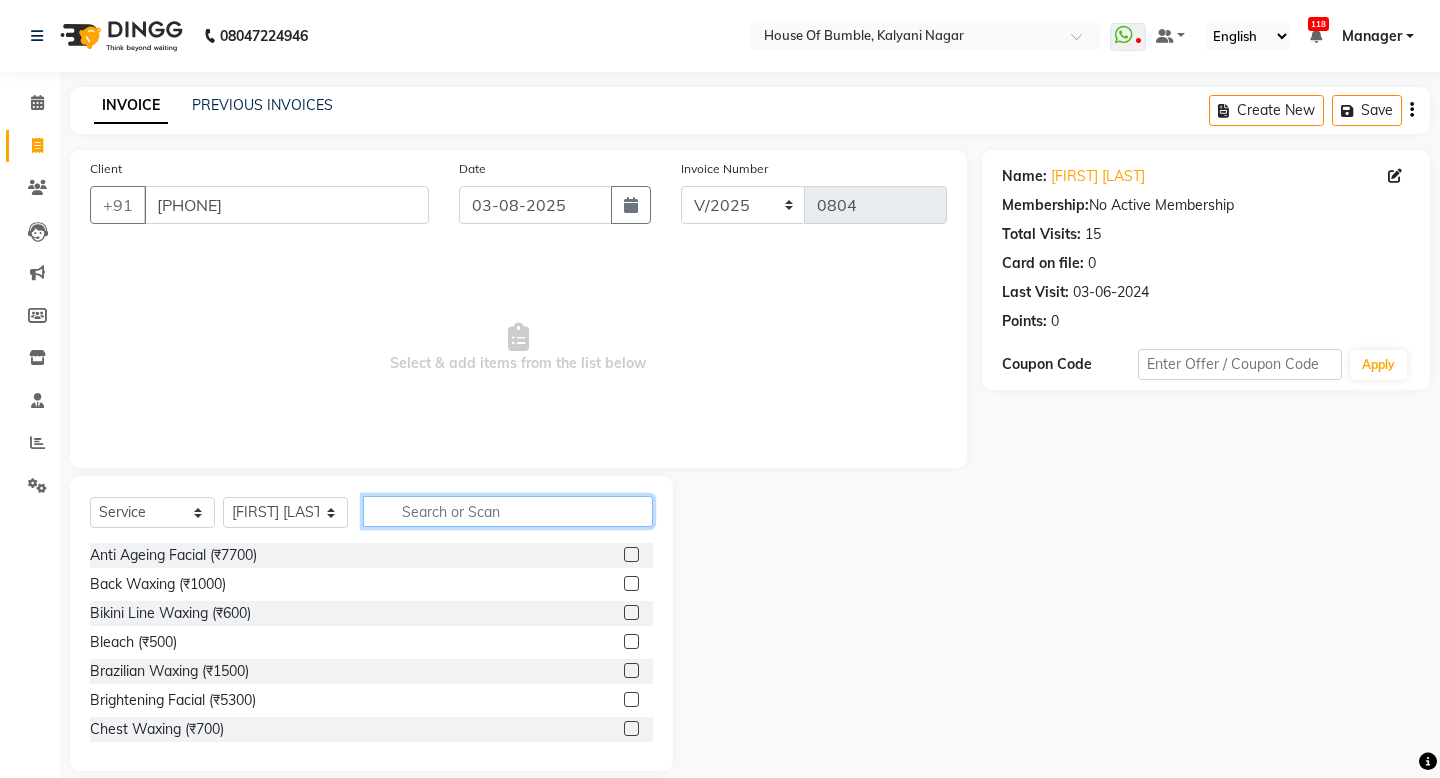 click 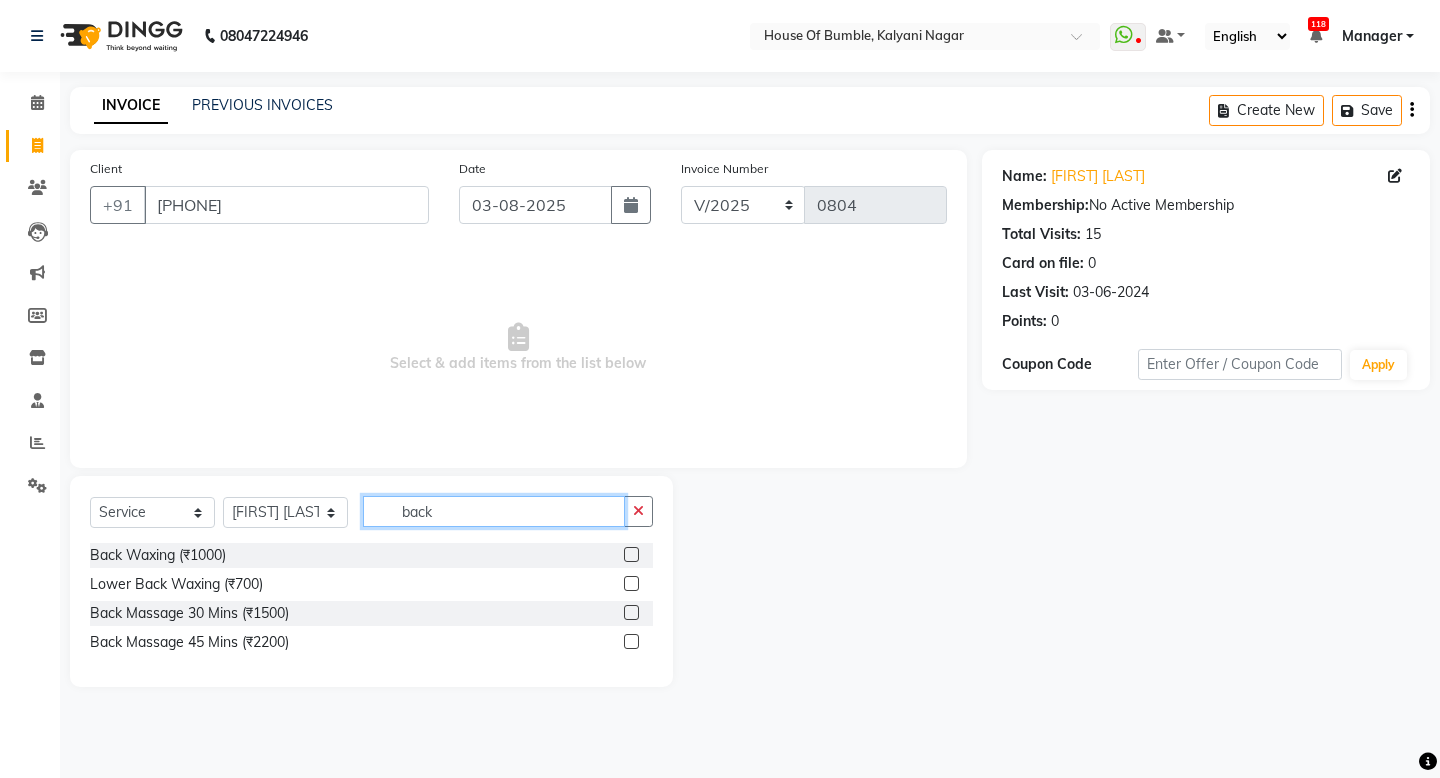 type on "back" 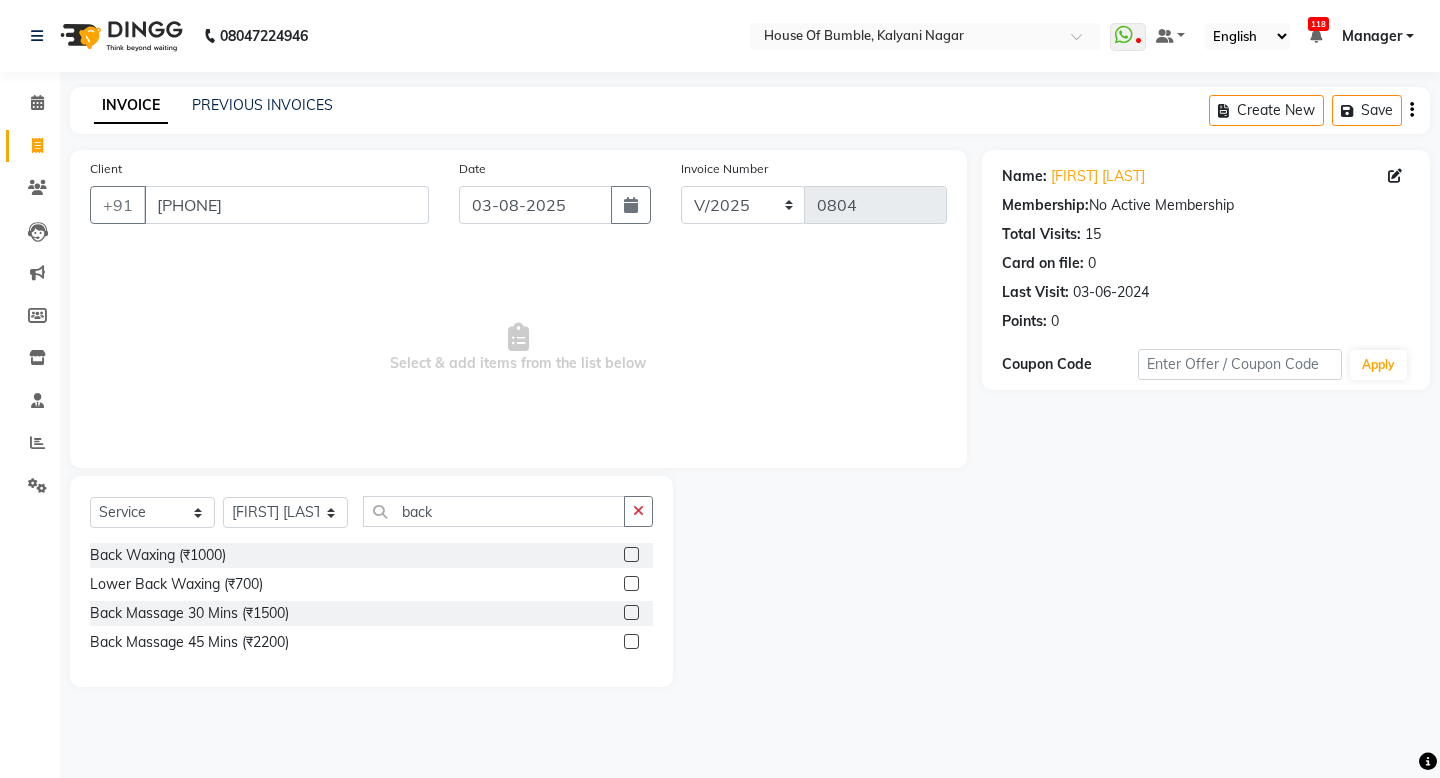 click 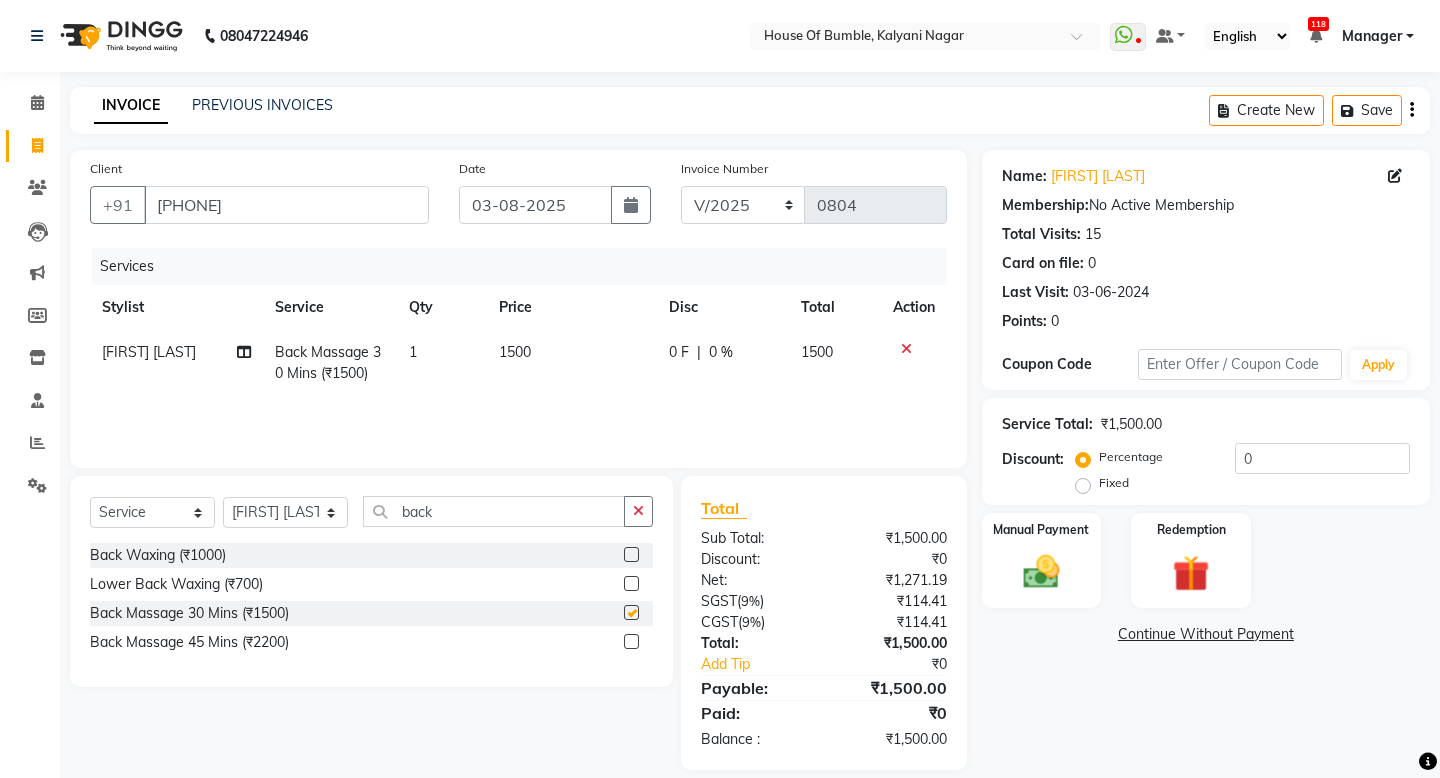 checkbox on "false" 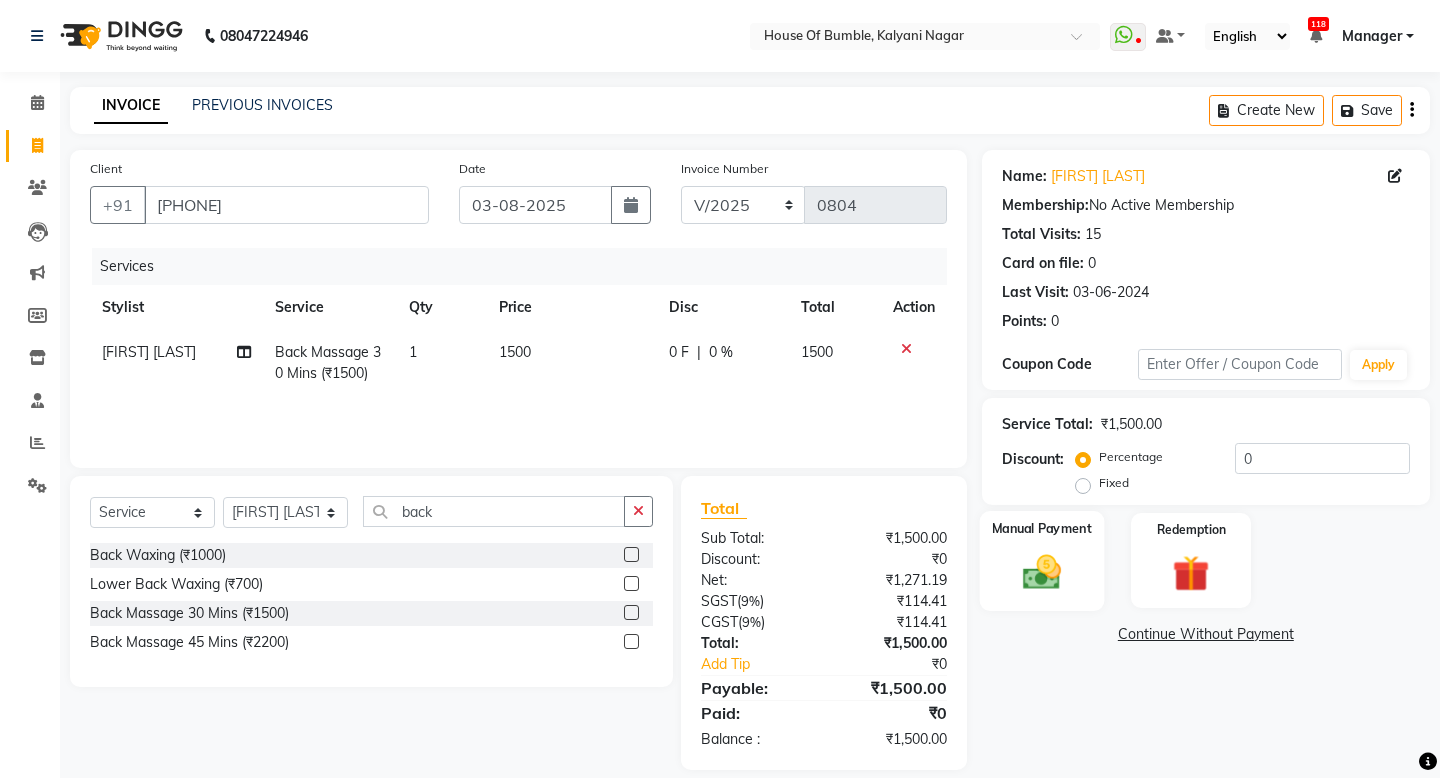 click 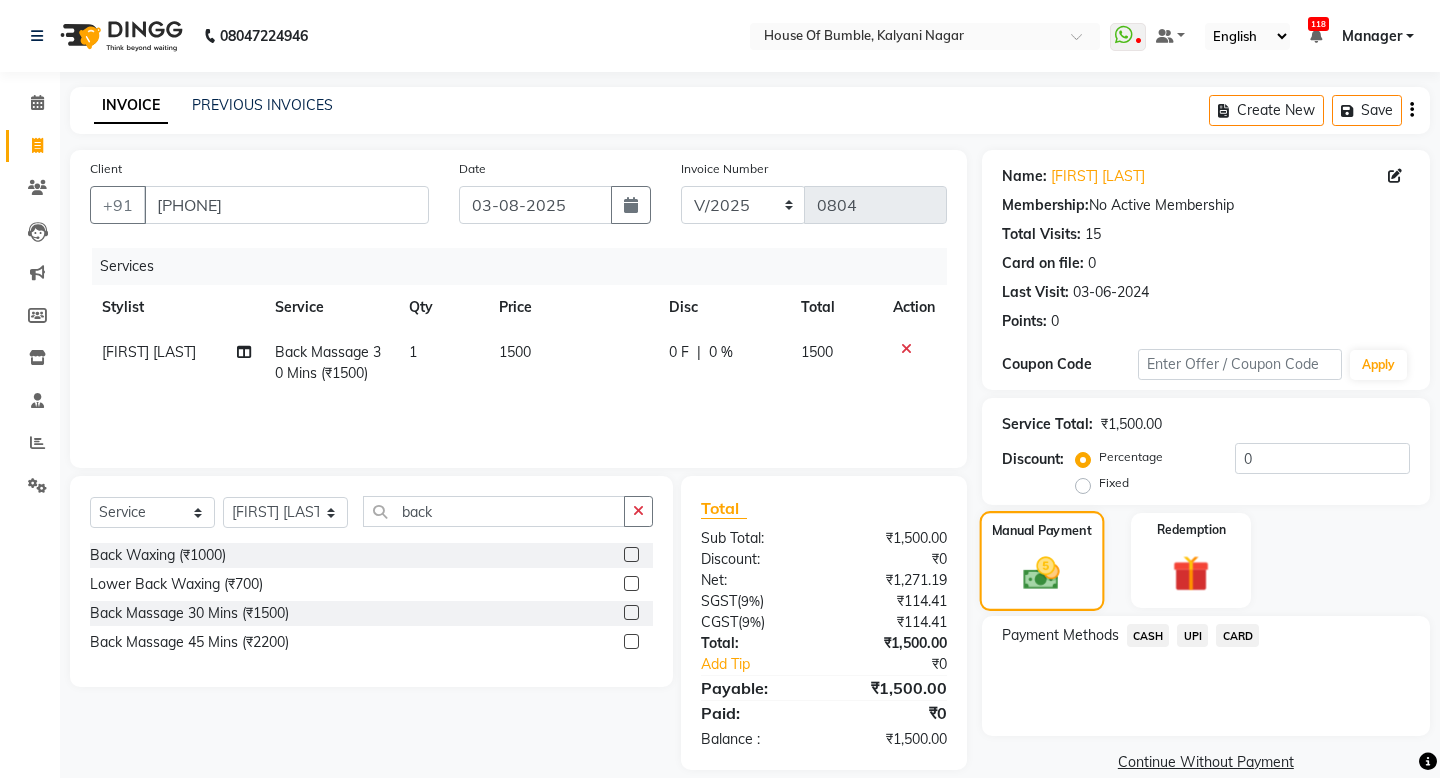 scroll, scrollTop: 22, scrollLeft: 0, axis: vertical 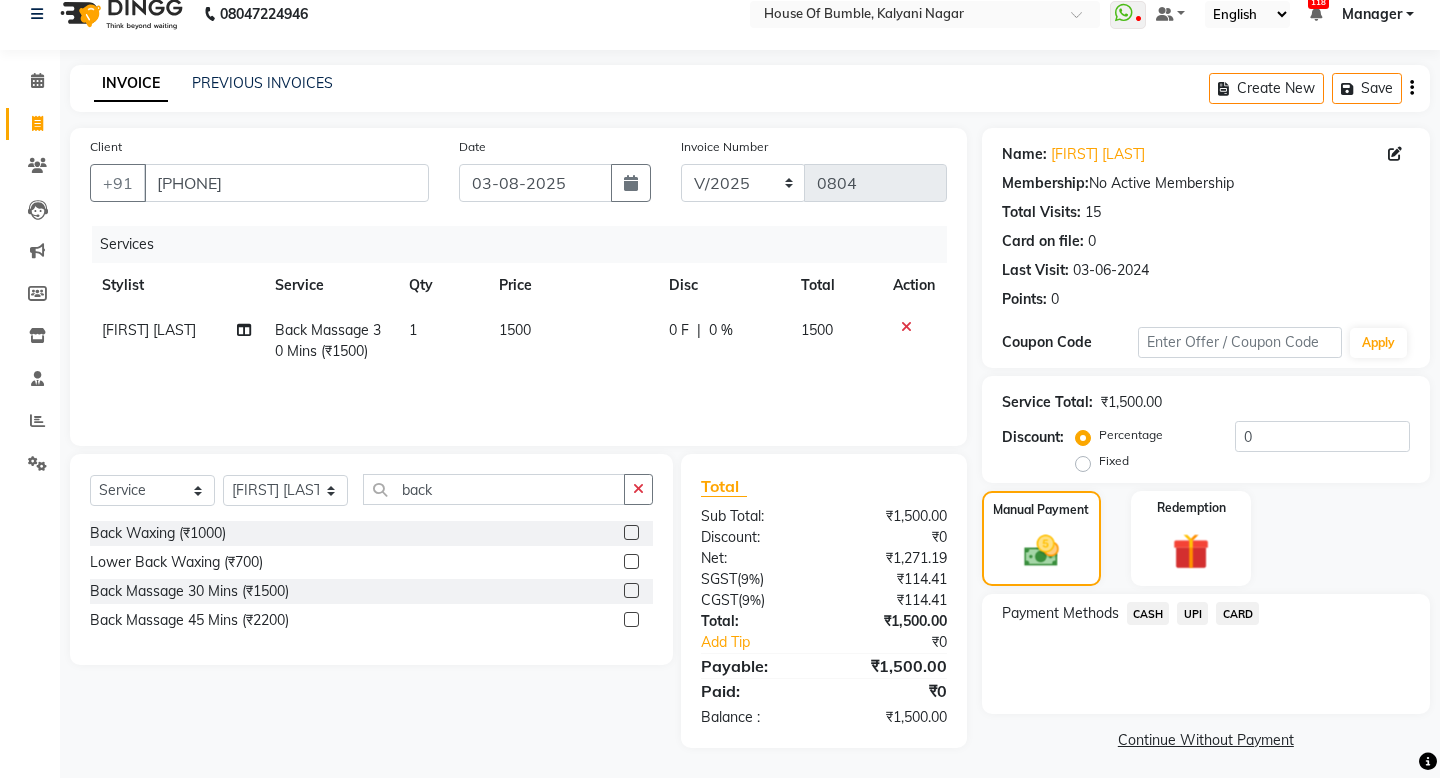 click on "CARD" 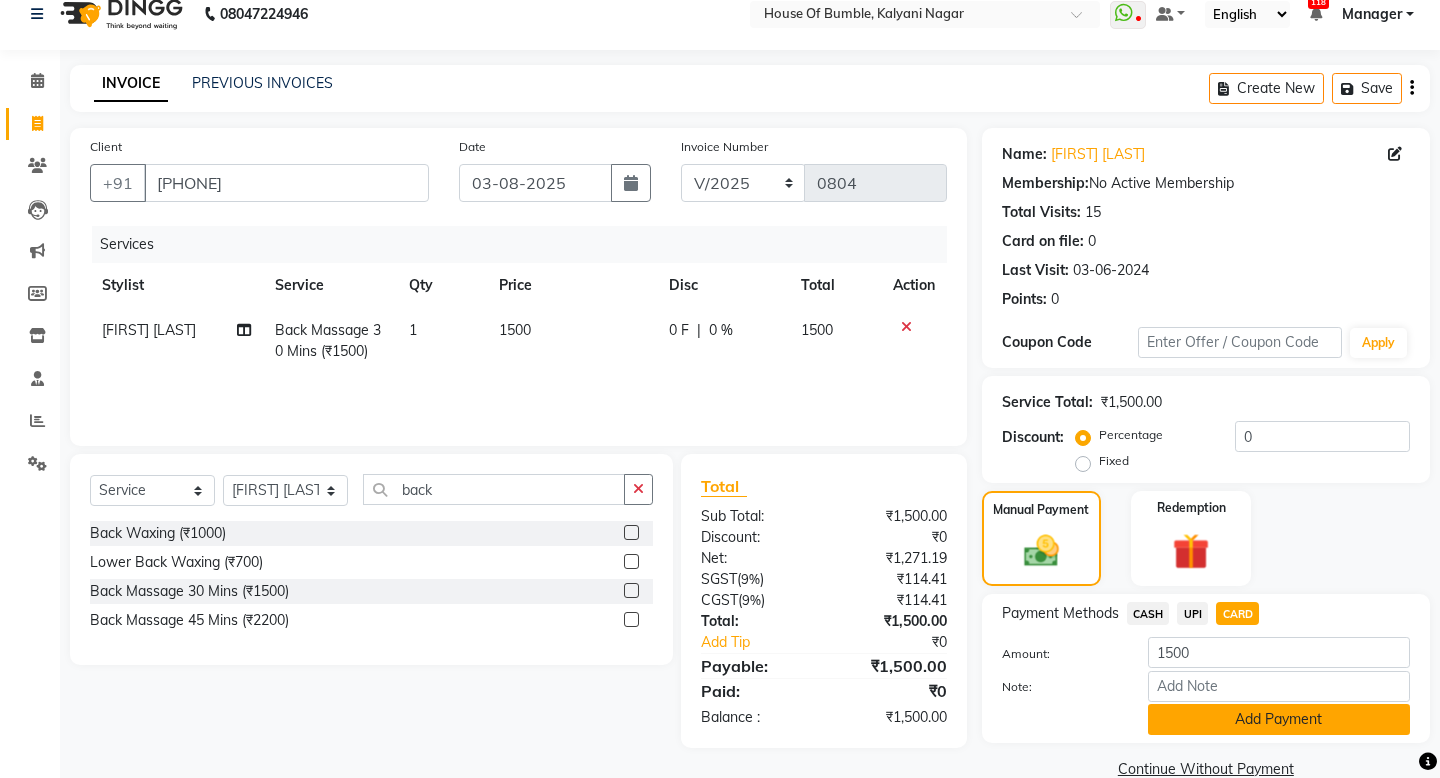 click on "Add Payment" 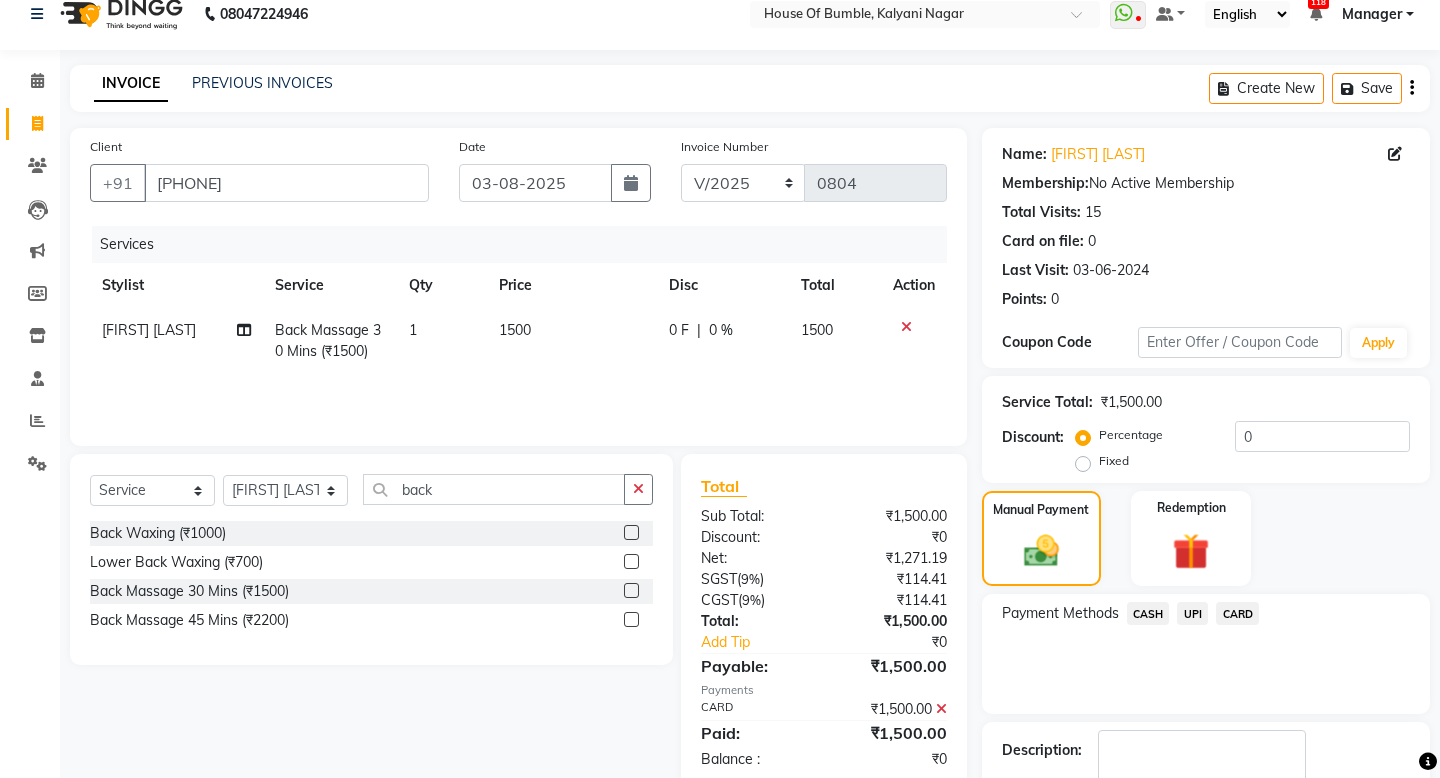 scroll, scrollTop: 142, scrollLeft: 0, axis: vertical 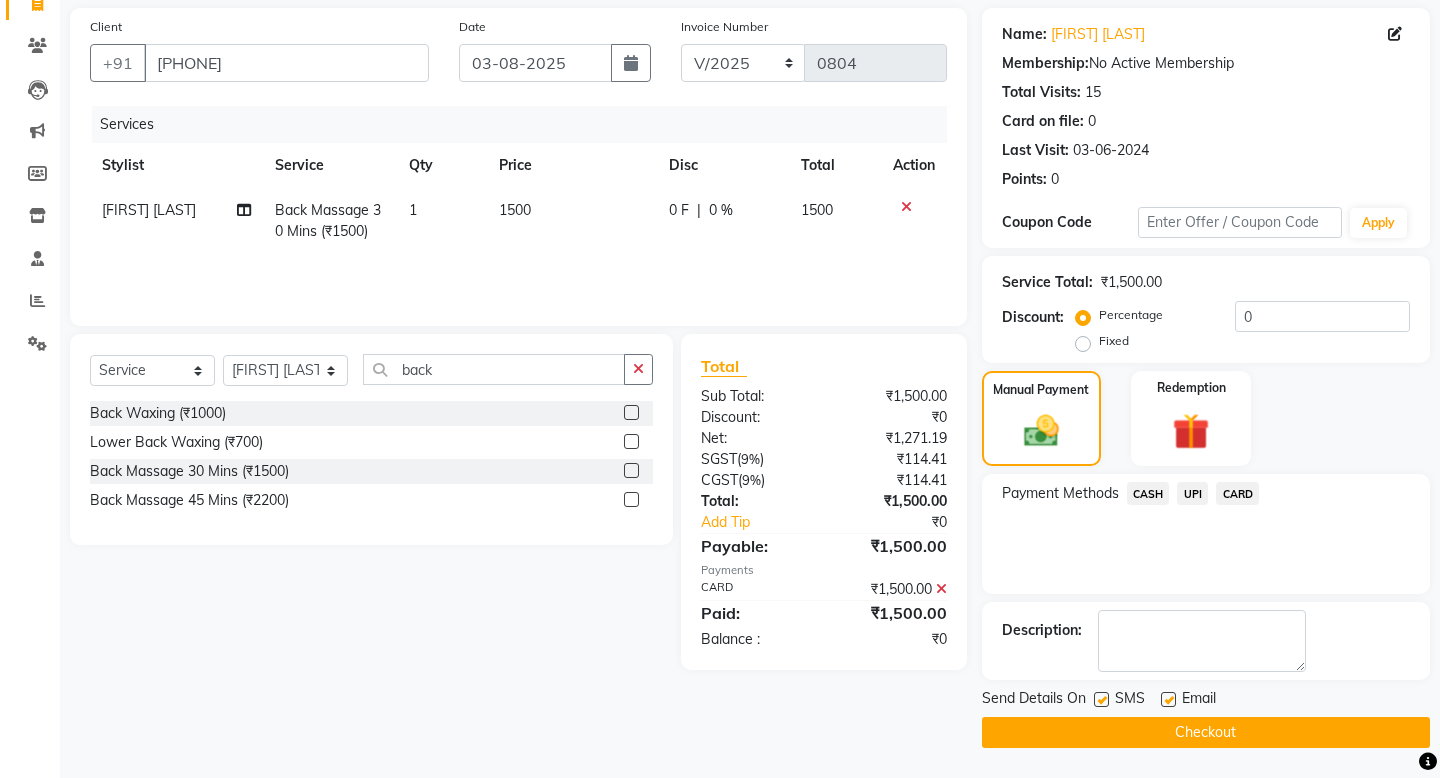 click on "Checkout" 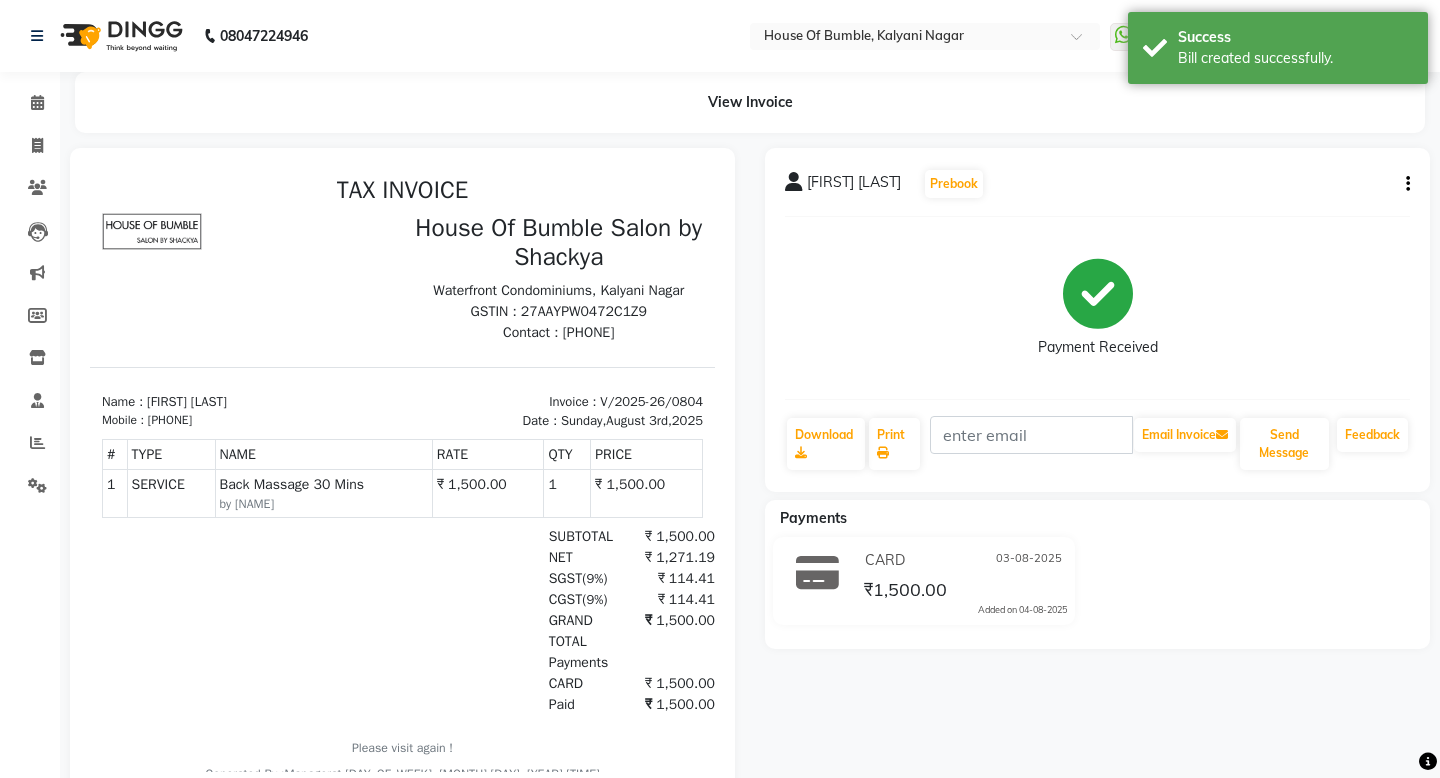 scroll, scrollTop: 0, scrollLeft: 0, axis: both 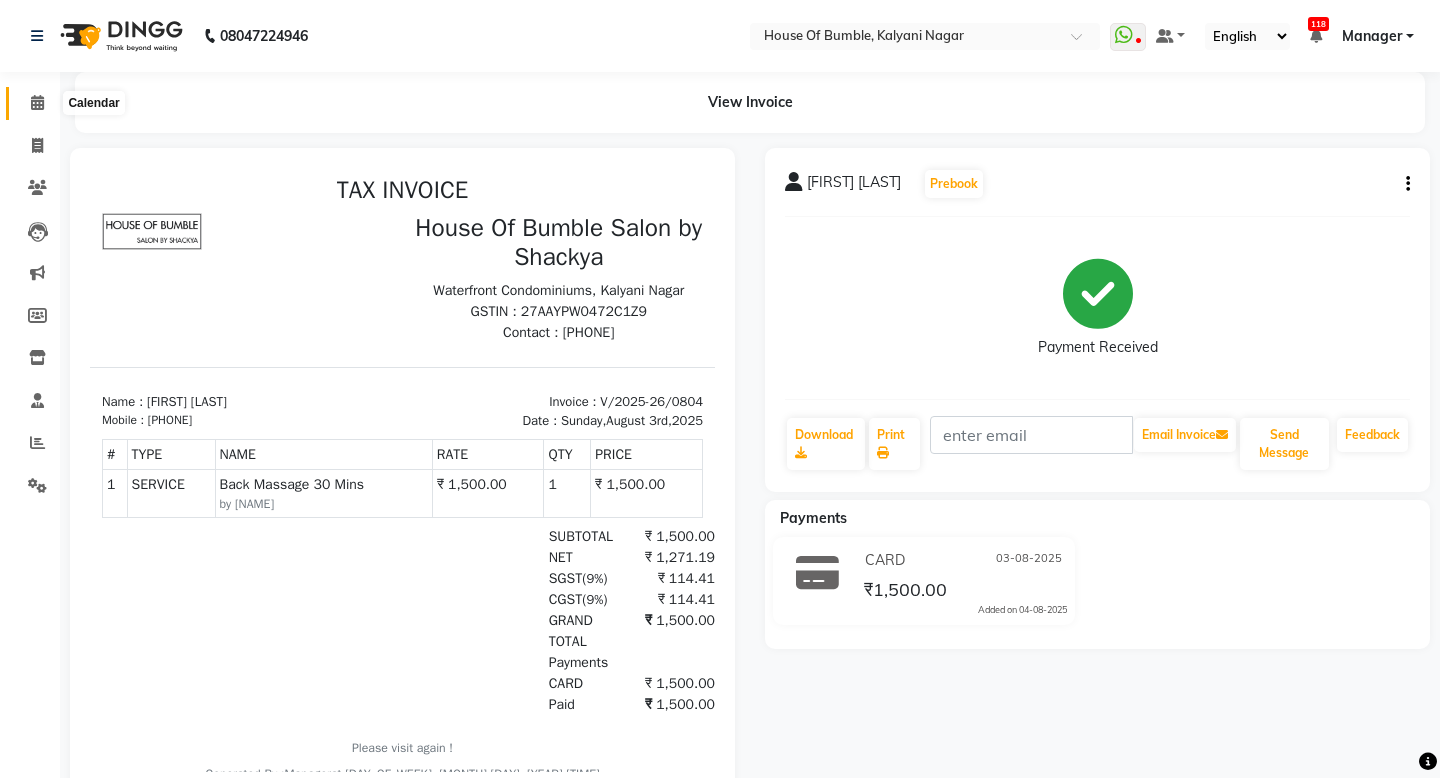 click 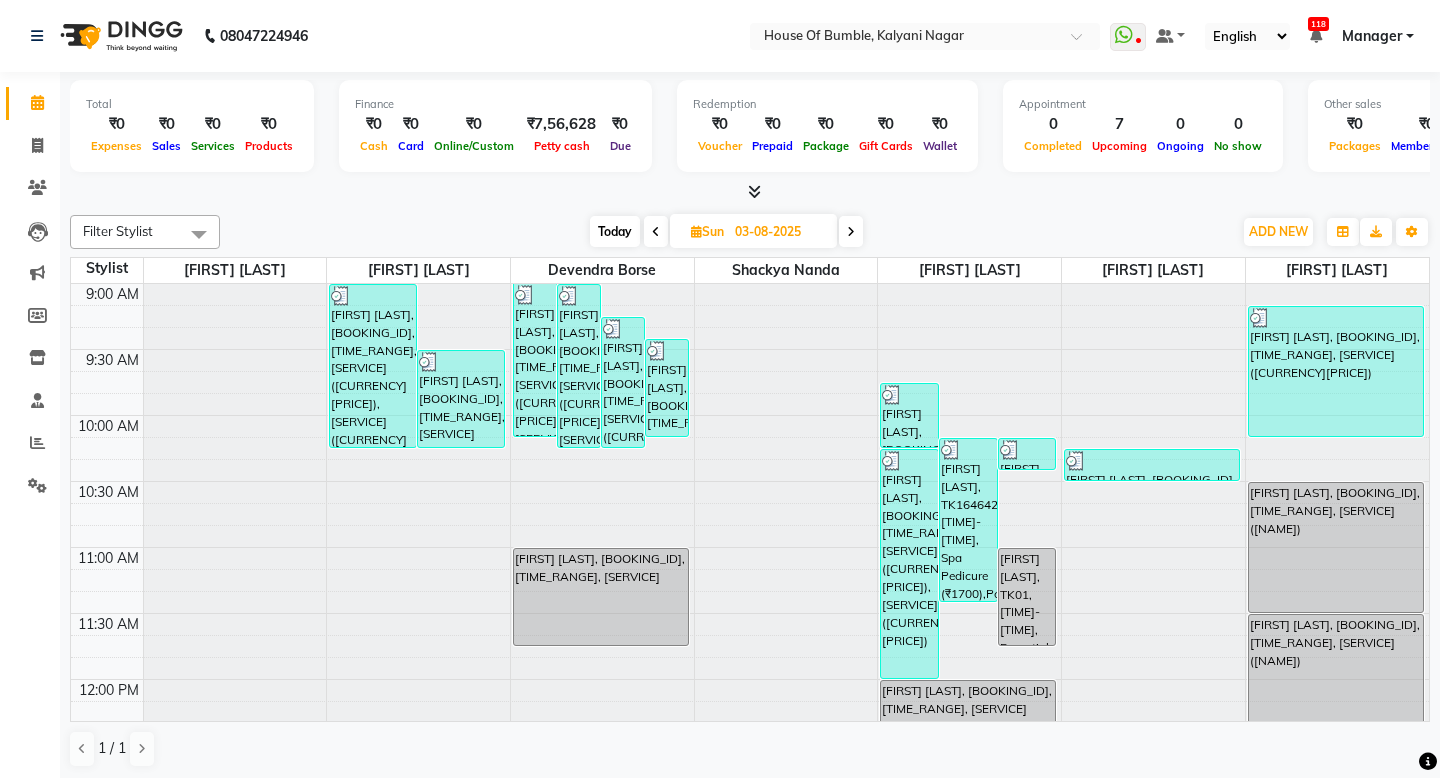 click on "Today" at bounding box center (615, 231) 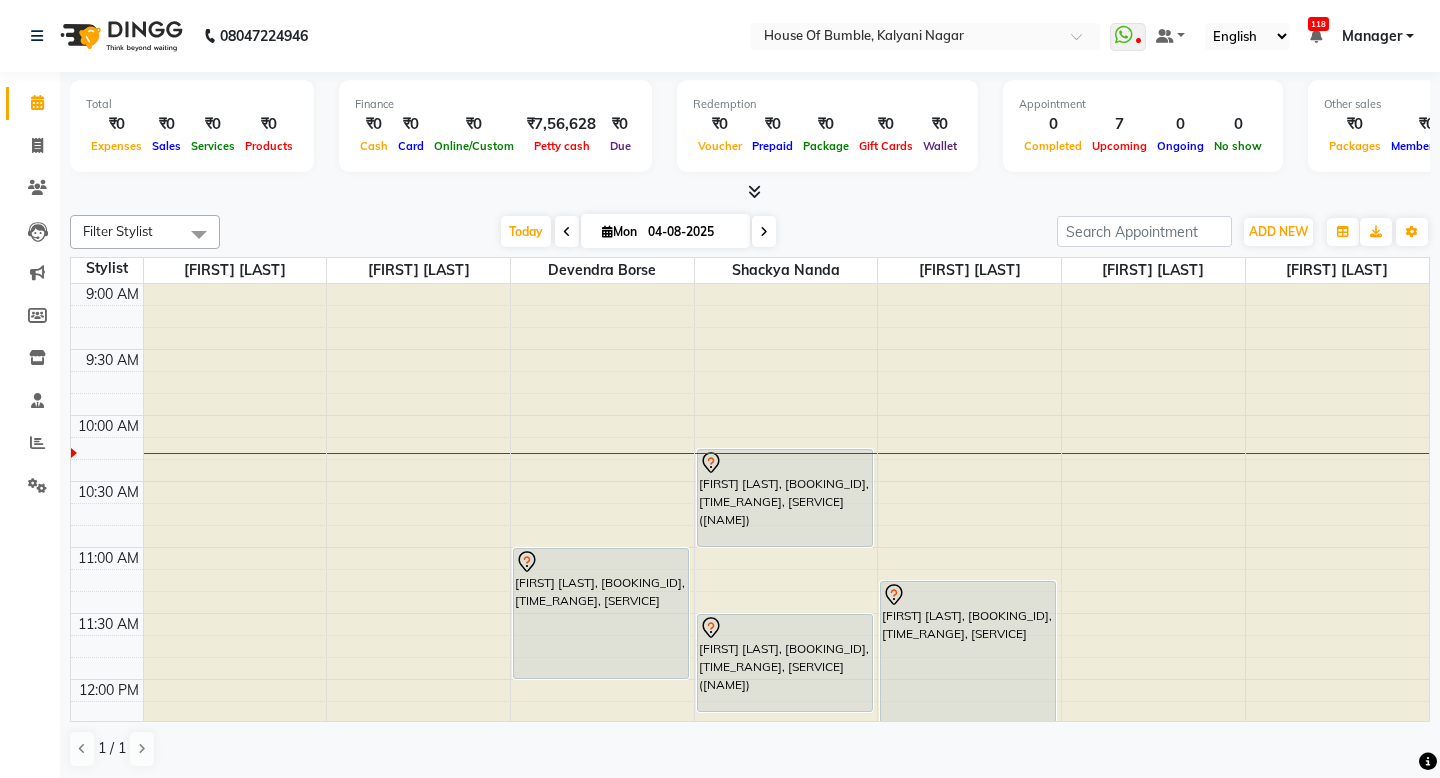 scroll, scrollTop: 133, scrollLeft: 0, axis: vertical 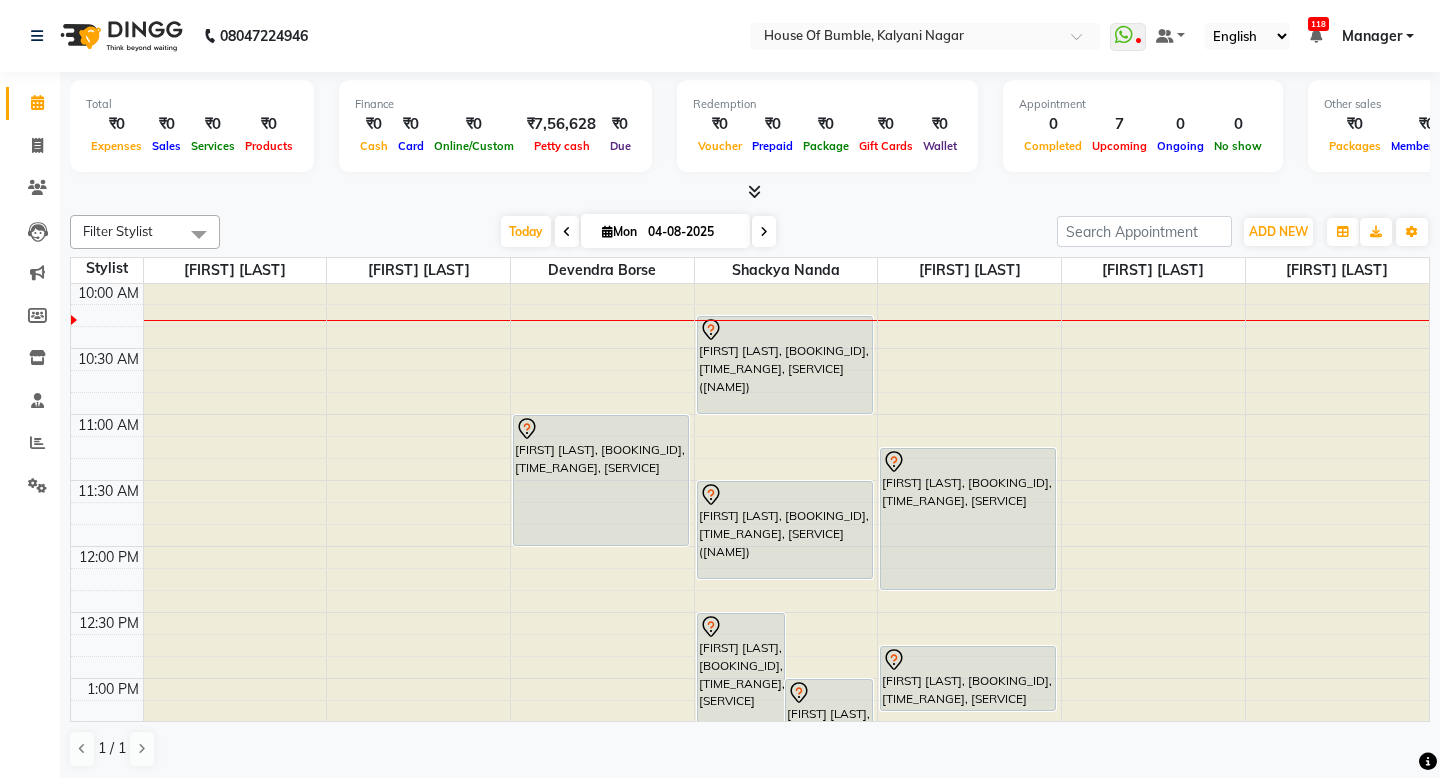 click at bounding box center (786, 151) 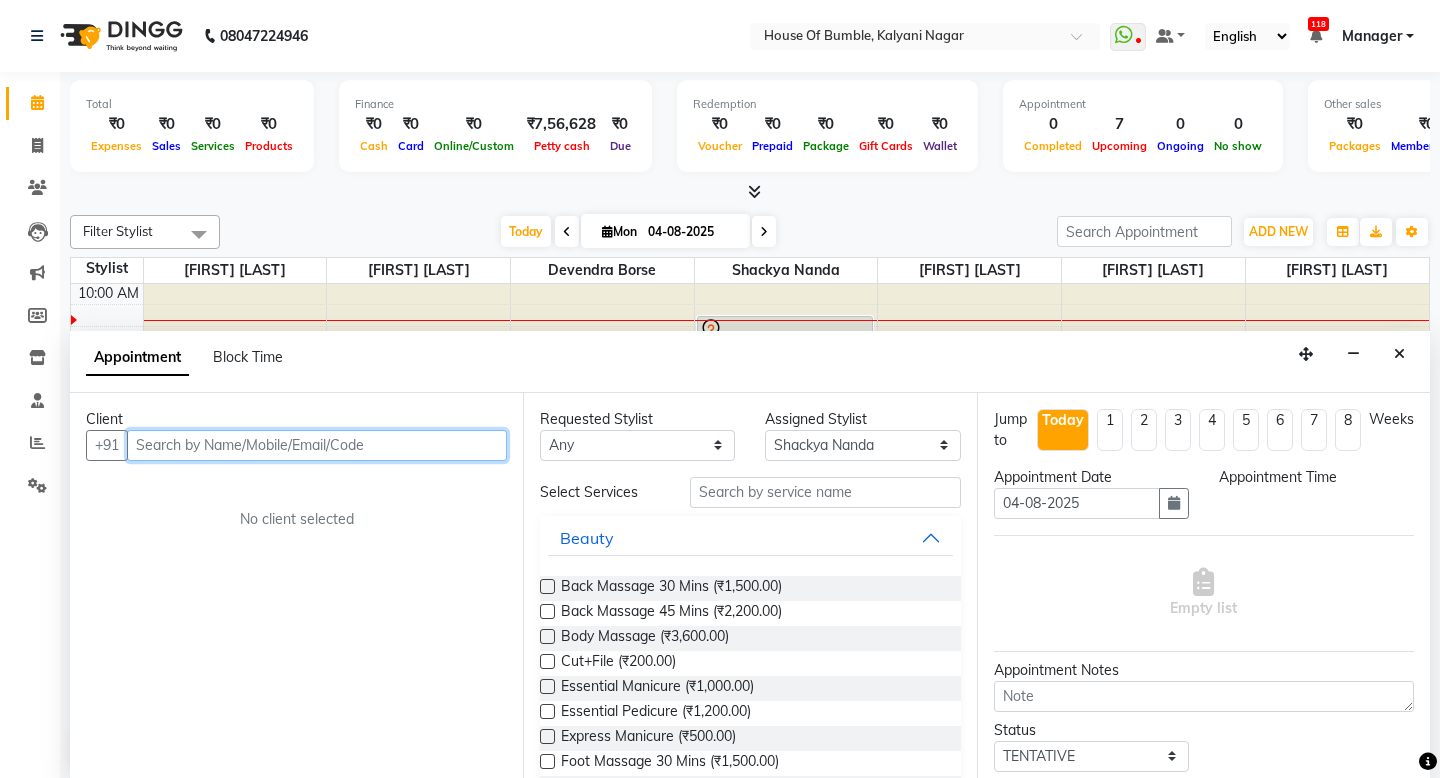scroll, scrollTop: 1, scrollLeft: 0, axis: vertical 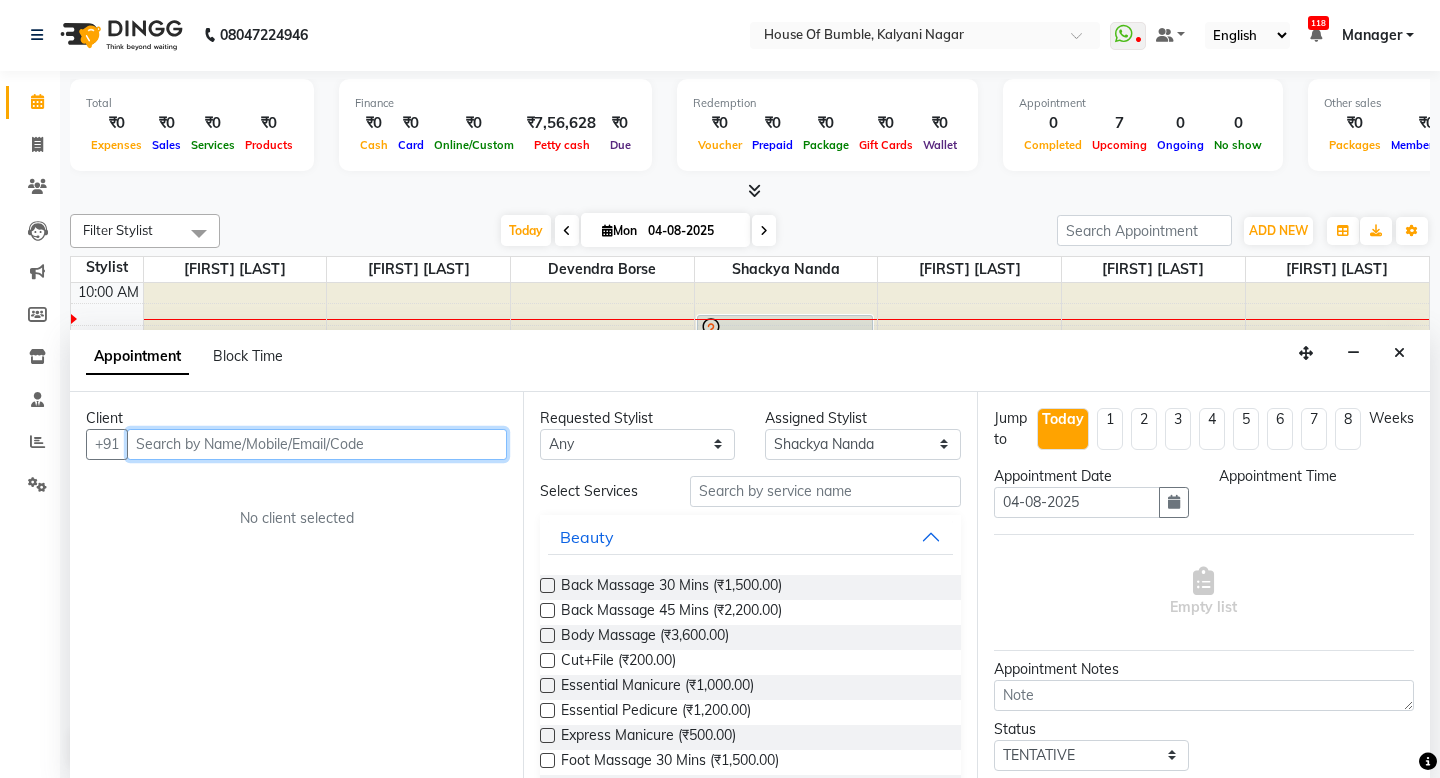 select on "675" 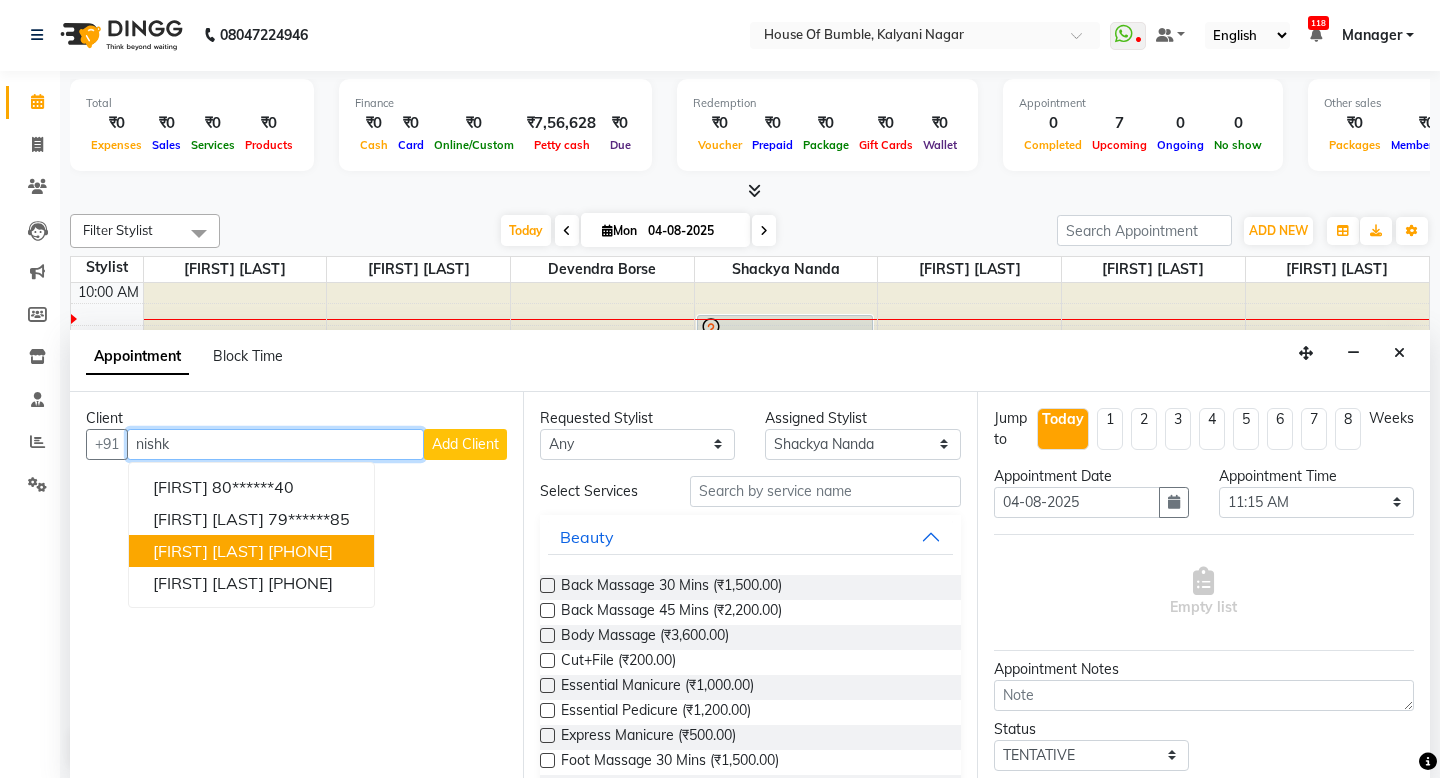 click on "[PHONE]" at bounding box center (300, 551) 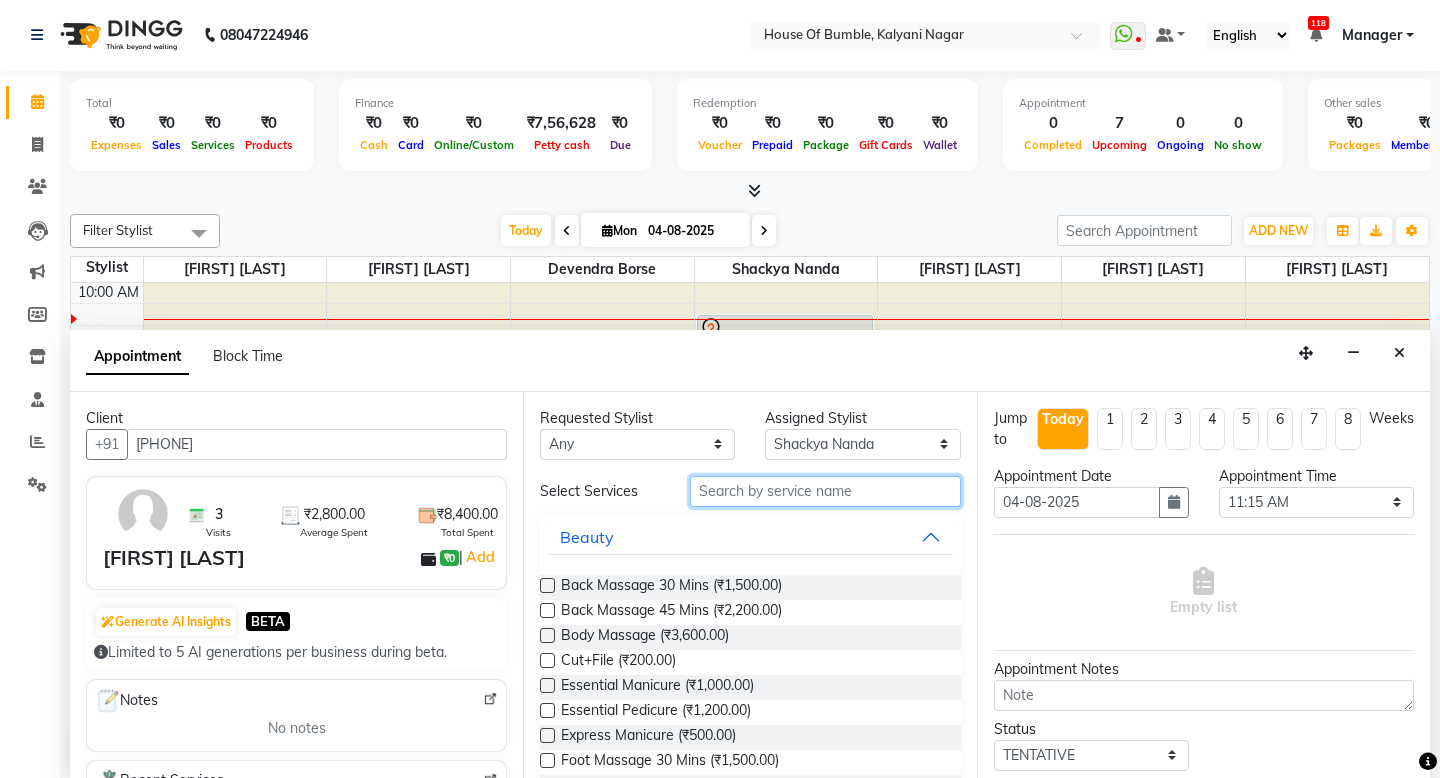 click at bounding box center [825, 491] 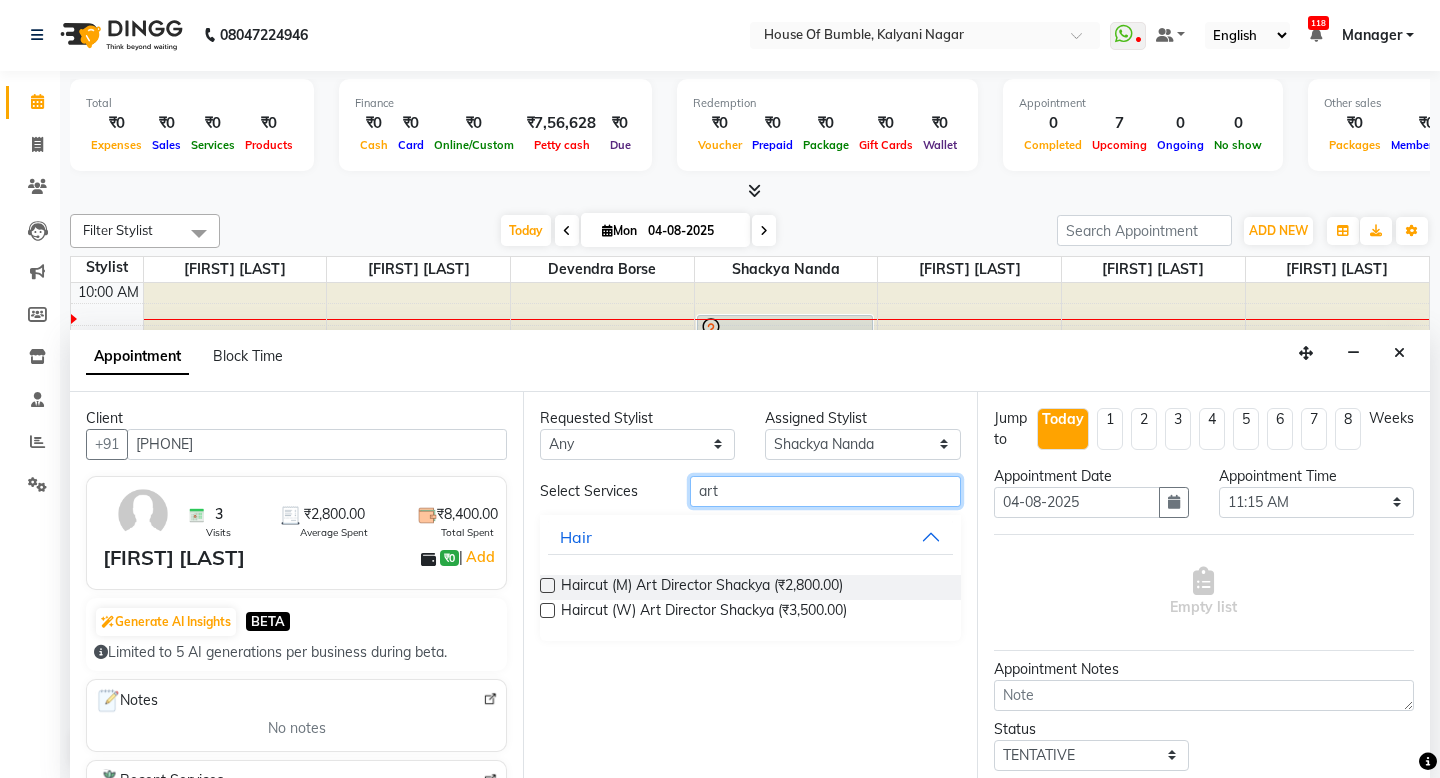 type on "art" 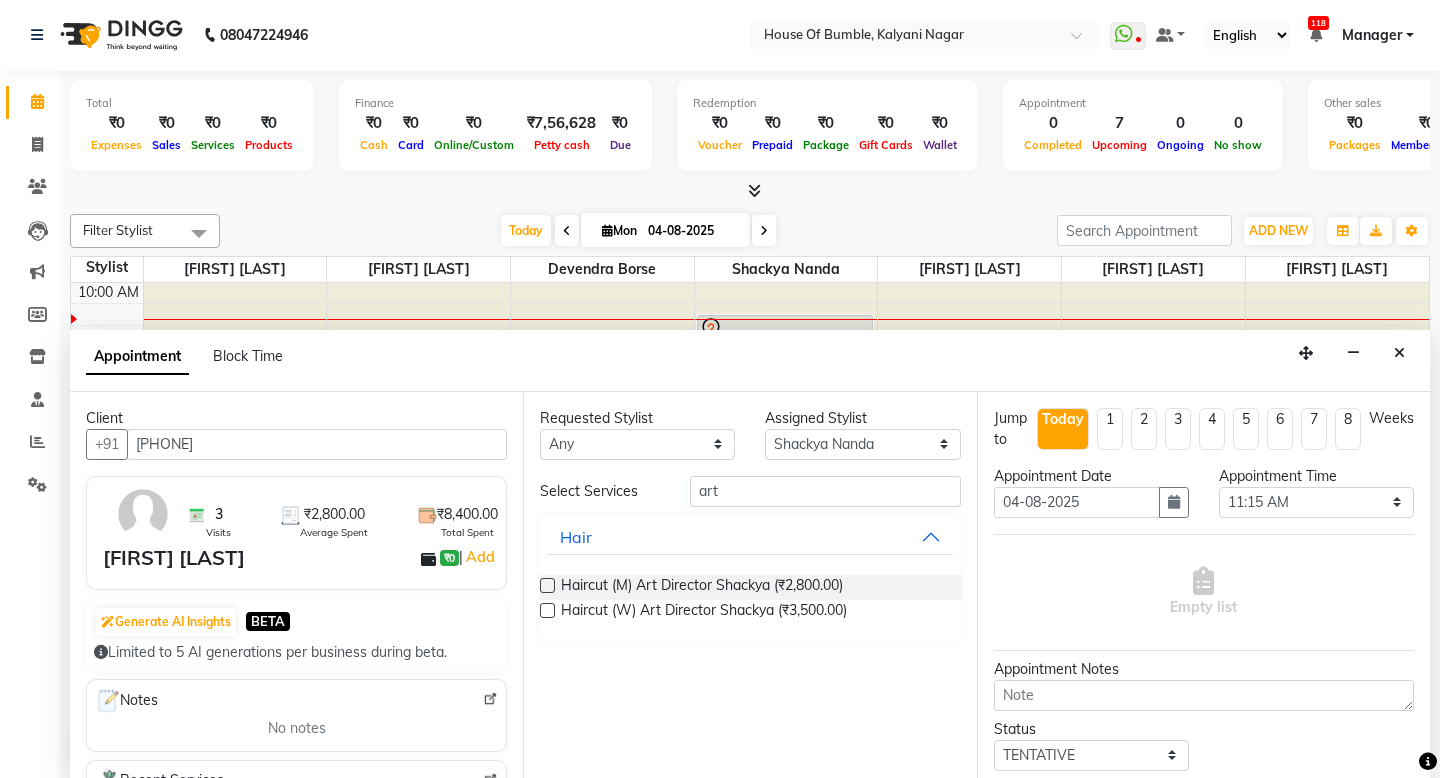 click at bounding box center [547, 585] 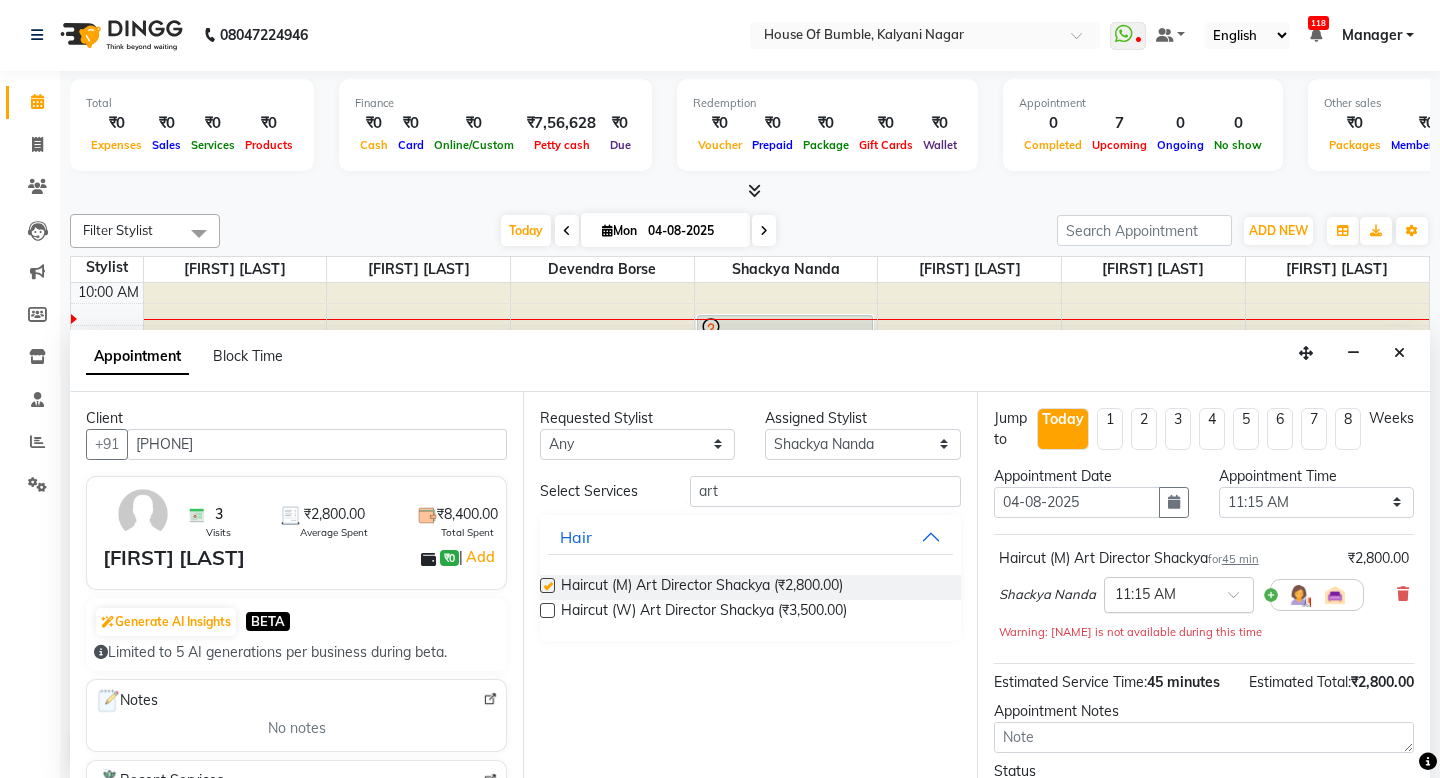 checkbox on "false" 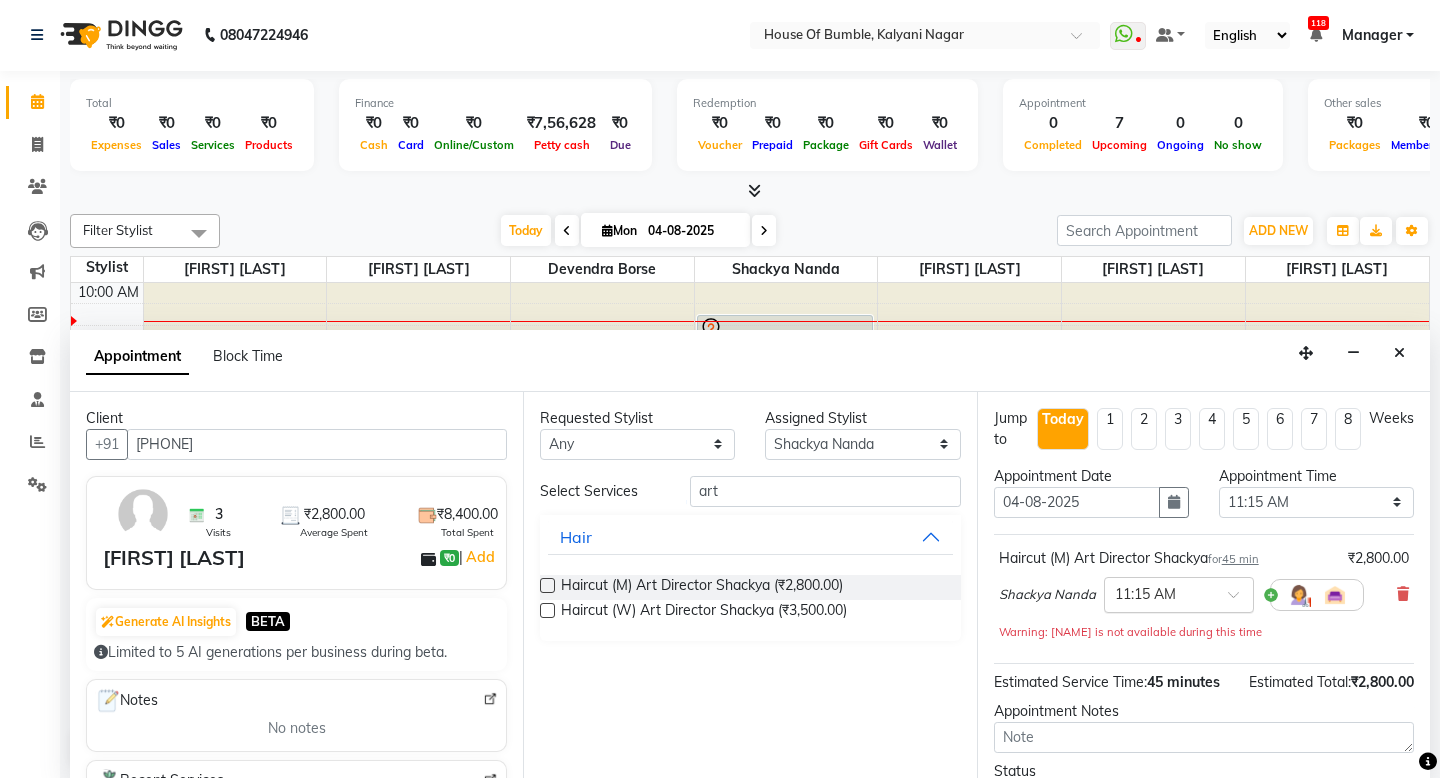 click at bounding box center [1159, 593] 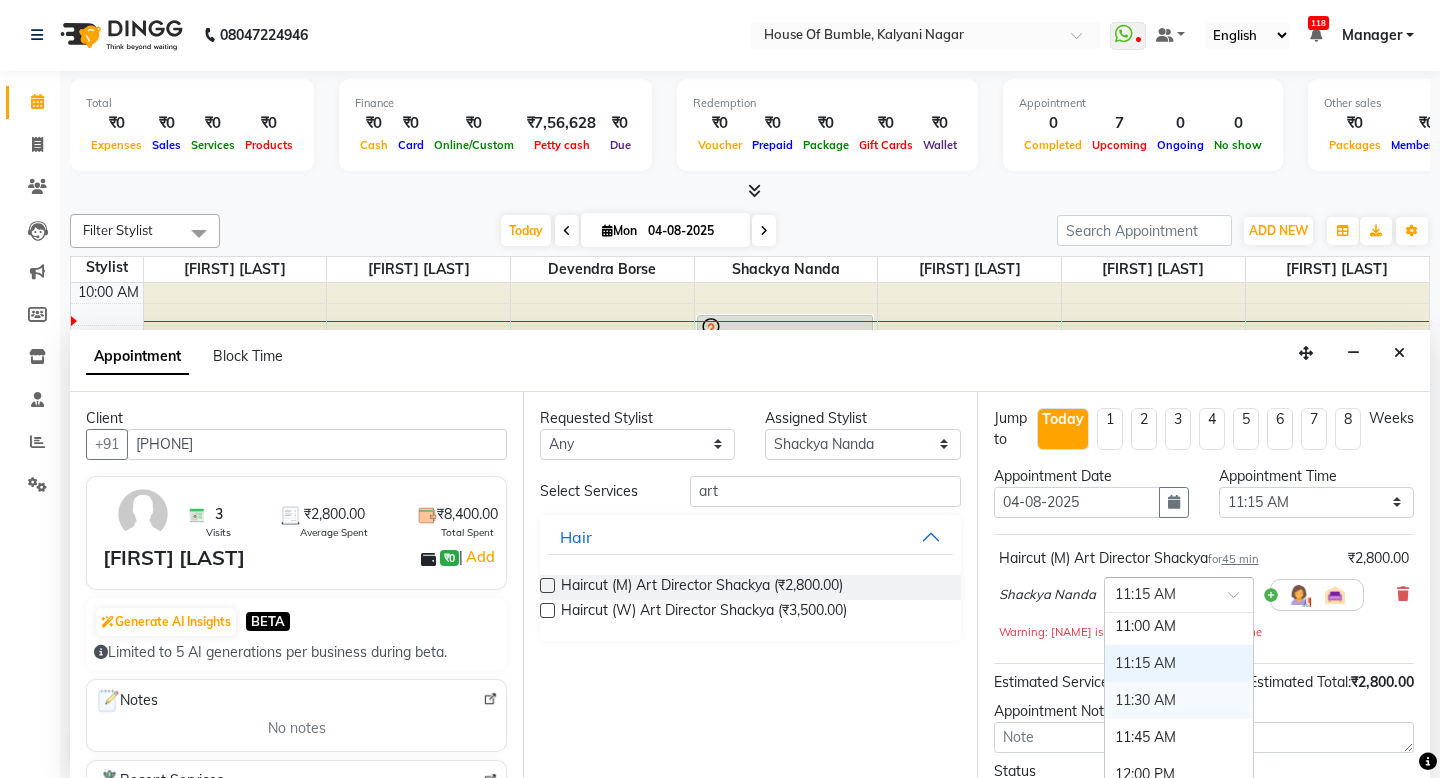 scroll, scrollTop: 152, scrollLeft: 0, axis: vertical 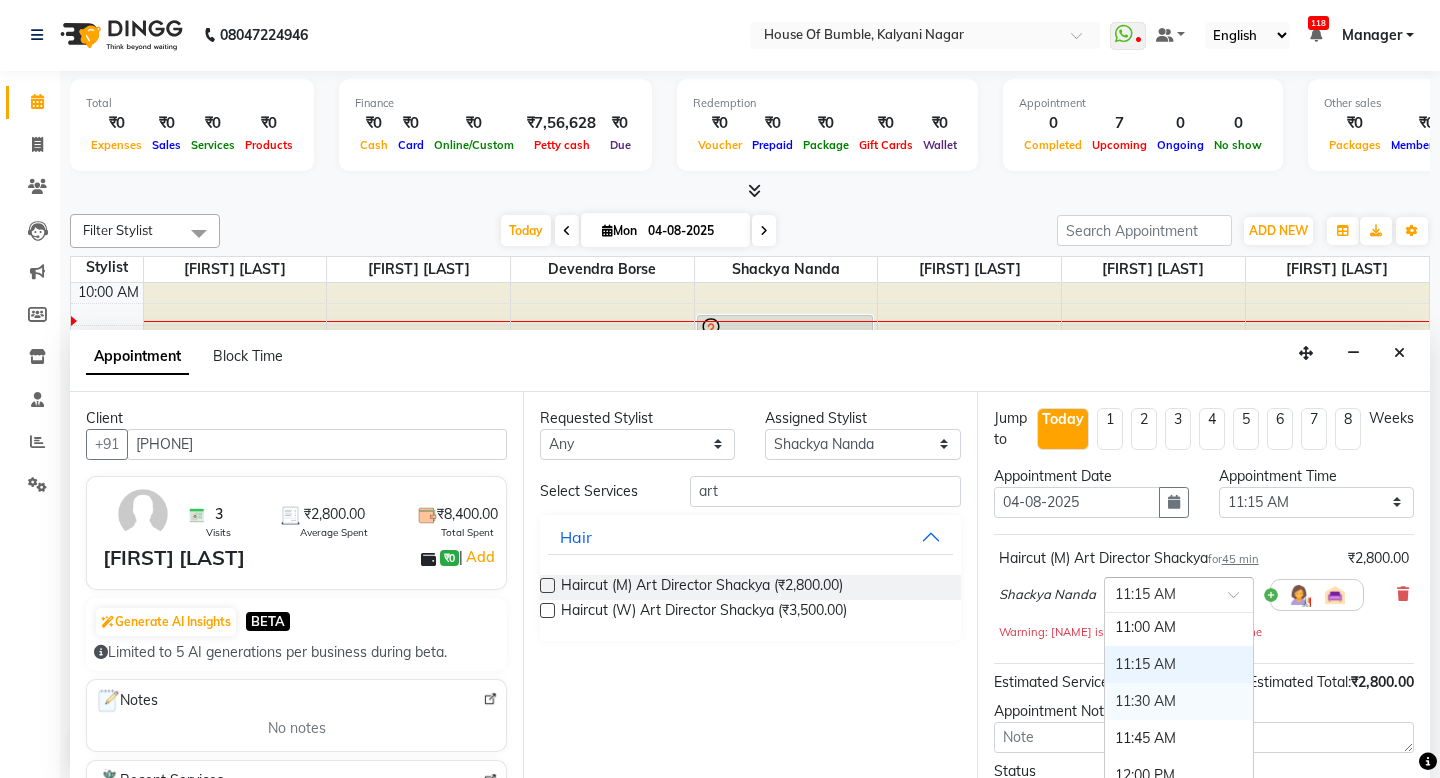 click on "11:30 AM" at bounding box center (1179, 701) 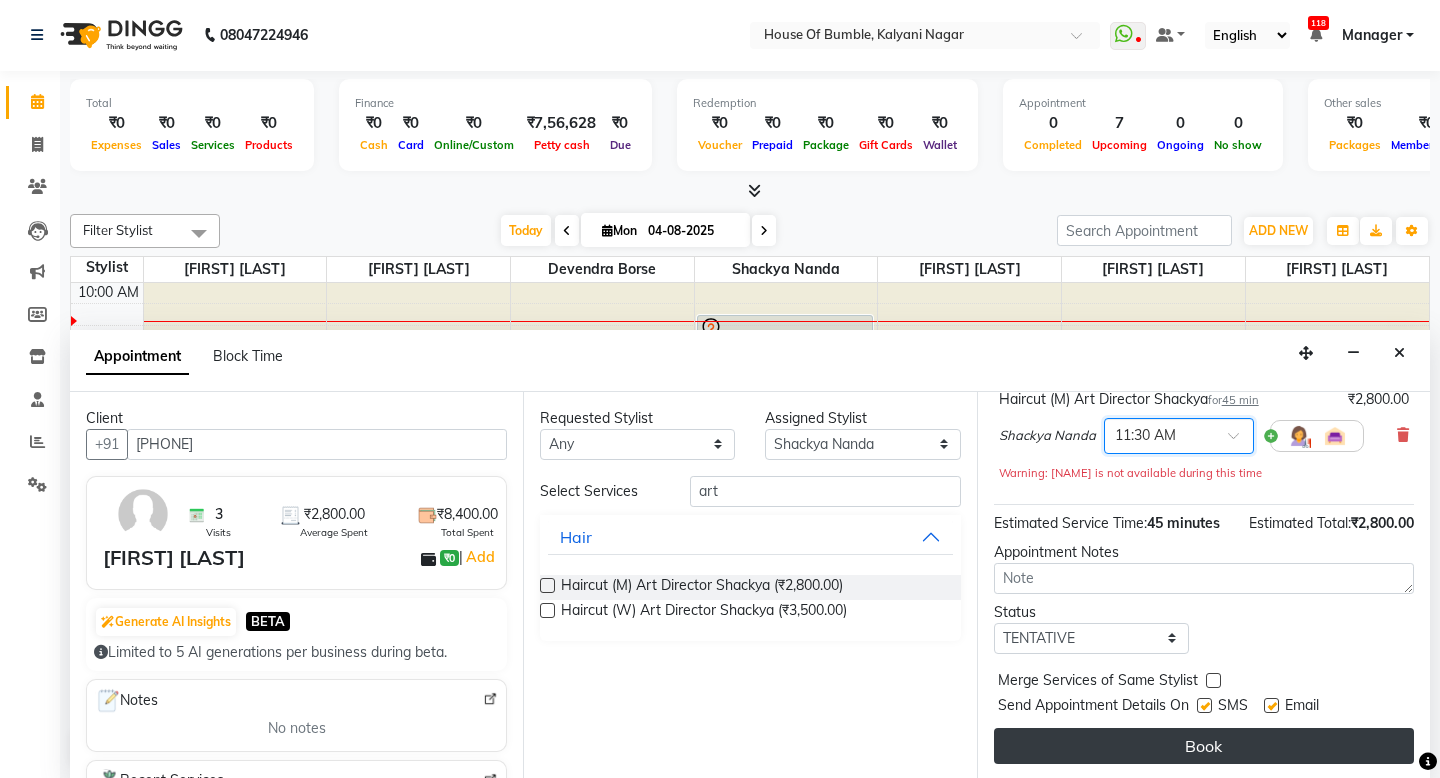 scroll, scrollTop: 159, scrollLeft: 0, axis: vertical 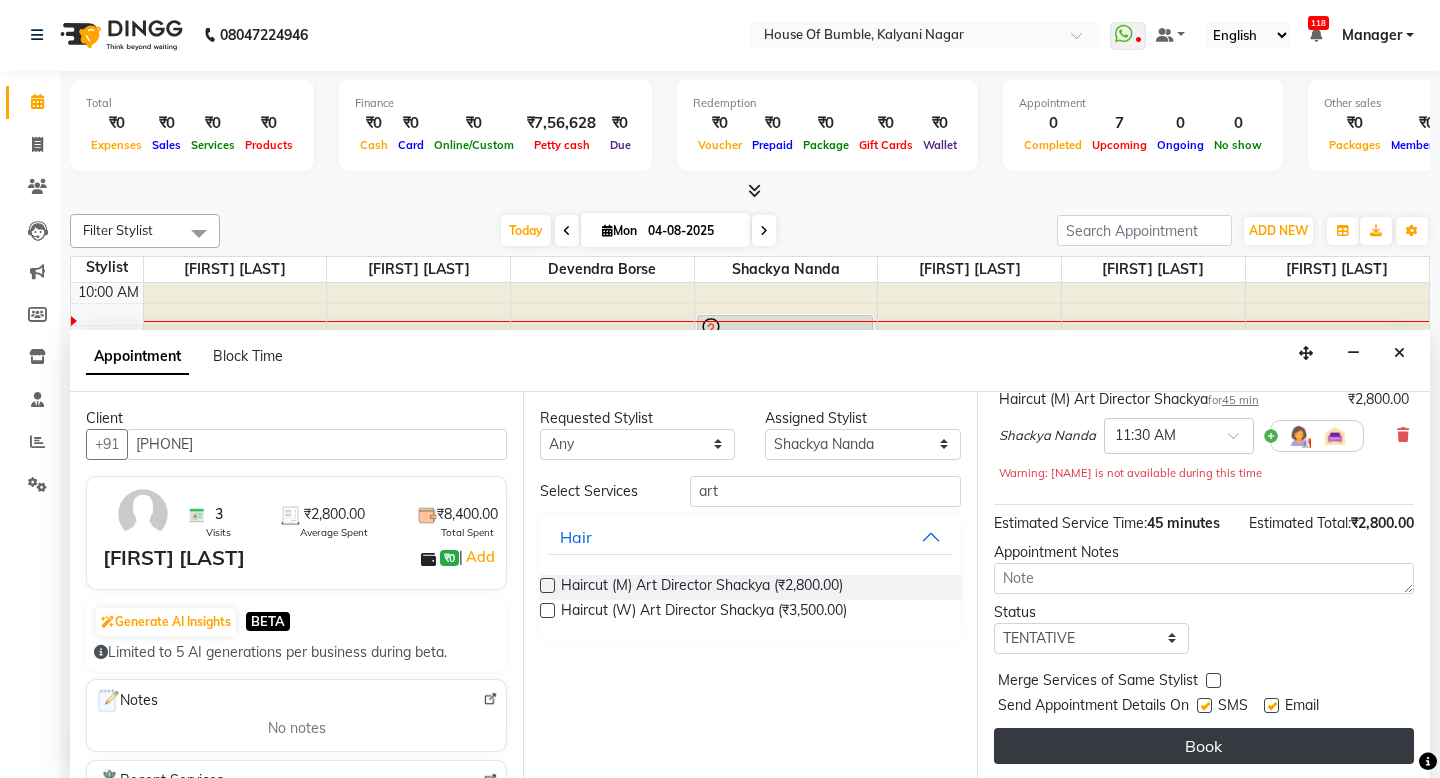 click on "Book" at bounding box center (1204, 746) 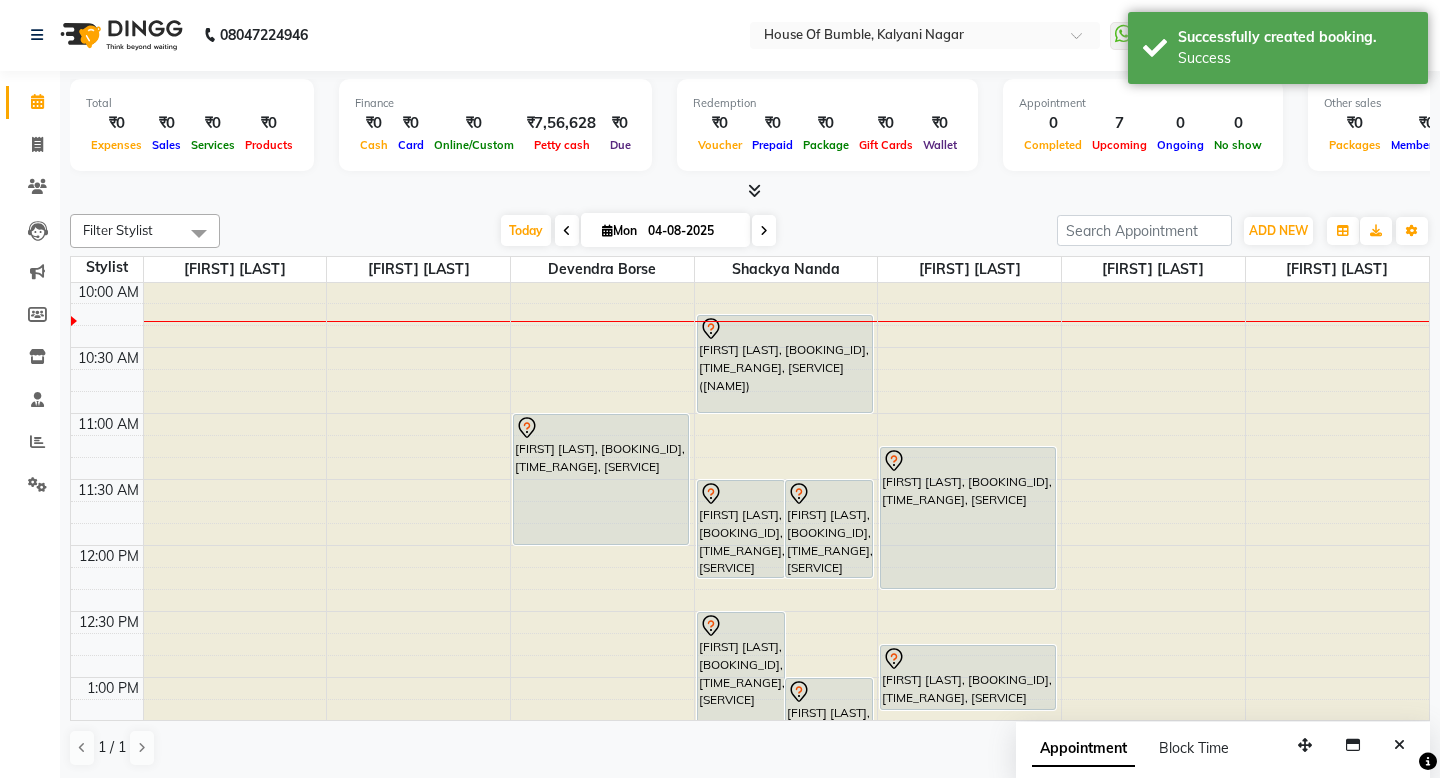 scroll, scrollTop: 0, scrollLeft: 0, axis: both 